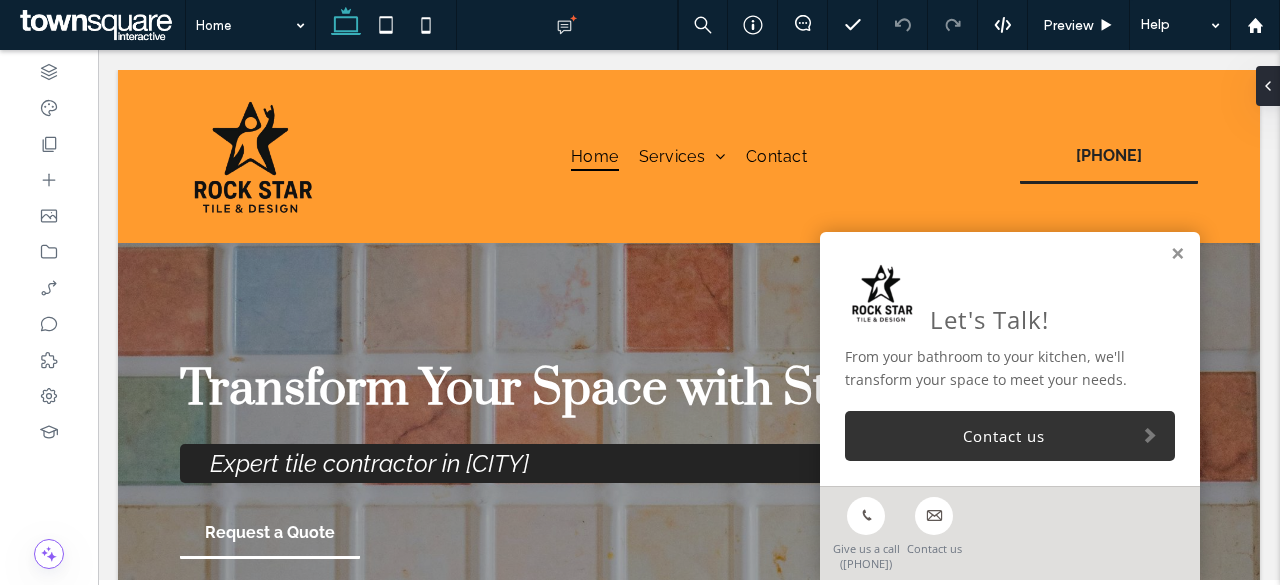 scroll, scrollTop: 0, scrollLeft: 0, axis: both 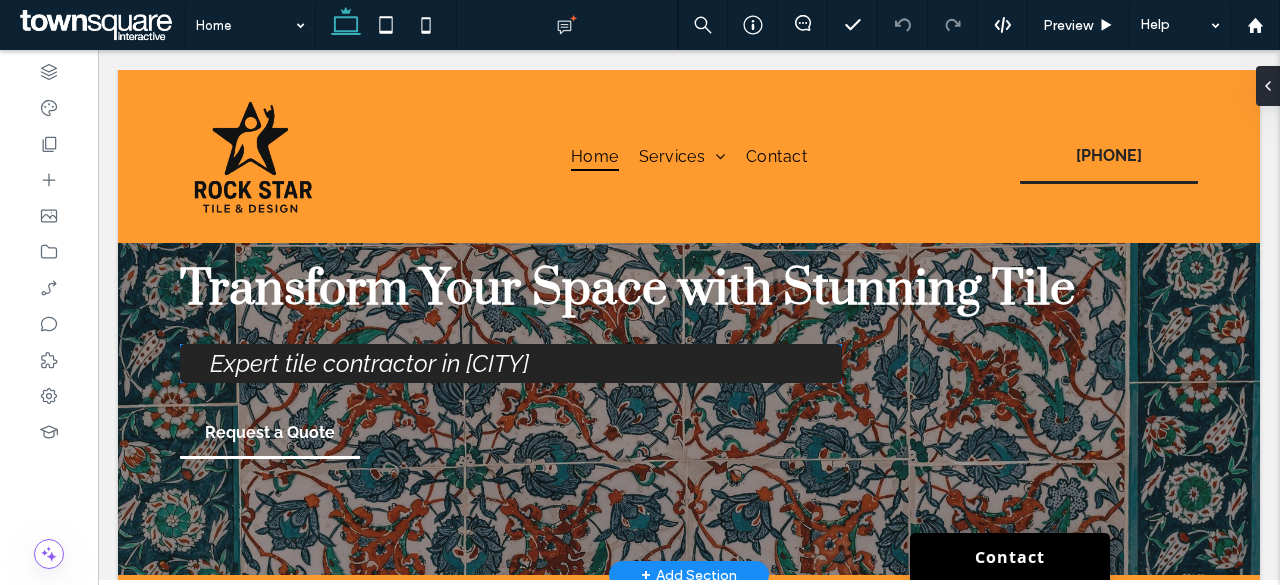 click on "Expert tile contractor in [CITY]" at bounding box center [511, 363] 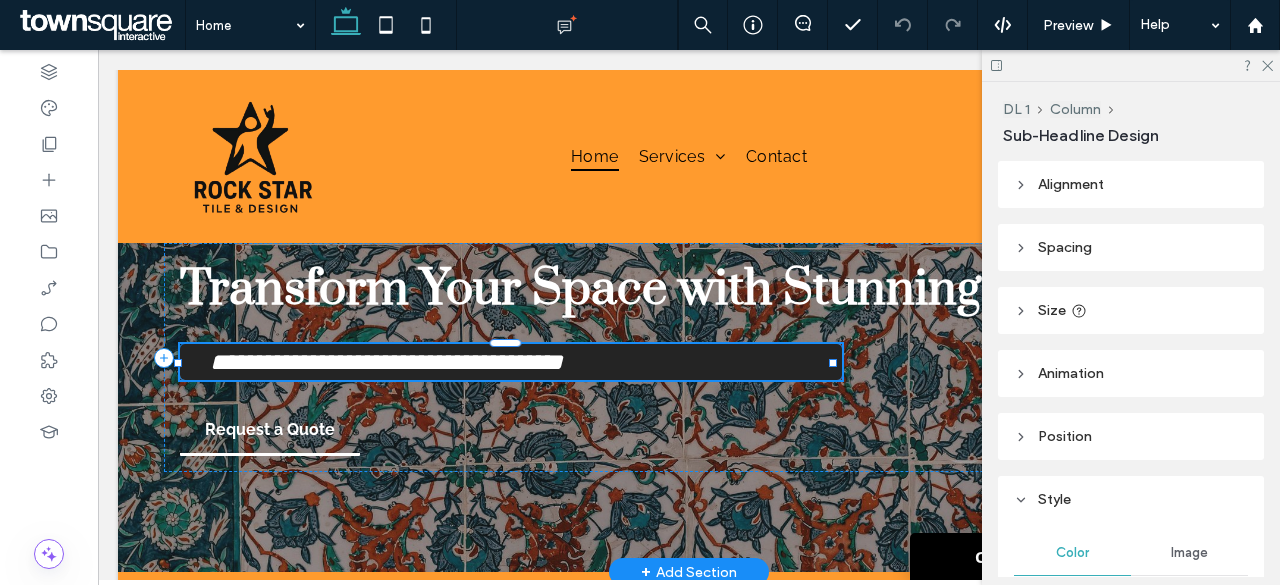 click on "**********" at bounding box center [386, 362] 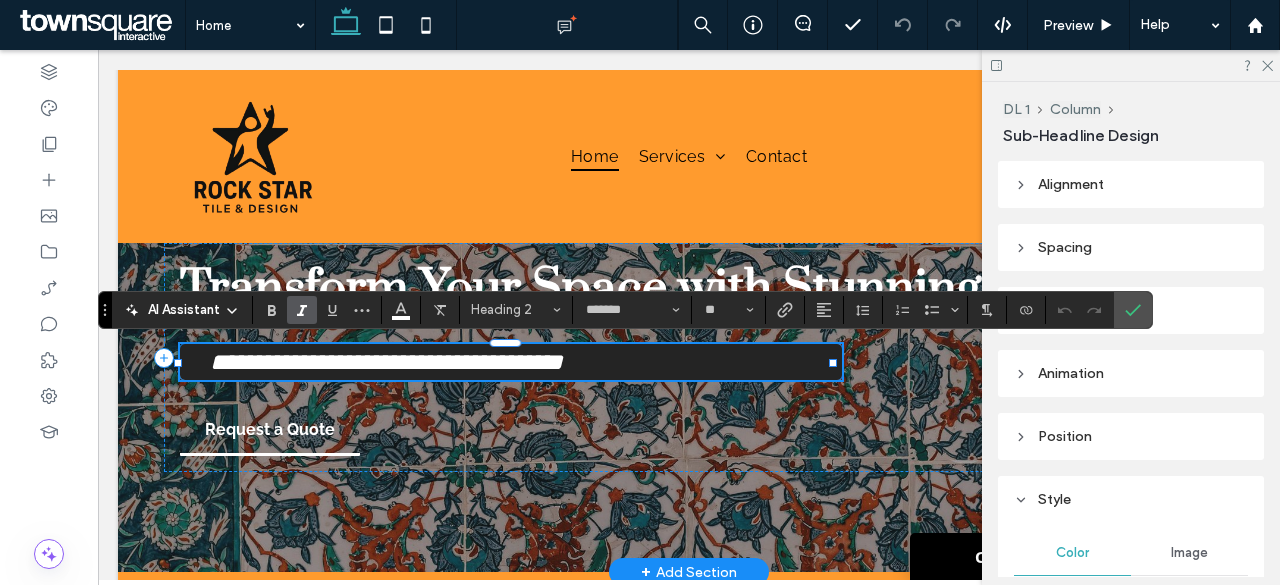 type on "*******" 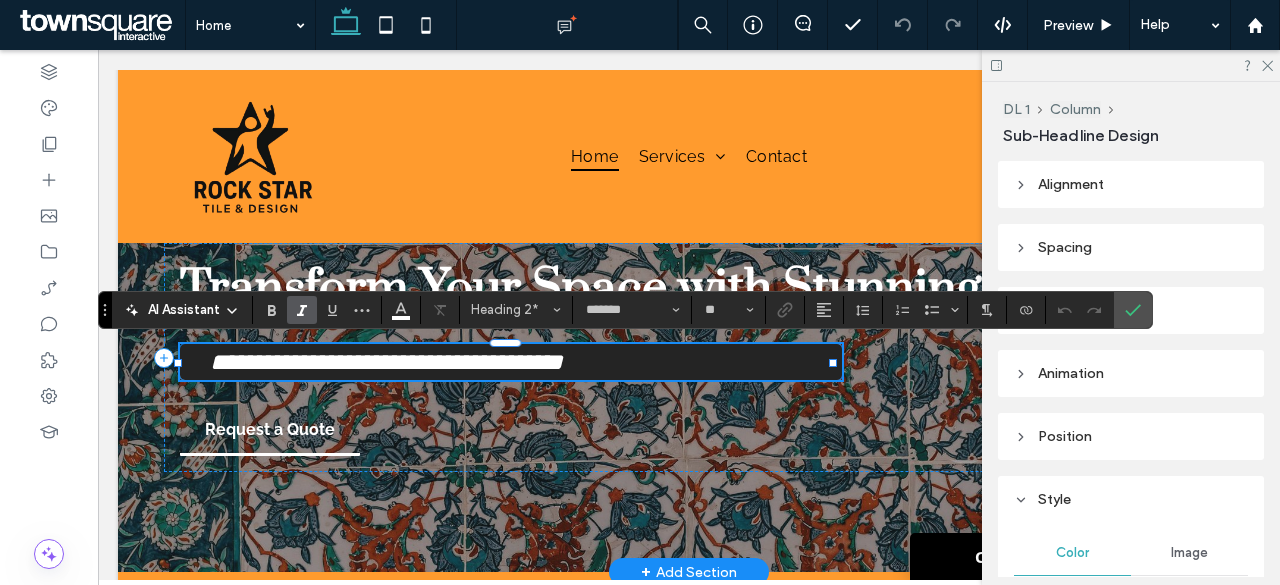 click on "**********" at bounding box center (386, 362) 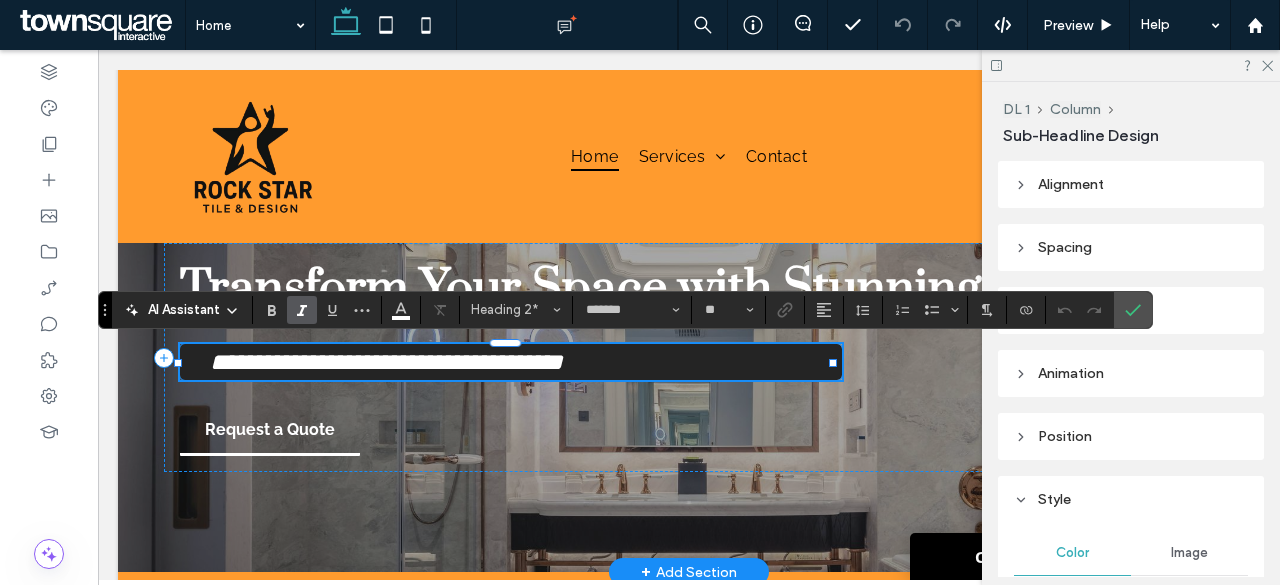 type 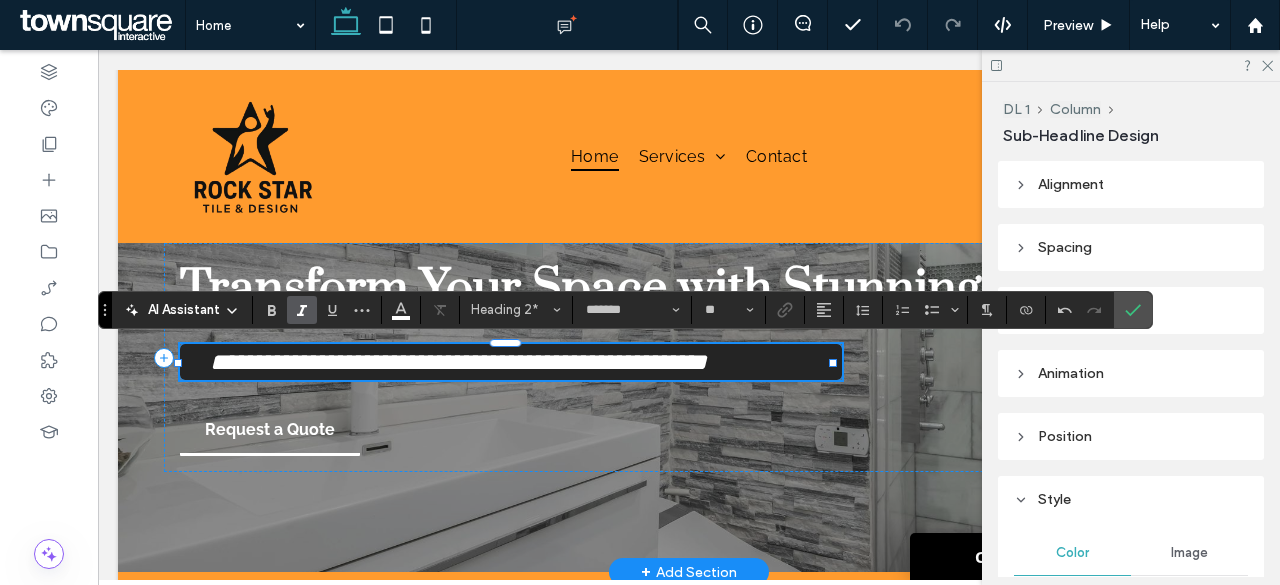 click on "**********" at bounding box center [458, 362] 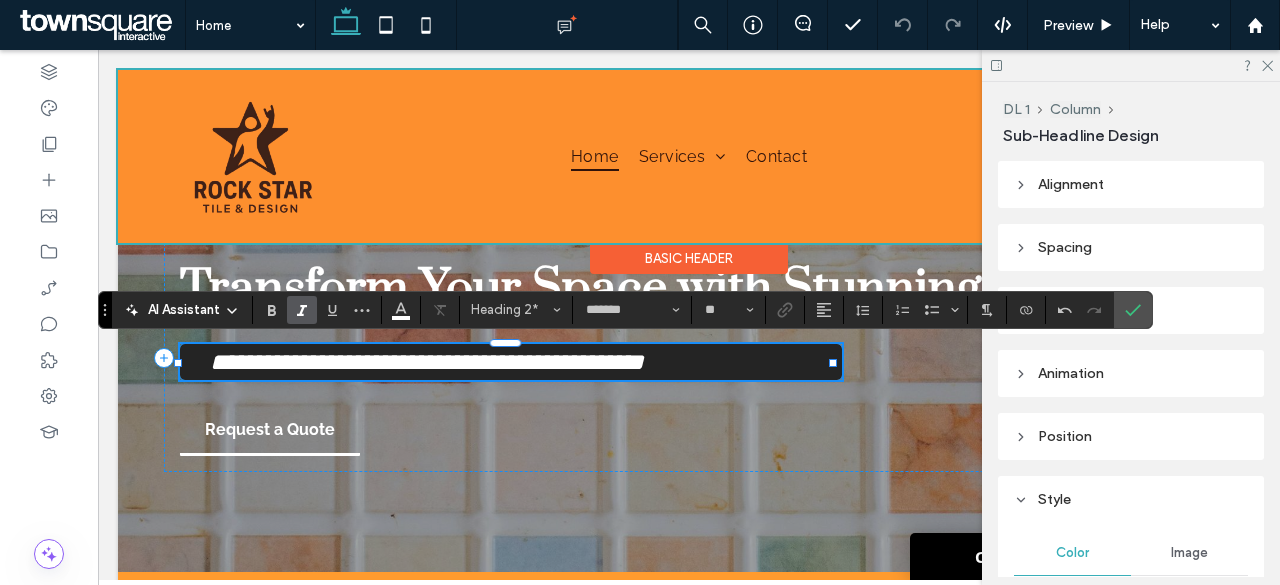 click at bounding box center (689, 156) 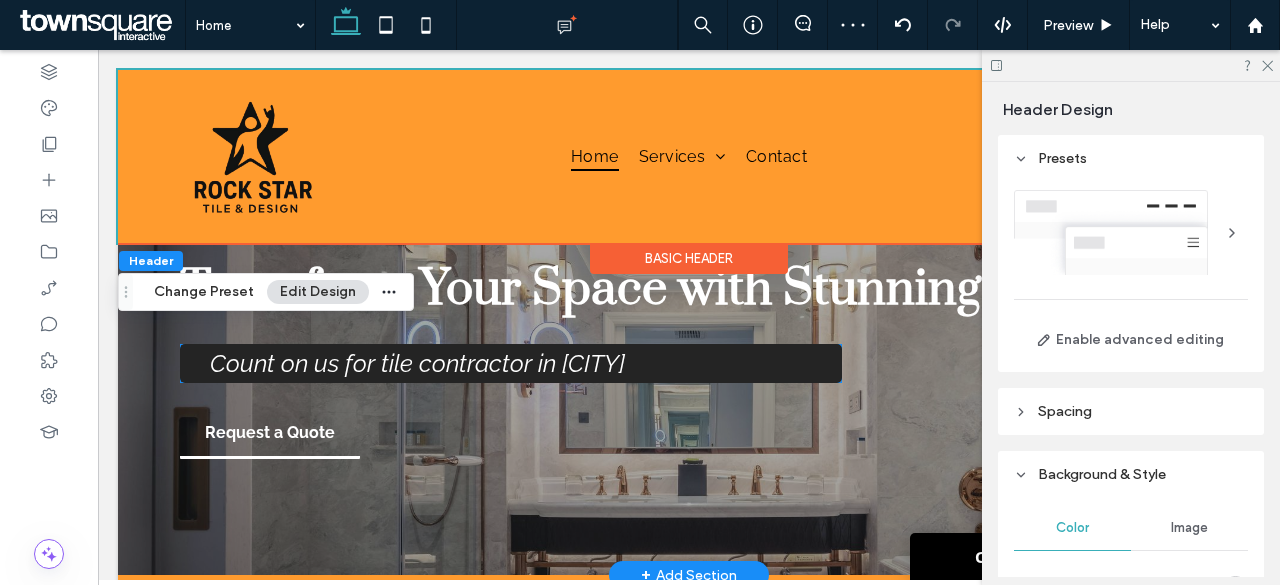 click on "Count on us for tile contractor in Boynton Beach" at bounding box center (417, 363) 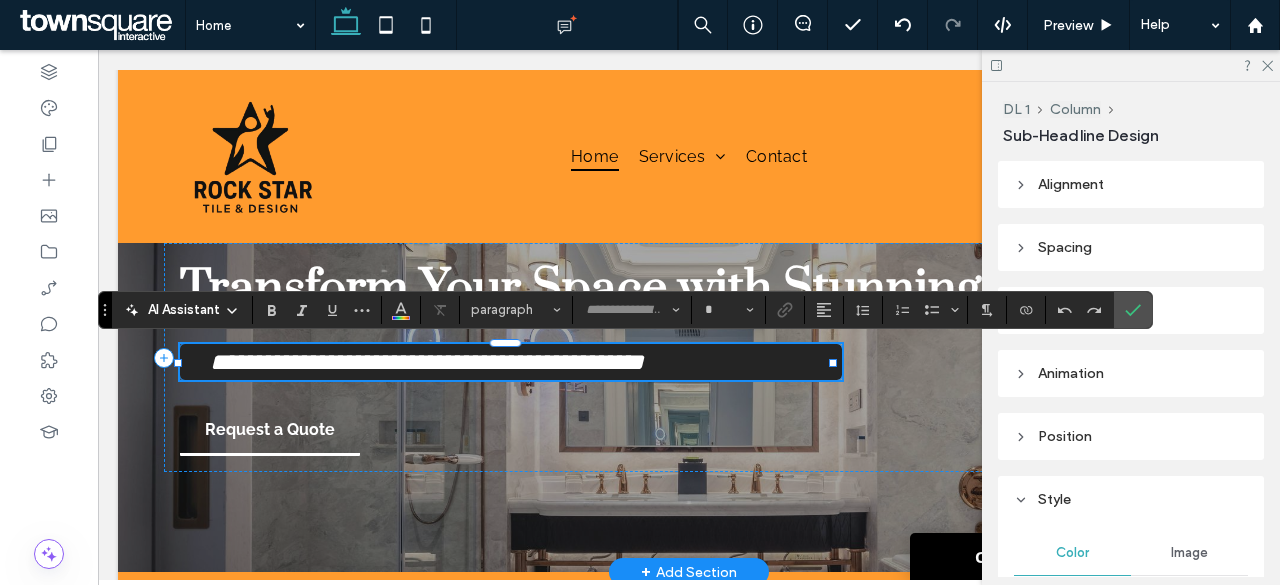 type on "*" 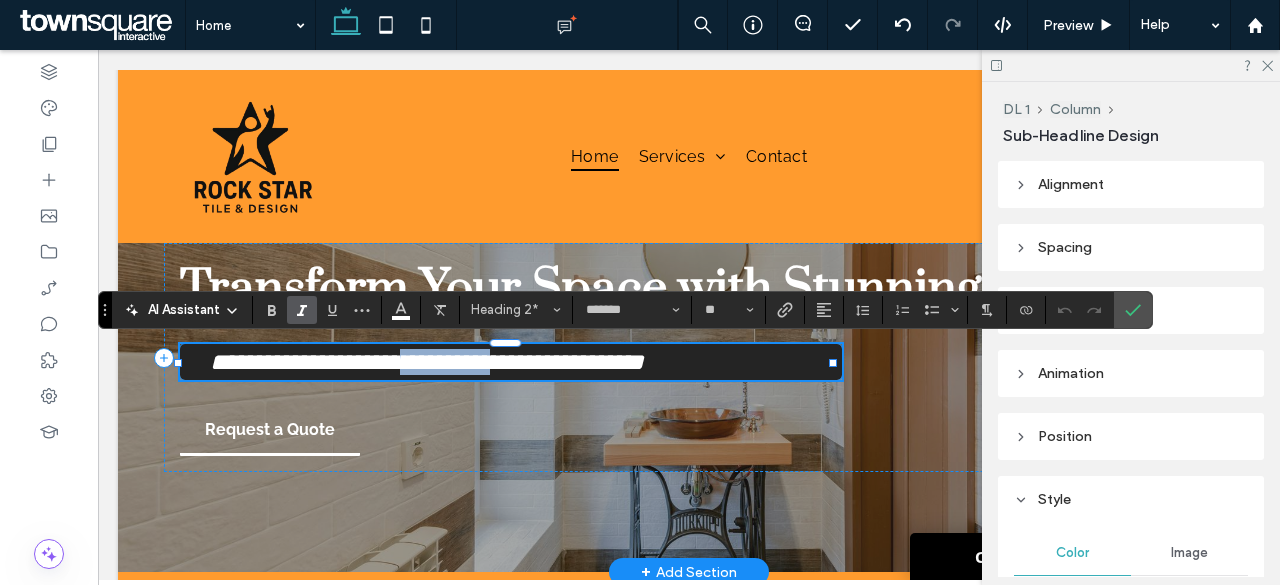 drag, startPoint x: 528, startPoint y: 369, endPoint x: 414, endPoint y: 366, distance: 114.03947 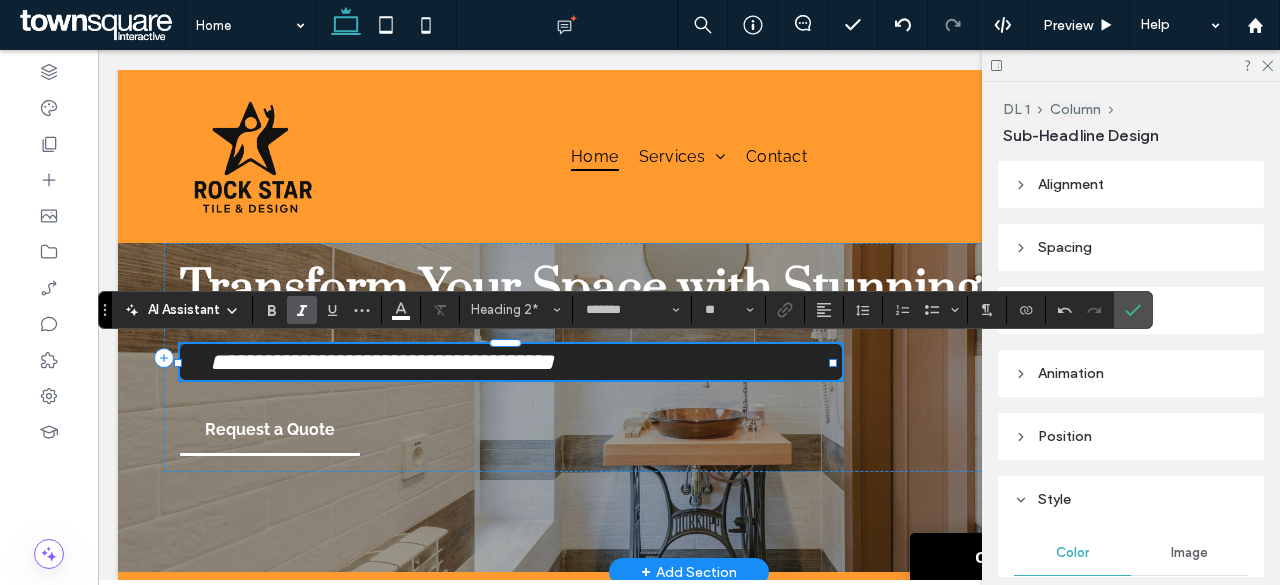 type 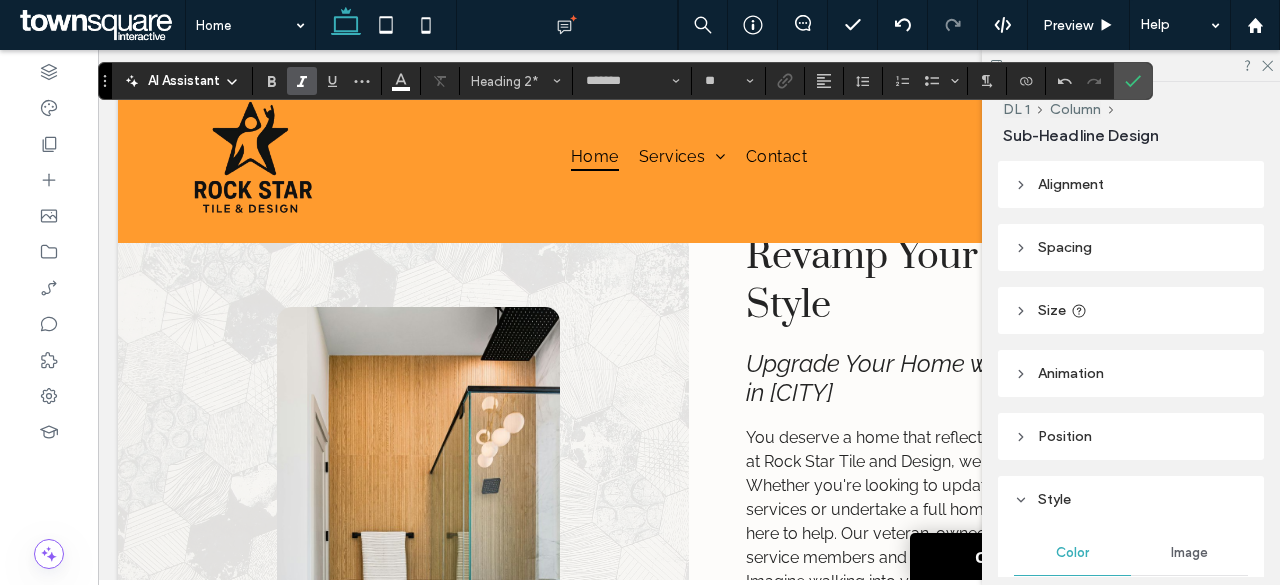 scroll, scrollTop: 645, scrollLeft: 0, axis: vertical 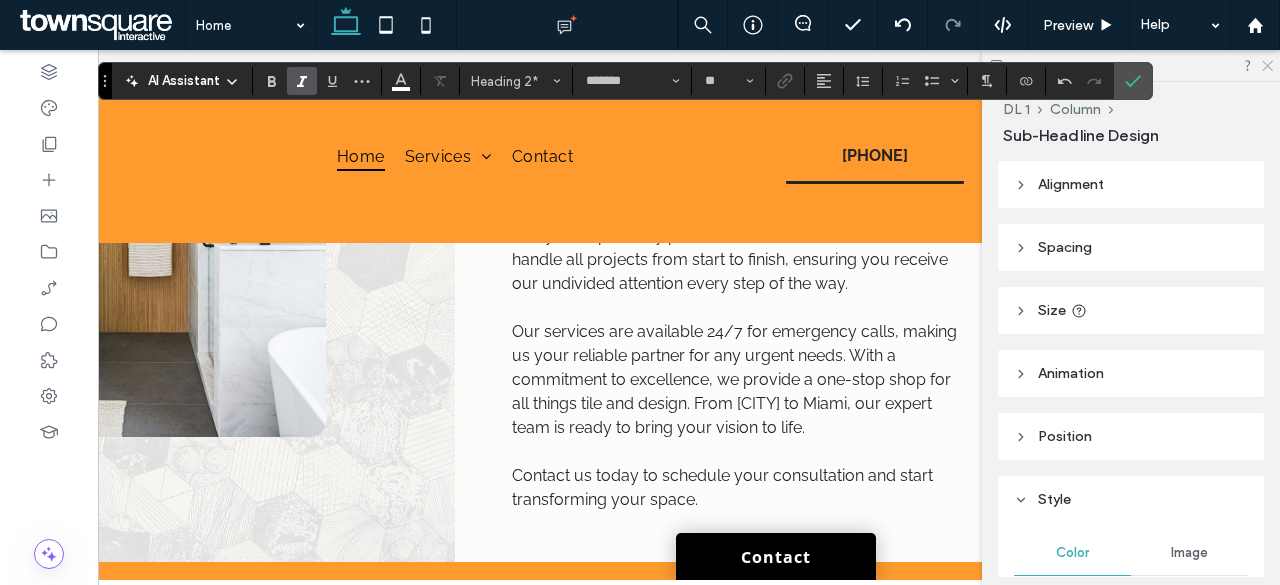 click 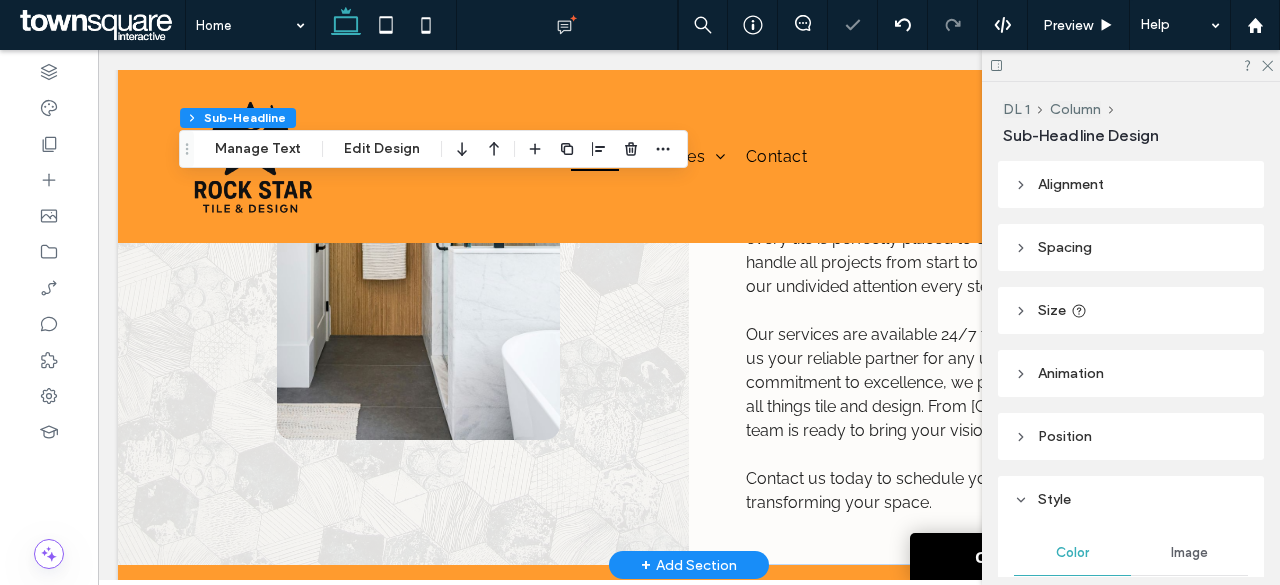scroll, scrollTop: 0, scrollLeft: 0, axis: both 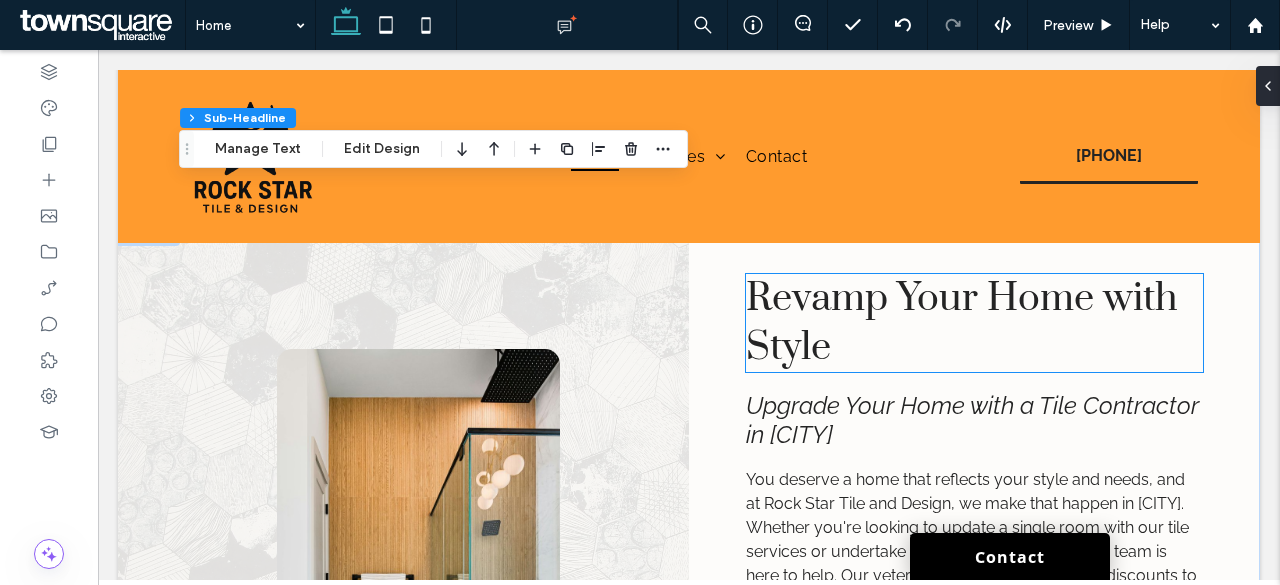 click on "Revamp Your Home with Style" at bounding box center (962, 323) 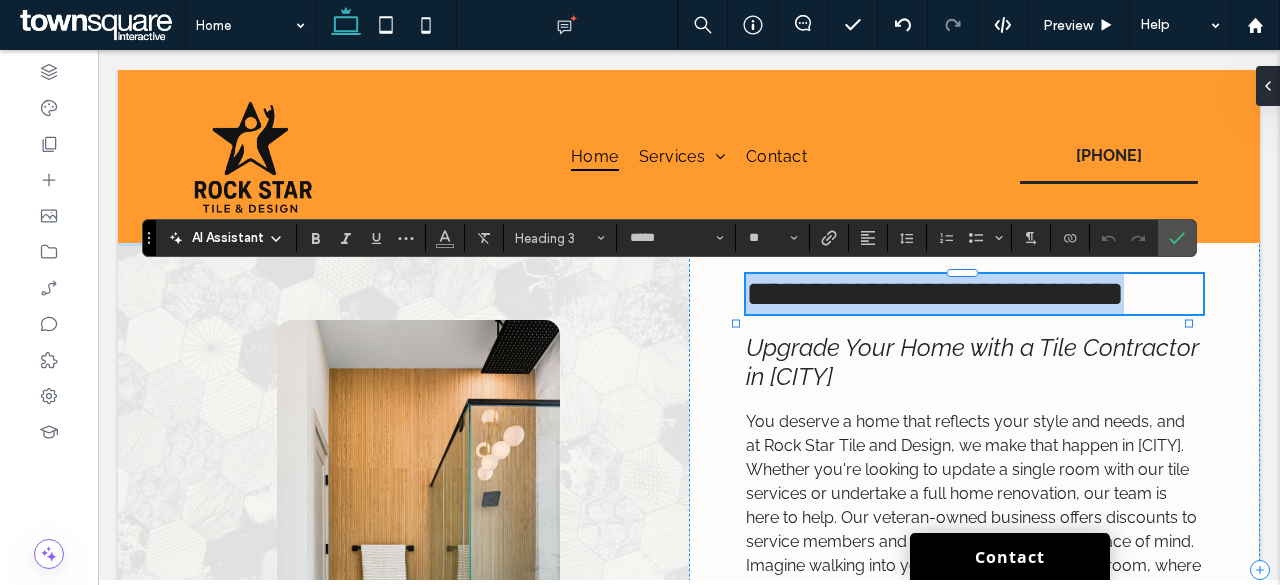 paste 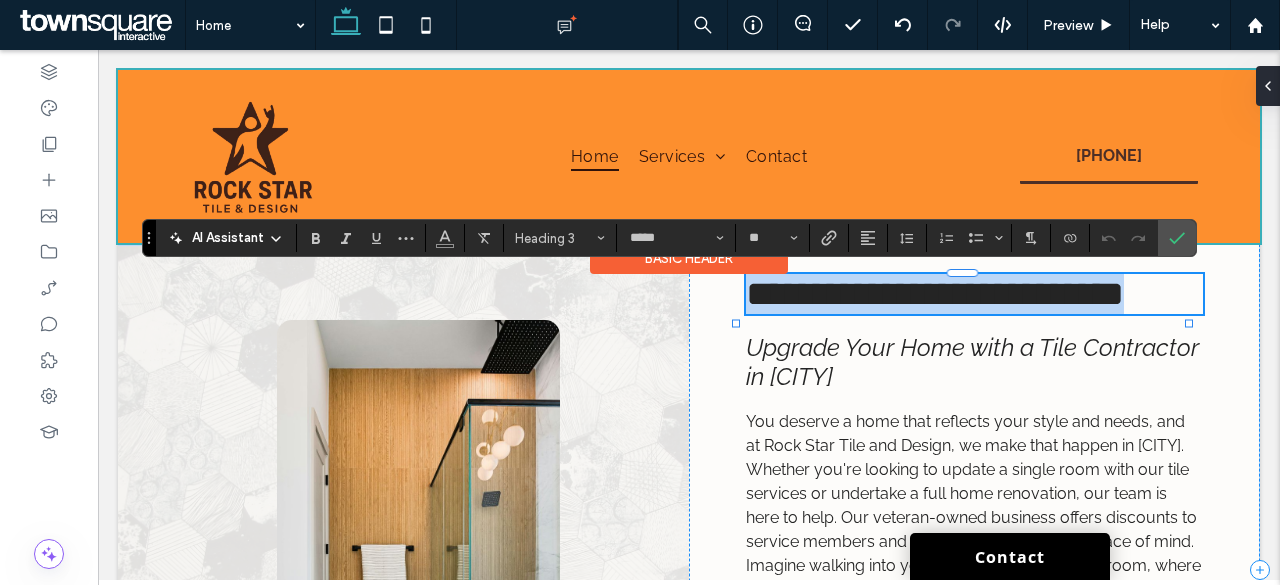 type 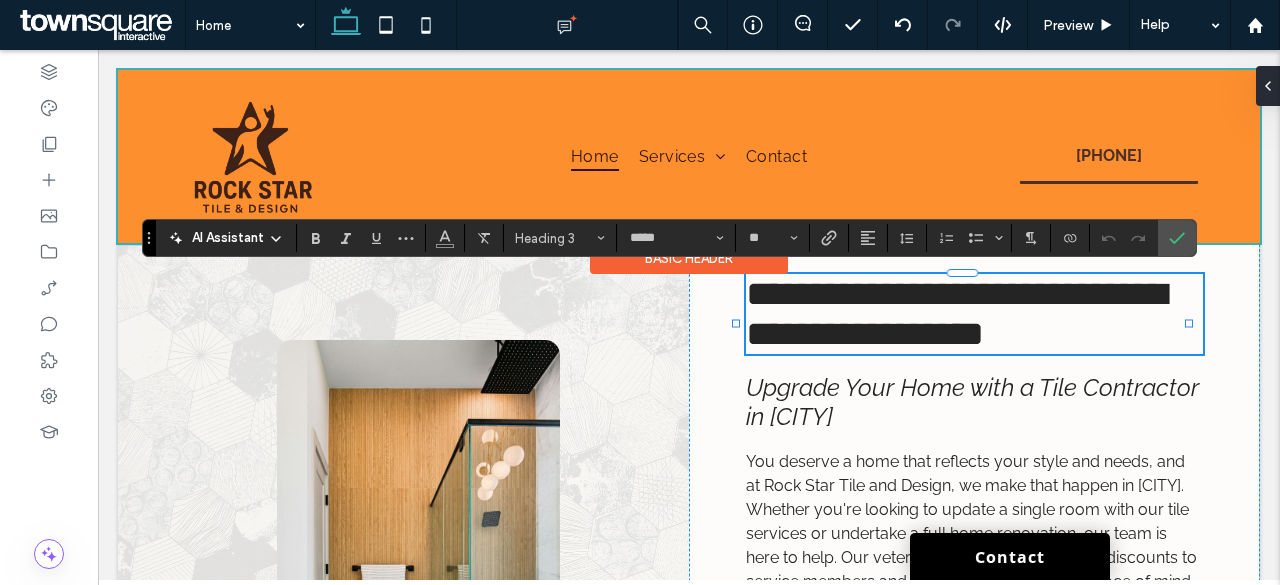 type on "*******" 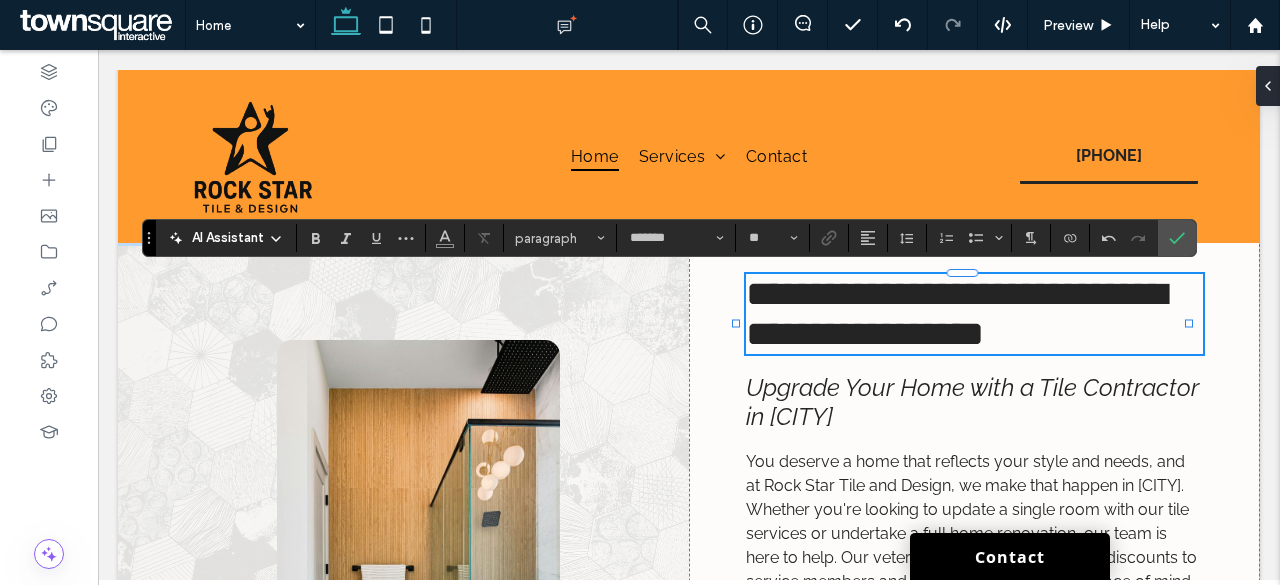 type on "*****" 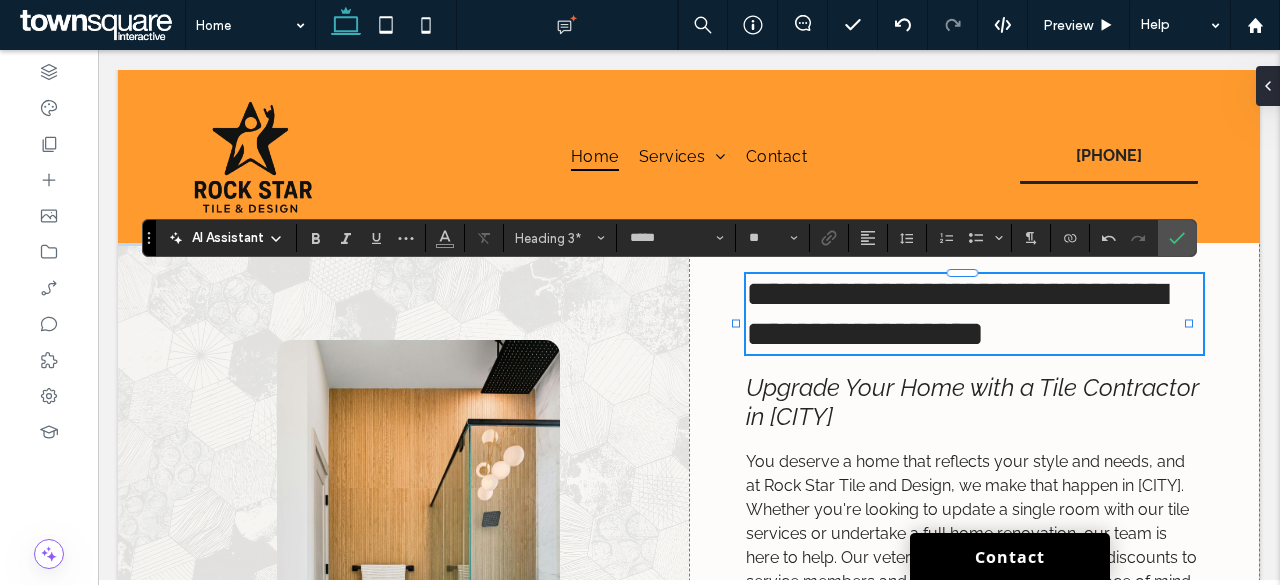click on "**********" at bounding box center (956, 314) 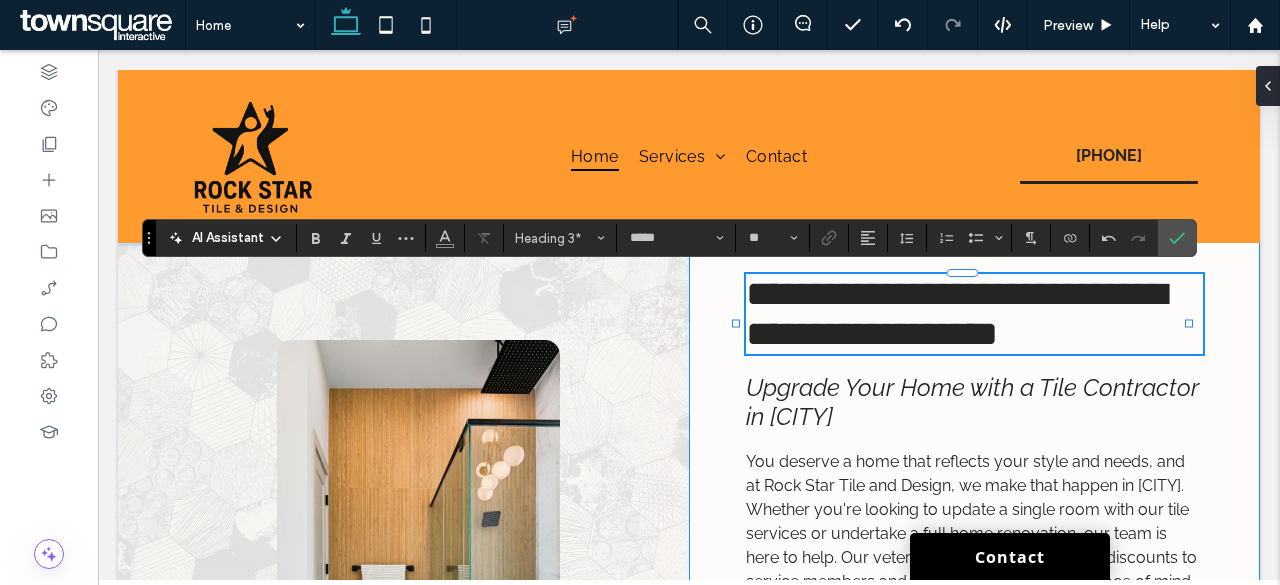 click on "**********" at bounding box center [974, 590] 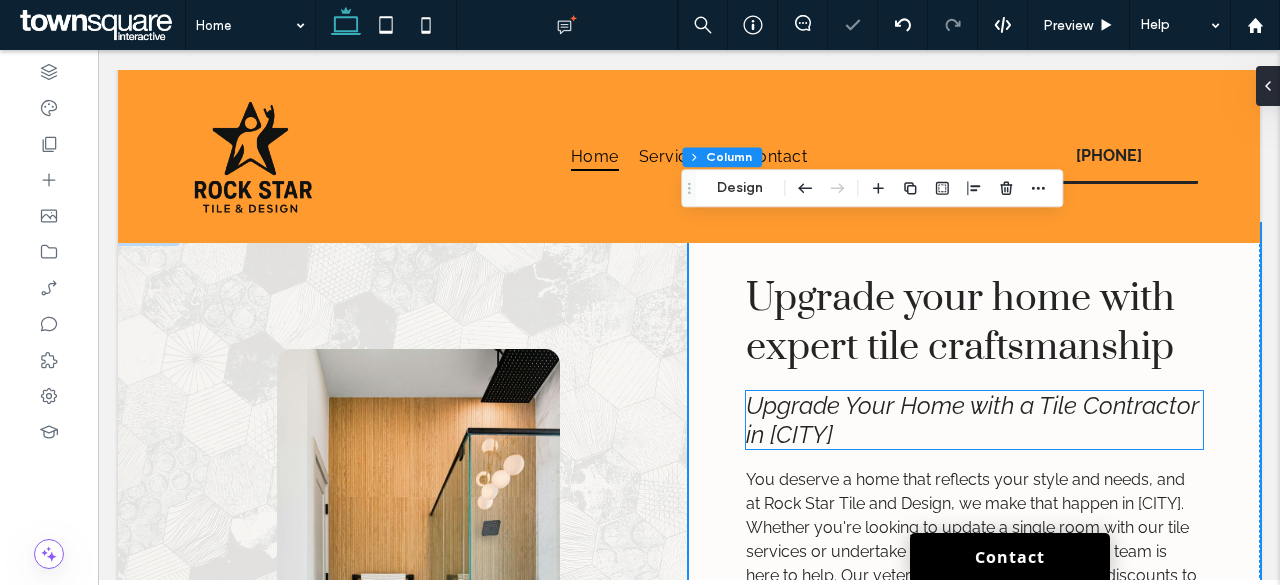 click on "Upgrade Your Home with a Tile Contractor in Boynton Beach" at bounding box center (972, 420) 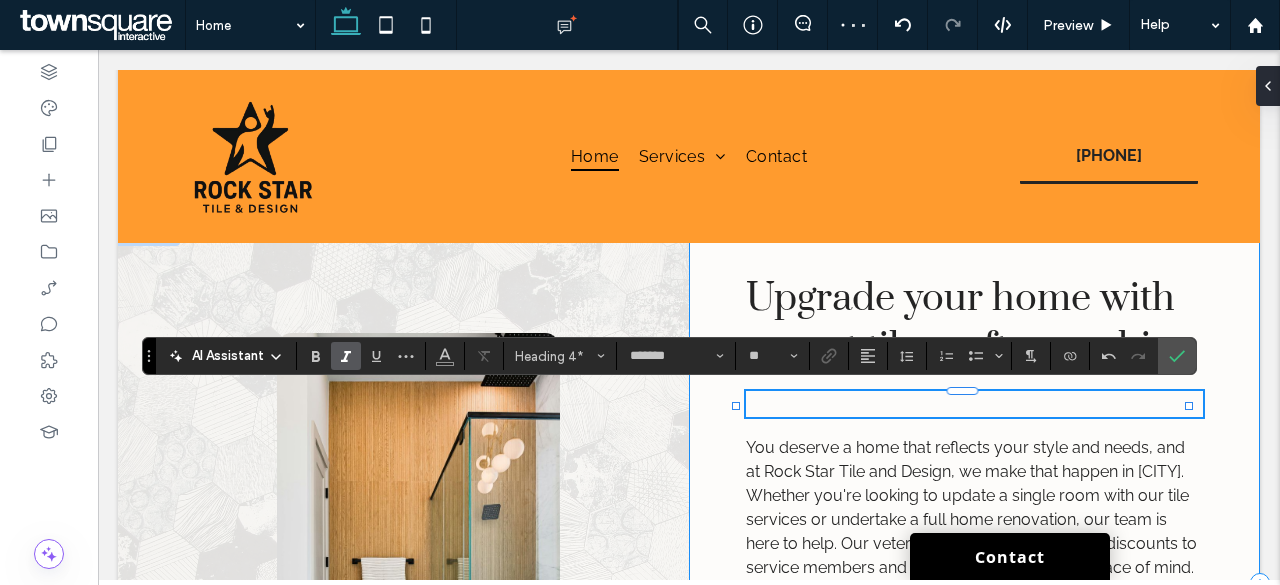 type 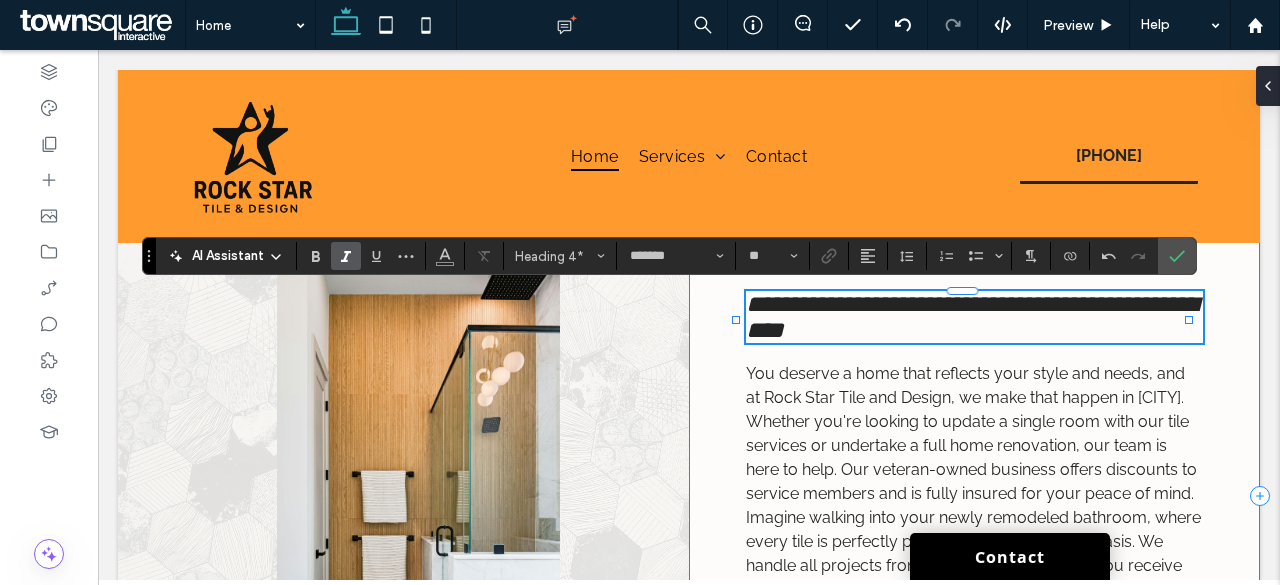 click on "**********" at bounding box center [974, 496] 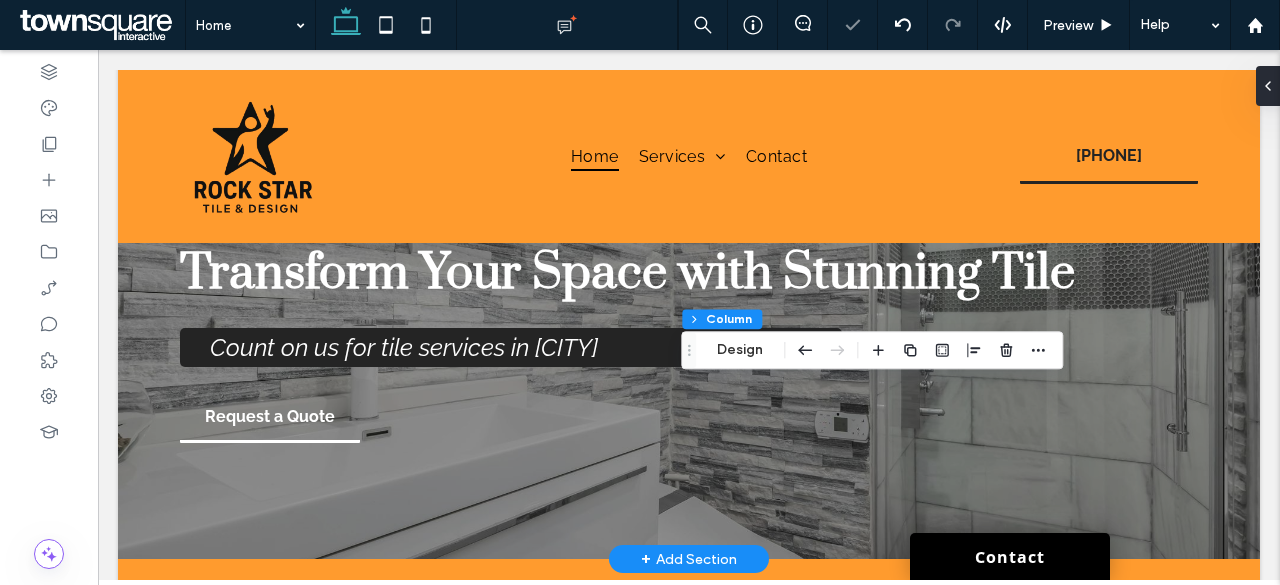 scroll, scrollTop: 105, scrollLeft: 0, axis: vertical 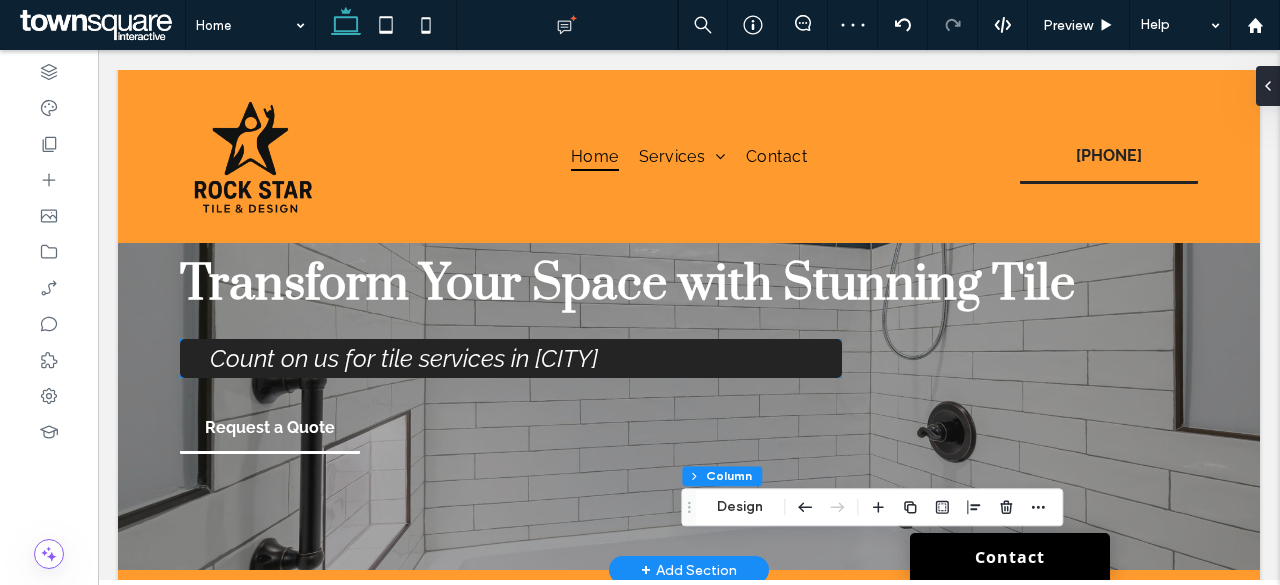 click on "Count on us for tile services in Boynton Beach" at bounding box center [404, 358] 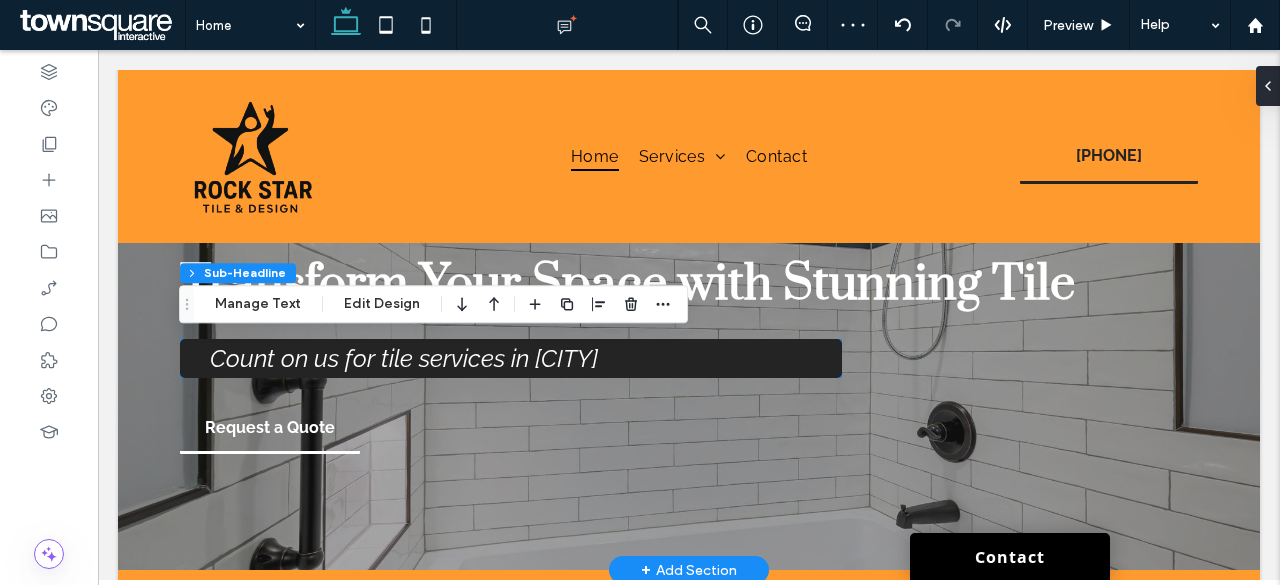click on "Count on us for tile services in Boynton Beach" at bounding box center (511, 358) 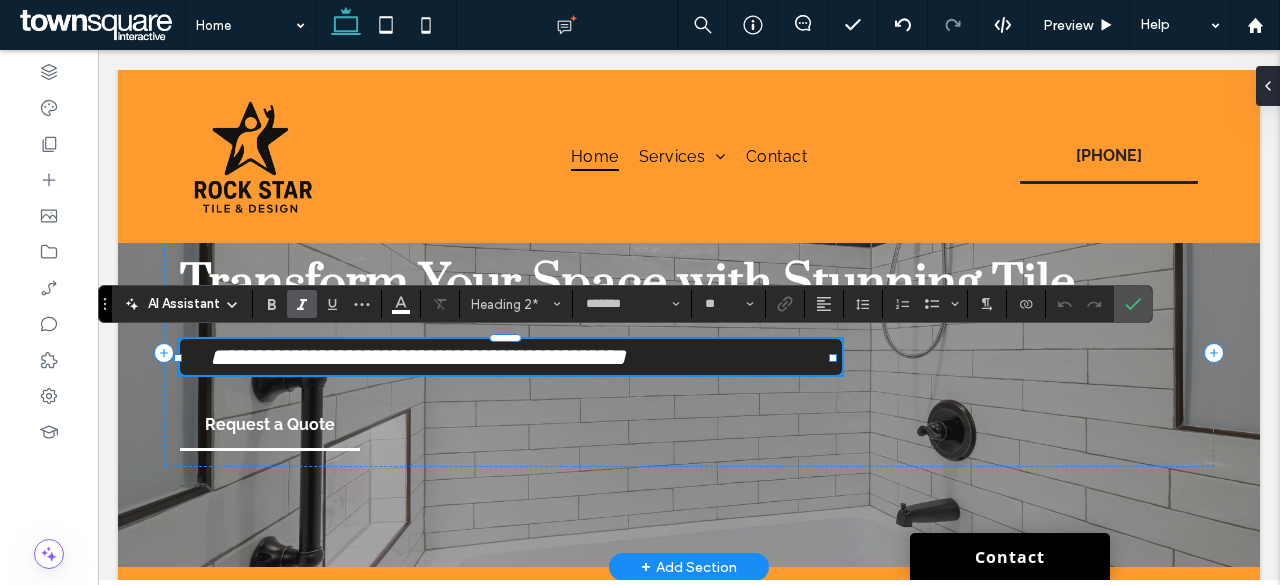 click on "**********" at bounding box center [418, 357] 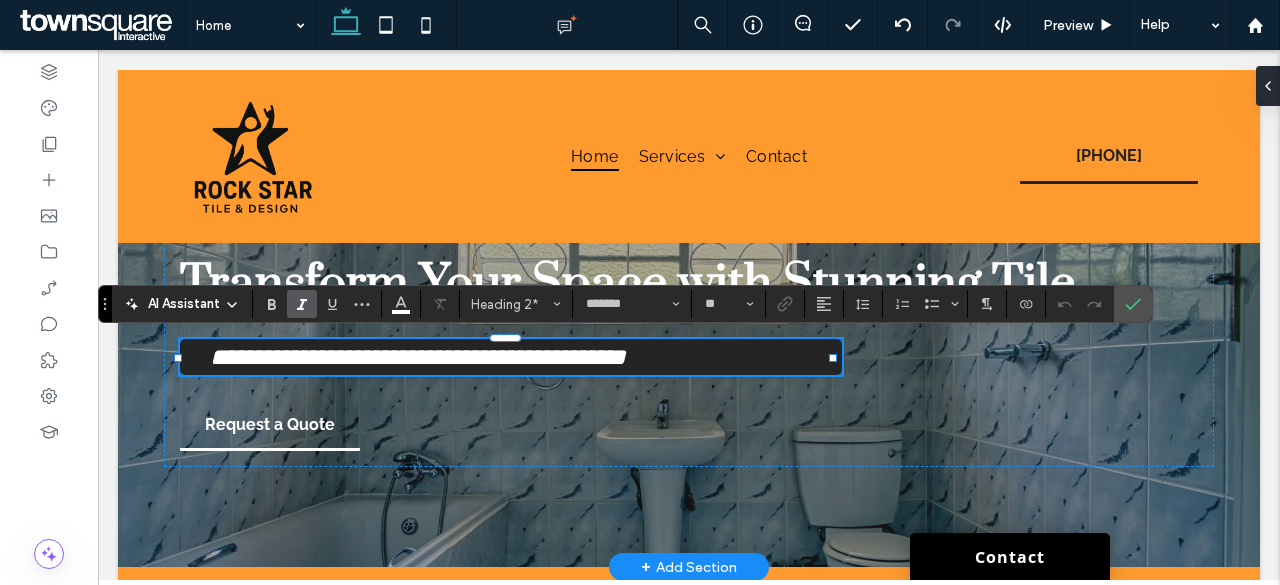 type 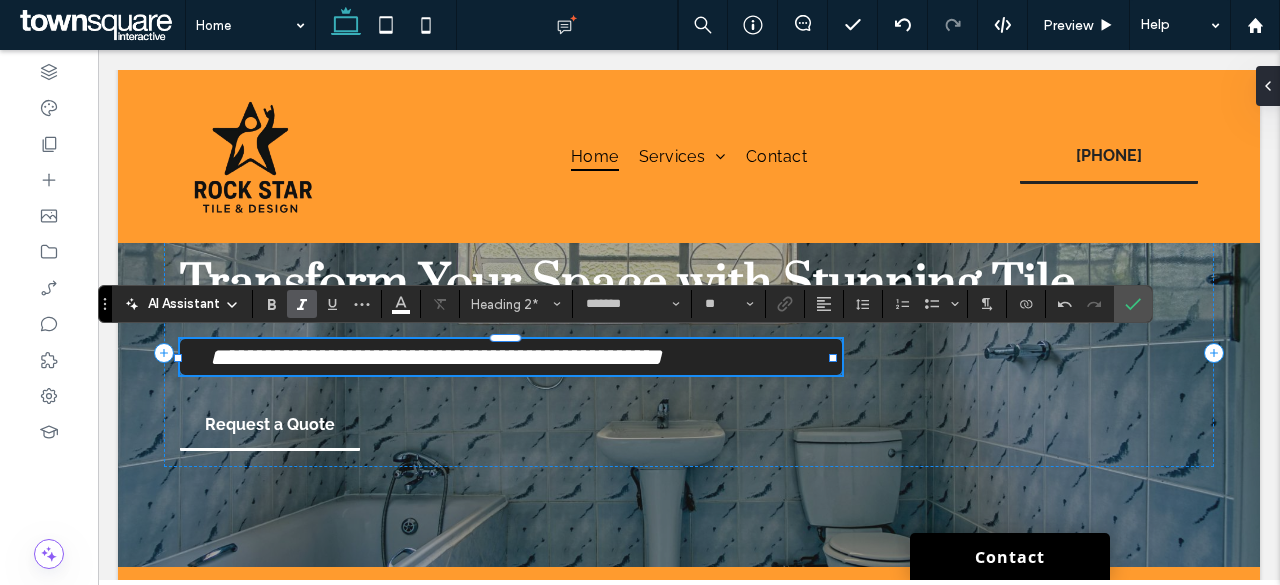 click on "**********" at bounding box center (511, 357) 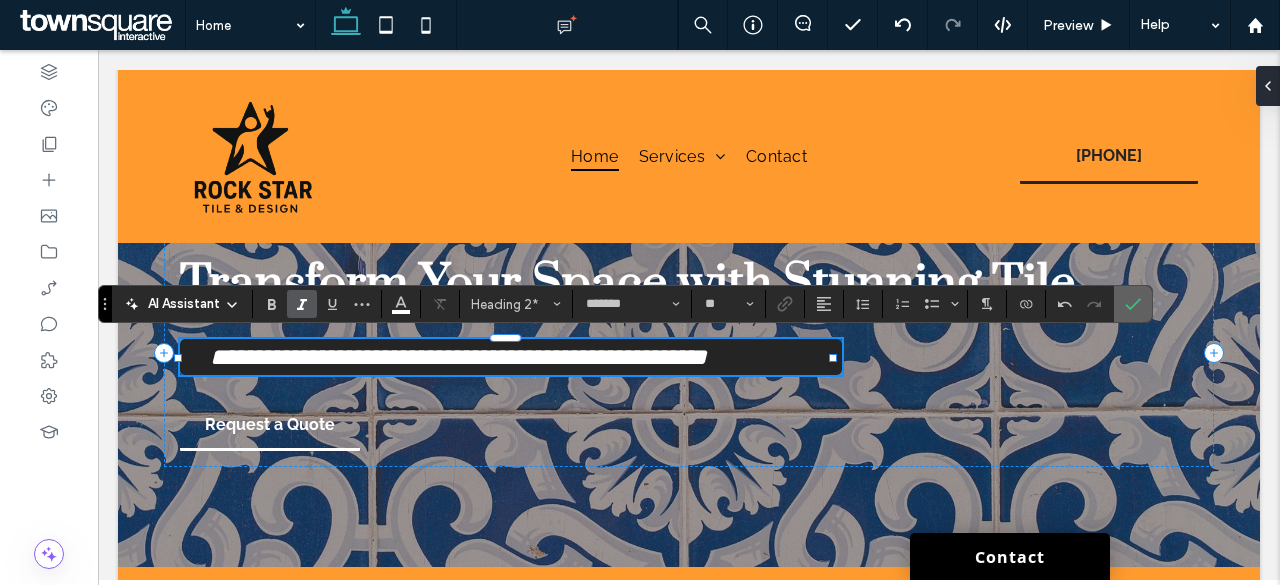 click 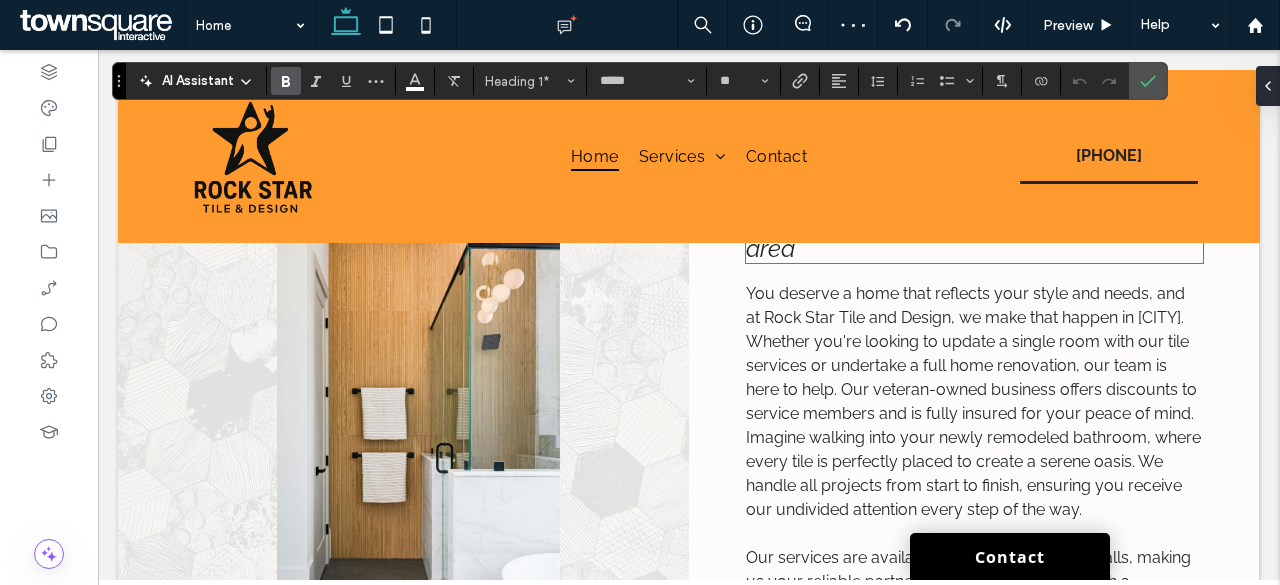 scroll, scrollTop: 805, scrollLeft: 0, axis: vertical 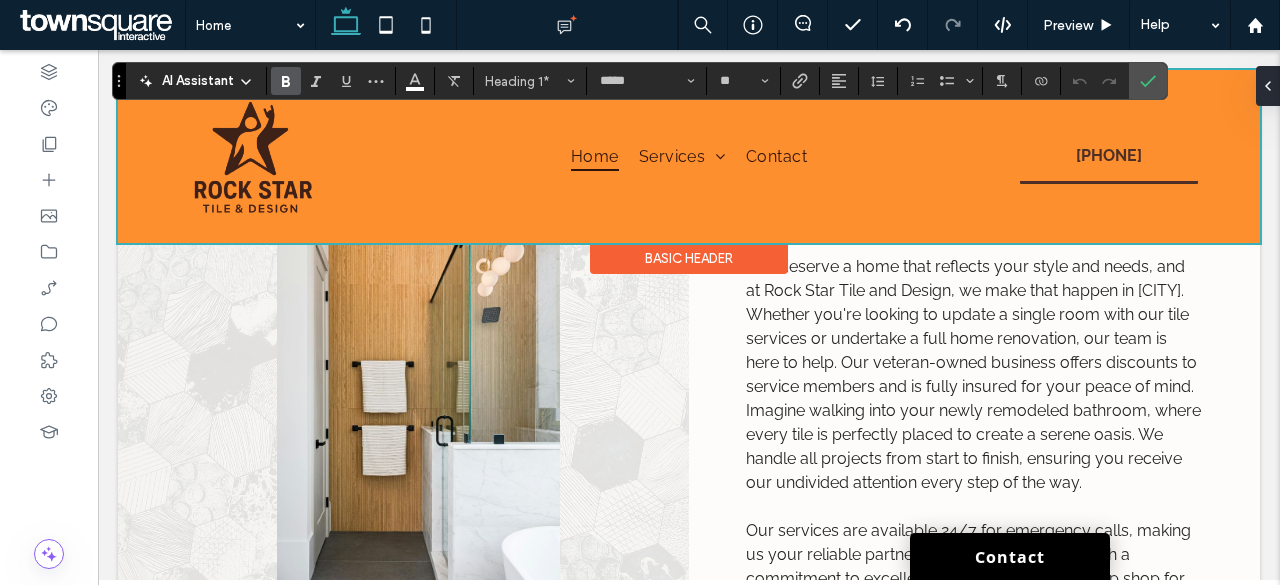 click at bounding box center (689, 156) 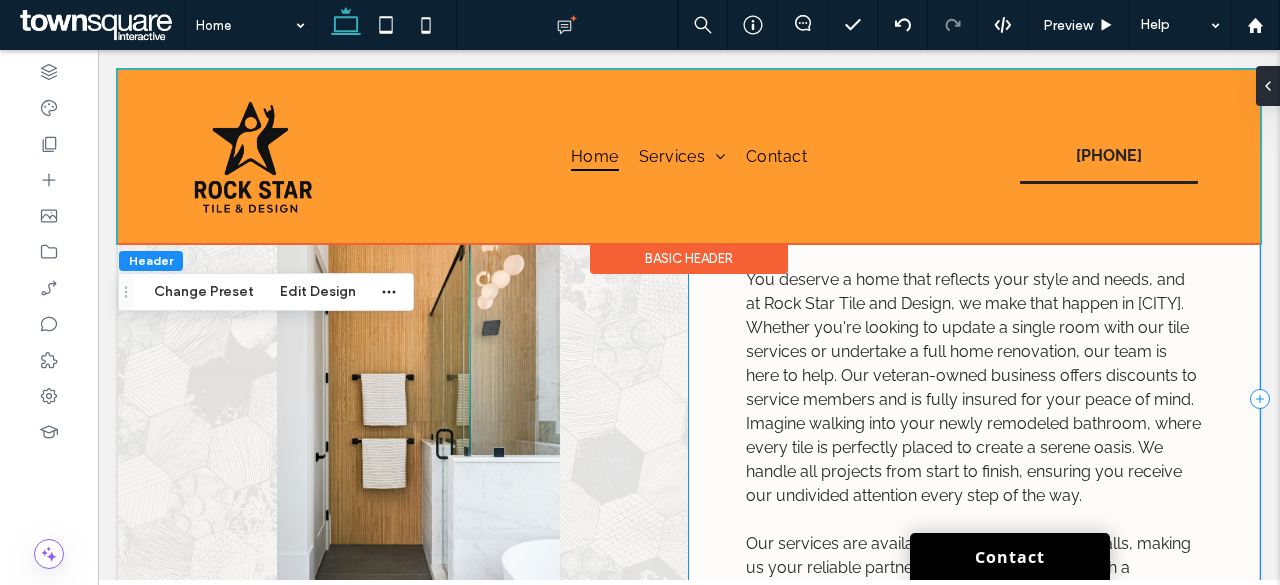 click on "Upgrade your home with expert tile craftsmanship
Rely on us for tile services in the Boynton Beach area
You deserve a home that reflects your style and needs, and at Rock Star Tile and Design, we make that happen in Boynton Beach. Whether you're looking to update a single room or undertake a full home renovation, our team is here to help. Our veteran-owned business offers discounts to service members and is fully insured for your peace of mind. Imagine walking into your newly remodeled bathroom, where every tile is perfectly placed to create a serene oasis. We handle all projects from start to finish, ensuring you receive our undivided attention every step of the way. Our services are available 24/7 for emergency calls, making us your reliable partner for any urgent needs. With a commitment to excellence, we provide a one-stop shop for all things tile and design. From Boynton Beach to Miami, our expert team is ready to bring your vision to life. ﻿" at bounding box center (974, 399) 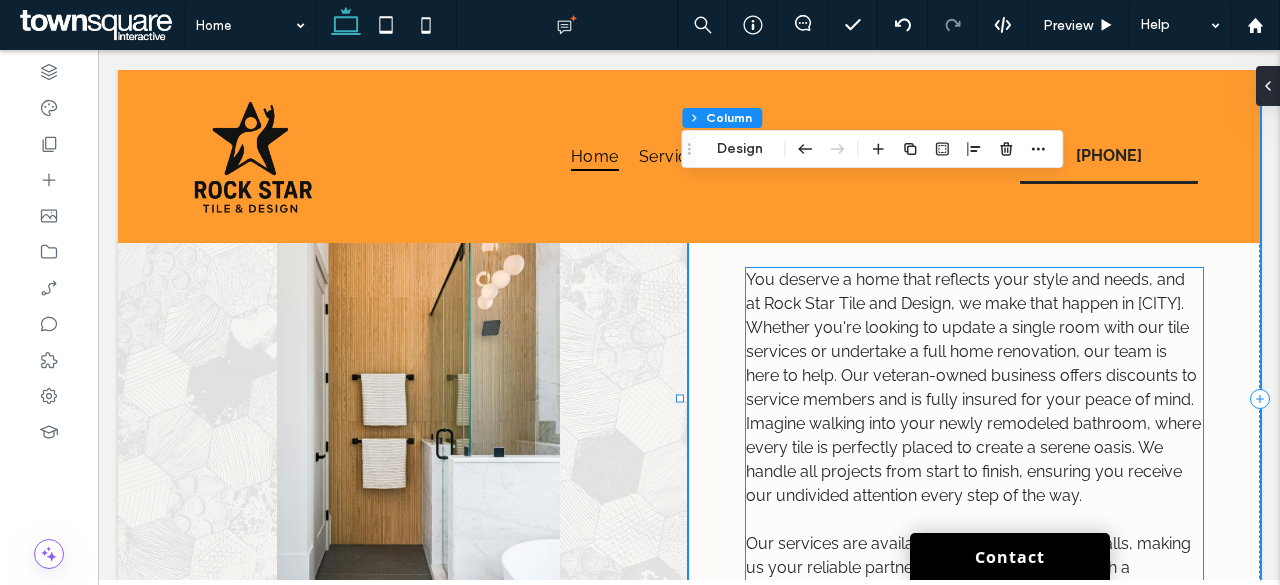 click on "You deserve a home that reflects your style and needs, and at Rock Star Tile and Design, we make that happen in Boynton Beach. Whether you're looking to update a single room or undertake a full home renovation, our team is here to help. Our veteran-owned business offers discounts to service members and is fully insured for your peace of mind. Imagine walking into your newly remodeled bathroom, where every tile is perfectly placed to create a serene oasis. We handle all projects from start to finish, ensuring you receive our undivided attention every step of the way." at bounding box center [973, 387] 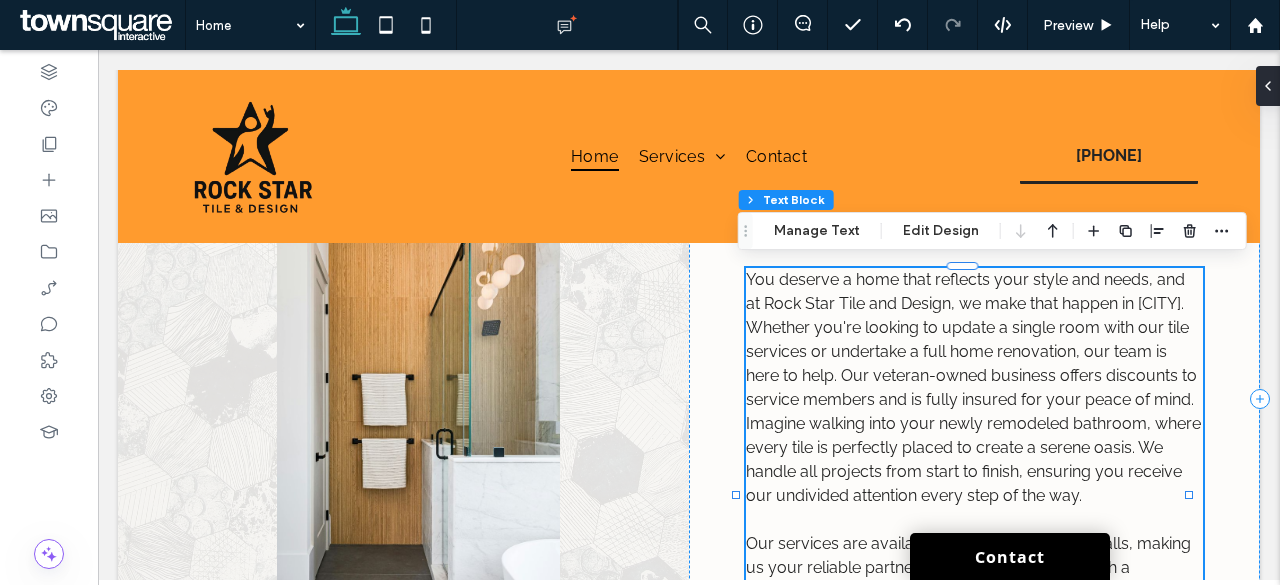 click on "You deserve a home that reflects your style and needs, and at Rock Star Tile and Design, we make that happen in Boynton Beach. Whether you're looking to update a single room or undertake a full home renovation, our team is here to help. Our veteran-owned business offers discounts to service members and is fully insured for your peace of mind. Imagine walking into your newly remodeled bathroom, where every tile is perfectly placed to create a serene oasis. We handle all projects from start to finish, ensuring you receive our undivided attention every step of the way." at bounding box center (973, 387) 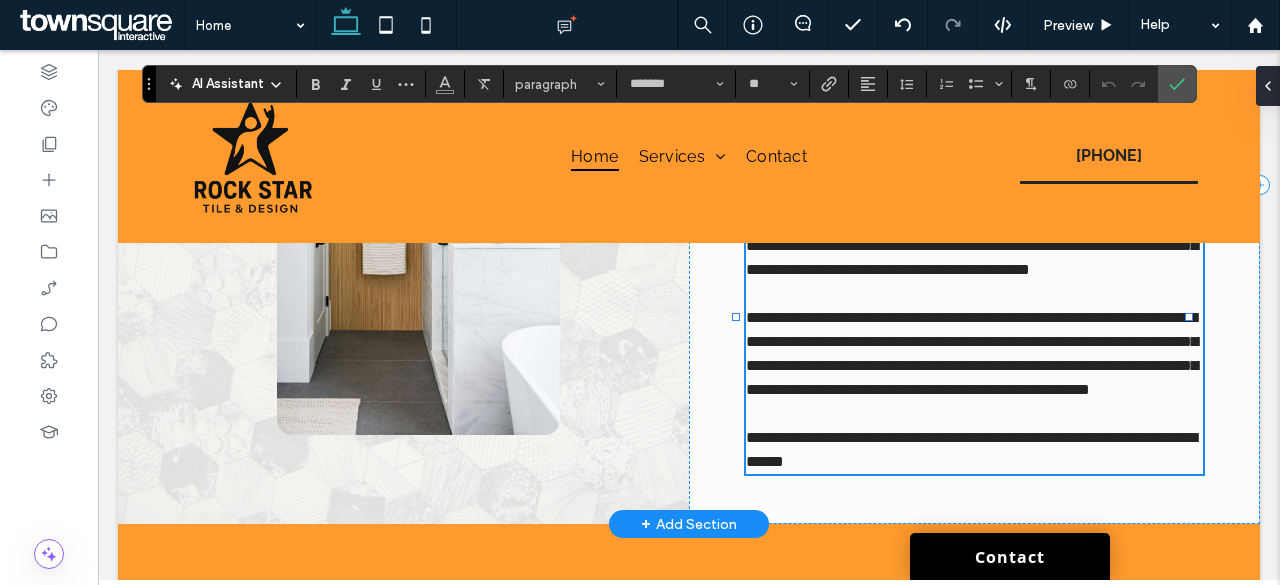 click on "**********" at bounding box center [972, 185] 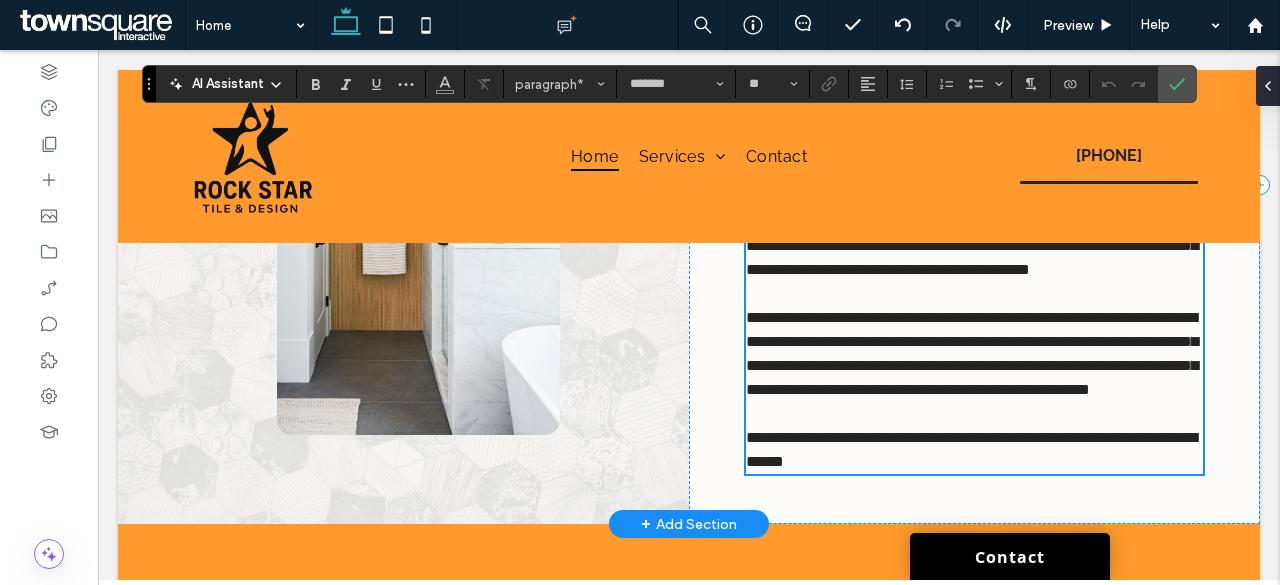 scroll, scrollTop: 783, scrollLeft: 0, axis: vertical 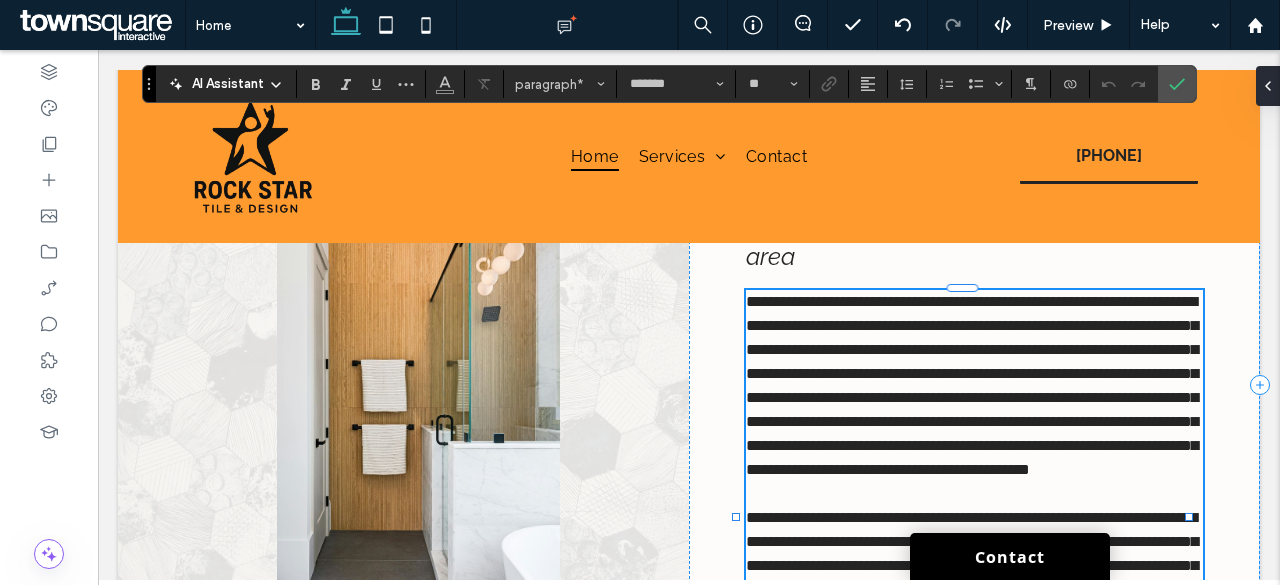 click on "**********" at bounding box center [972, 385] 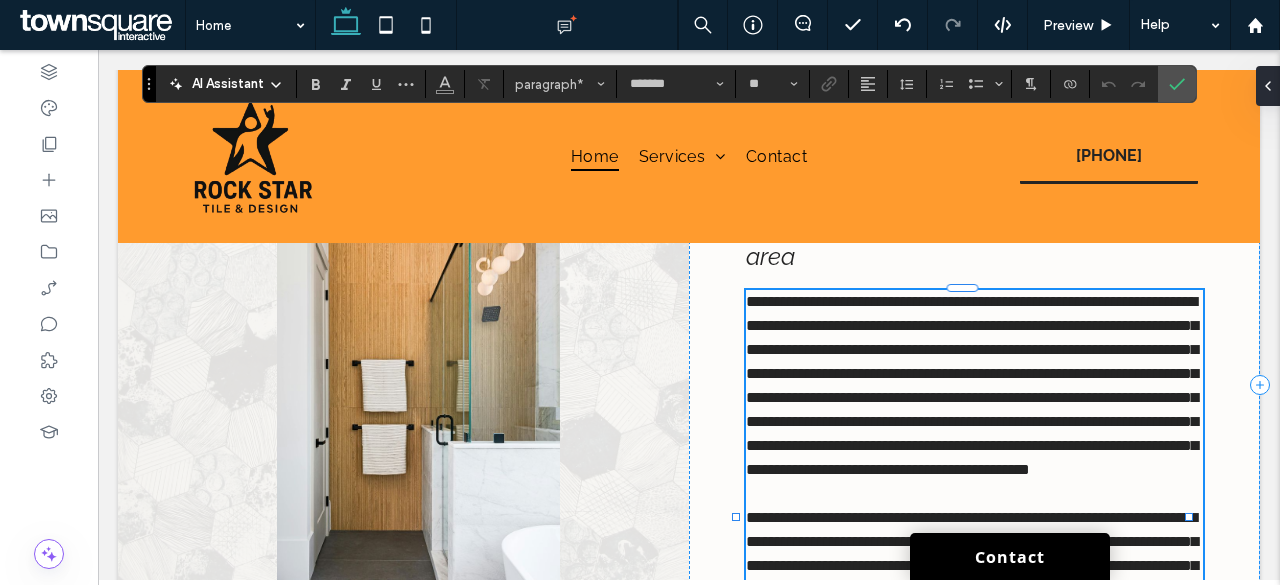 type 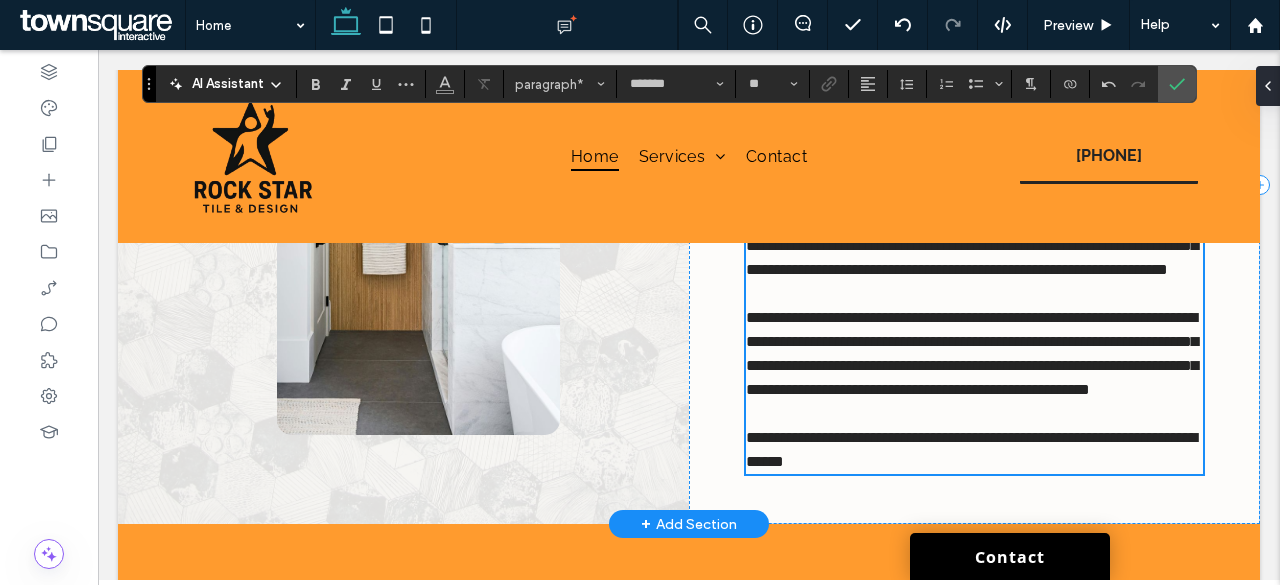 scroll, scrollTop: 1083, scrollLeft: 0, axis: vertical 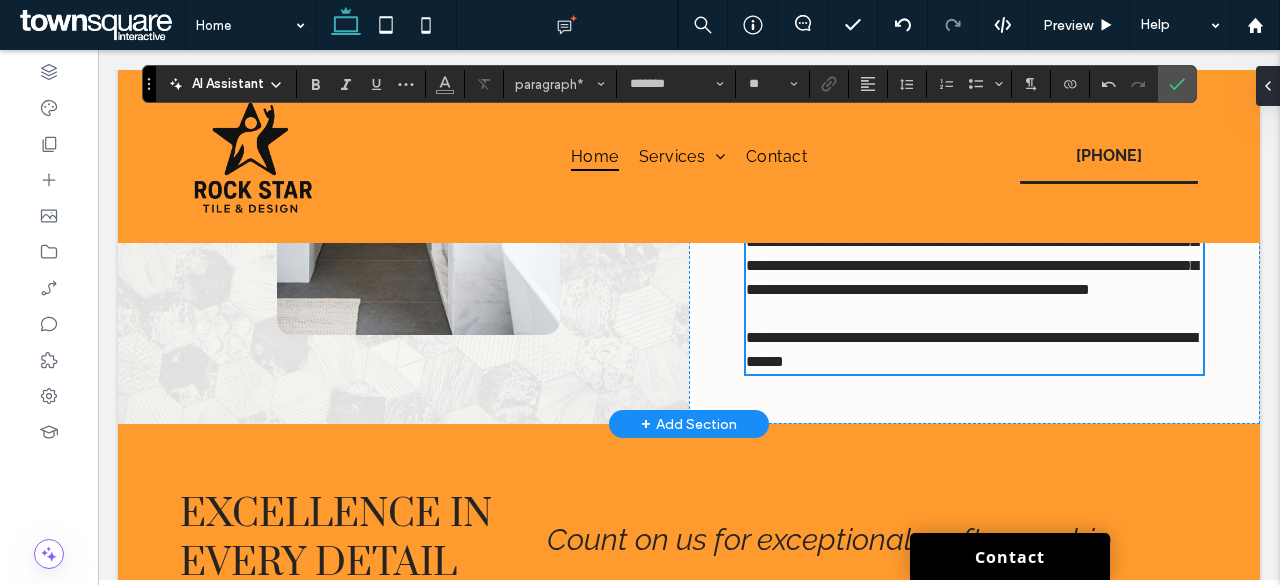 click on "**********" at bounding box center [974, 254] 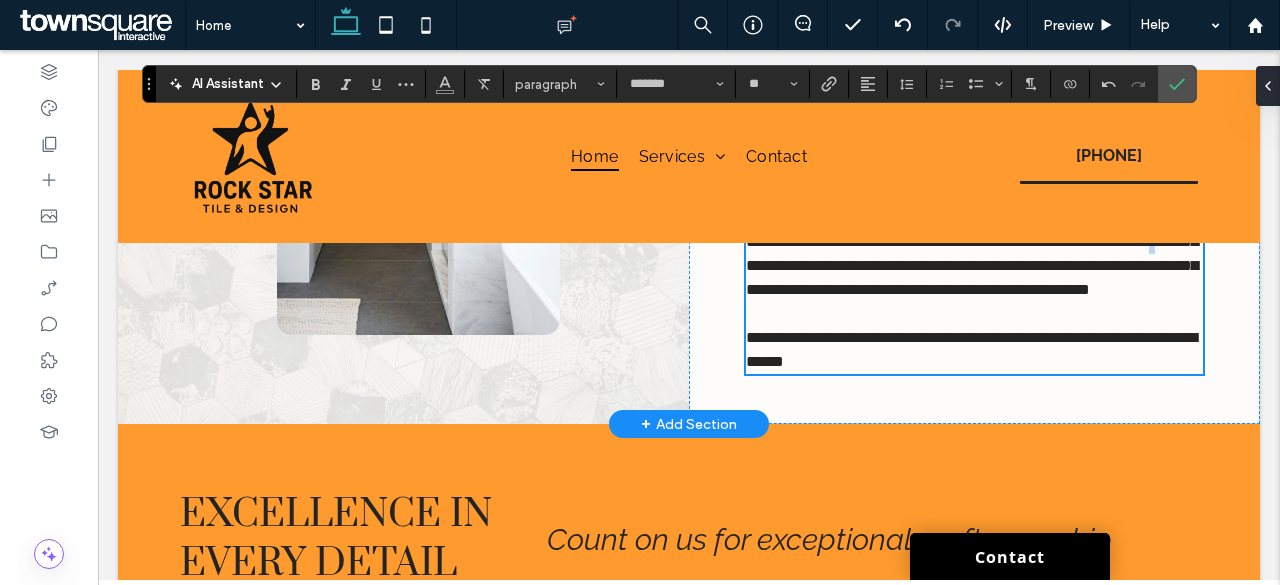 click on "**********" at bounding box center [972, 253] 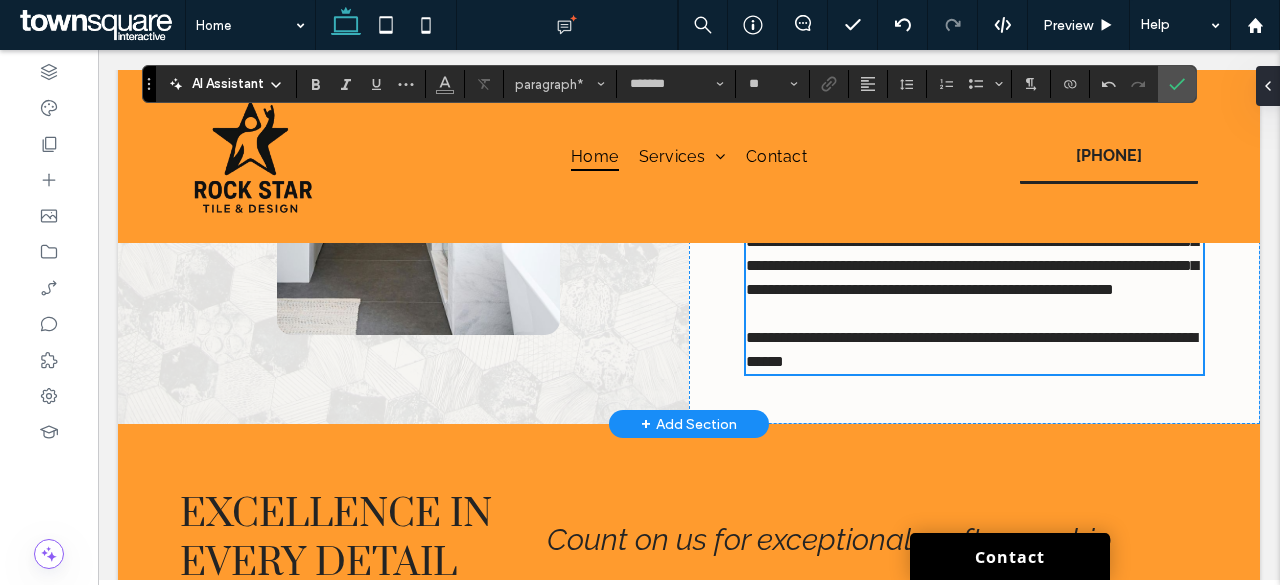 click on "**********" at bounding box center (972, 253) 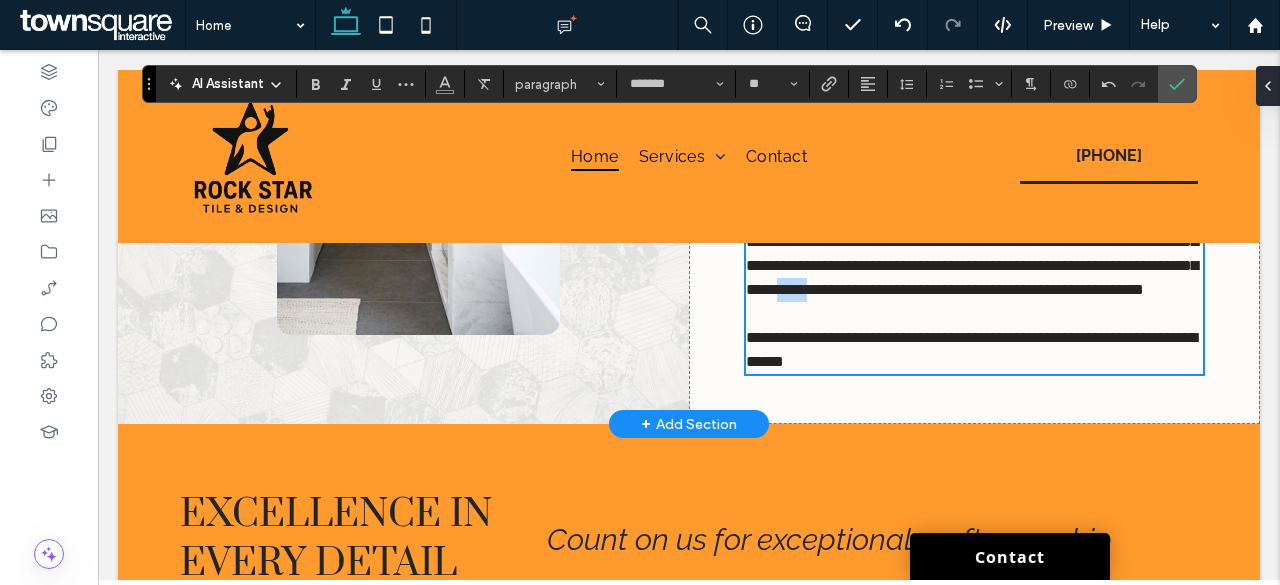 drag, startPoint x: 782, startPoint y: 389, endPoint x: 740, endPoint y: 388, distance: 42.0119 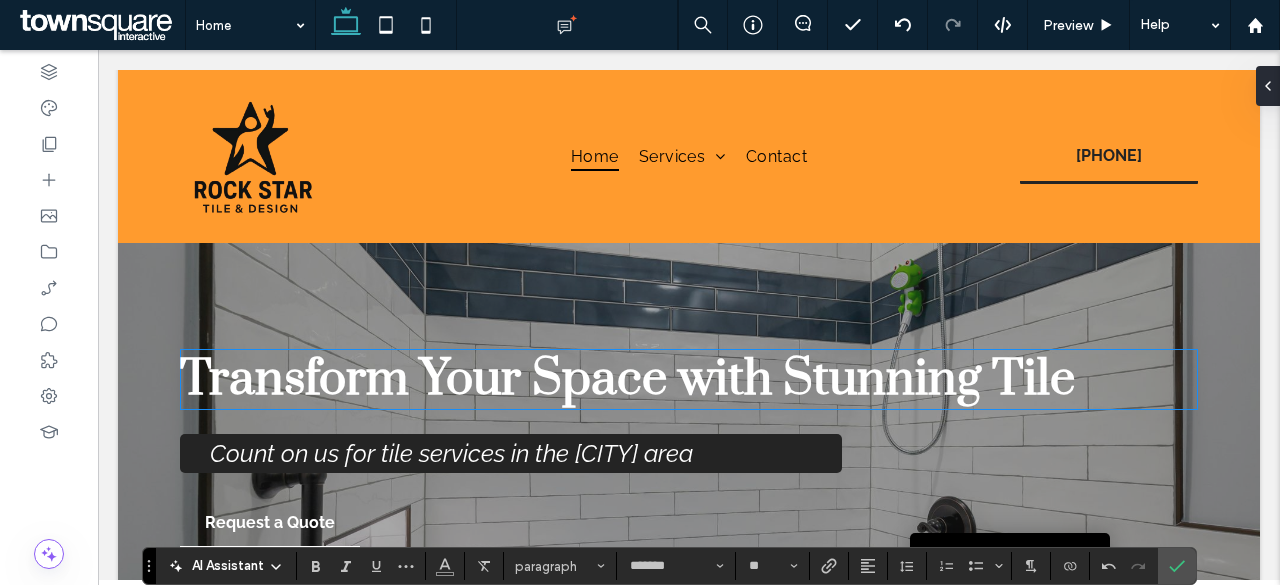 scroll, scrollTop: 9, scrollLeft: 0, axis: vertical 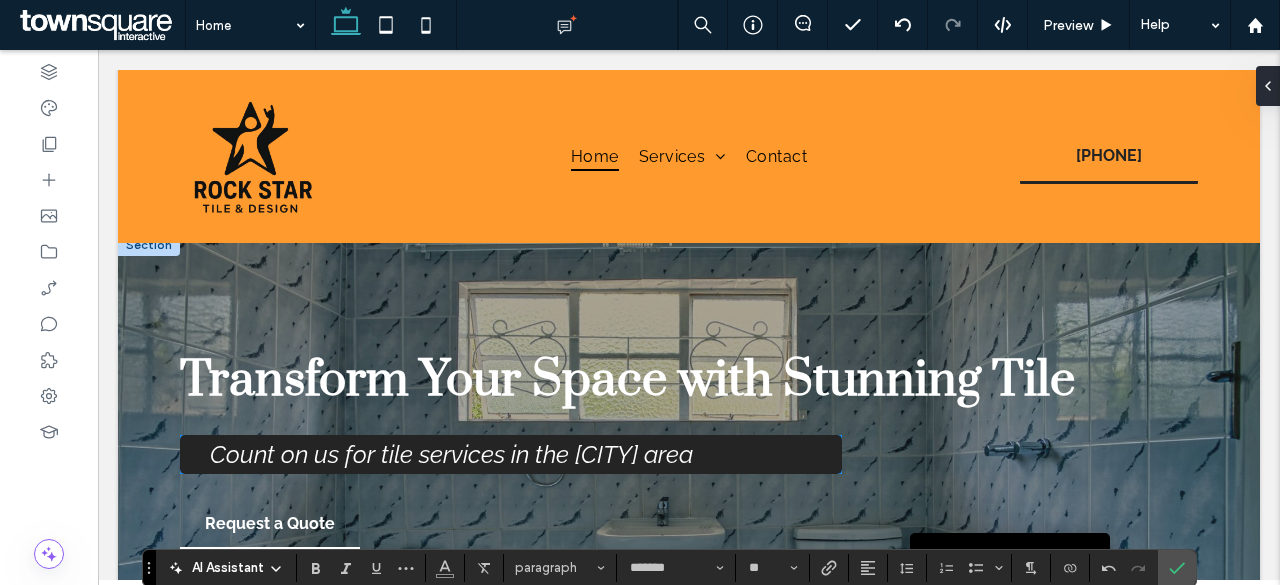 click on "Count on us for tile services in the Boynton Beach area" at bounding box center [451, 454] 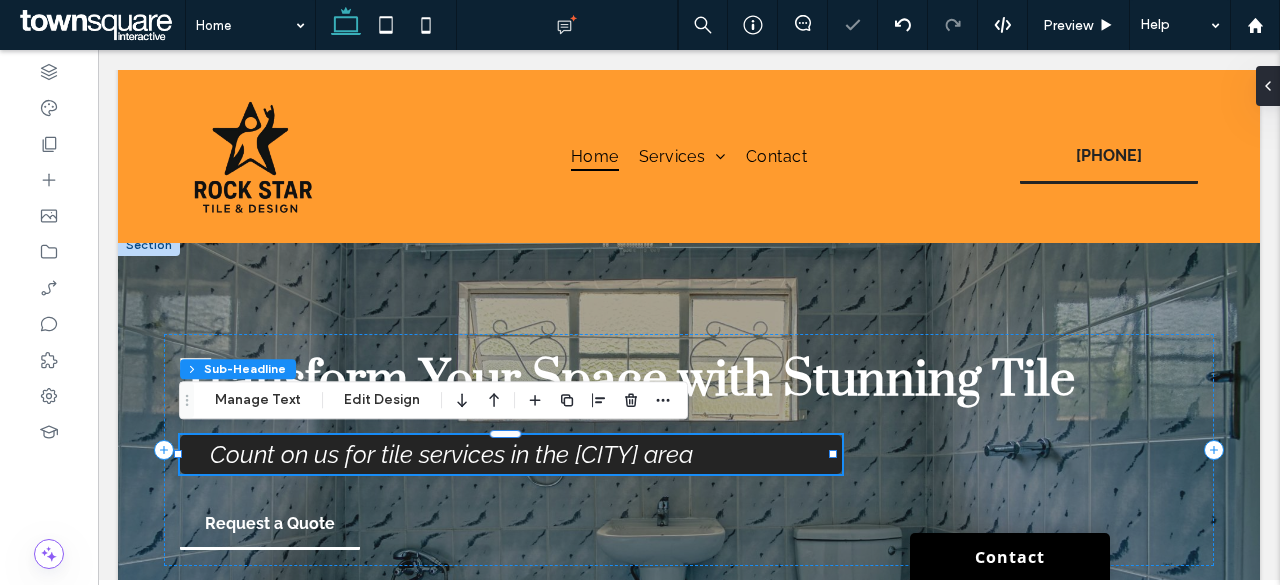 type on "*" 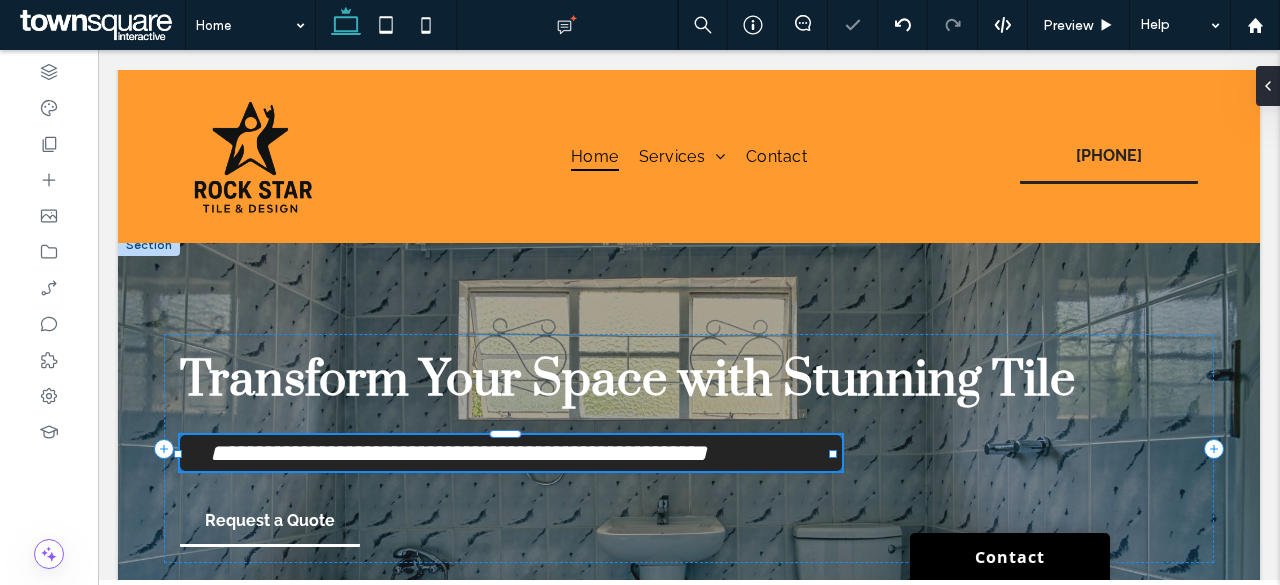 type on "*******" 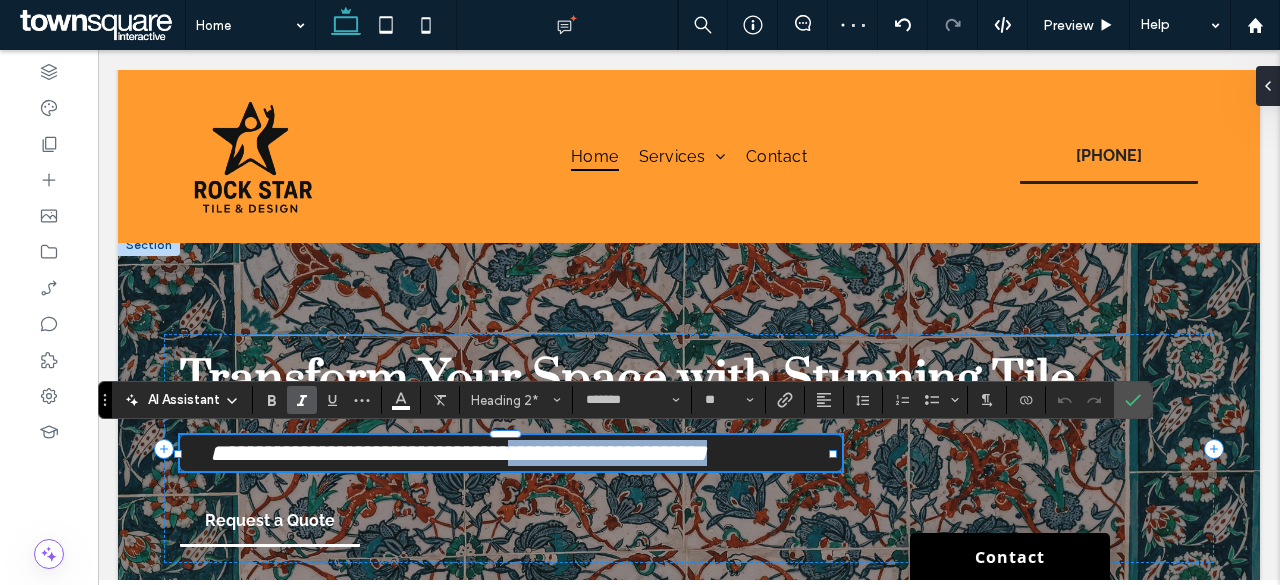 drag, startPoint x: 786, startPoint y: 459, endPoint x: 532, endPoint y: 457, distance: 254.00787 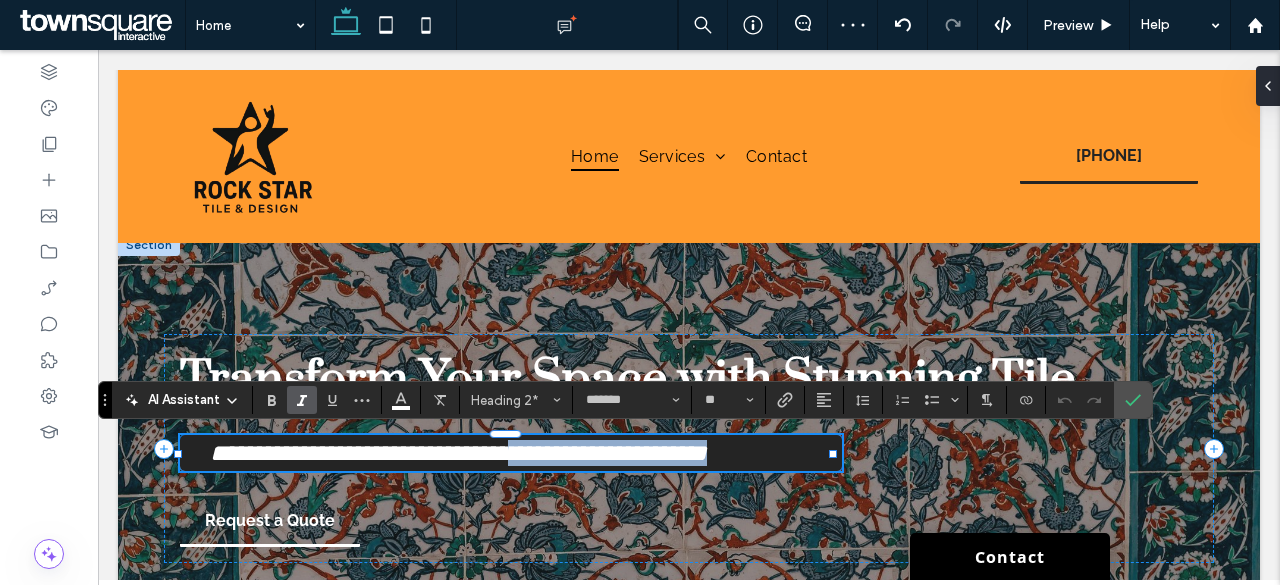 click on "**********" at bounding box center [458, 453] 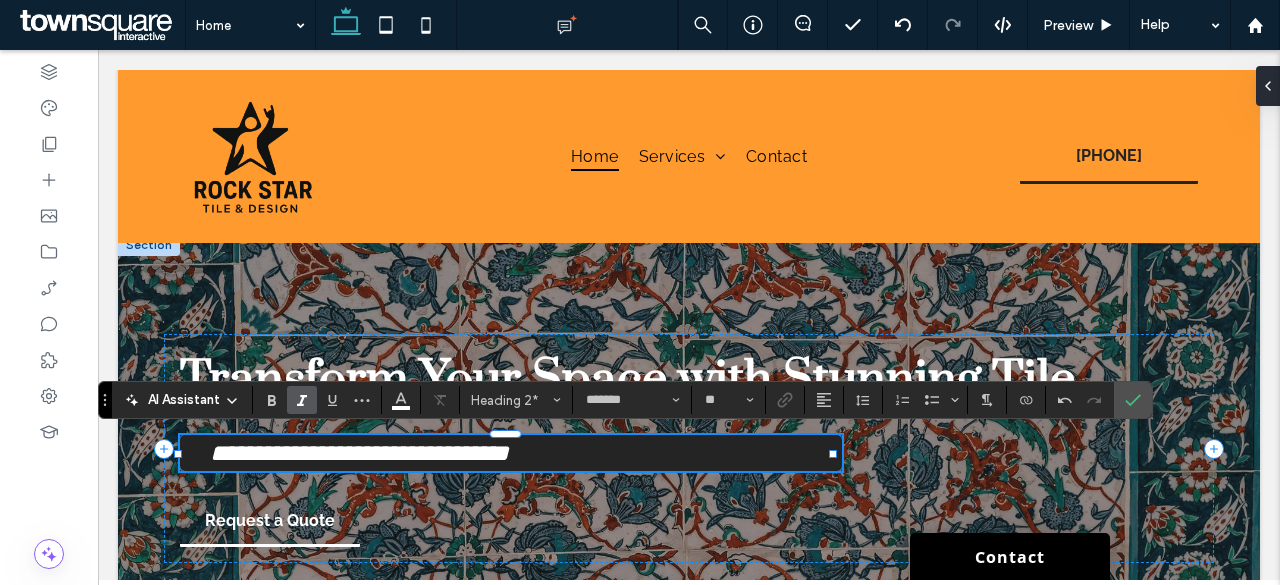 type 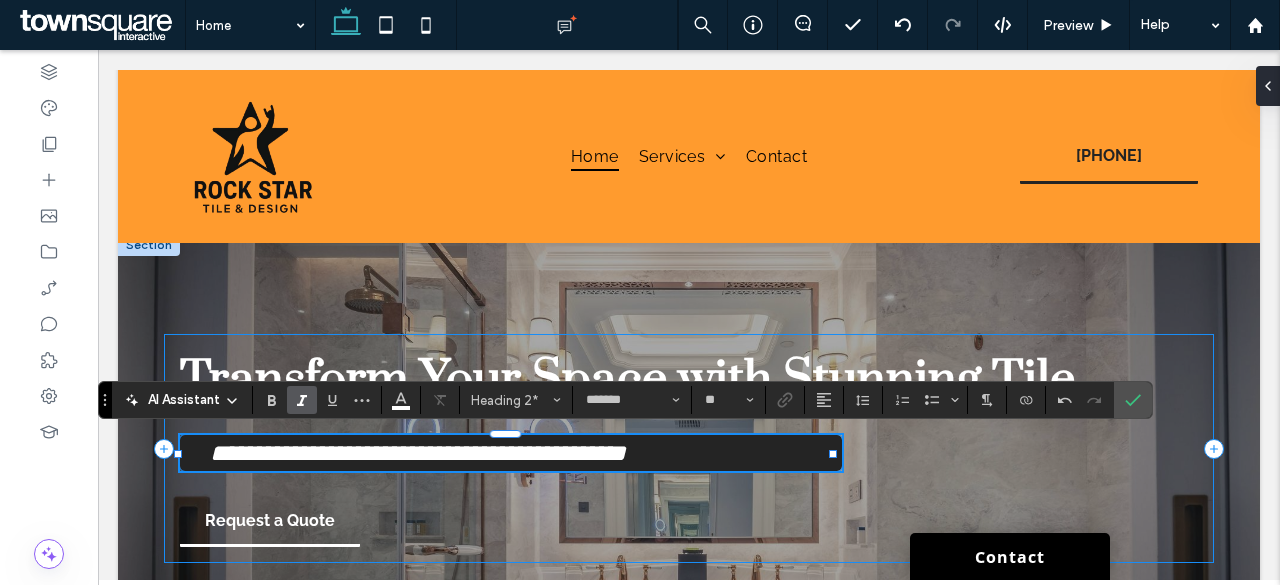 click on "**********" at bounding box center (689, 448) 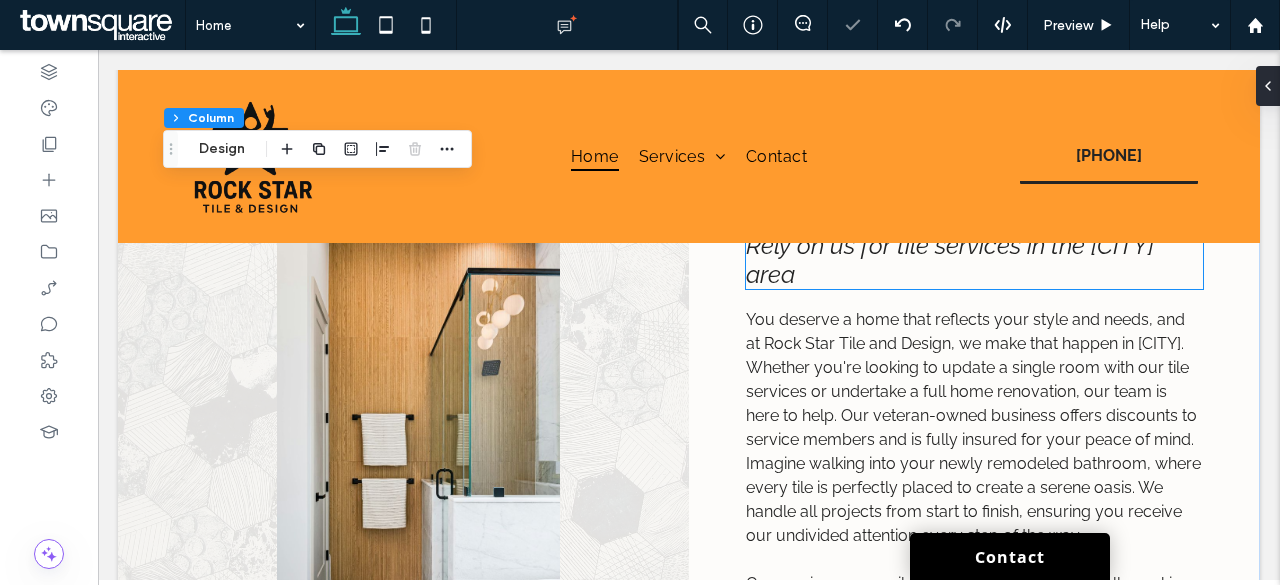 scroll, scrollTop: 699, scrollLeft: 0, axis: vertical 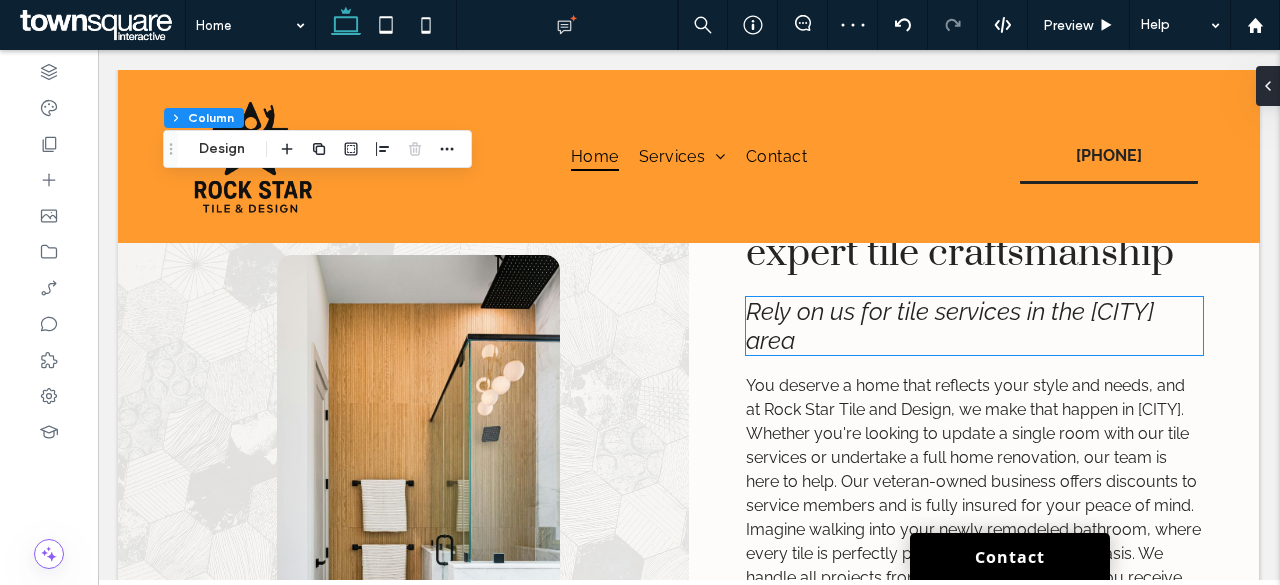 click on "Rely on us for tile services in the Boynton Beach area" at bounding box center [974, 326] 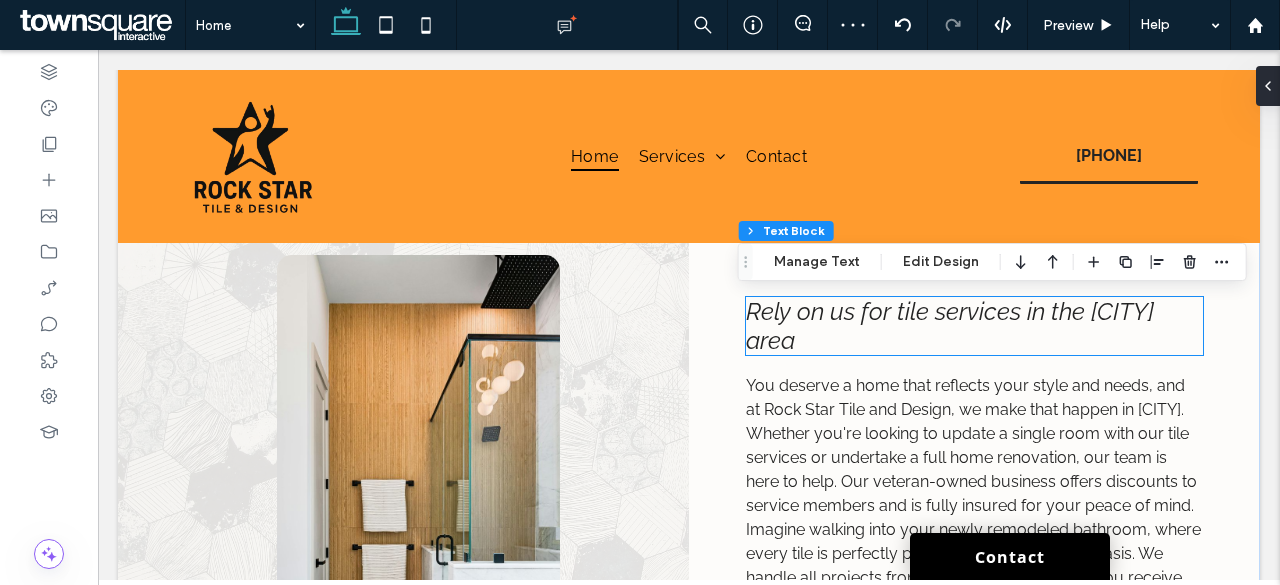 click on "Rely on us for tile services in the Boynton Beach area" at bounding box center [974, 326] 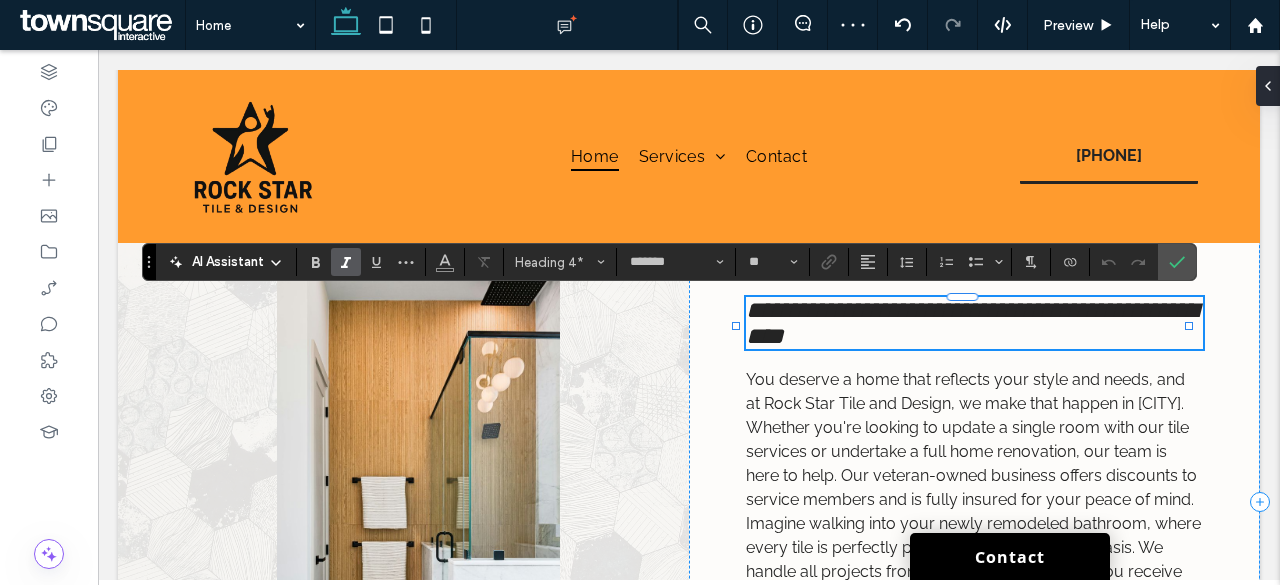click on "**********" at bounding box center [971, 323] 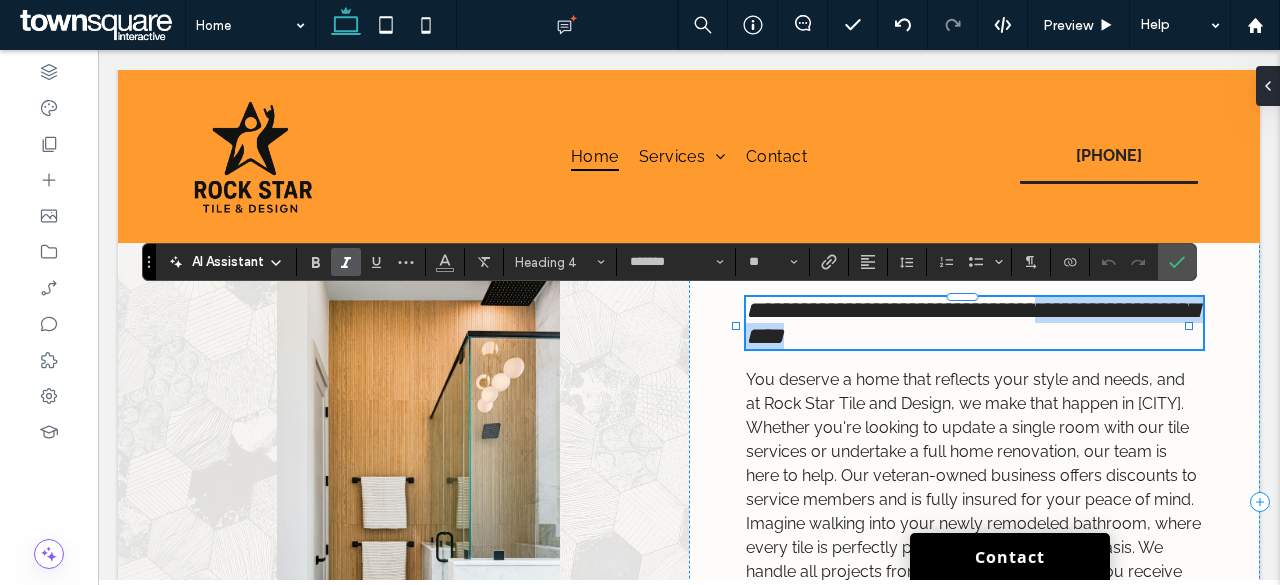 drag, startPoint x: 1044, startPoint y: 317, endPoint x: 1046, endPoint y: 345, distance: 28.071337 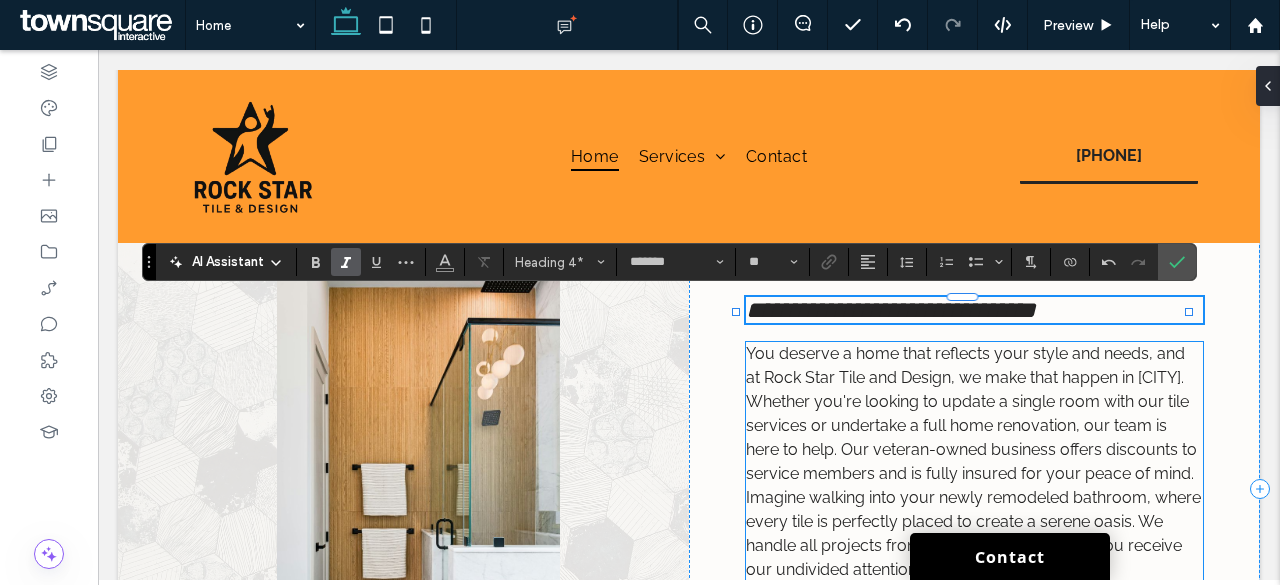 type 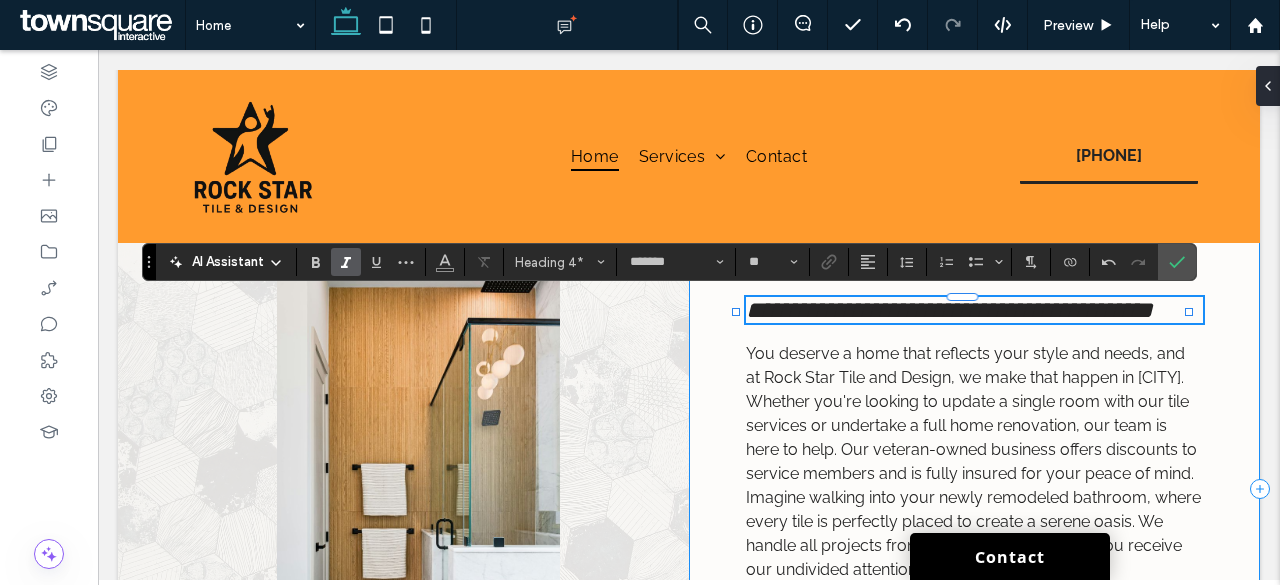 click on "**********" at bounding box center (974, 489) 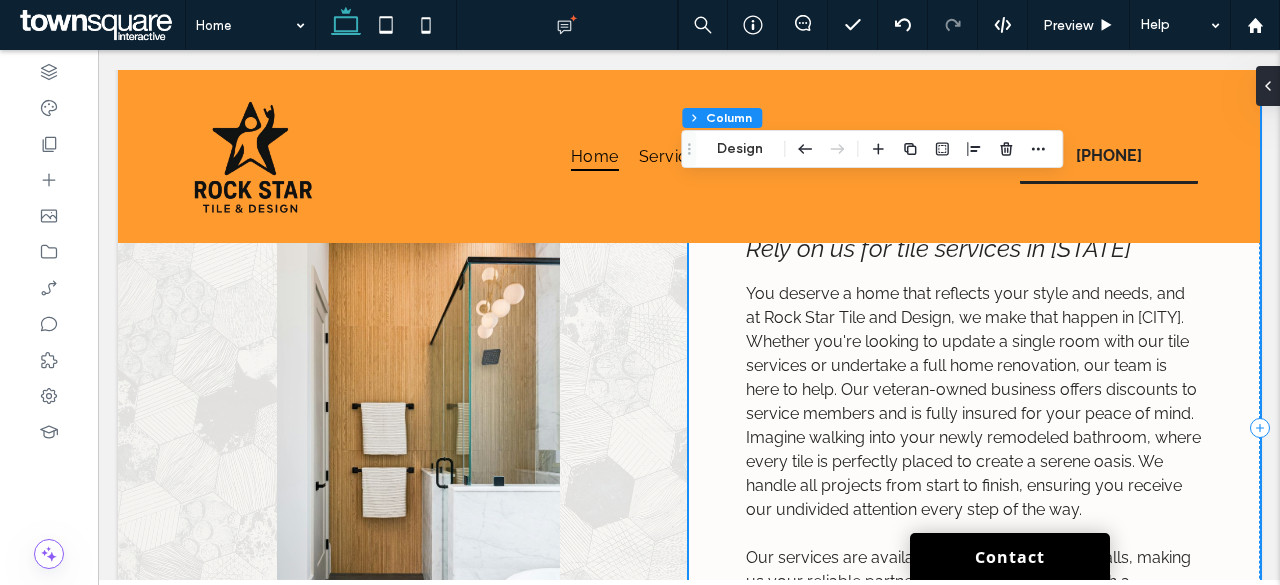 scroll, scrollTop: 763, scrollLeft: 0, axis: vertical 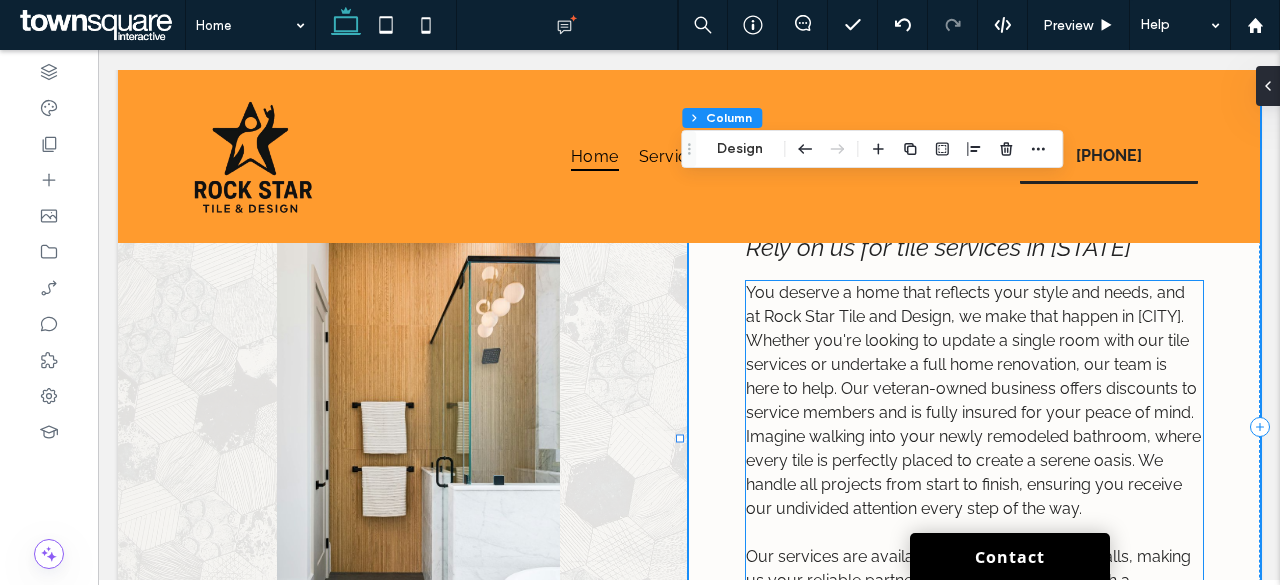 click on "You deserve a home that reflects your style and needs, and at Rock Star Tile and Design, we make that happen in Boynton Beach. Whether you're looking to update a single room with our tile services or undertake a full home renovation, our team is here to help. Our veteran-owned business offers discounts to service members and is fully insured for your peace of mind. Imagine walking into your newly remodeled bathroom, where every tile is perfectly placed to create a serene oasis. We handle all projects from start to finish, ensuring you receive our undivided attention every step of the way." at bounding box center (973, 400) 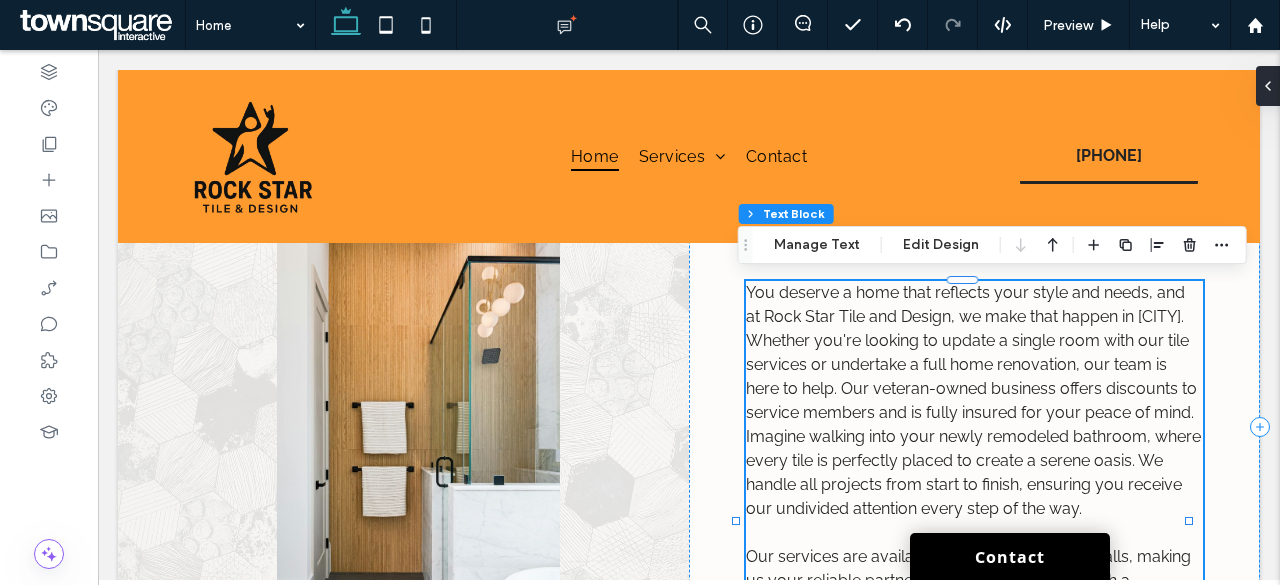 click on "You deserve a home that reflects your style and needs, and at Rock Star Tile and Design, we make that happen in Boynton Beach. Whether you're looking to update a single room with our tile services or undertake a full home renovation, our team is here to help. Our veteran-owned business offers discounts to service members and is fully insured for your peace of mind. Imagine walking into your newly remodeled bathroom, where every tile is perfectly placed to create a serene oasis. We handle all projects from start to finish, ensuring you receive our undivided attention every step of the way. Our services are available 24/7 for emergency calls, making us your reliable partner for any urgent needs. With a commitment to excellence, we provide a one-stop shop for all things tile and design. From the Boynton Beach area to Miami, our expert team is ready to bring your vision to life. Contact us today to schedule your consultation and start transforming your space." at bounding box center [974, 509] 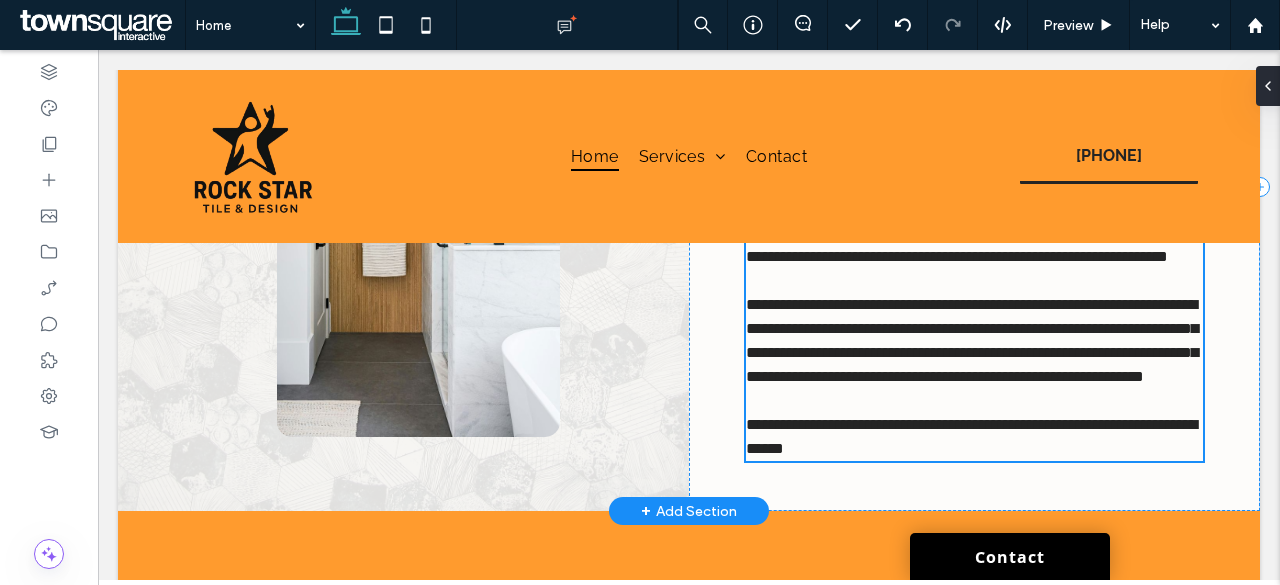 type on "*******" 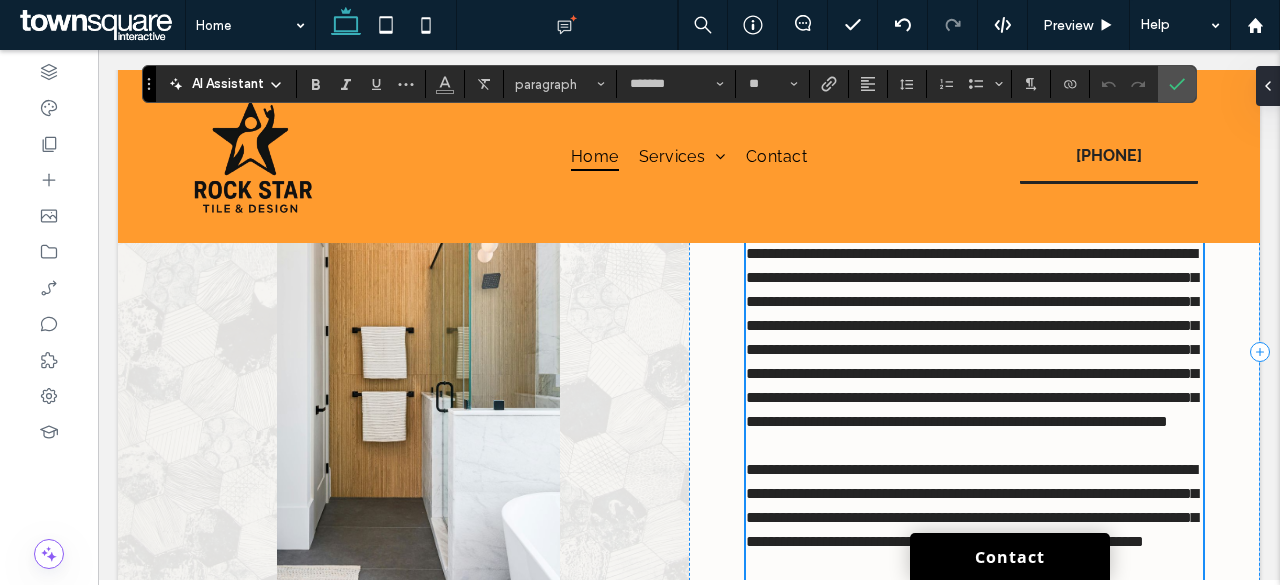 scroll, scrollTop: 794, scrollLeft: 0, axis: vertical 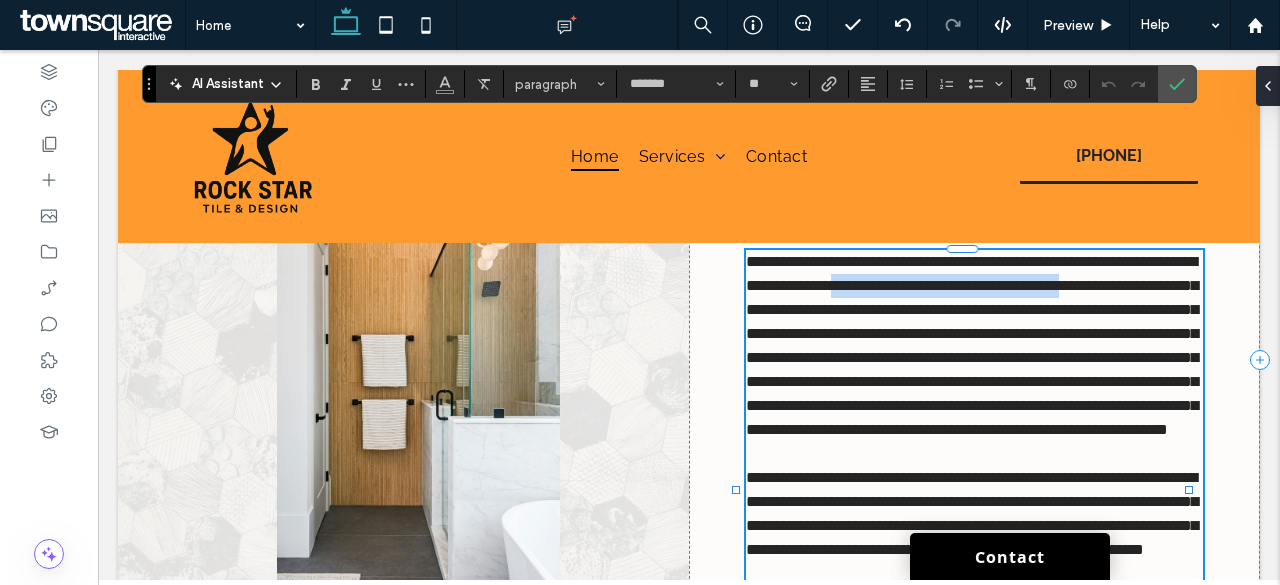 drag, startPoint x: 858, startPoint y: 308, endPoint x: 950, endPoint y: 282, distance: 95.60335 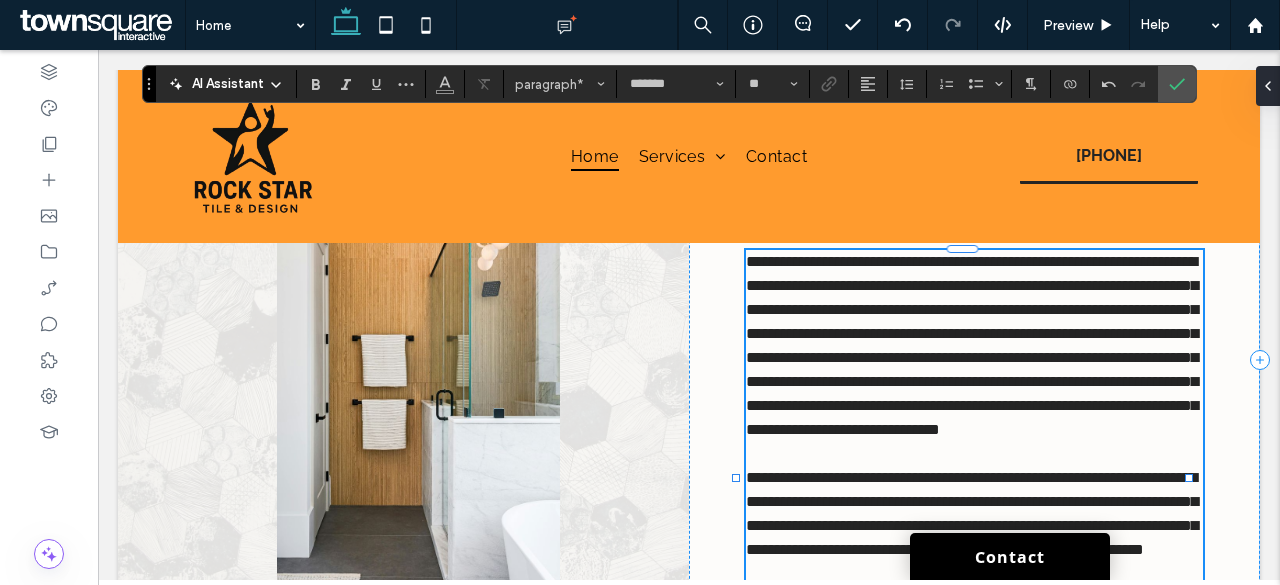 type 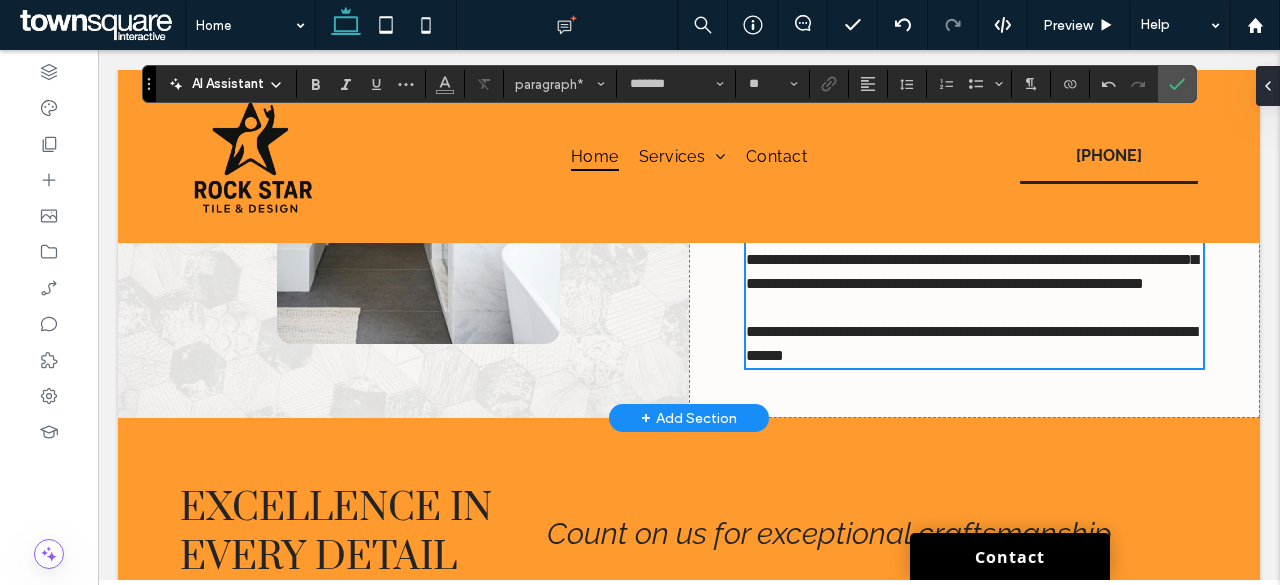 scroll, scrollTop: 1059, scrollLeft: 0, axis: vertical 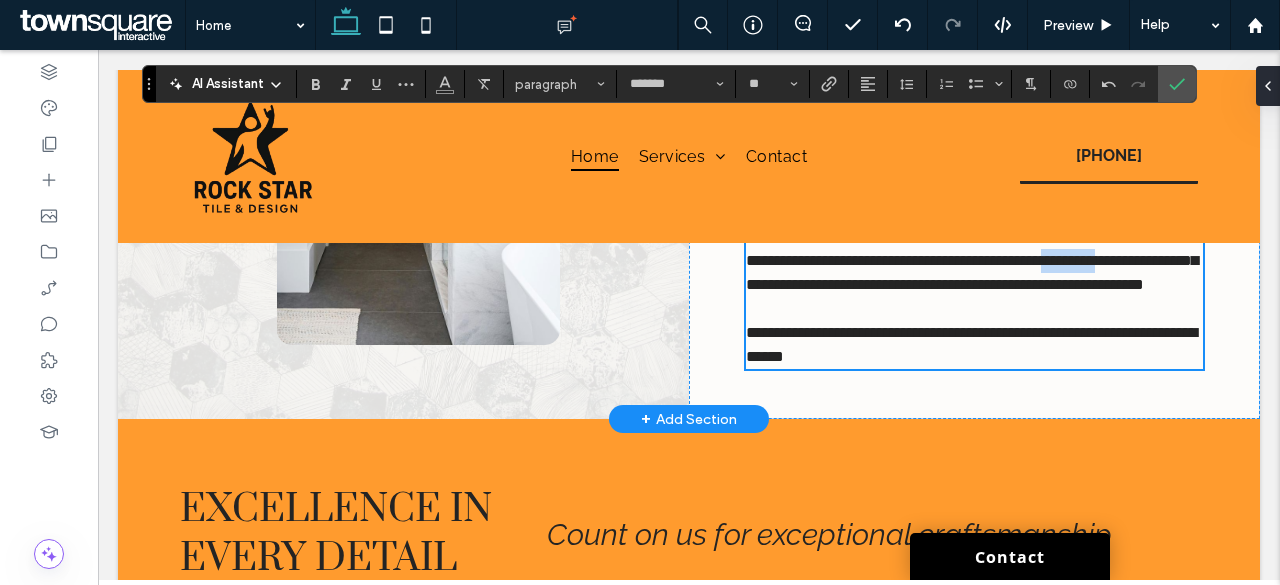 drag, startPoint x: 998, startPoint y: 336, endPoint x: 924, endPoint y: 340, distance: 74.10803 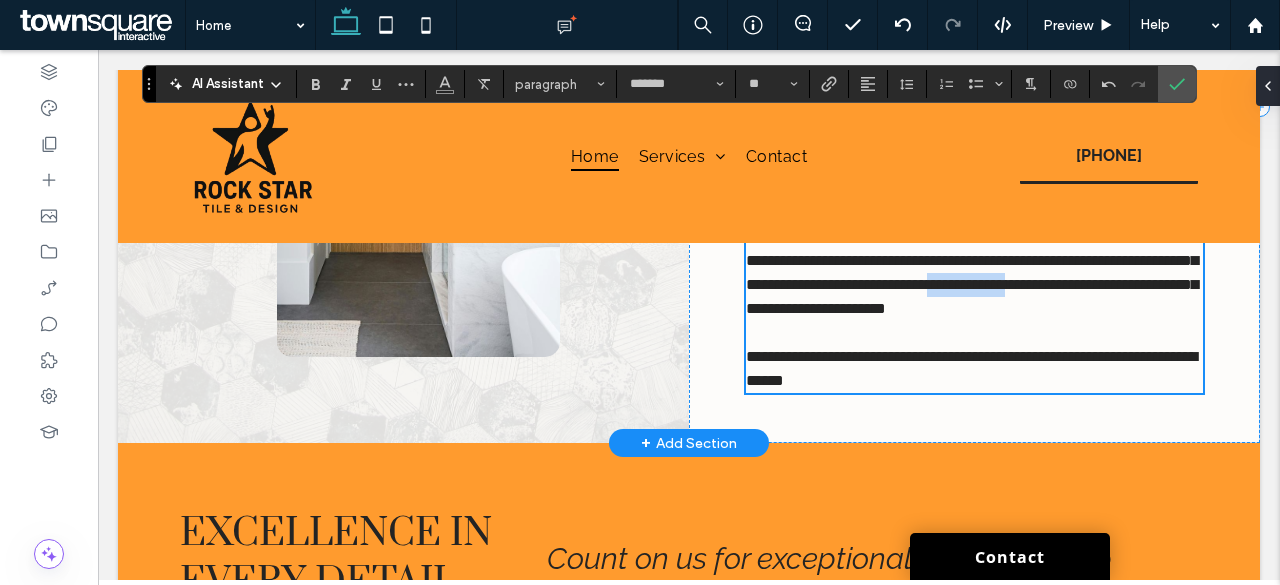 drag, startPoint x: 1030, startPoint y: 356, endPoint x: 932, endPoint y: 365, distance: 98.4124 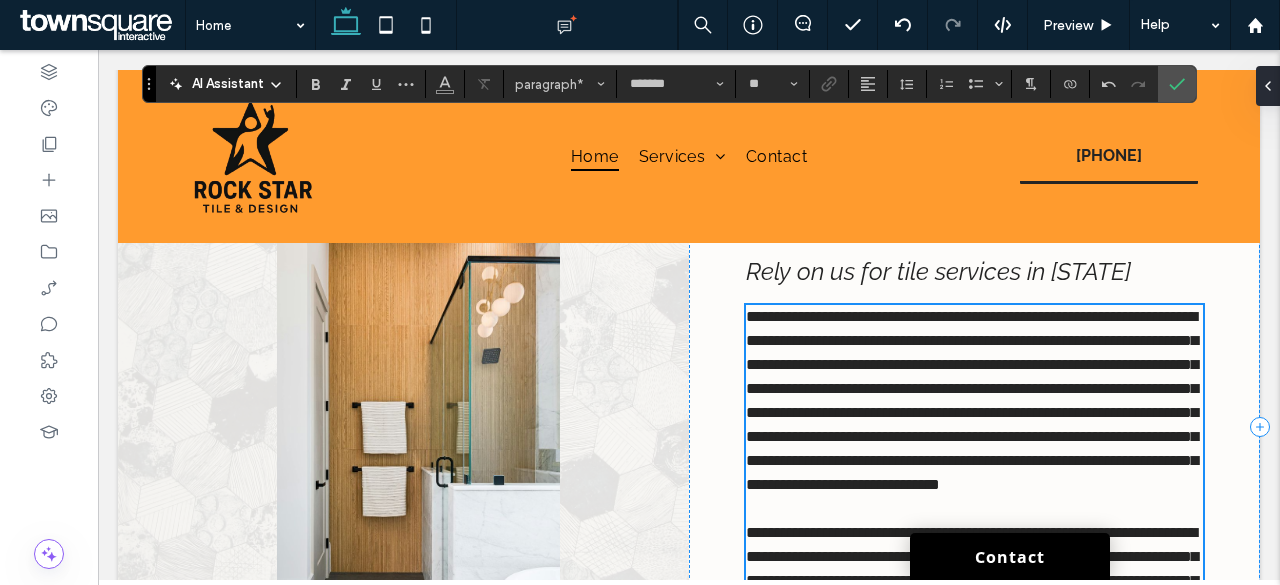 scroll, scrollTop: 716, scrollLeft: 0, axis: vertical 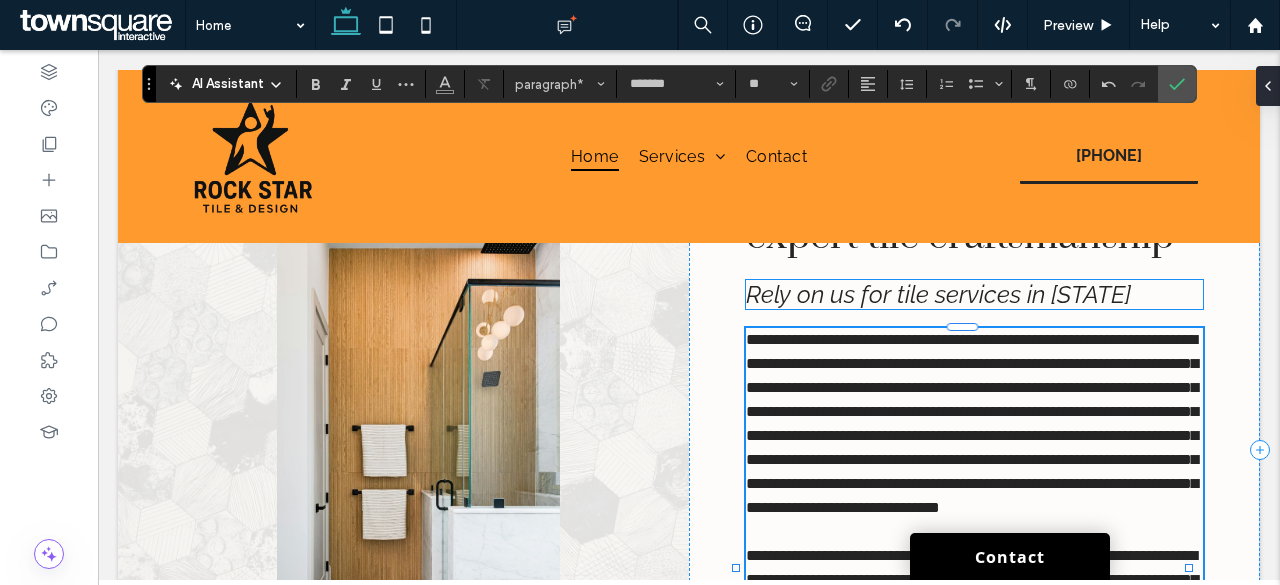click on "Rely on us for tile services in South Florida" at bounding box center [938, 294] 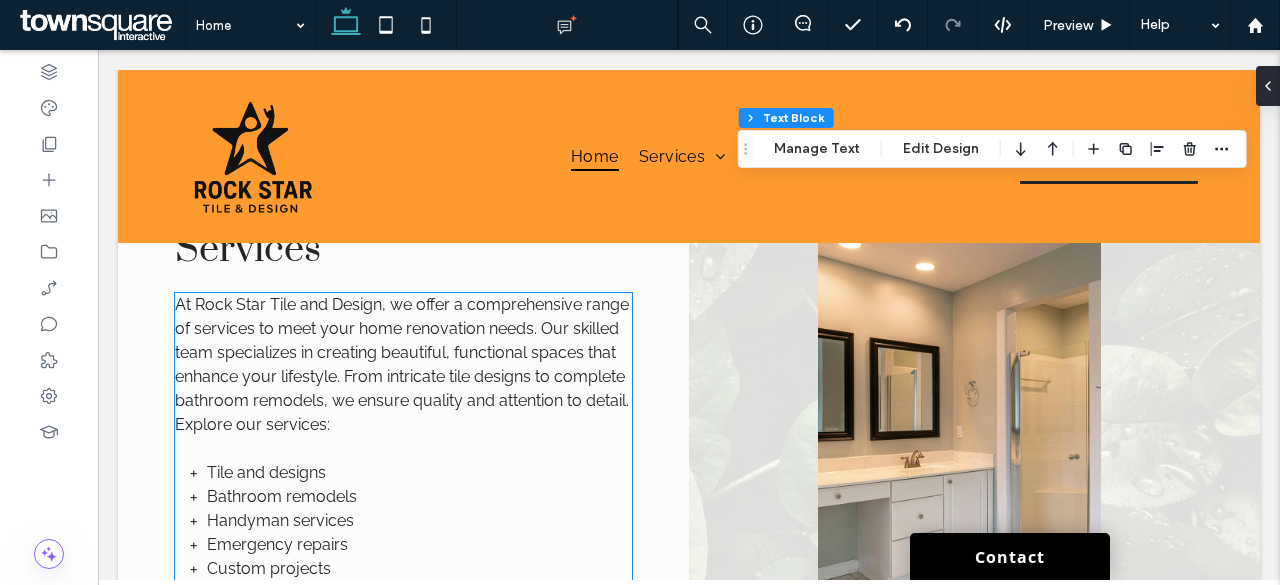 scroll, scrollTop: 2030, scrollLeft: 0, axis: vertical 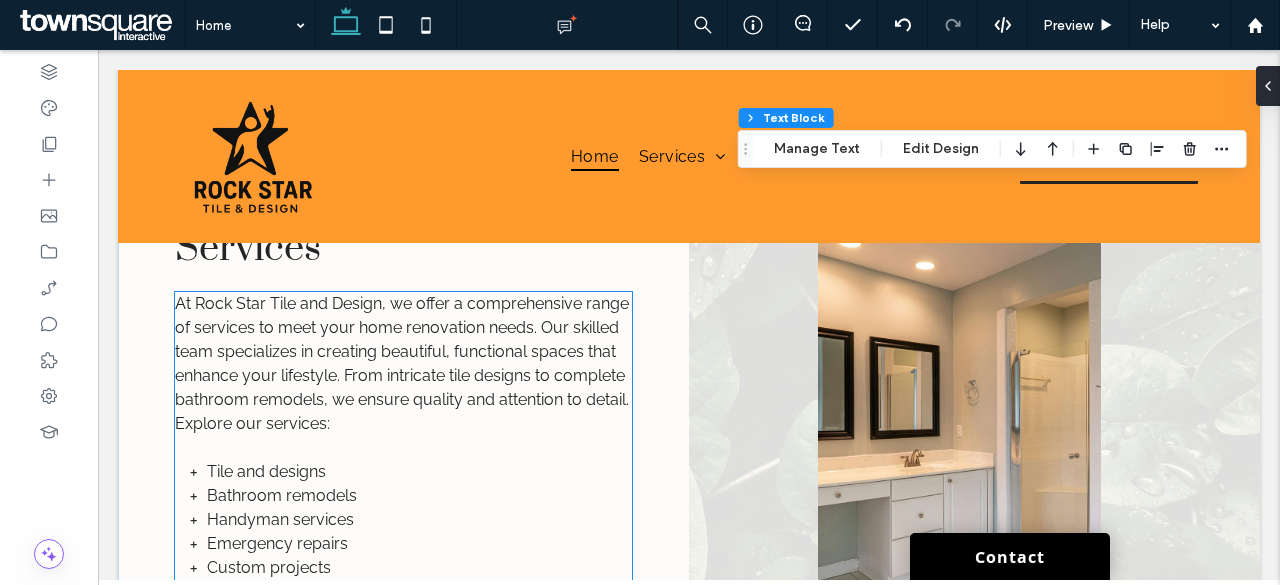 click on "At Rock Star Tile and Design, we offer a comprehensive range of services to meet your home renovation needs. Our skilled team specializes in creating beautiful, functional spaces that enhance your lifestyle. From intricate tile designs to complete bathroom remodels, we ensure quality and attention to detail. Explore our services:" at bounding box center [402, 363] 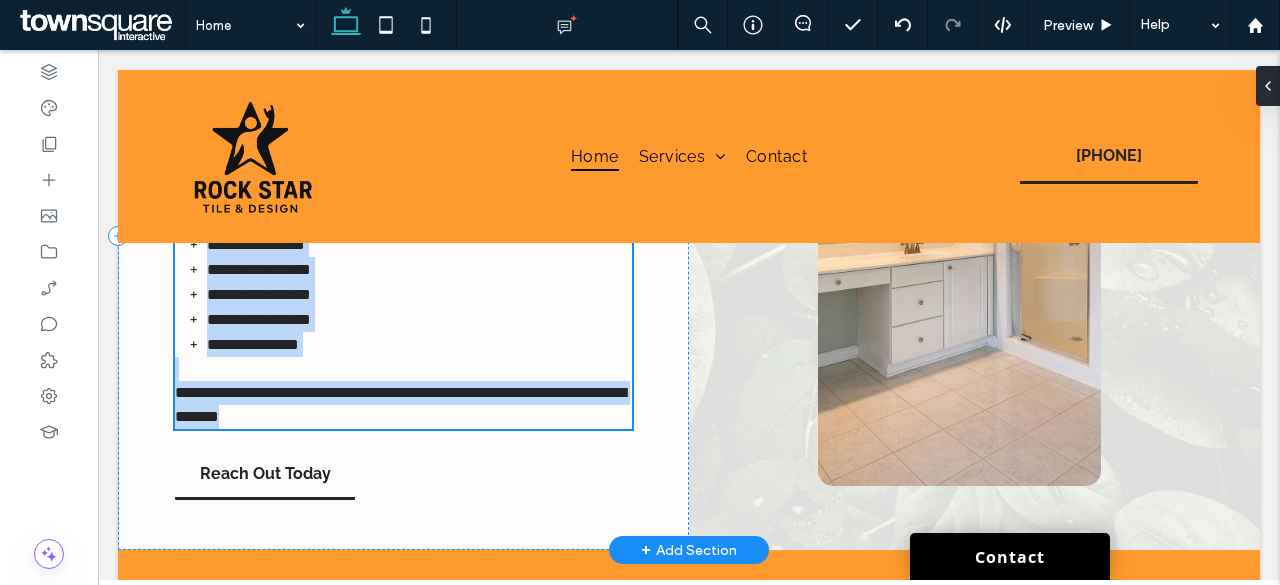 type on "*******" 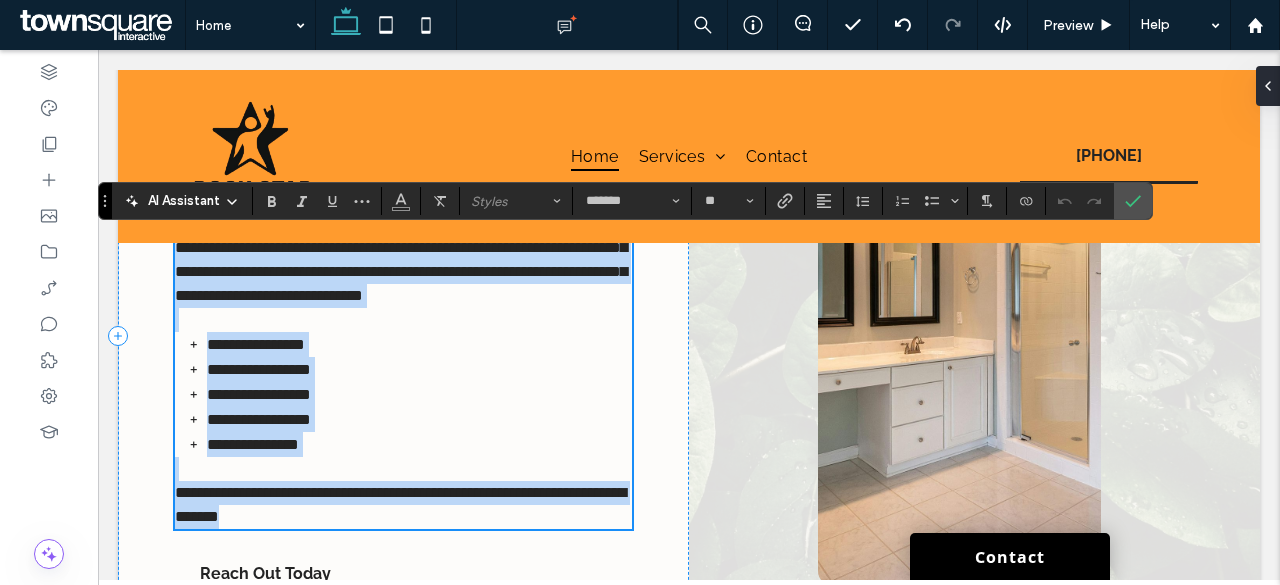 click on "**********" at bounding box center [419, 369] 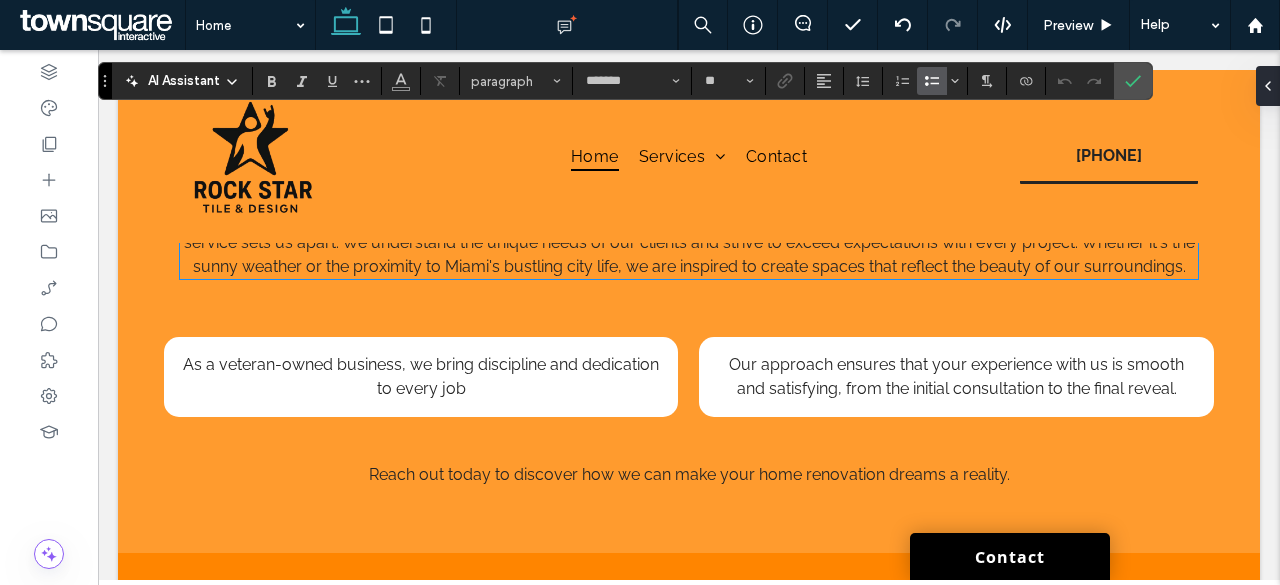 scroll, scrollTop: 2634, scrollLeft: 0, axis: vertical 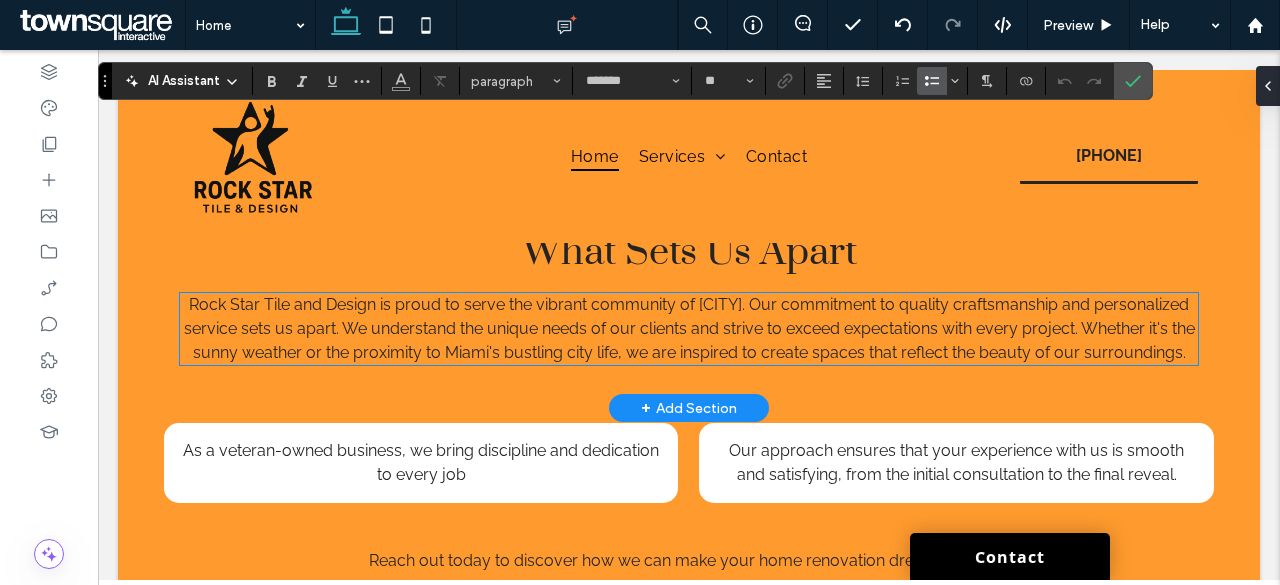 click on "Rock Star Tile and Design is proud to serve the vibrant community of Boynton Beach. Our commitment to quality craftsmanship and personalized service sets us apart. We understand the unique needs of our clients and strive to exceed expectations with every project. Whether it's the sunny weather or the proximity to Miami's bustling city life, we are inspired to create spaces that reflect the beauty of our surroundings. ﻿" at bounding box center (689, 329) 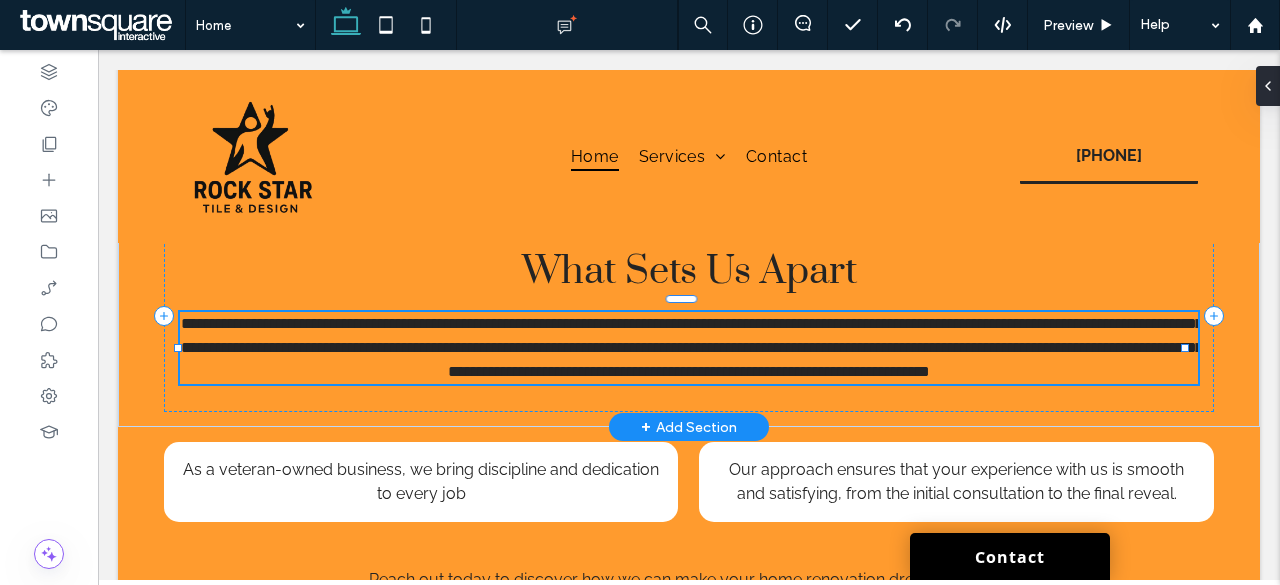 click on "**********" at bounding box center (689, 348) 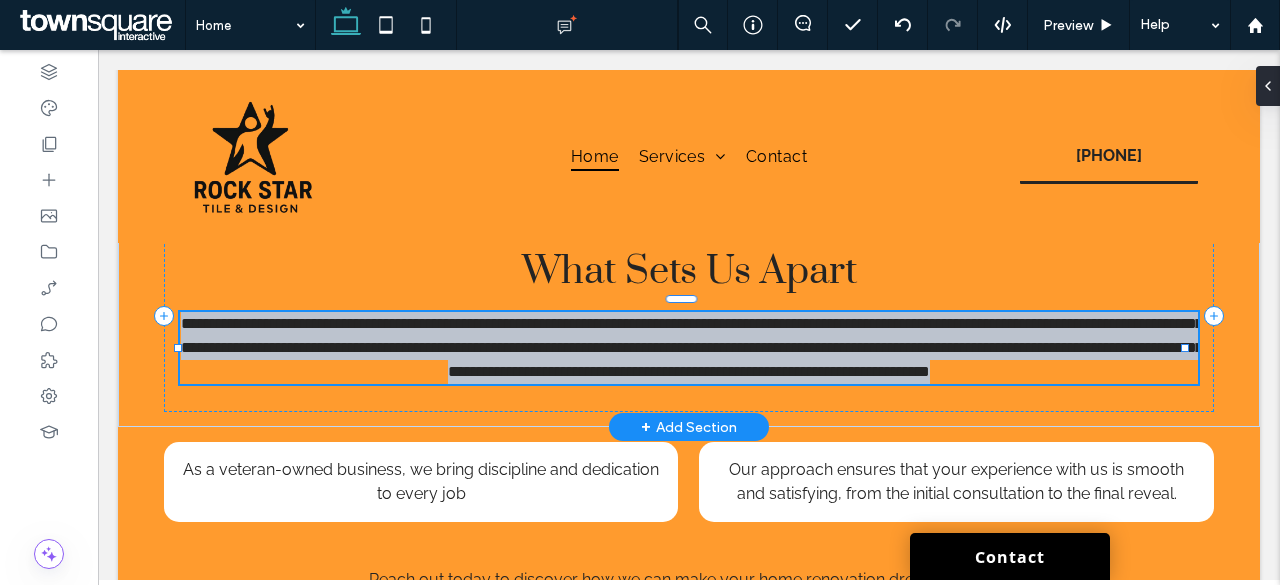type on "*******" 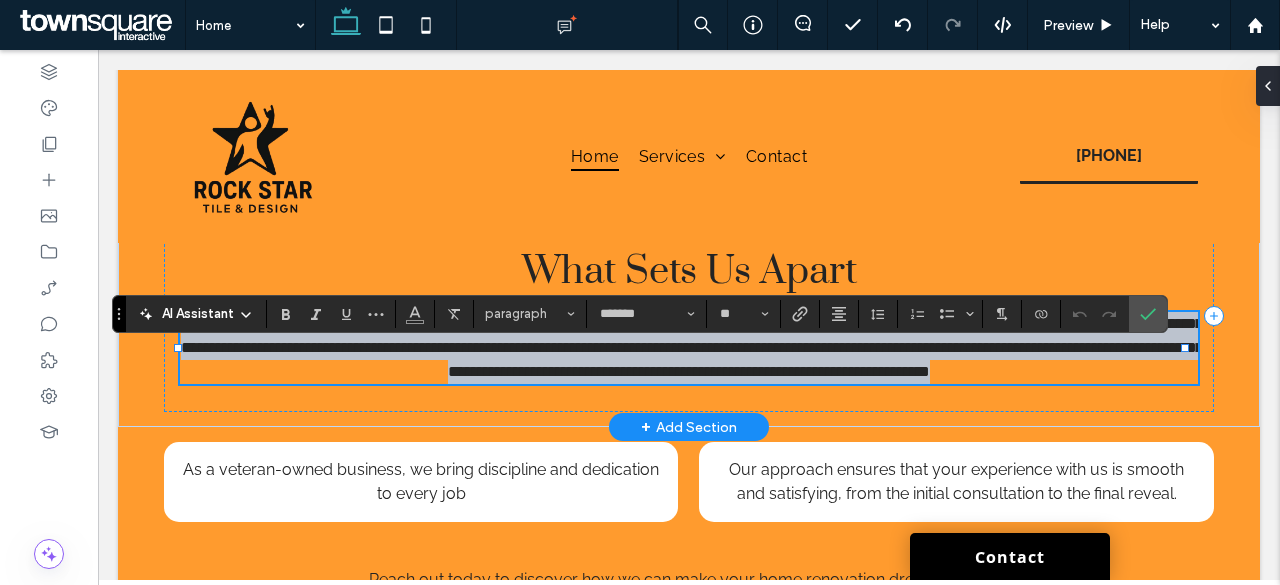 click on "**********" at bounding box center [689, 348] 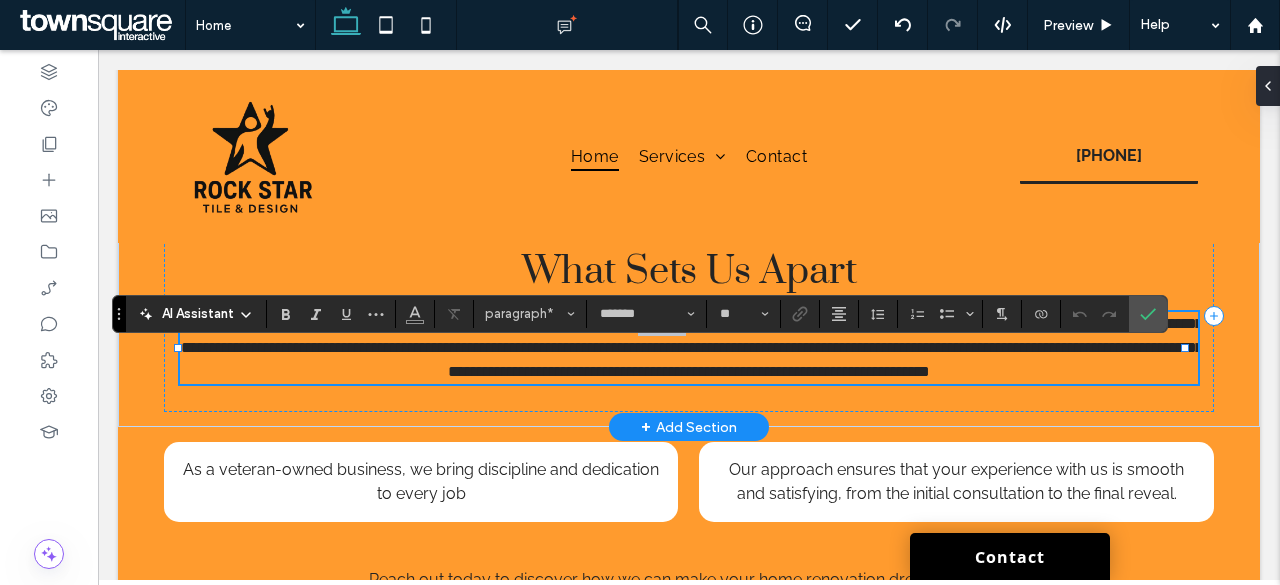 drag, startPoint x: 824, startPoint y: 362, endPoint x: 694, endPoint y: 368, distance: 130.13838 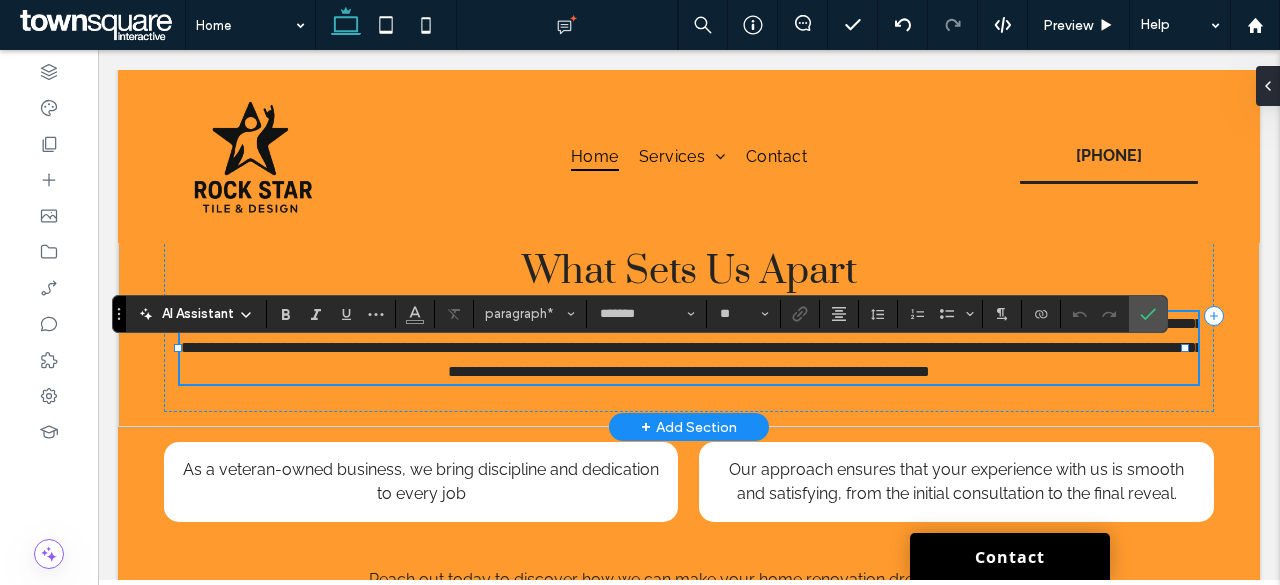 drag, startPoint x: 652, startPoint y: 375, endPoint x: 525, endPoint y: 358, distance: 128.13274 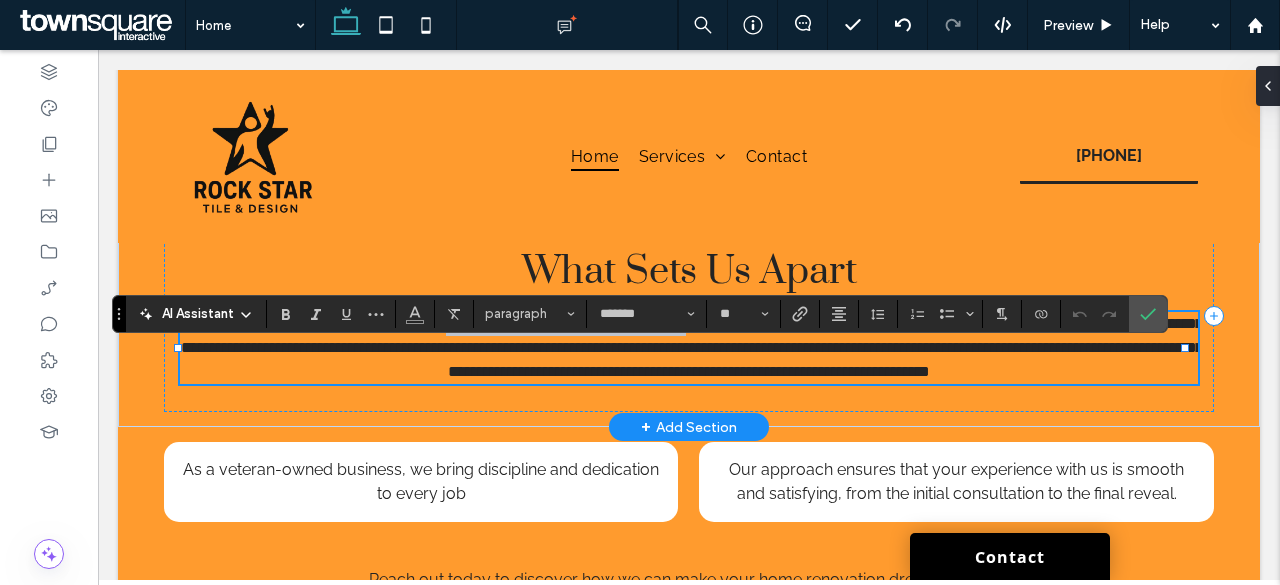 drag, startPoint x: 518, startPoint y: 360, endPoint x: 824, endPoint y: 365, distance: 306.04083 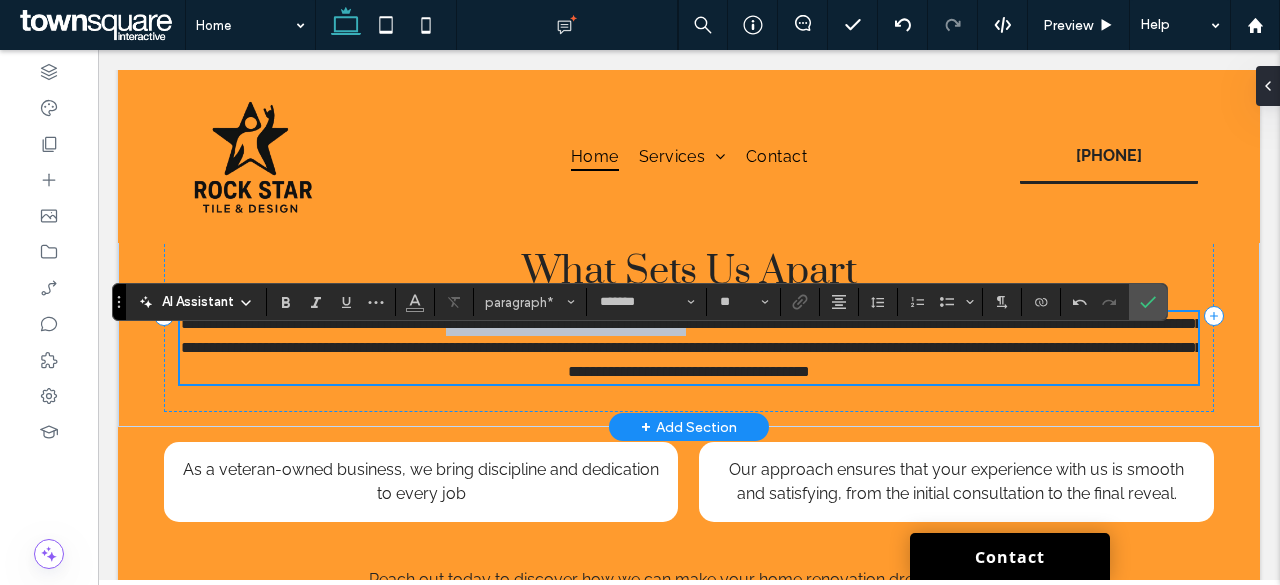scroll, scrollTop: 2646, scrollLeft: 0, axis: vertical 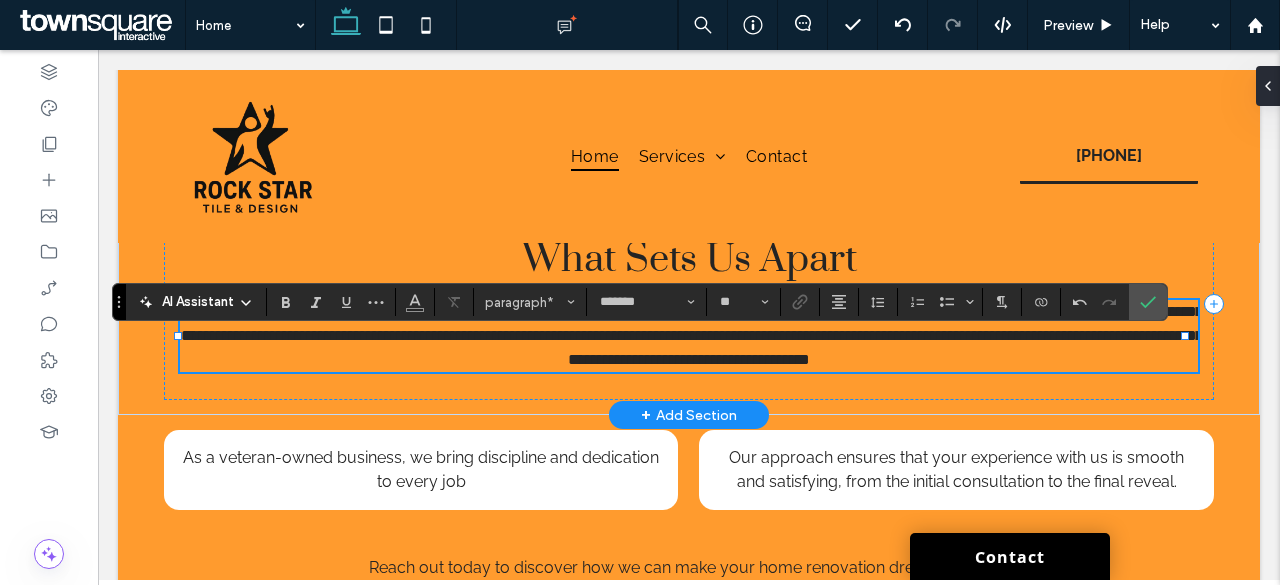 type 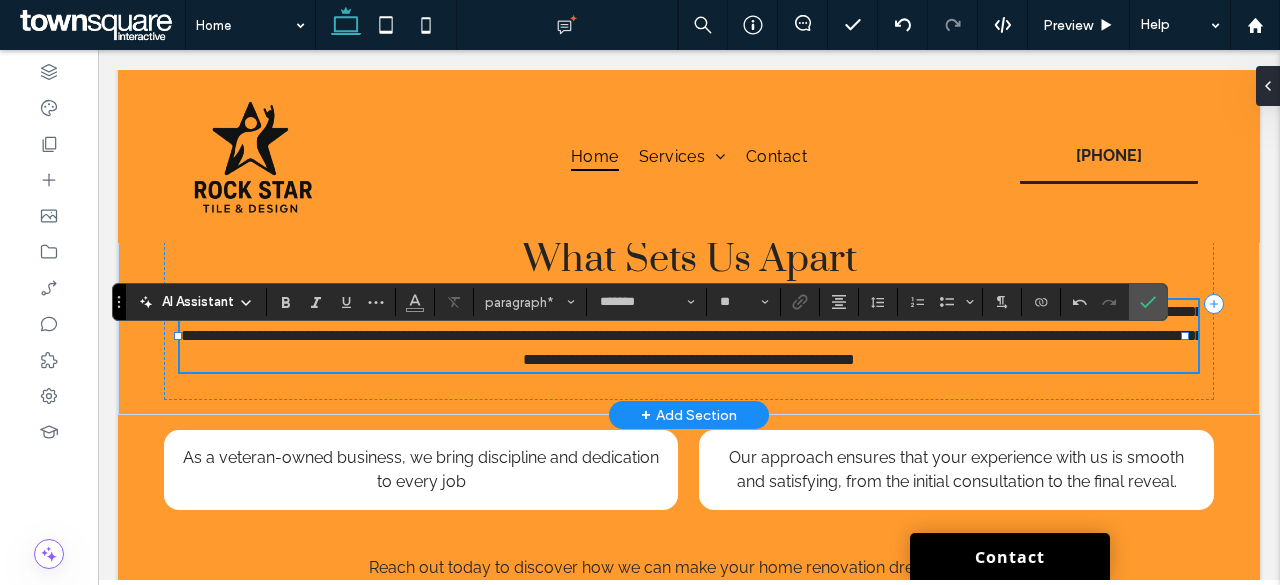 click on "**********" at bounding box center (689, 336) 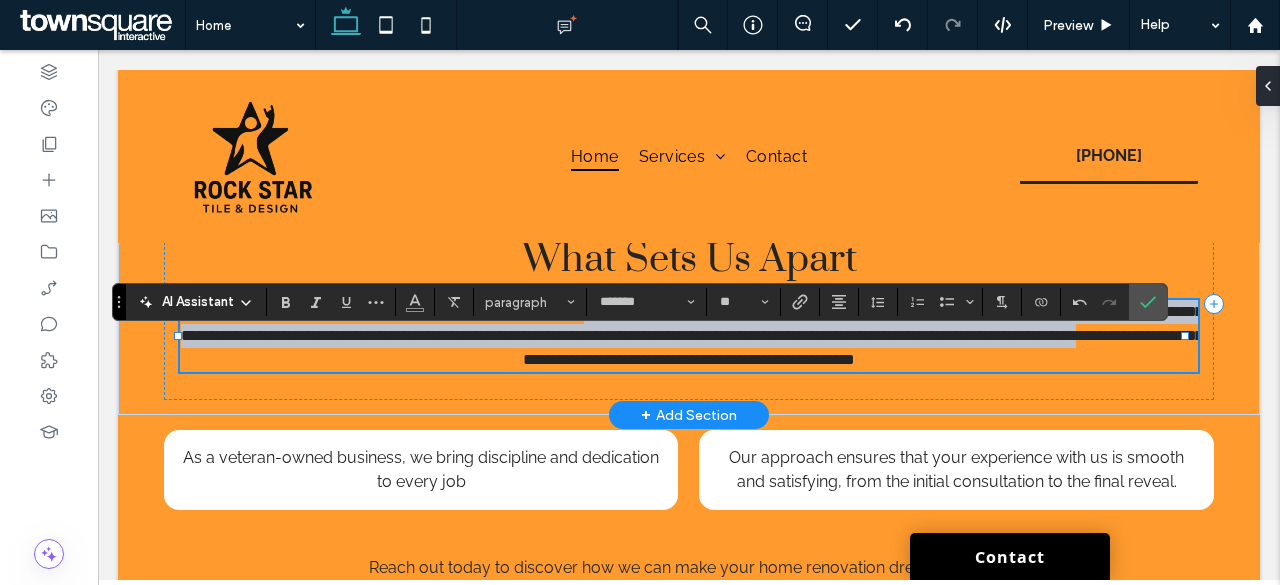 drag, startPoint x: 599, startPoint y: 406, endPoint x: 834, endPoint y: 369, distance: 237.89493 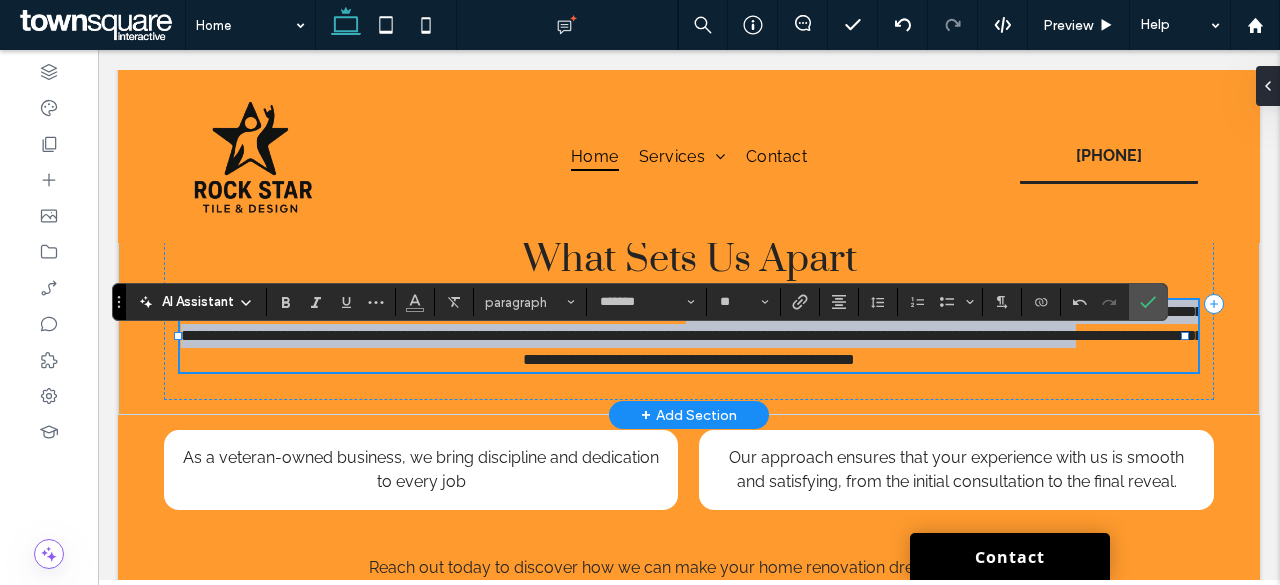 click on "**********" at bounding box center (692, 335) 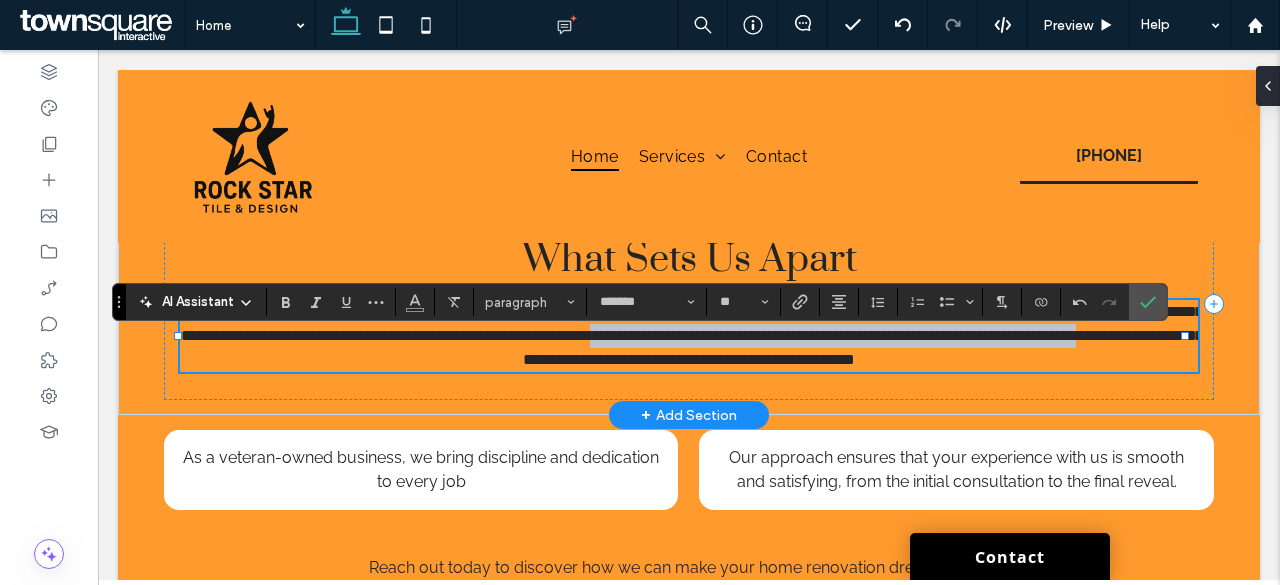 drag, startPoint x: 989, startPoint y: 385, endPoint x: 607, endPoint y: 413, distance: 383.0248 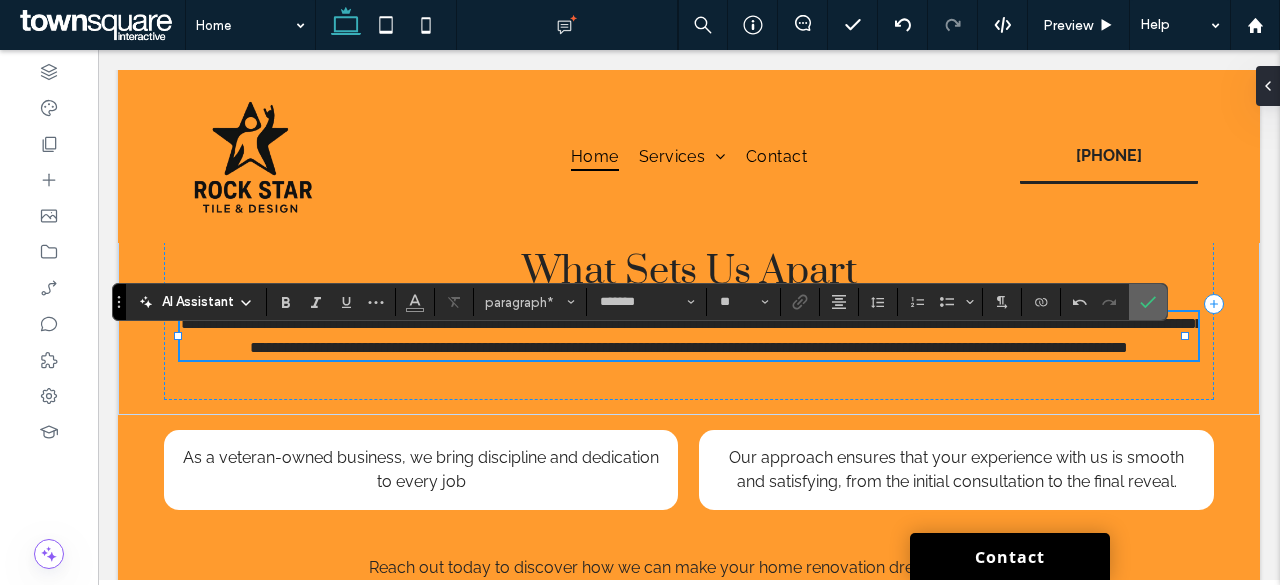 click 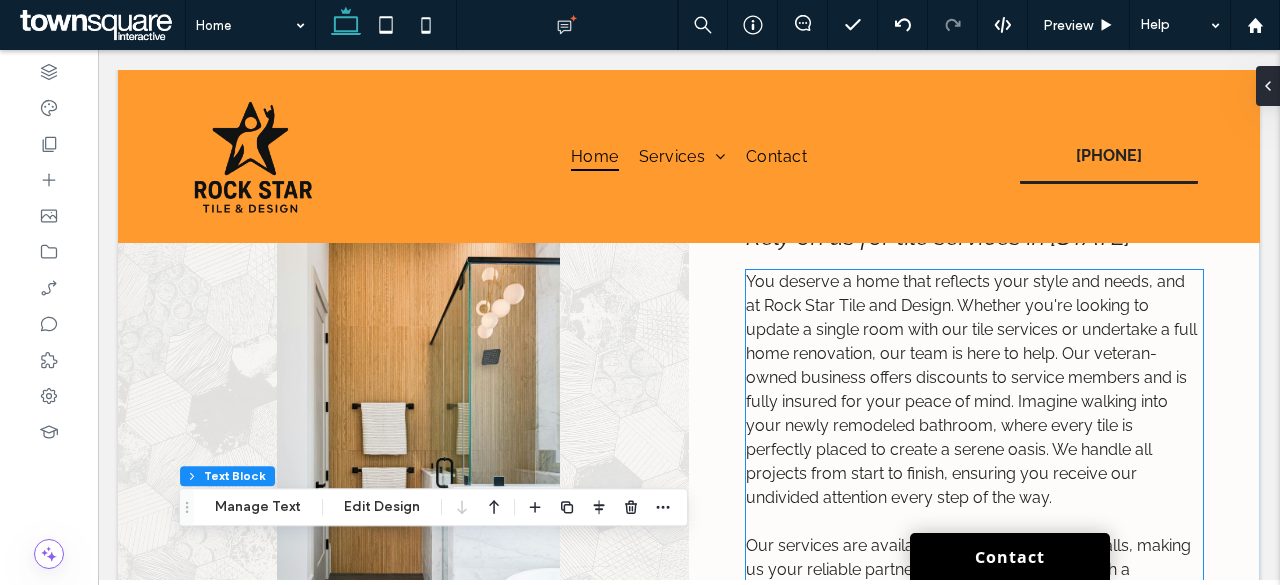 scroll, scrollTop: 746, scrollLeft: 0, axis: vertical 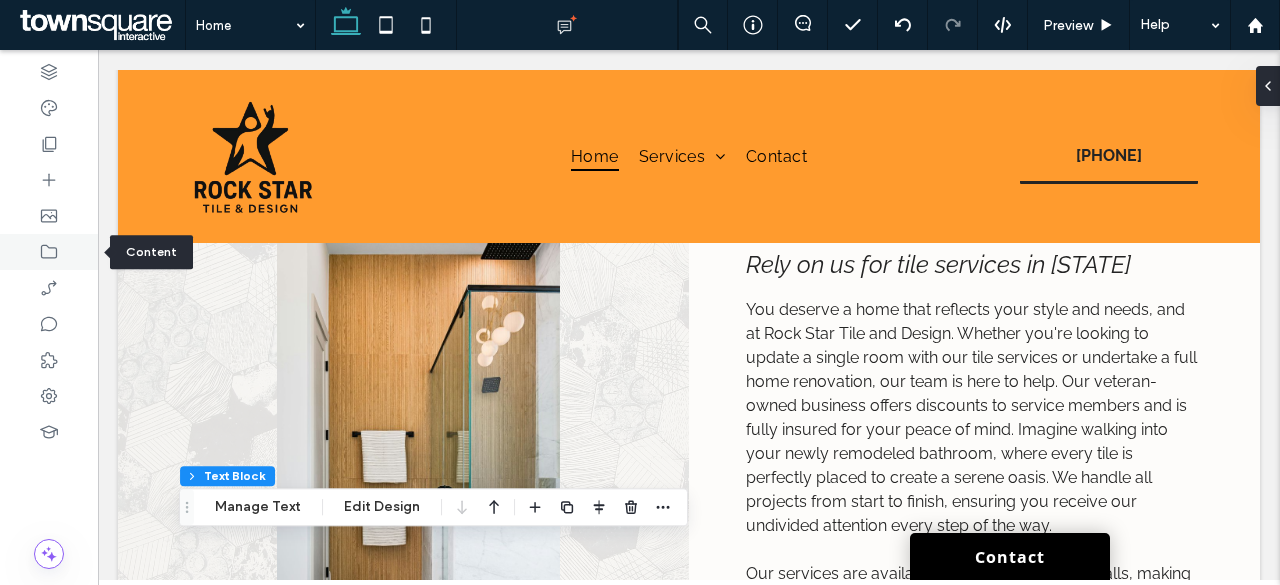 click at bounding box center [49, 252] 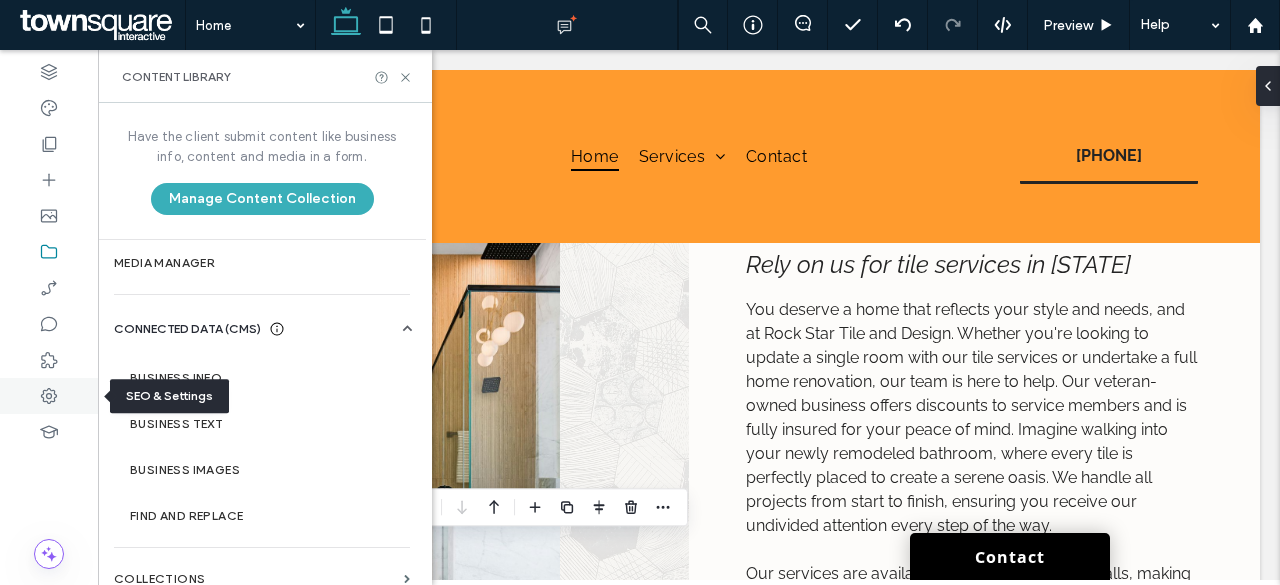 click at bounding box center (49, 396) 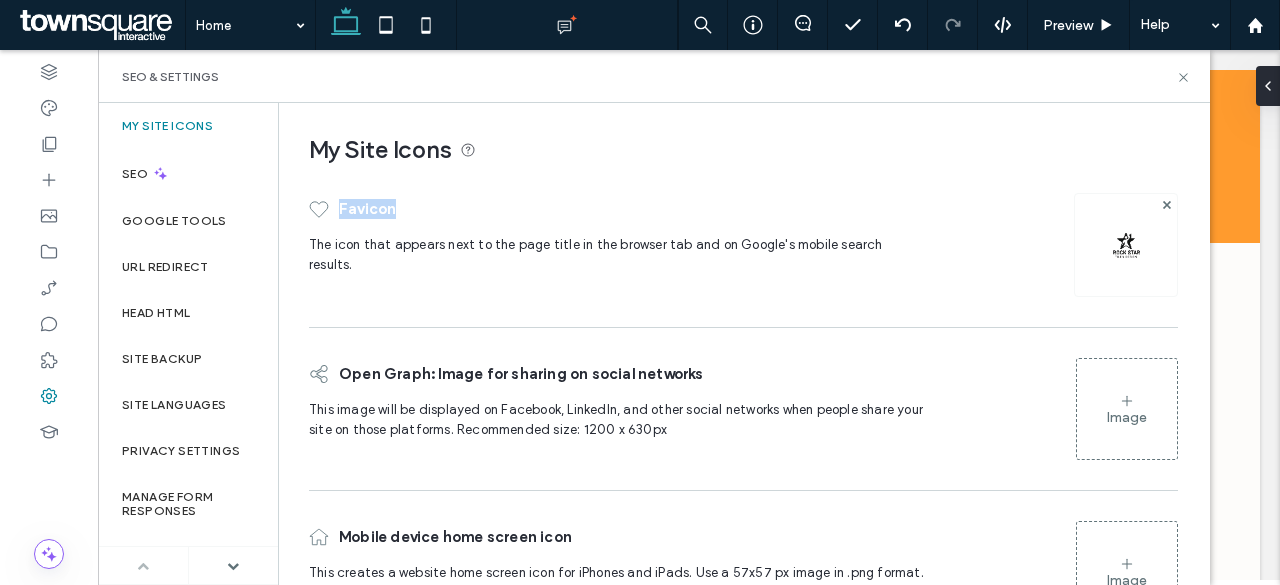 drag, startPoint x: 466, startPoint y: 203, endPoint x: 684, endPoint y: 133, distance: 228.96288 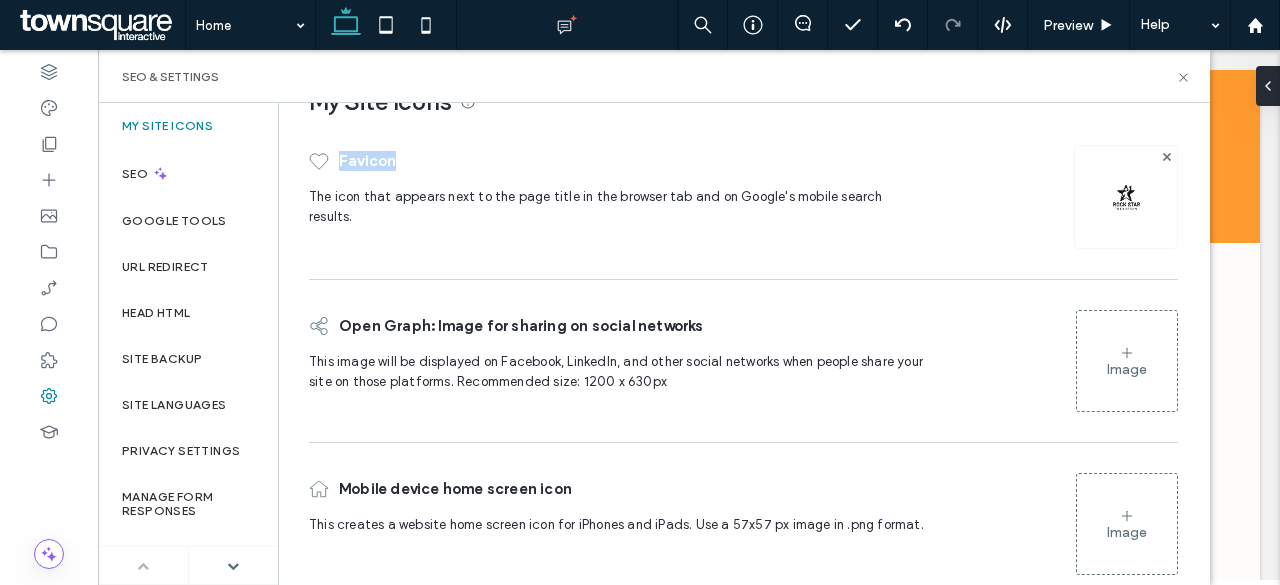 scroll, scrollTop: 46, scrollLeft: 0, axis: vertical 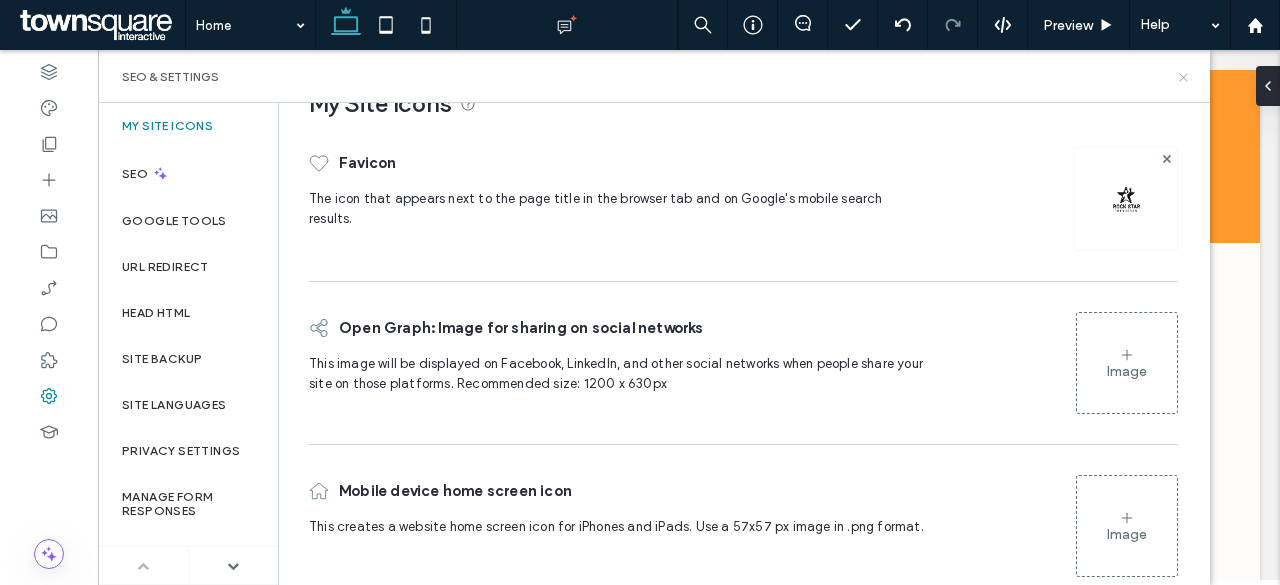 click 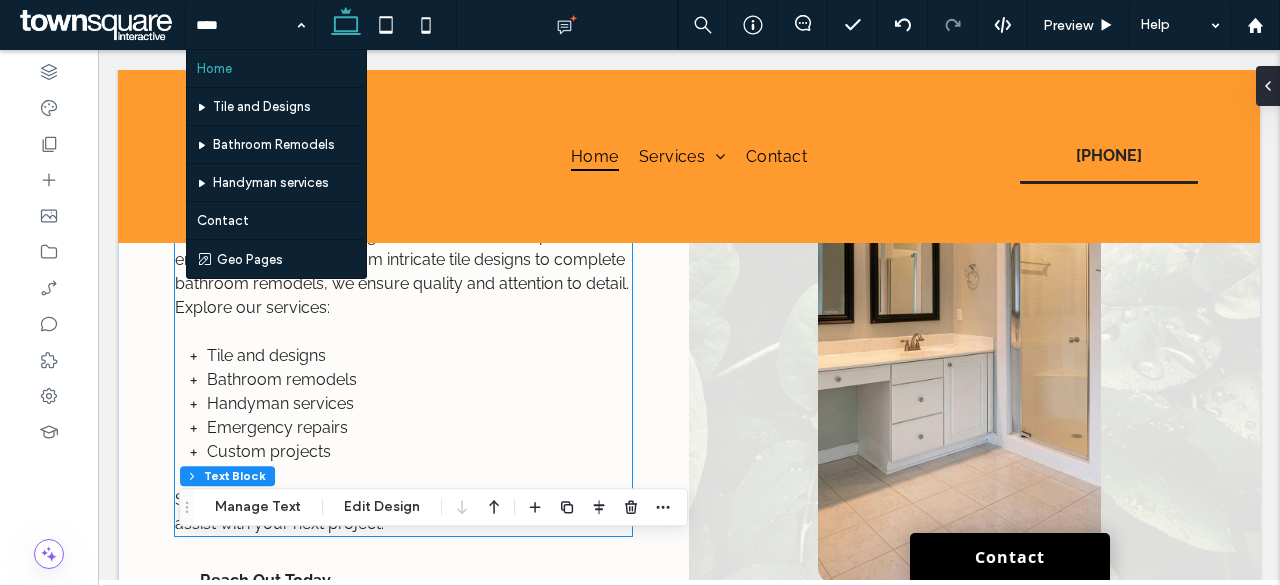 scroll, scrollTop: 2046, scrollLeft: 0, axis: vertical 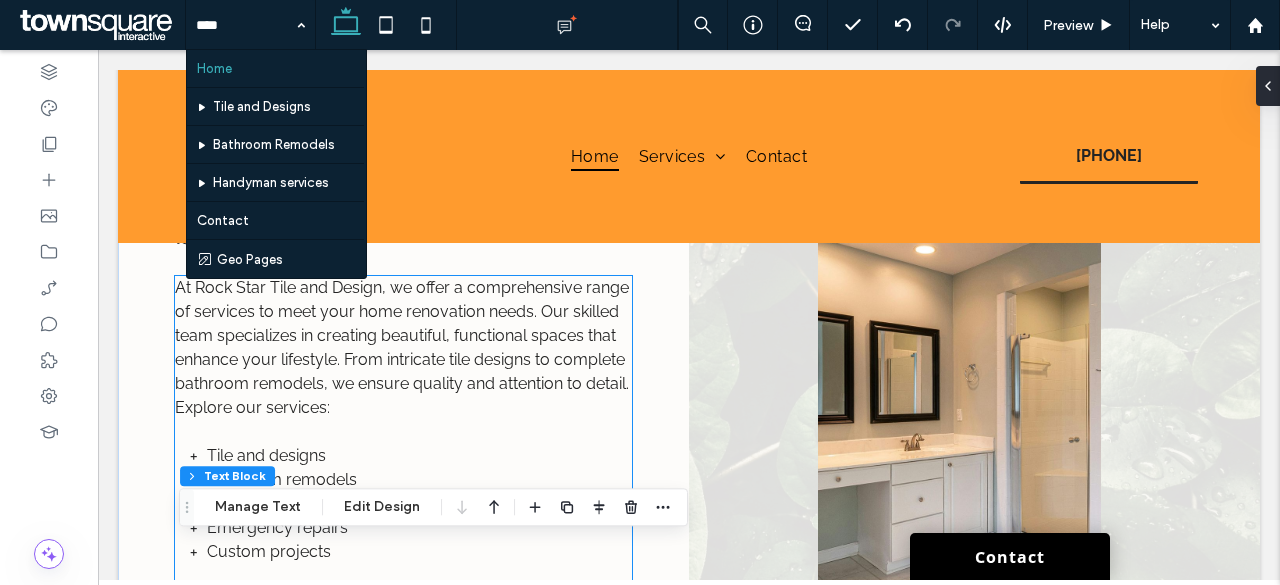 click on "At Rock Star Tile and Design, we offer a comprehensive range of services to meet your home renovation needs. Our skilled team specializes in creating beautiful, functional spaces that enhance your lifestyle. From intricate tile designs to complete bathroom remodels, we ensure quality and attention to detail. Explore our services:" at bounding box center (402, 347) 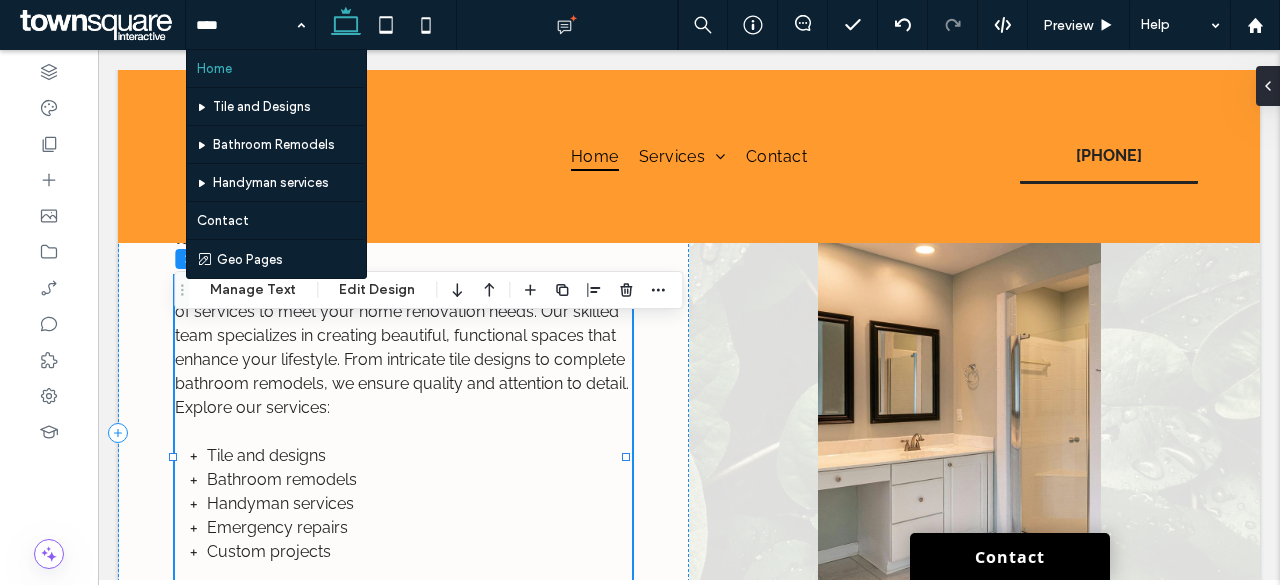 click on "At Rock Star Tile and Design, we offer a comprehensive range of services to meet your home renovation needs. Our skilled team specializes in creating beautiful, functional spaces that enhance your lifestyle. From intricate tile designs to complete bathroom remodels, we ensure quality and attention to detail. Explore our services:" at bounding box center [402, 347] 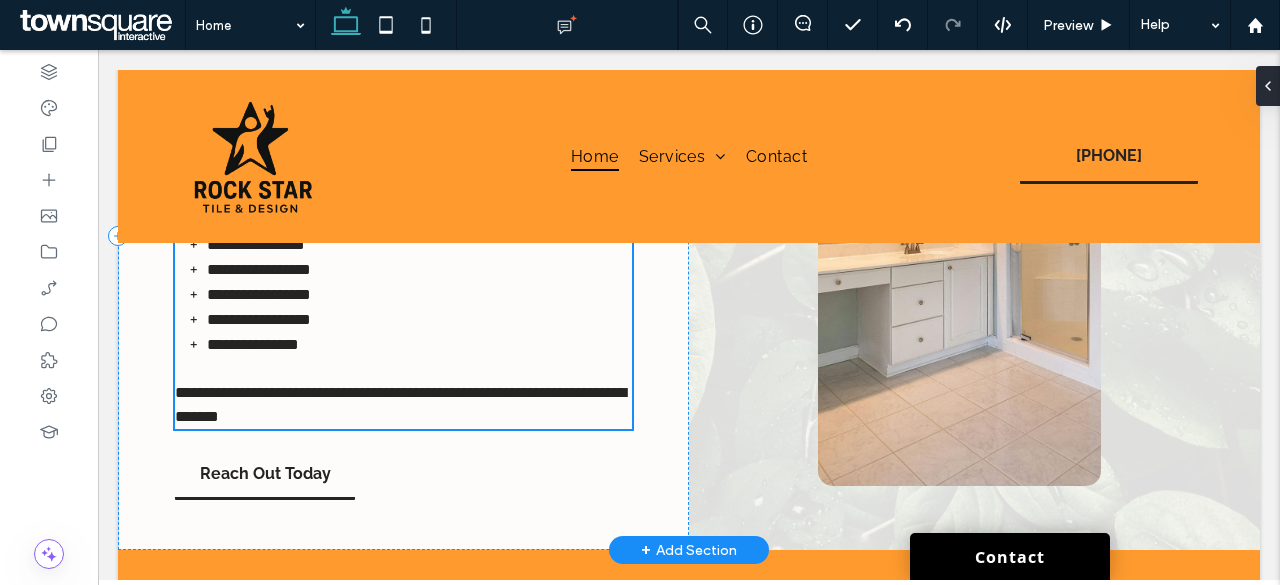 type on "*******" 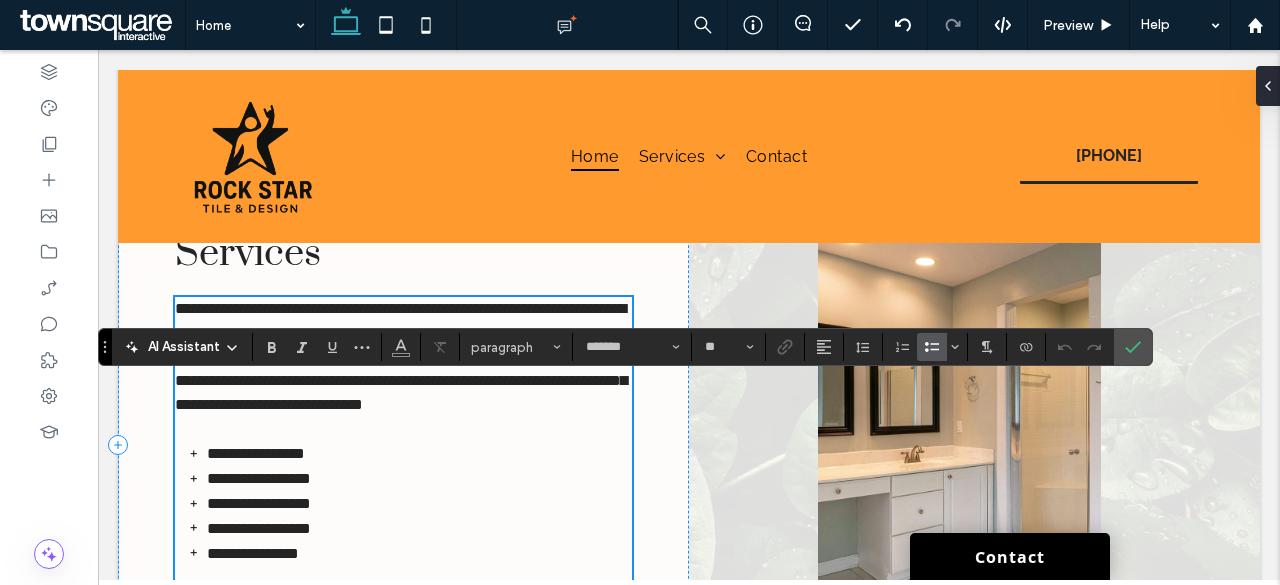 scroll, scrollTop: 2034, scrollLeft: 0, axis: vertical 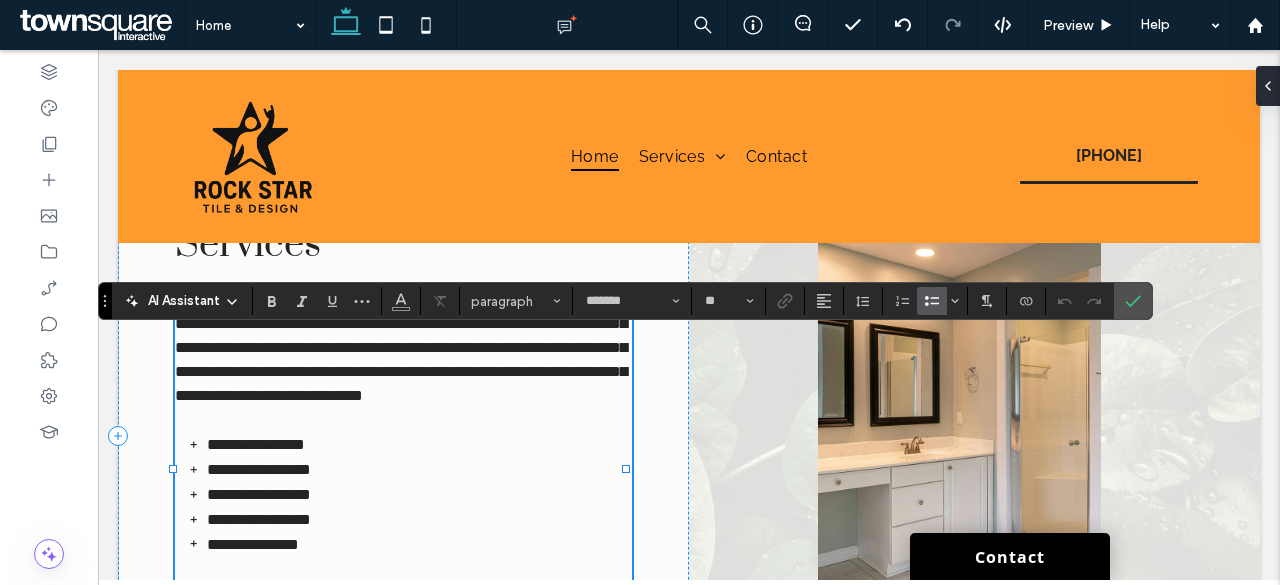 click on "**********" at bounding box center (401, 347) 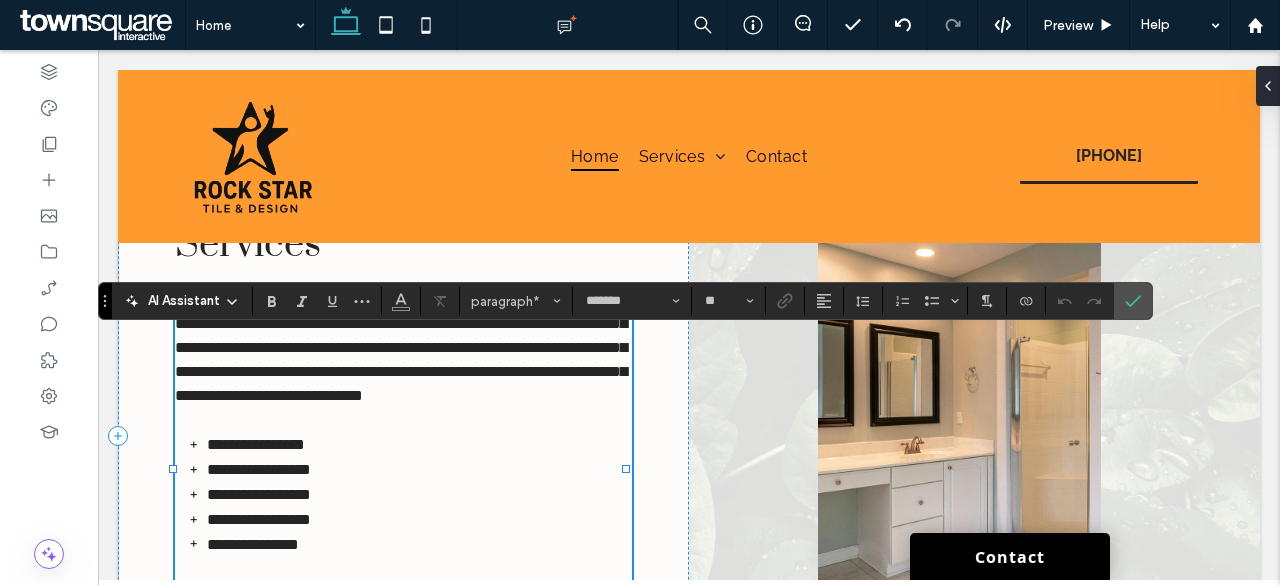 type 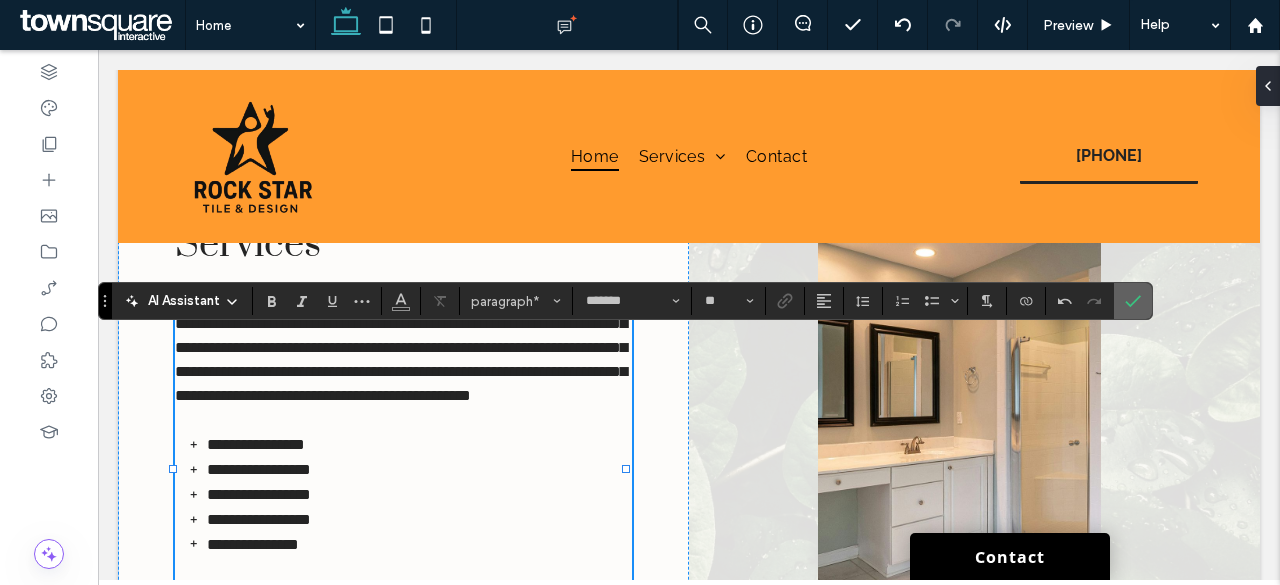 click at bounding box center (1129, 301) 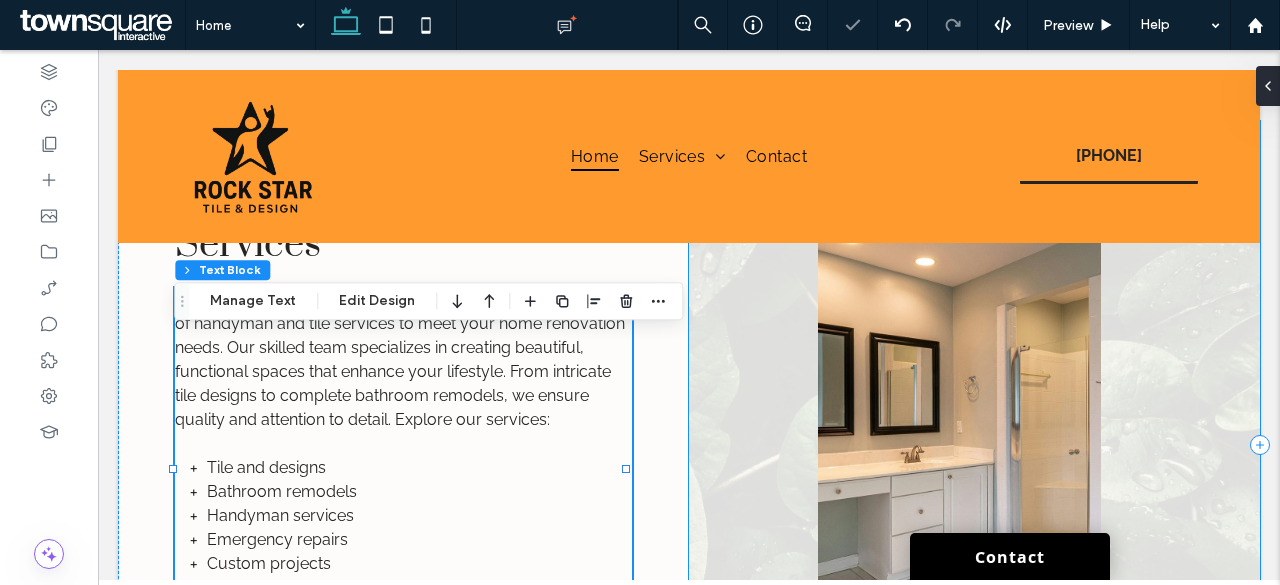 click at bounding box center [974, 445] 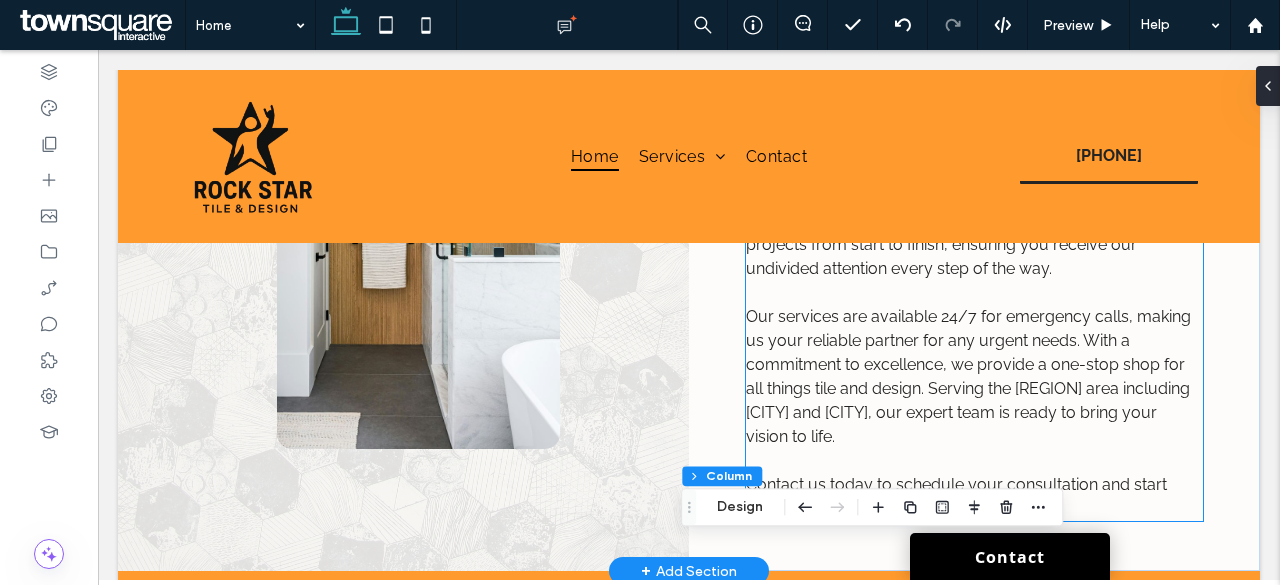 scroll, scrollTop: 1034, scrollLeft: 0, axis: vertical 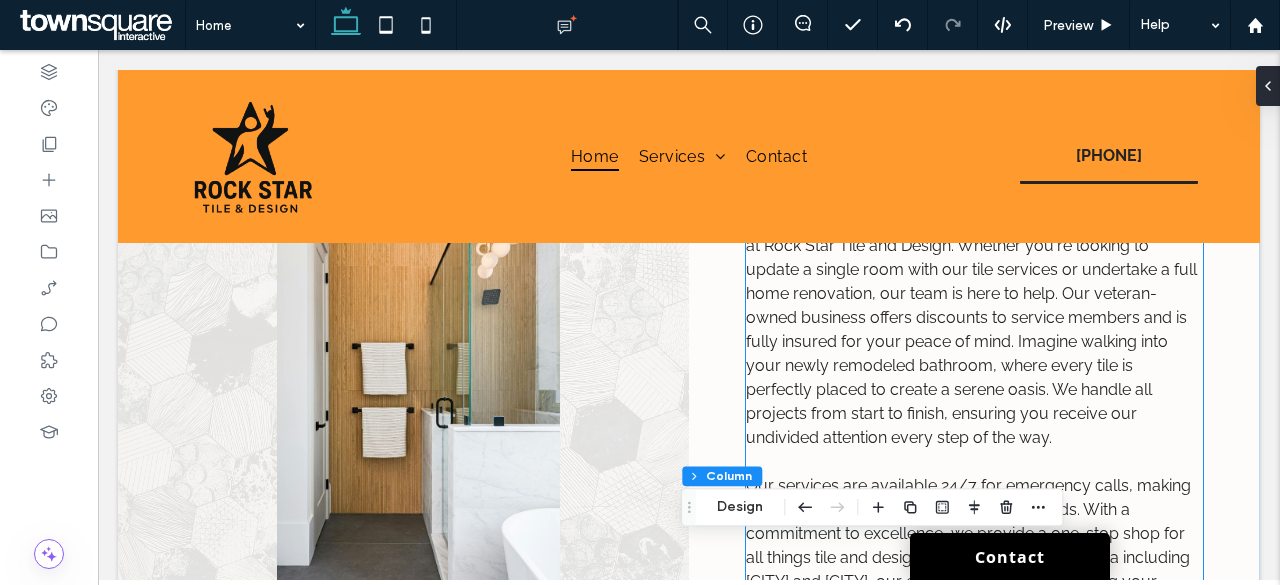 click on "You deserve a home that reflects your style and needs, and at Rock Star Tile and Design. Whether you're looking to update a single room with our tile services or undertake a full home renovation, our team is here to help. Our veteran-owned business offers discounts to service members and is fully insured for your peace of mind. Imagine walking into your newly remodeled bathroom, where every tile is perfectly placed to create a serene oasis. We handle all projects from start to finish, ensuring you receive our undivided attention every step of the way." at bounding box center (974, 330) 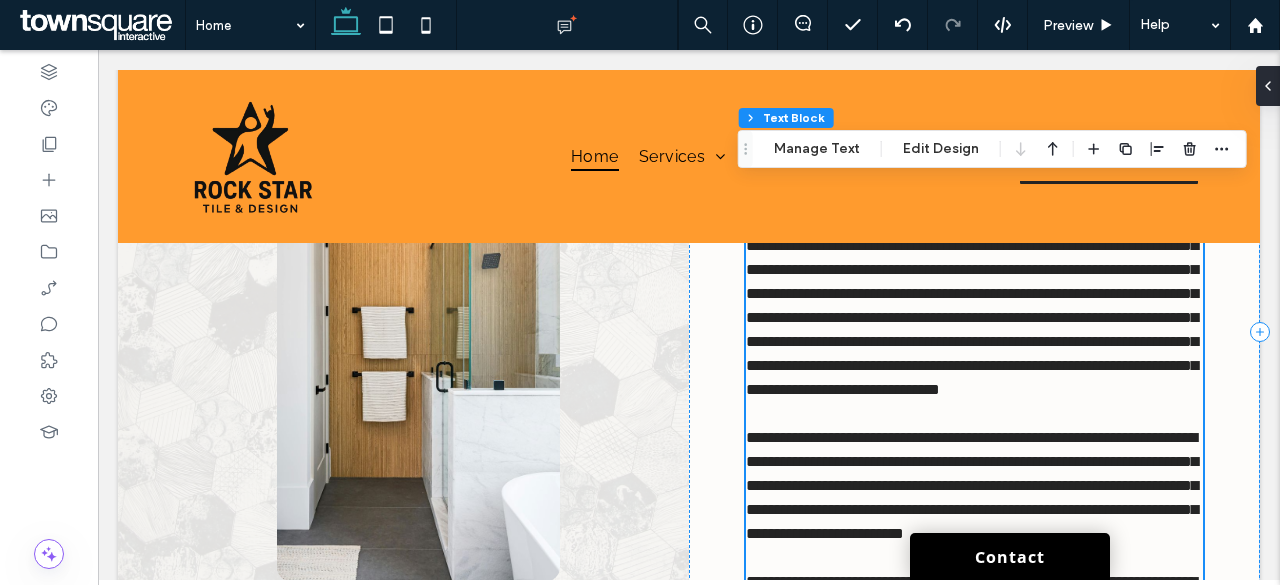type on "*******" 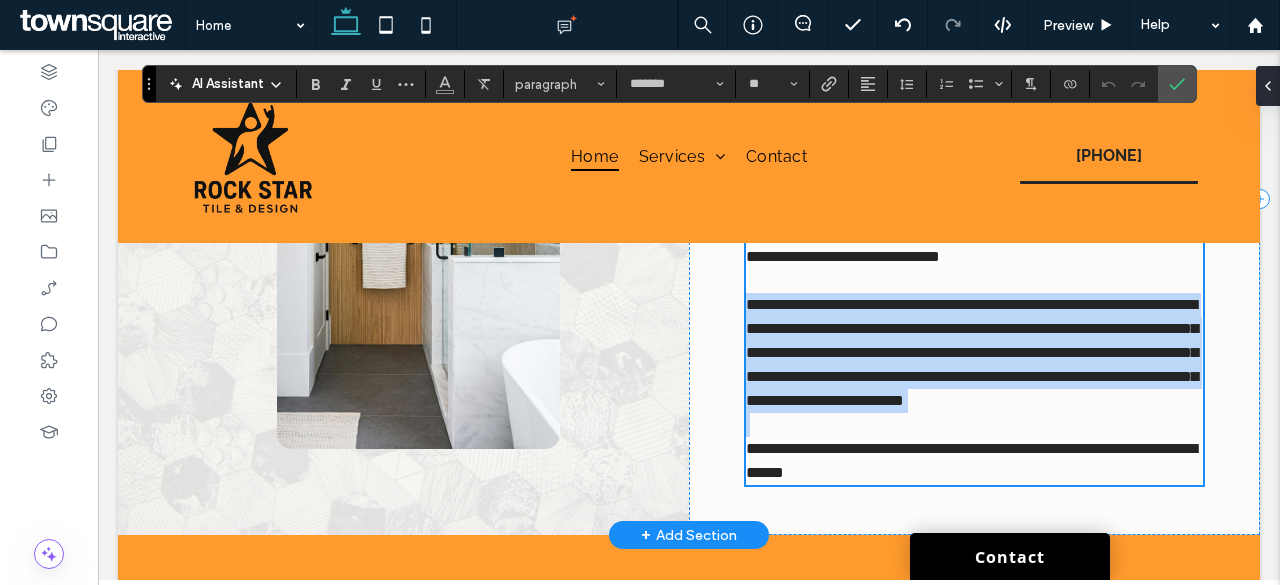 scroll, scrollTop: 867, scrollLeft: 0, axis: vertical 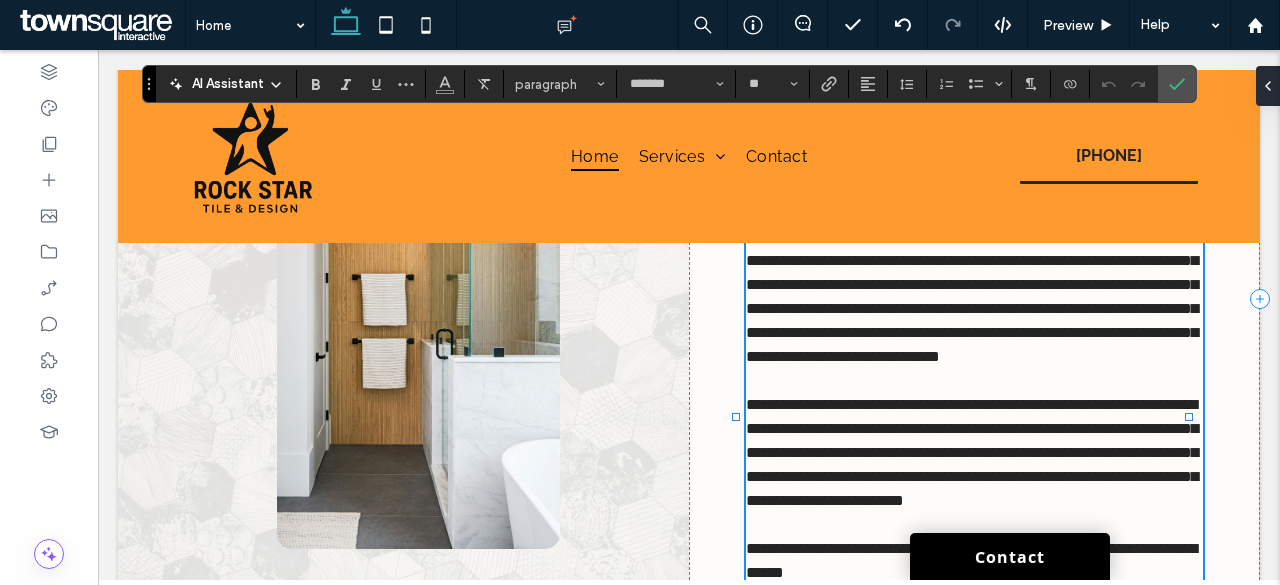 click on "**********" at bounding box center (972, 272) 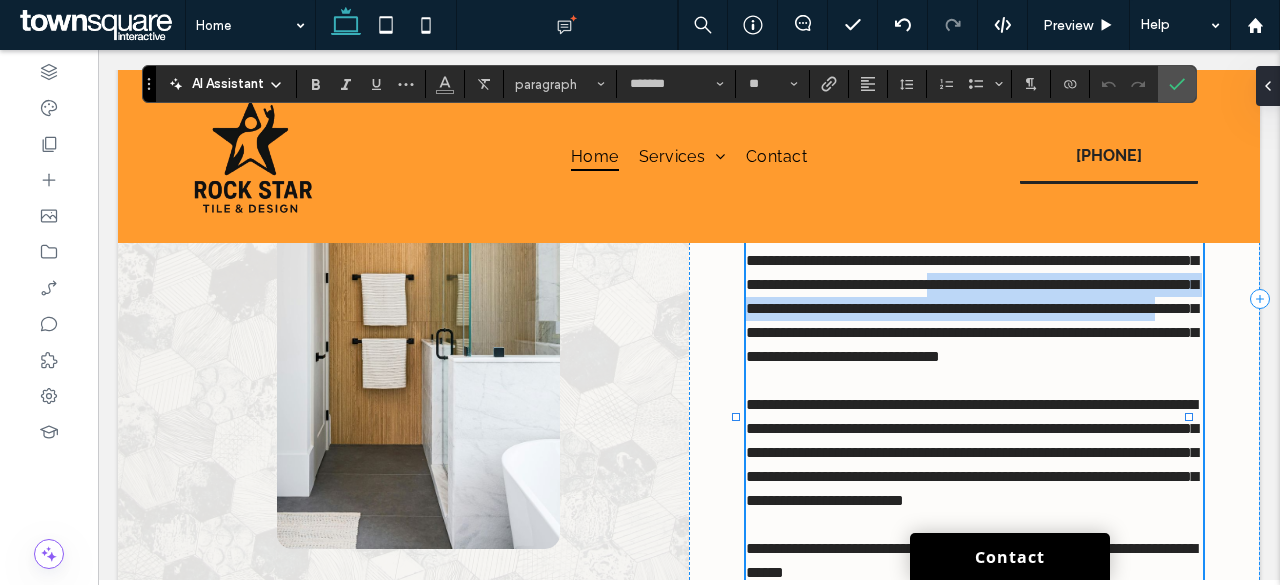 drag, startPoint x: 1004, startPoint y: 307, endPoint x: 1046, endPoint y: 356, distance: 64.53681 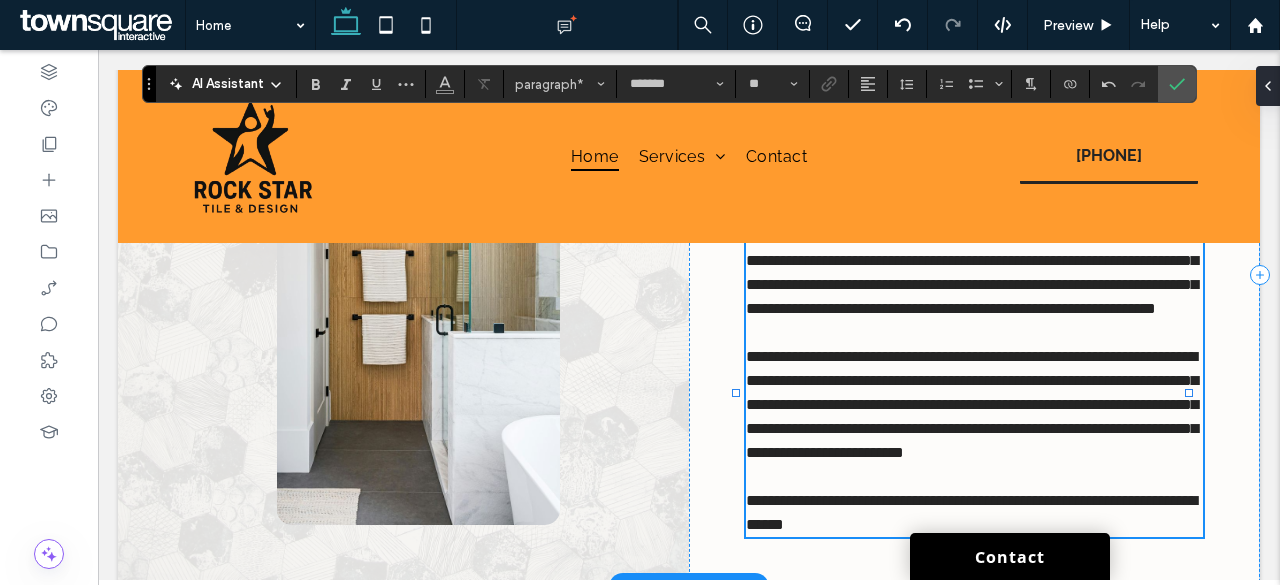 type 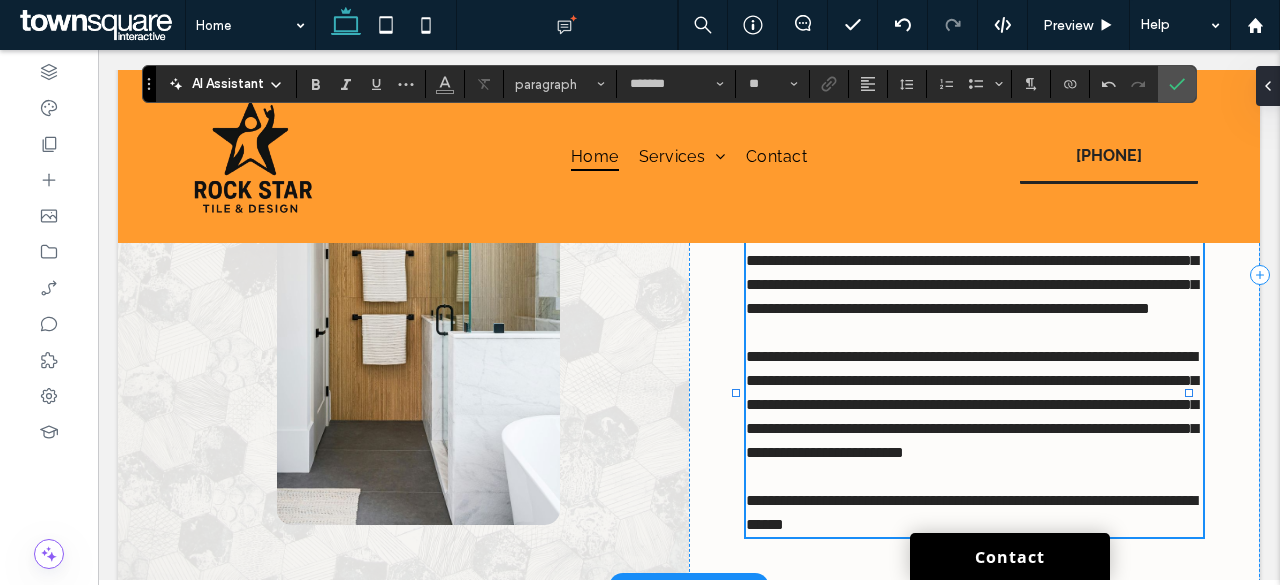 click at bounding box center (974, 333) 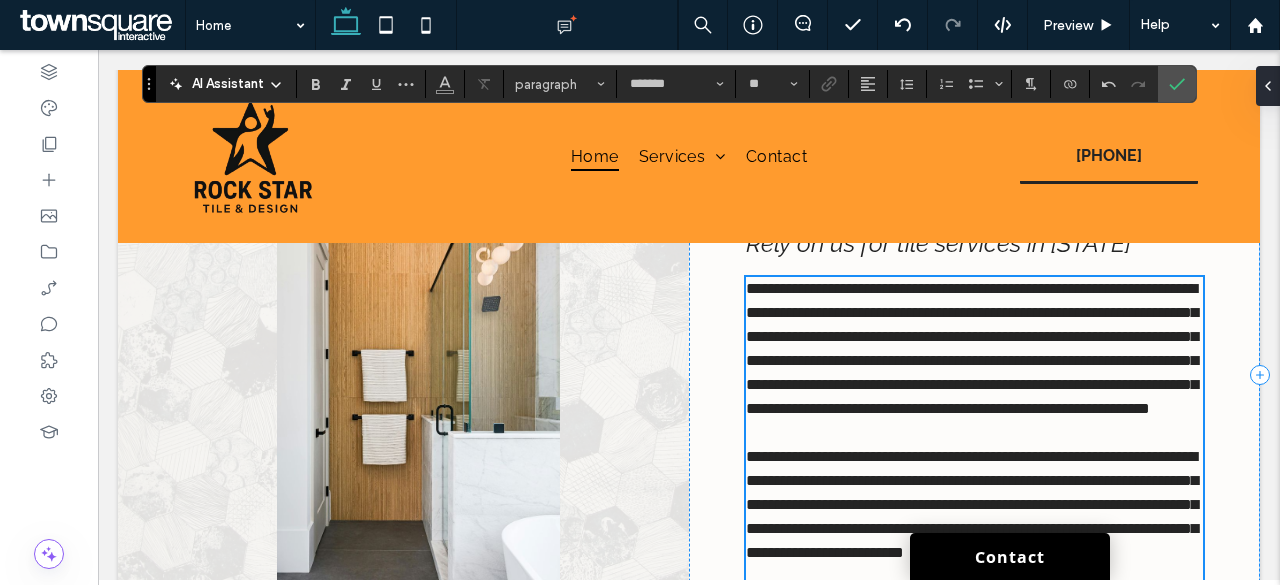 scroll, scrollTop: 1067, scrollLeft: 0, axis: vertical 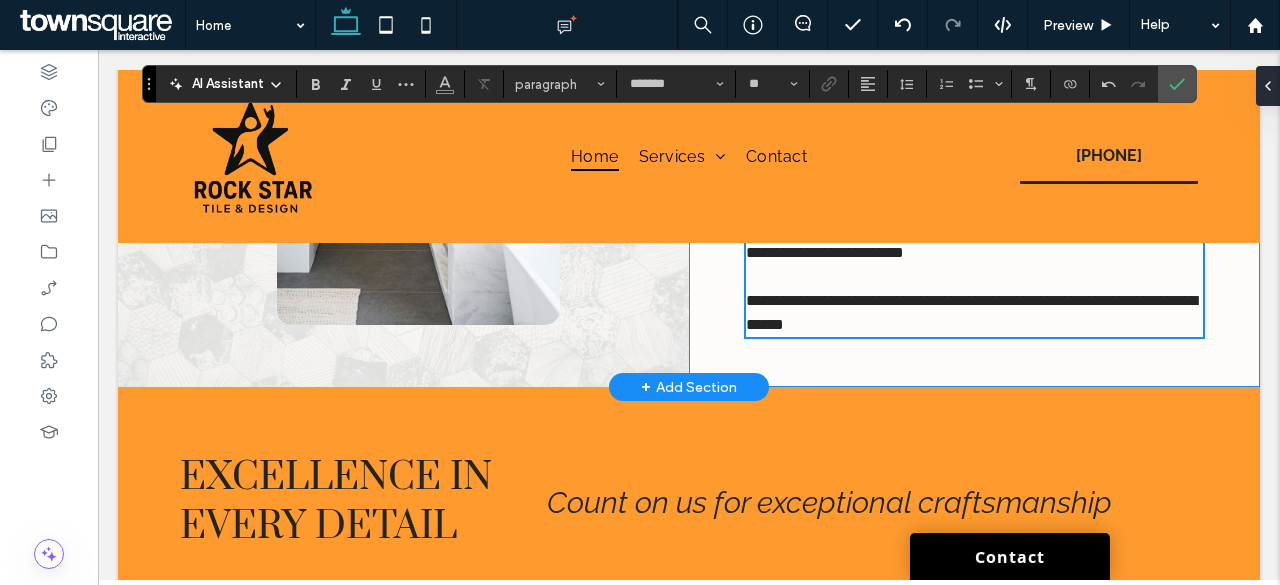 click on "**********" at bounding box center (974, 74) 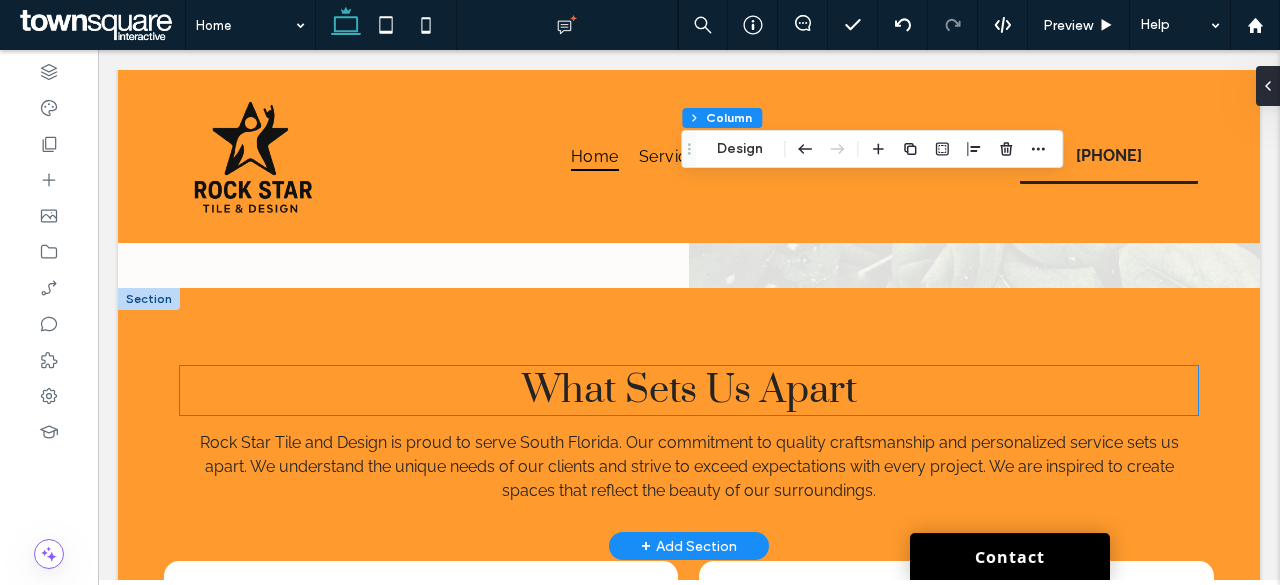 scroll, scrollTop: 2567, scrollLeft: 0, axis: vertical 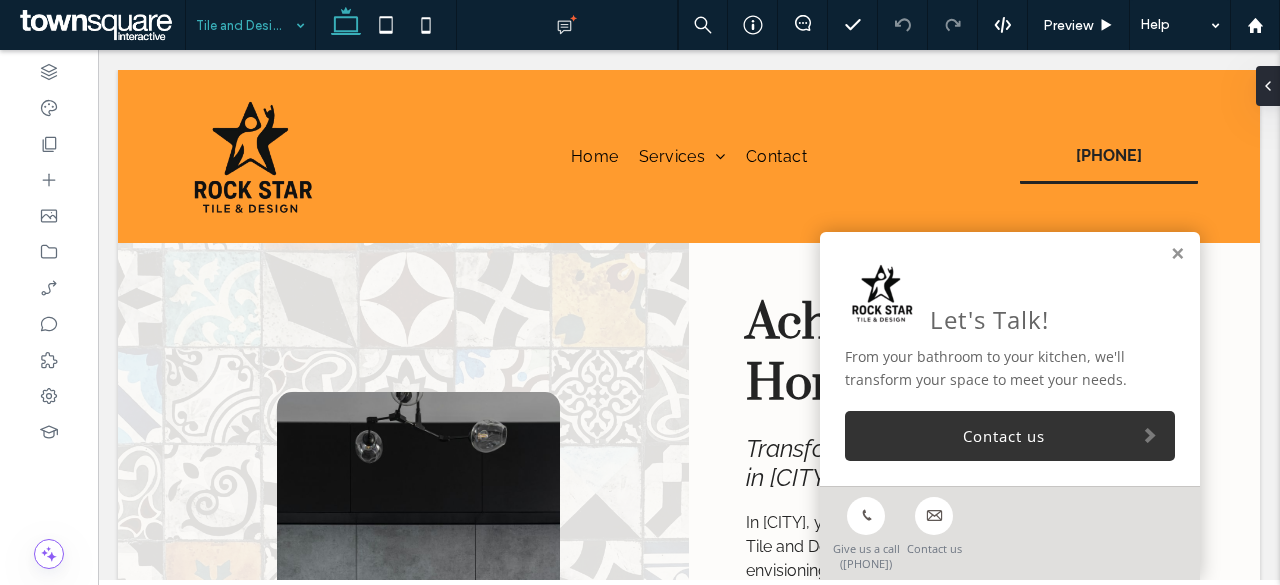click on "Let's Talk! From your bathroom to your kitchen, we'll transform your space to meet your needs. Contact us" at bounding box center [1010, 359] 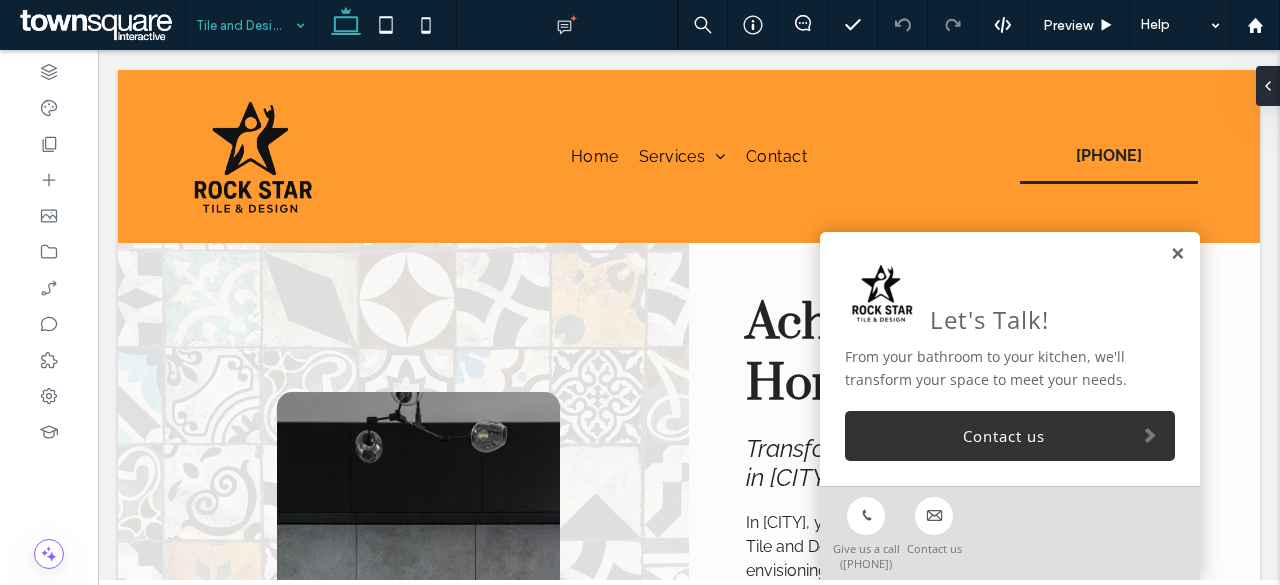 click at bounding box center [1177, 254] 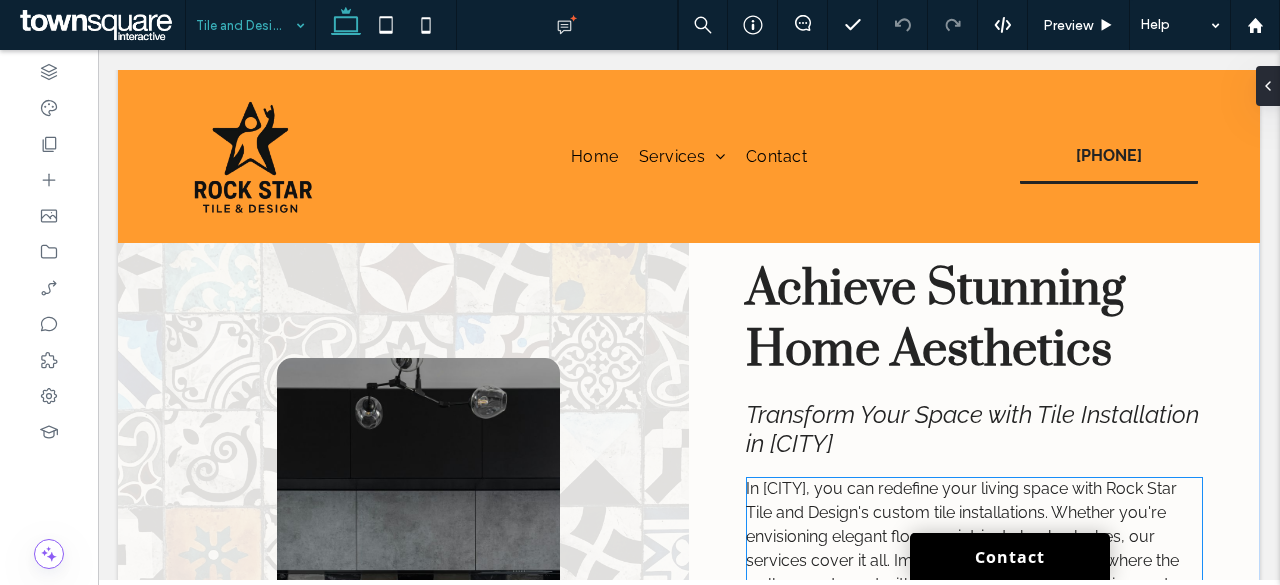 scroll, scrollTop: 0, scrollLeft: 0, axis: both 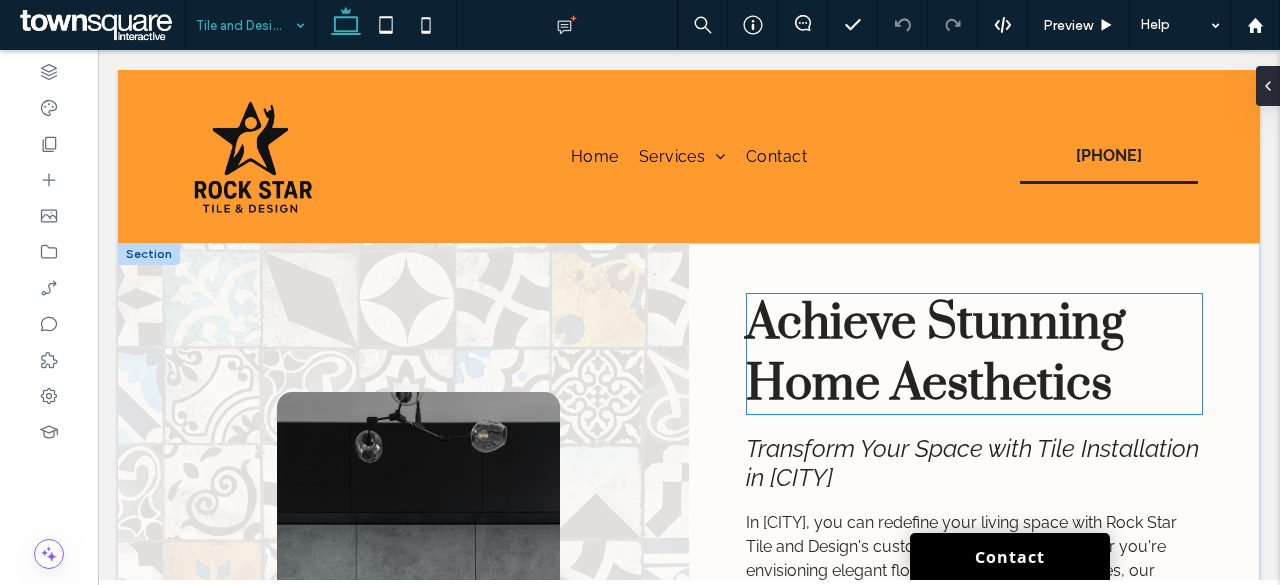 click on "Achieve Stunning Home Aesthetics" at bounding box center (935, 354) 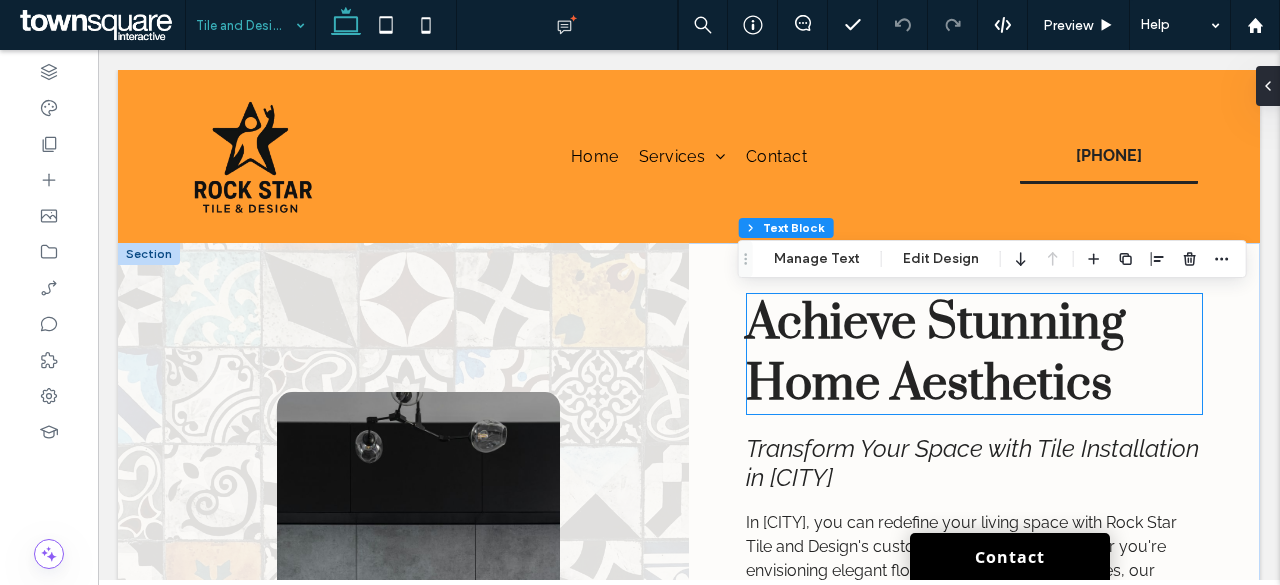 click on "Achieve Stunning Home Aesthetics" at bounding box center (974, 354) 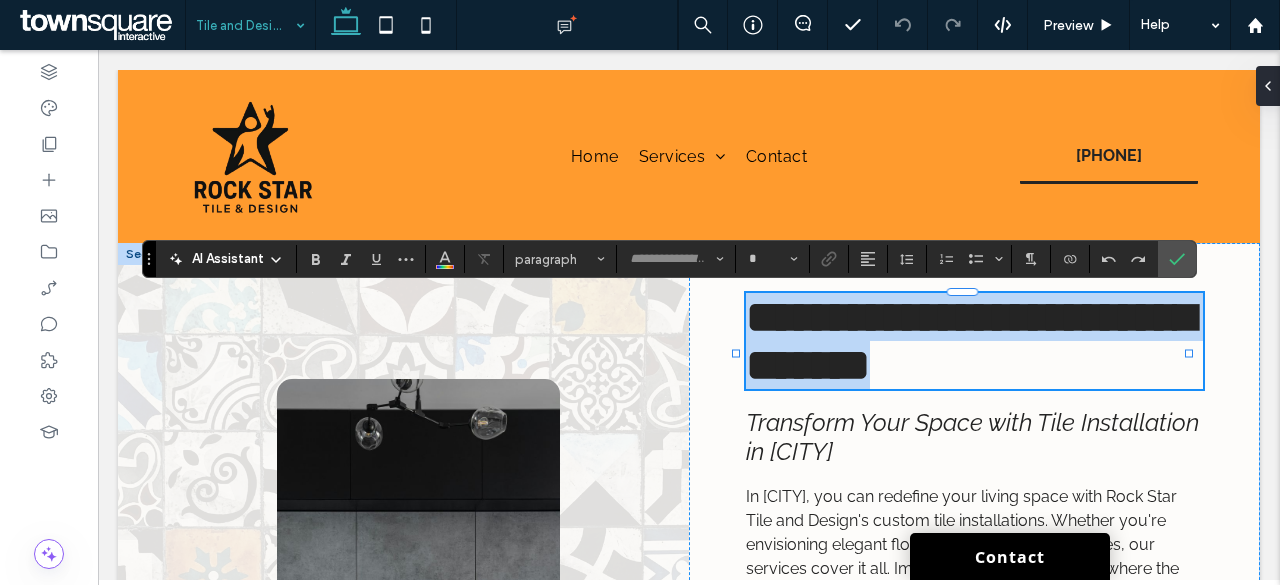 type on "*****" 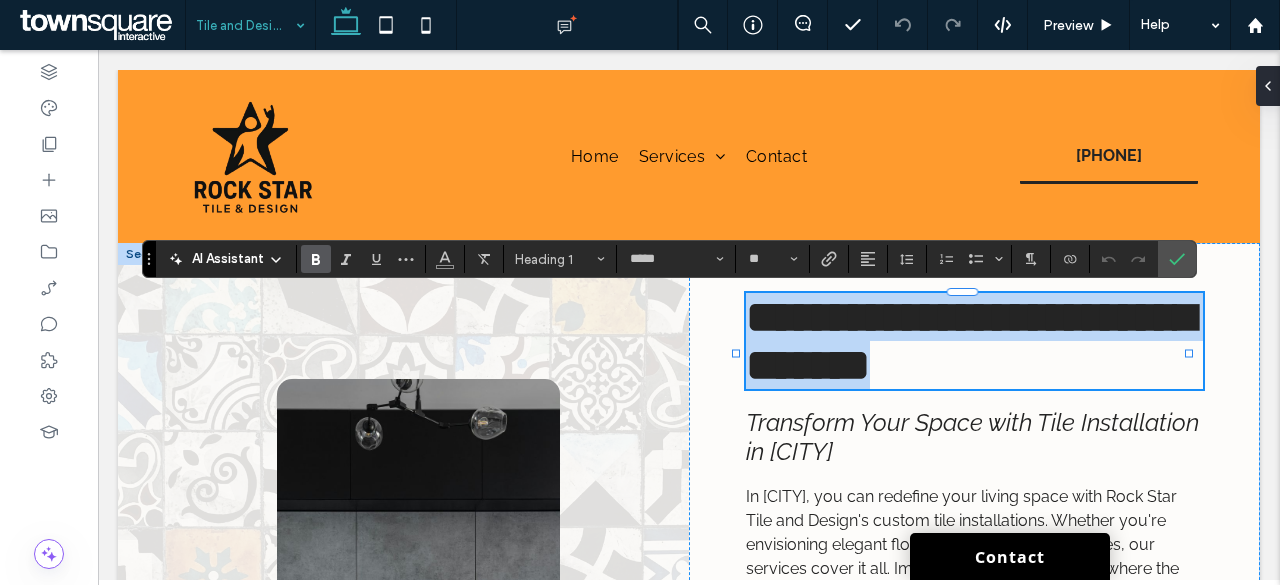 paste 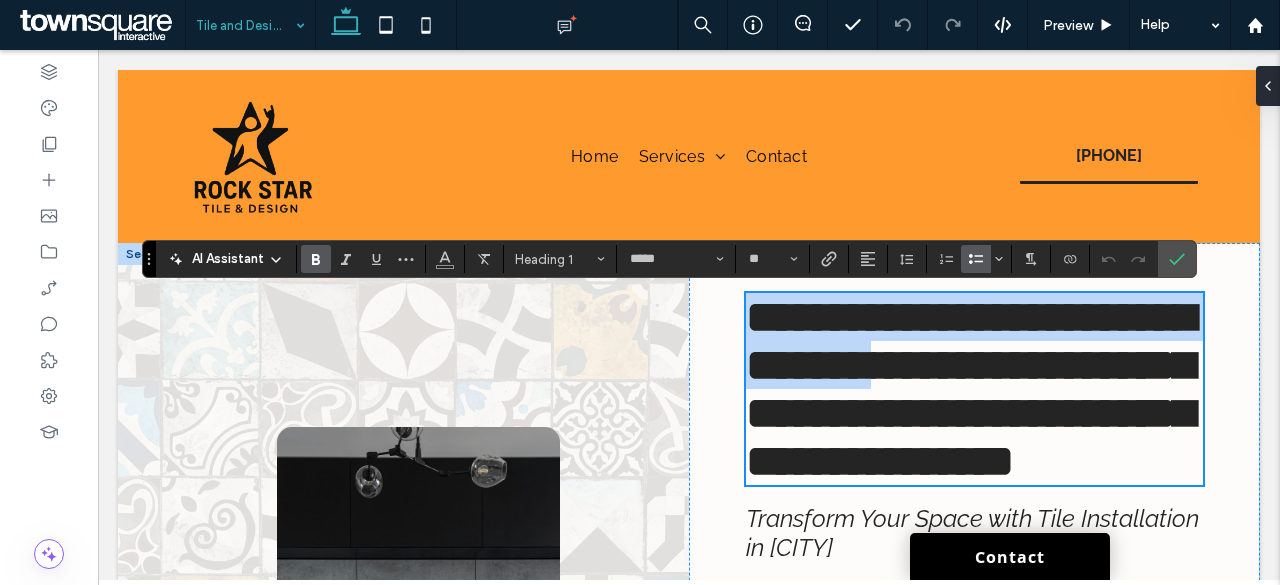 type on "*******" 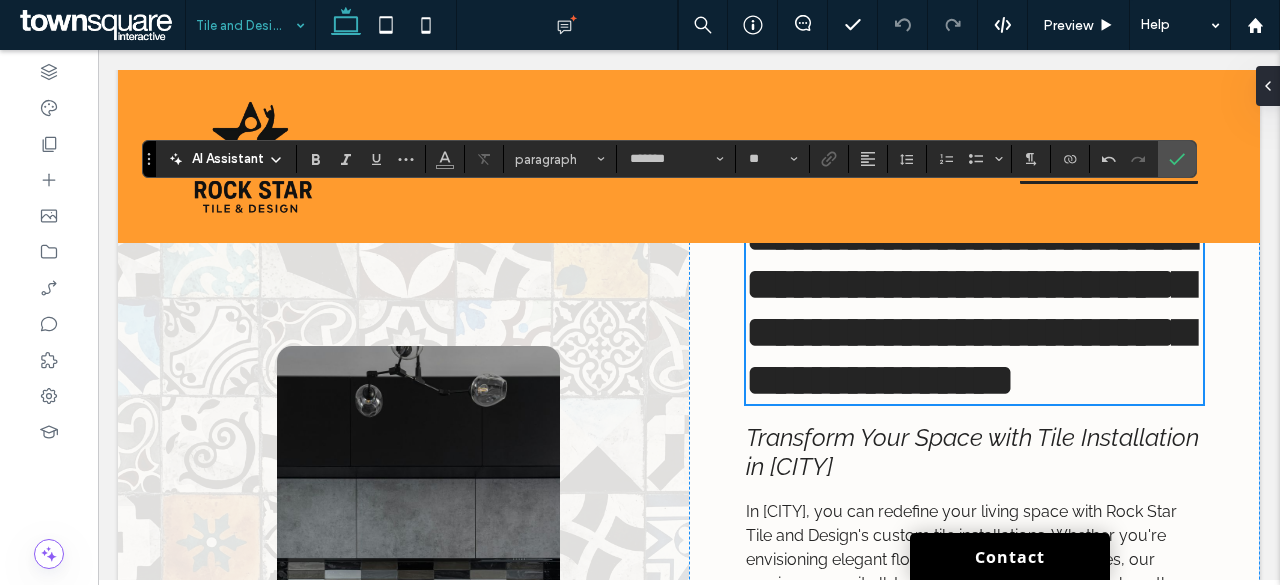scroll, scrollTop: 100, scrollLeft: 0, axis: vertical 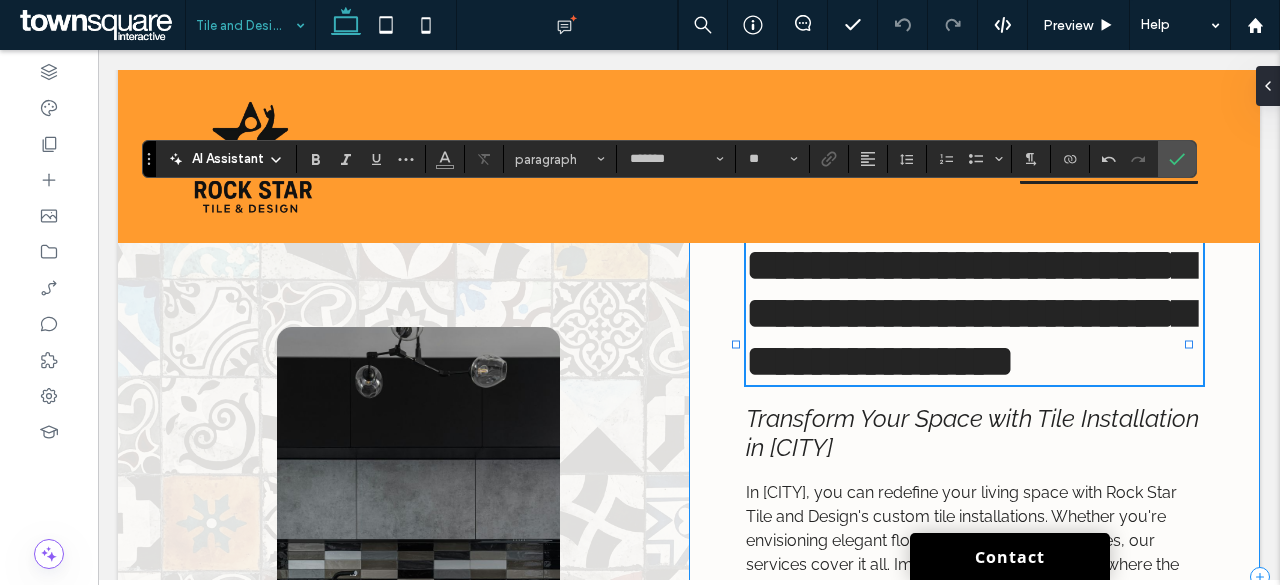 click on "**********" at bounding box center (974, 576) 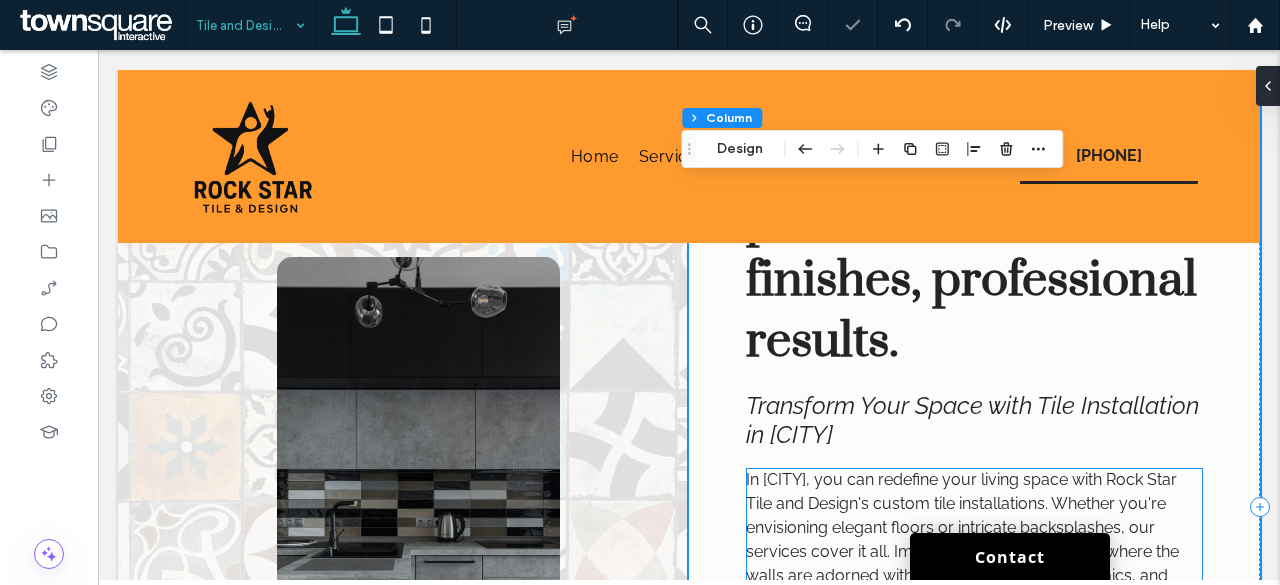 scroll, scrollTop: 400, scrollLeft: 0, axis: vertical 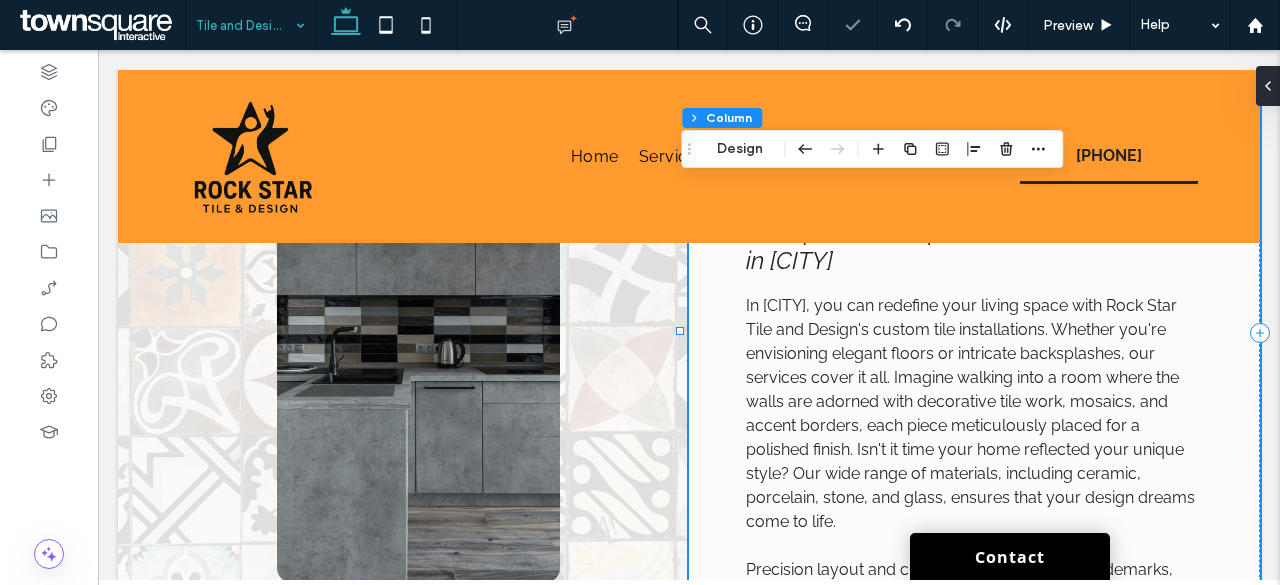 click on "Tile perfection, every time – intricate patterns, flawless finishes, professional results.
Transform Your Space with Tile Installation in Boynton Beach
In Boynton Beach, you can redefine your living space with Rock Star Tile and Design's custom tile installations. Whether you're envisioning elegant floors or intricate backsplashes, our services cover it all. Imagine walking into a room where the walls are adorned with decorative tile work, mosaics, and accent borders, each piece meticulously placed for a polished finish. Isn't it time your home reflected your unique style? Our wide range of materials, including ceramic, porcelain, stone, and glass, ensures that your design dreams come to life. Precision layout and clean grout lines are our trademarks, guaranteeing a flawless result every time. Our team is committed to delivering excellence in every project, big or small. ﻿ Contact us today to start your tile transformation journey.
Reach Out Today" at bounding box center [974, 333] 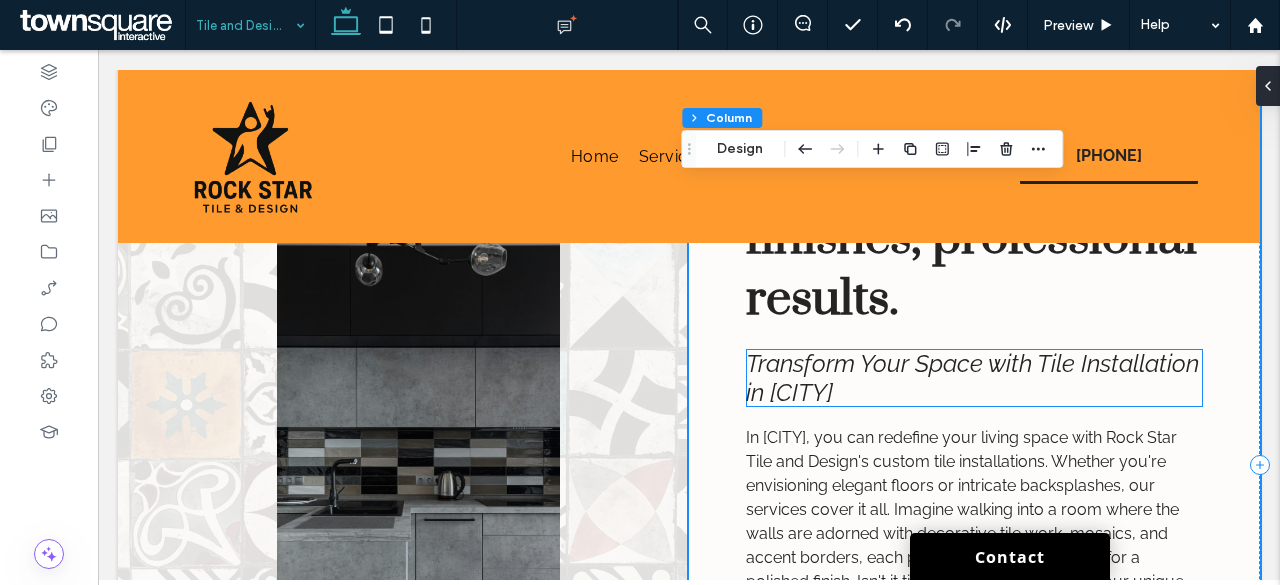 scroll, scrollTop: 300, scrollLeft: 0, axis: vertical 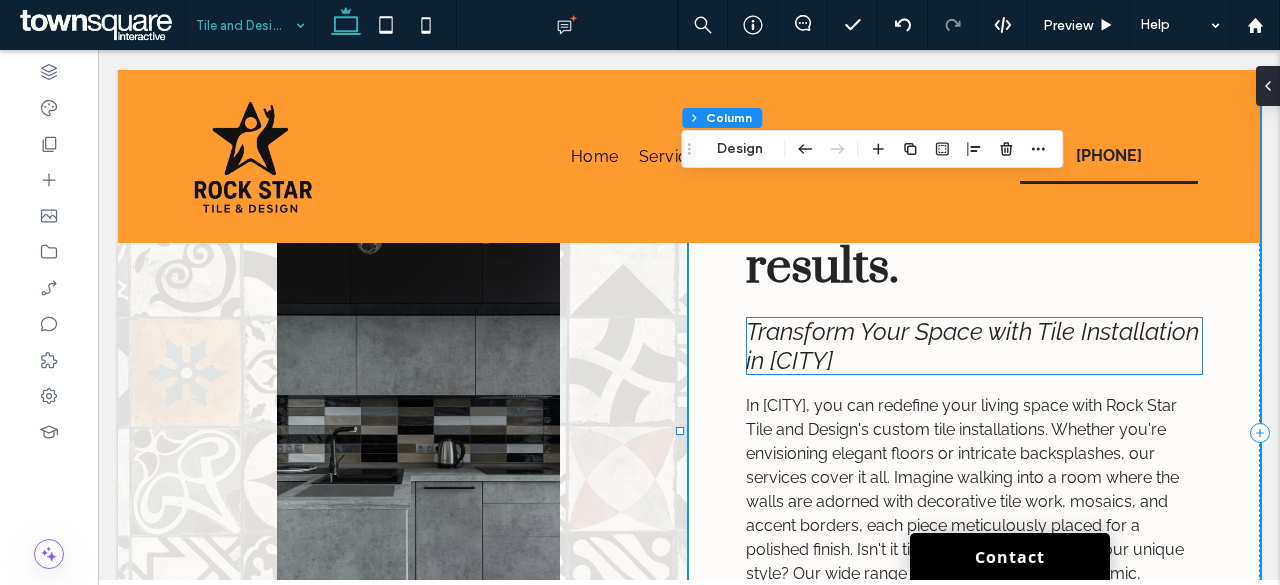 click on "Transform Your Space with Tile Installation in Boynton Beach" at bounding box center [972, 346] 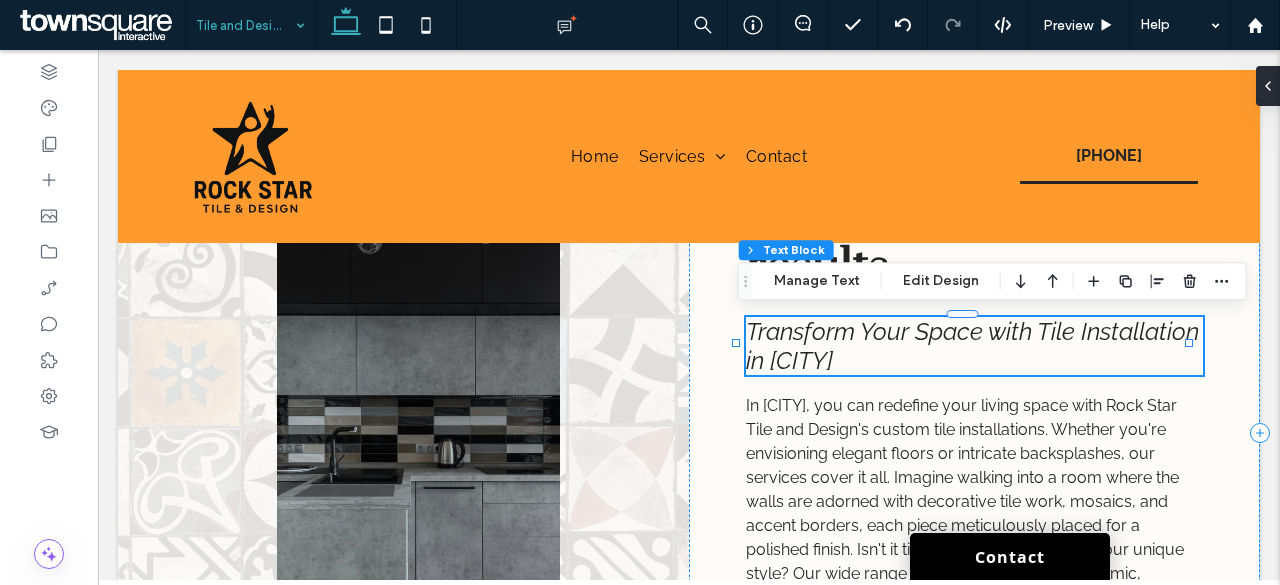 click on "Transform Your Space with Tile Installation in Boynton Beach" at bounding box center [974, 346] 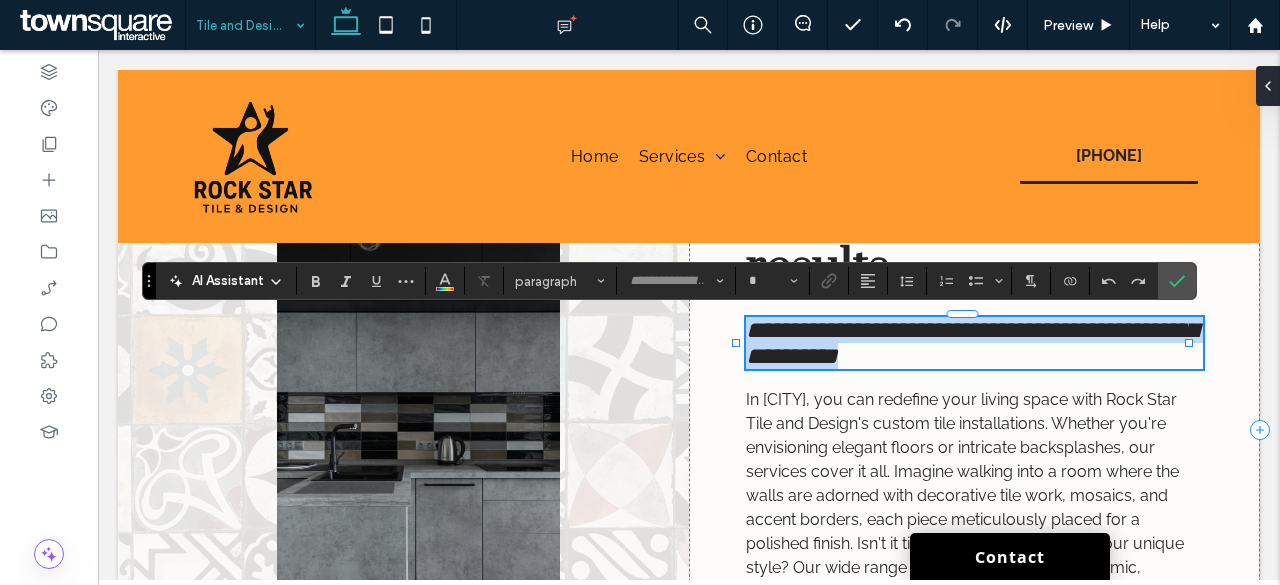 type on "*******" 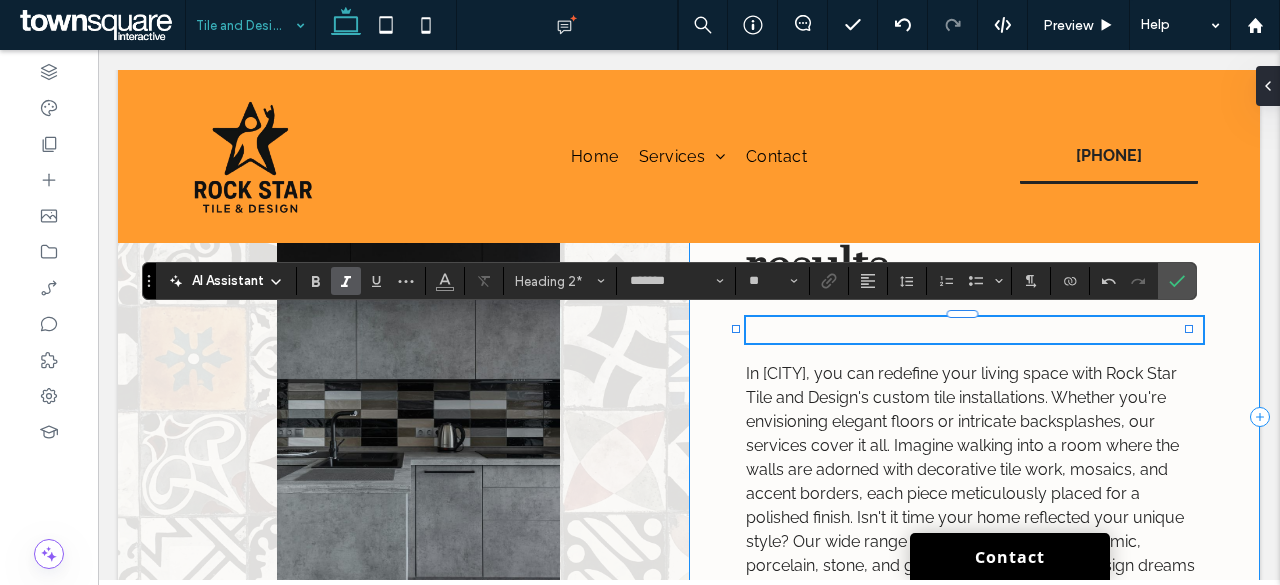 type 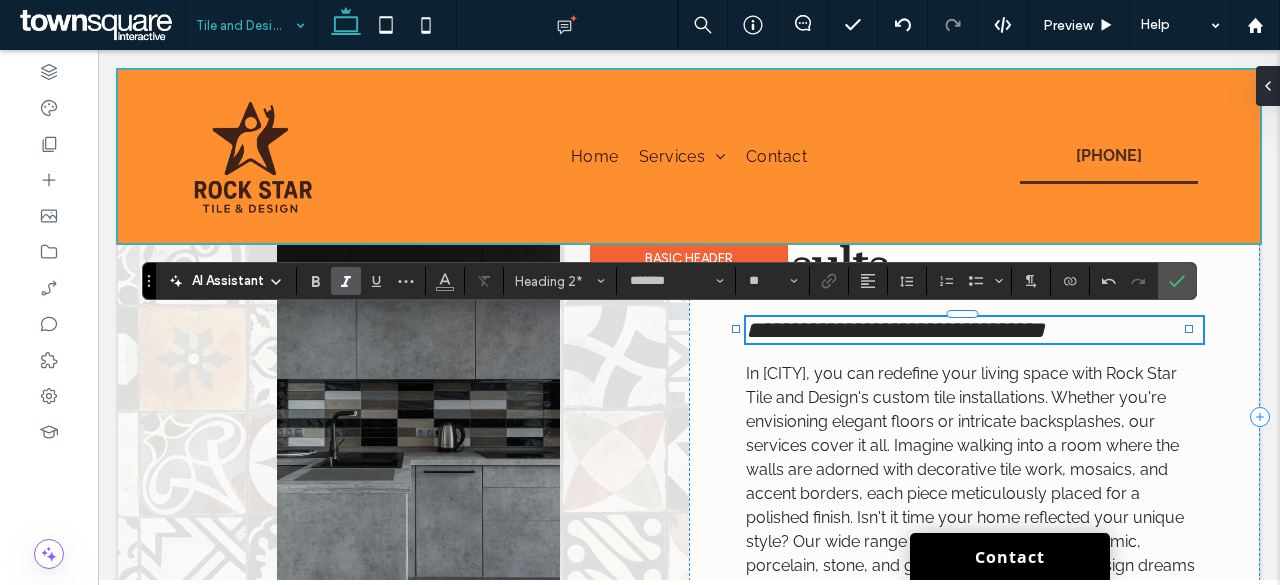click at bounding box center [689, 156] 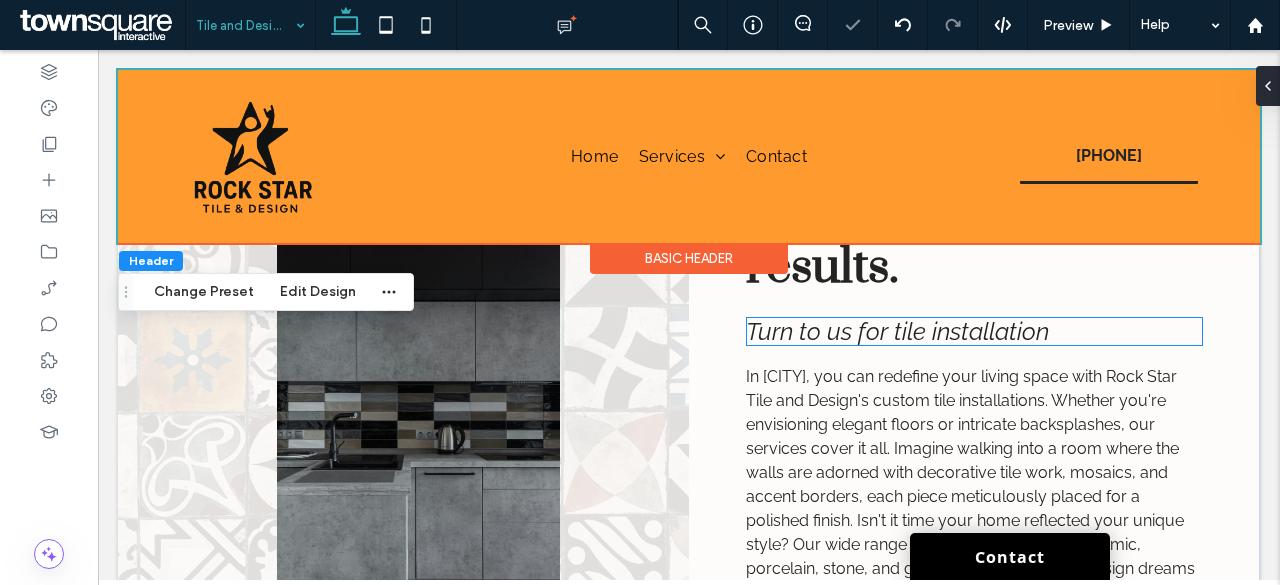 click on "Turn to us for tile installation" at bounding box center (974, 331) 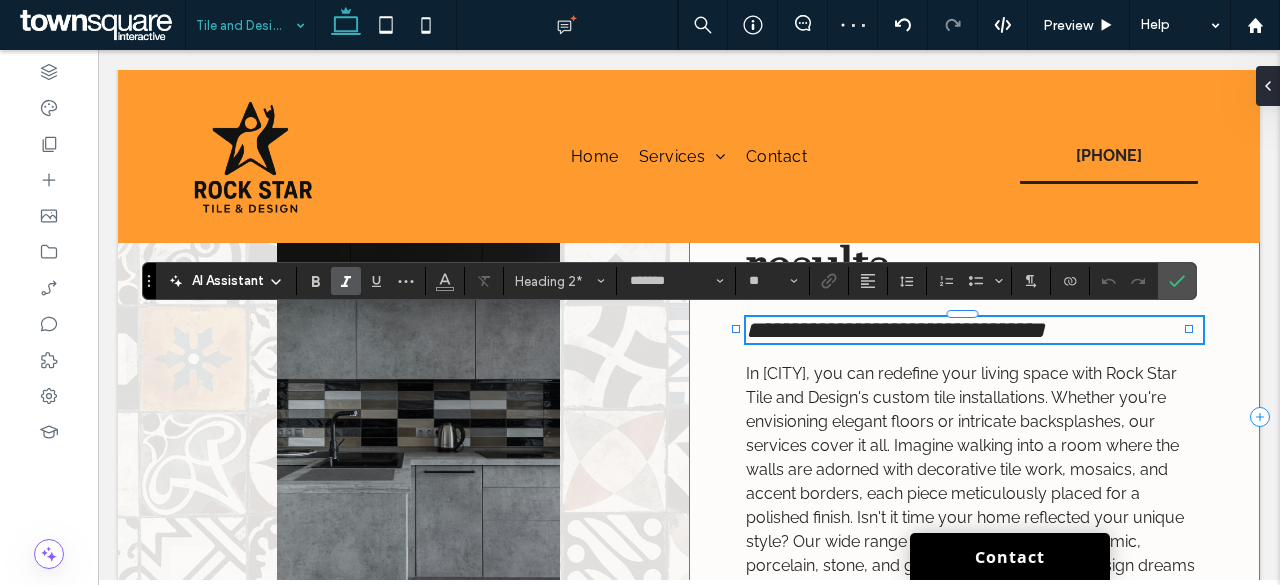 type 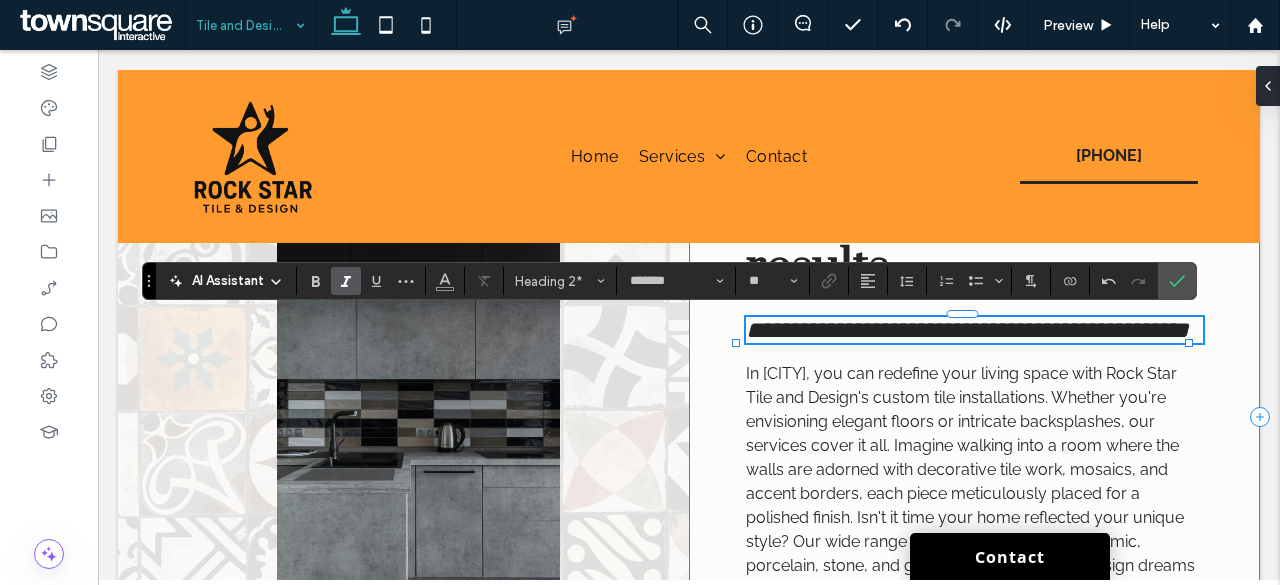 click on "**********" at bounding box center (974, 417) 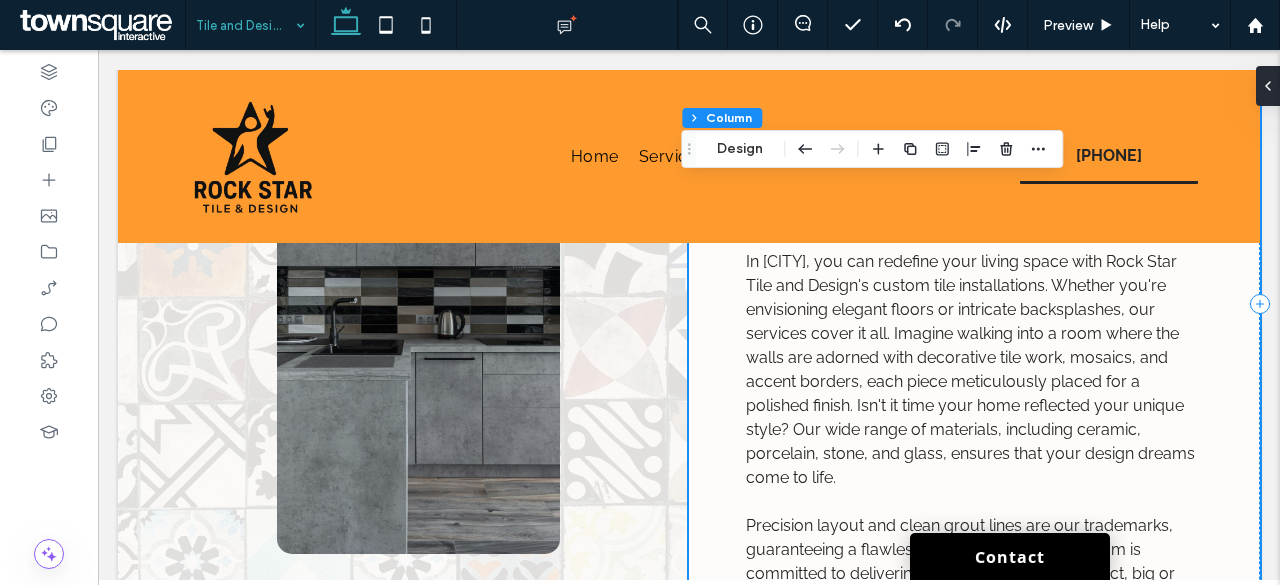 scroll, scrollTop: 416, scrollLeft: 0, axis: vertical 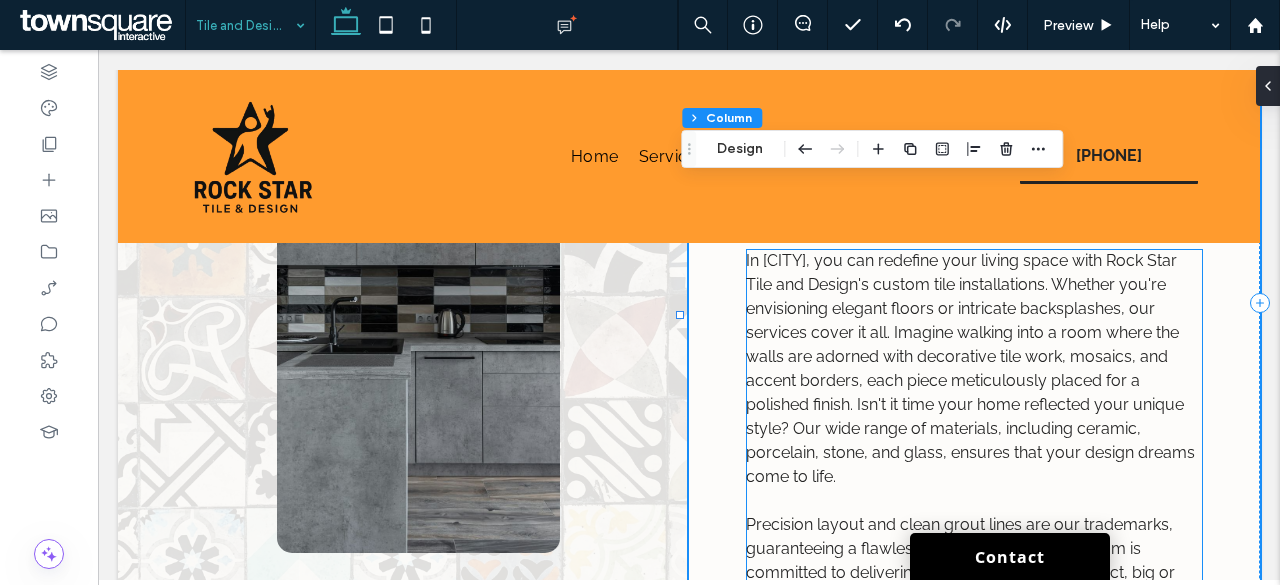 click on "In Boynton Beach, you can redefine your living space with Rock Star Tile and Design's custom tile installations. Whether you're envisioning elegant floors or intricate backsplashes, our services cover it all. Imagine walking into a room where the walls are adorned with decorative tile work, mosaics, and accent borders, each piece meticulously placed for a polished finish. Isn't it time your home reflected your unique style? Our wide range of materials, including ceramic, porcelain, stone, and glass, ensures that your design dreams come to life." at bounding box center (970, 368) 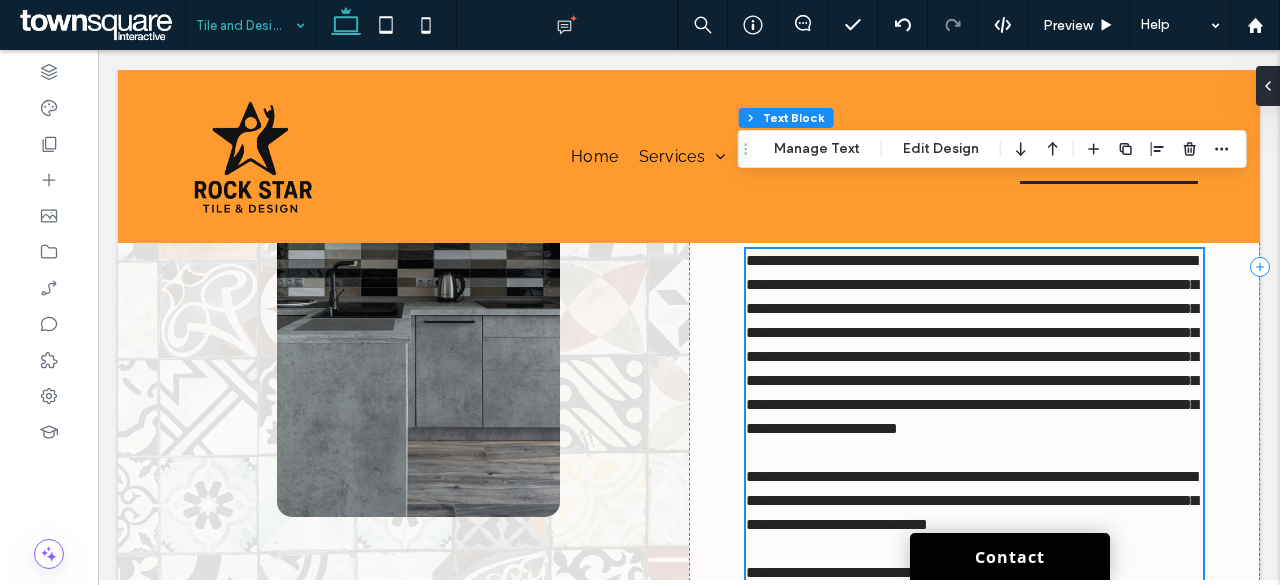 type on "*******" 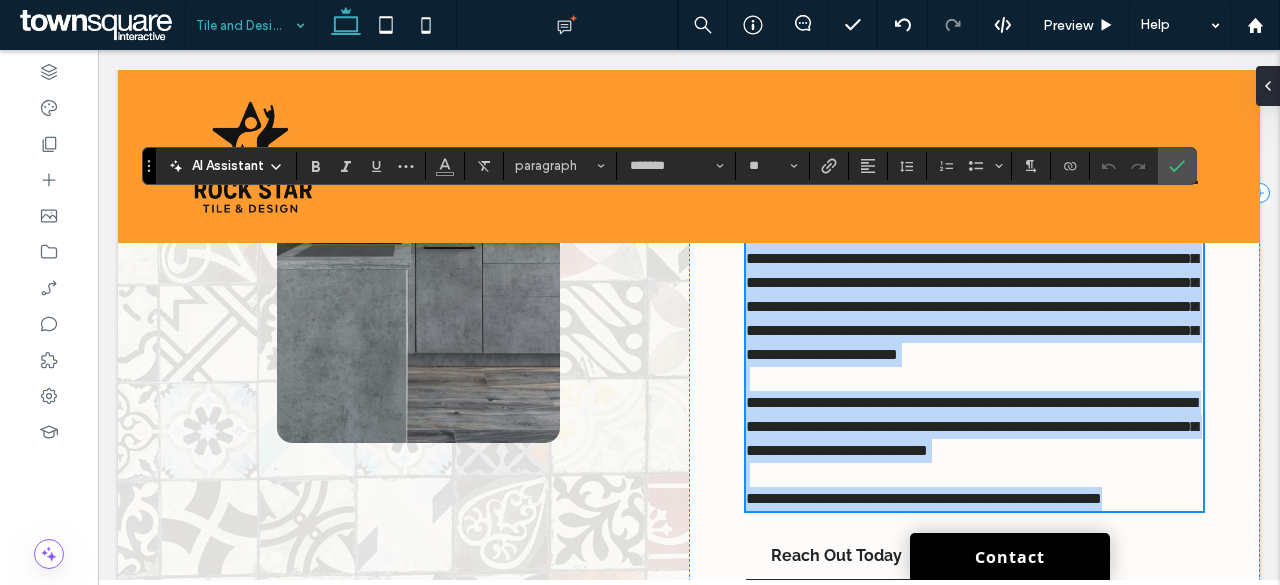scroll, scrollTop: 423, scrollLeft: 0, axis: vertical 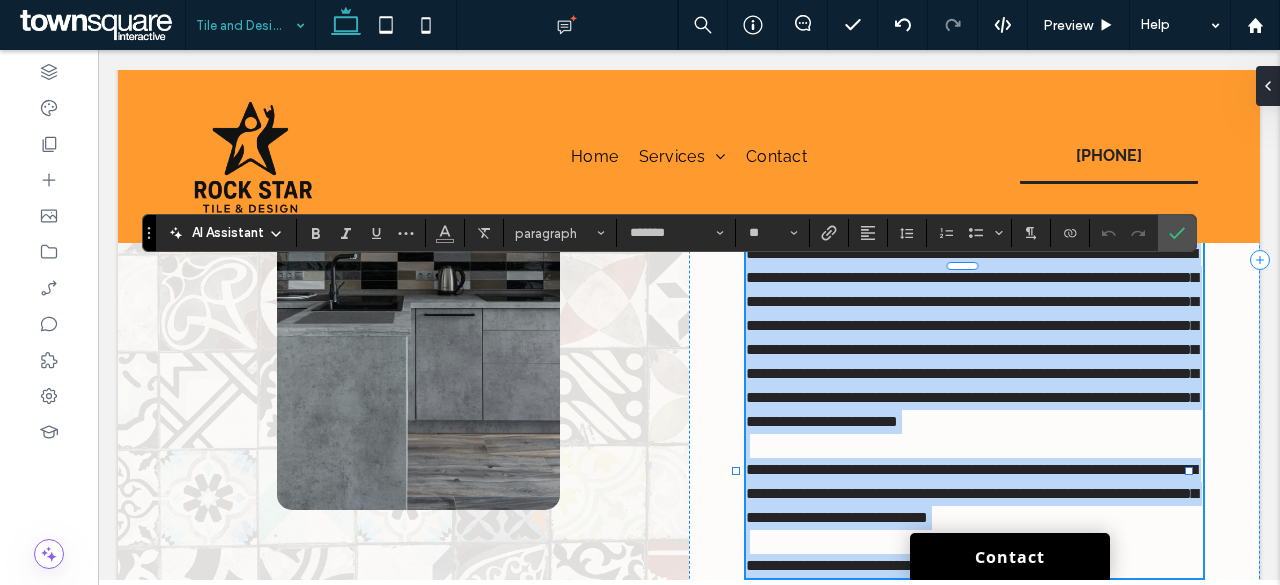 click on "**********" at bounding box center (972, 337) 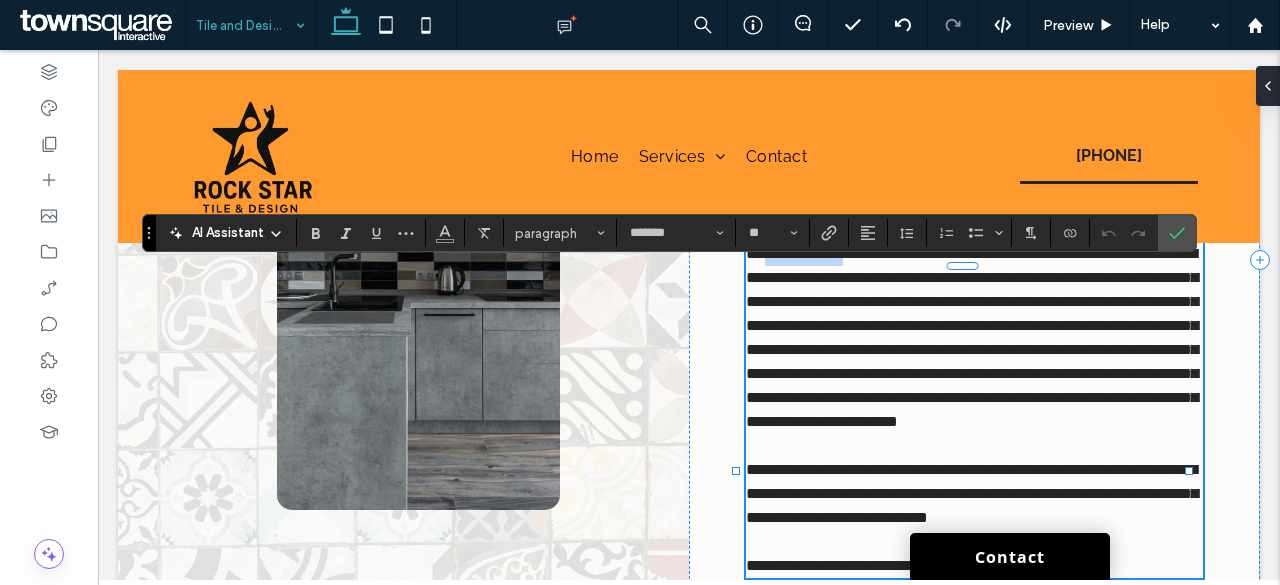 drag, startPoint x: 869, startPoint y: 282, endPoint x: 755, endPoint y: 285, distance: 114.03947 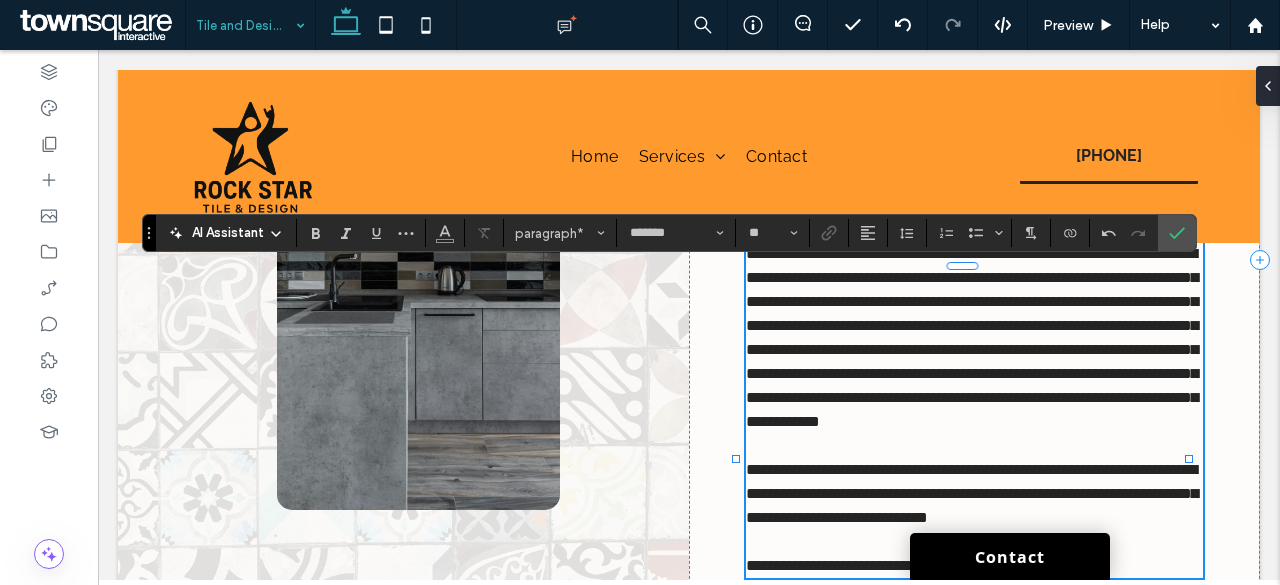 type 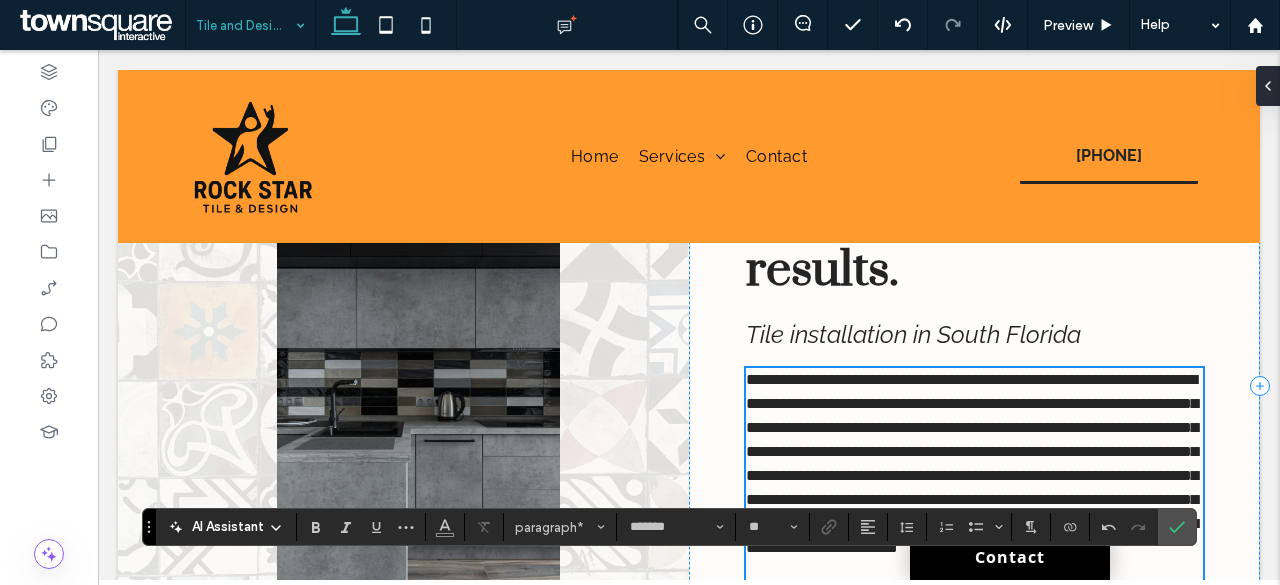 scroll, scrollTop: 323, scrollLeft: 0, axis: vertical 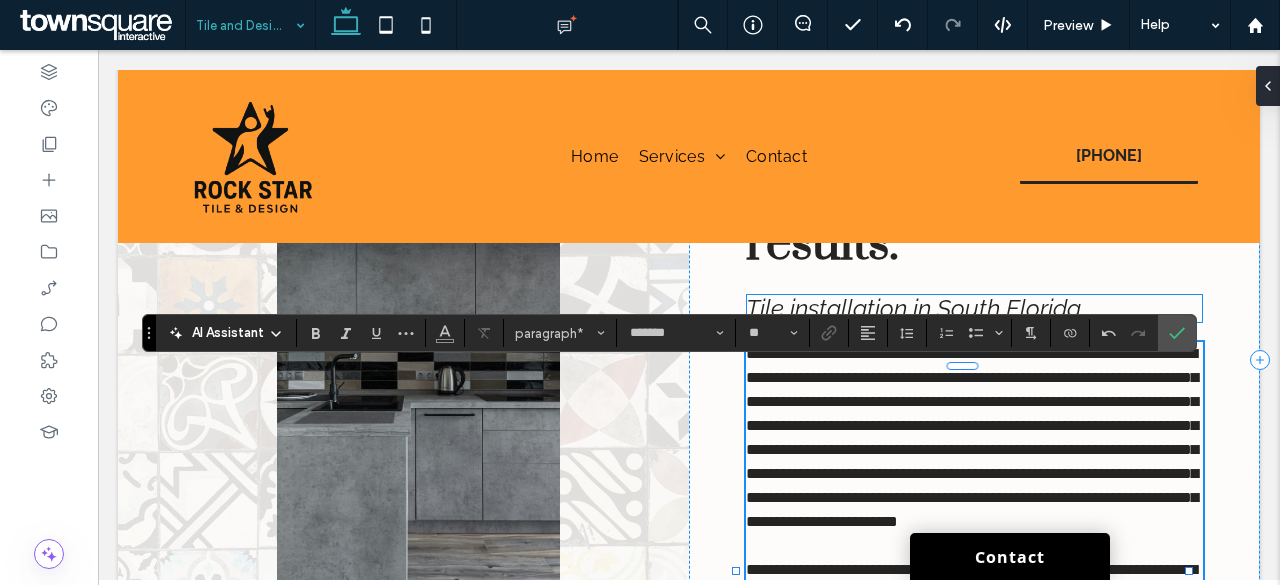 click on "Turn to us for tile installation in South Florida" at bounding box center [913, 308] 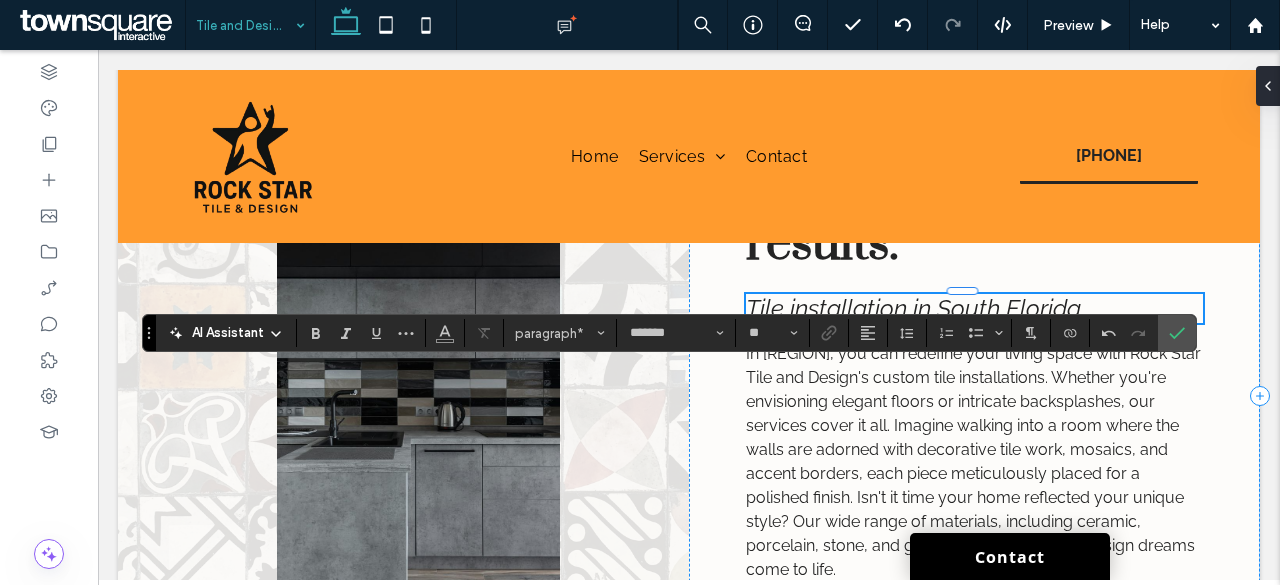 click on "Turn to us for tile installation in South Florida" at bounding box center (974, 308) 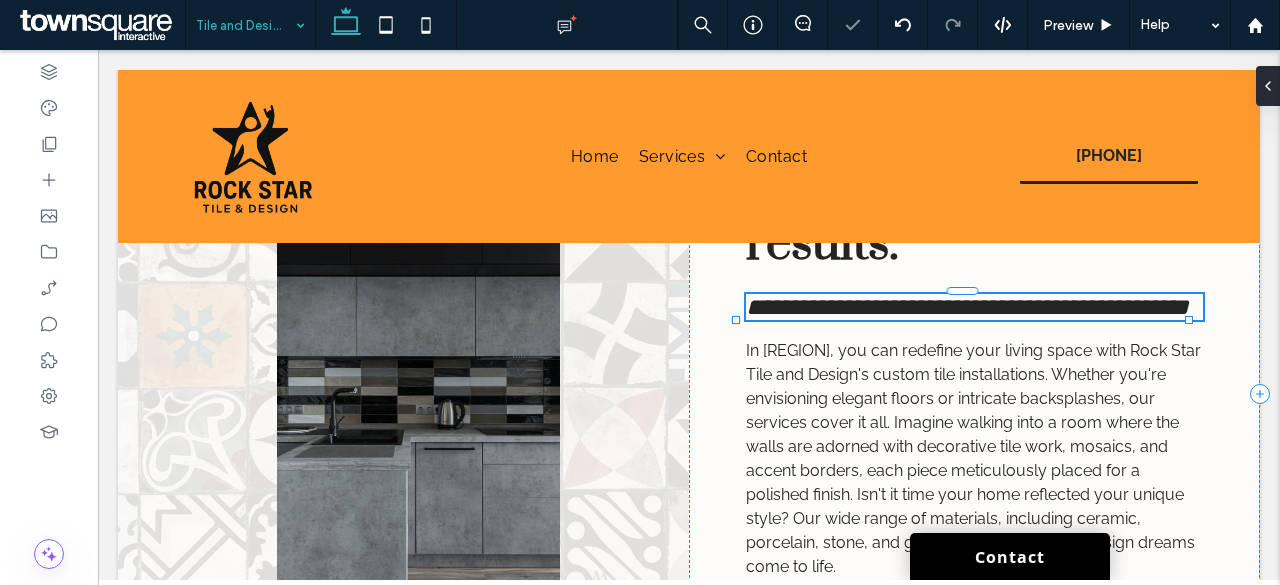 type on "*******" 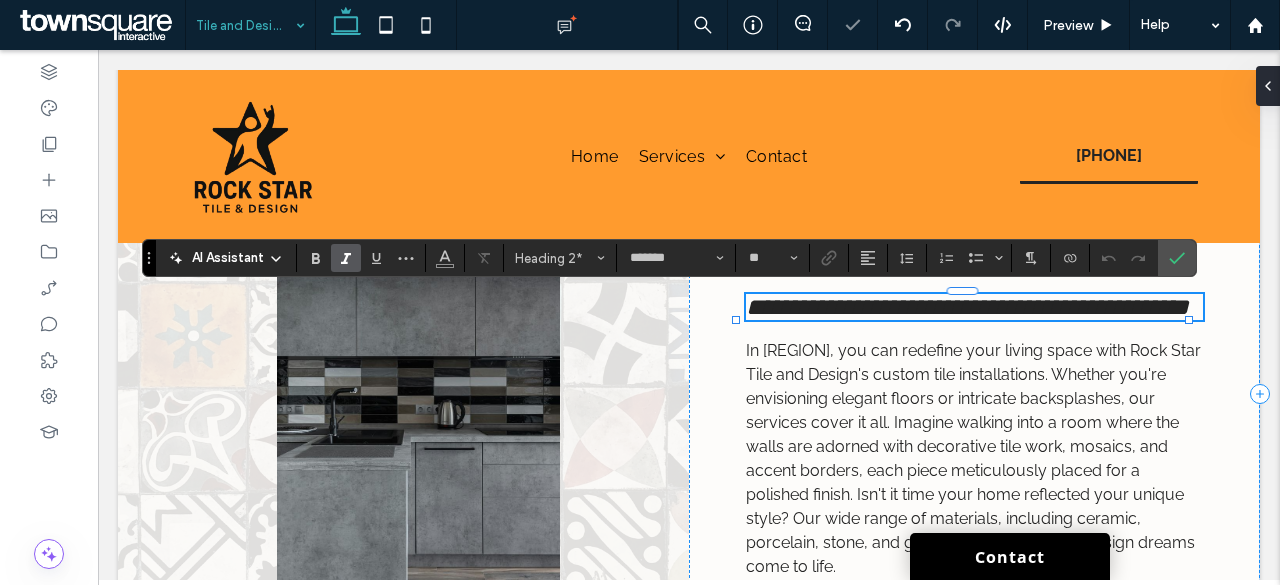 click on "**********" at bounding box center (967, 307) 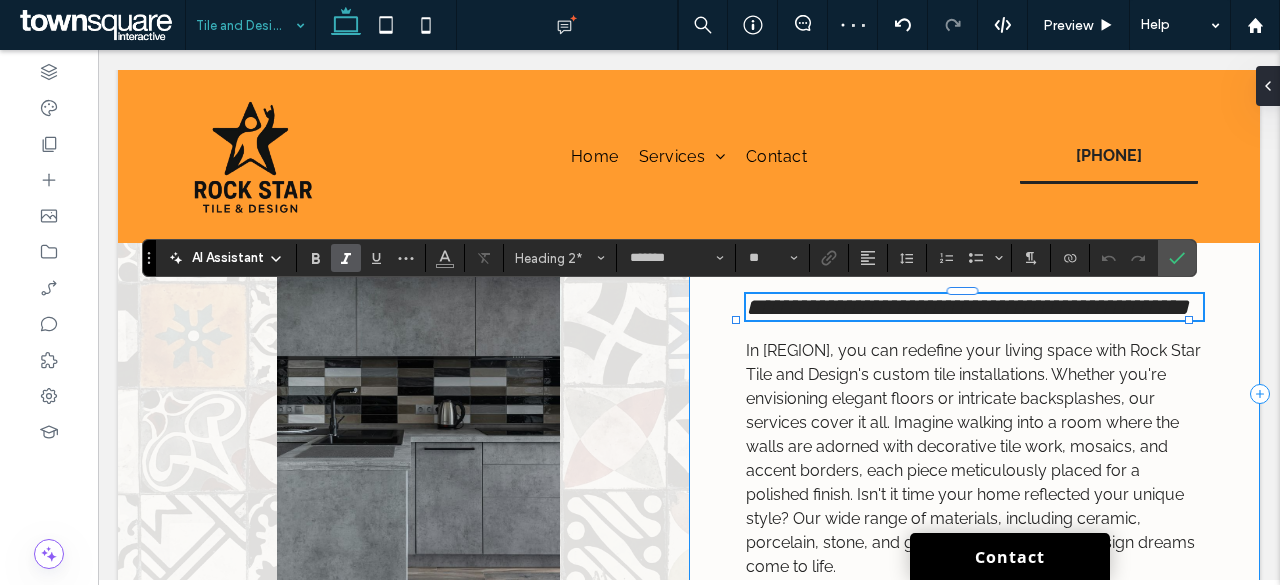 type 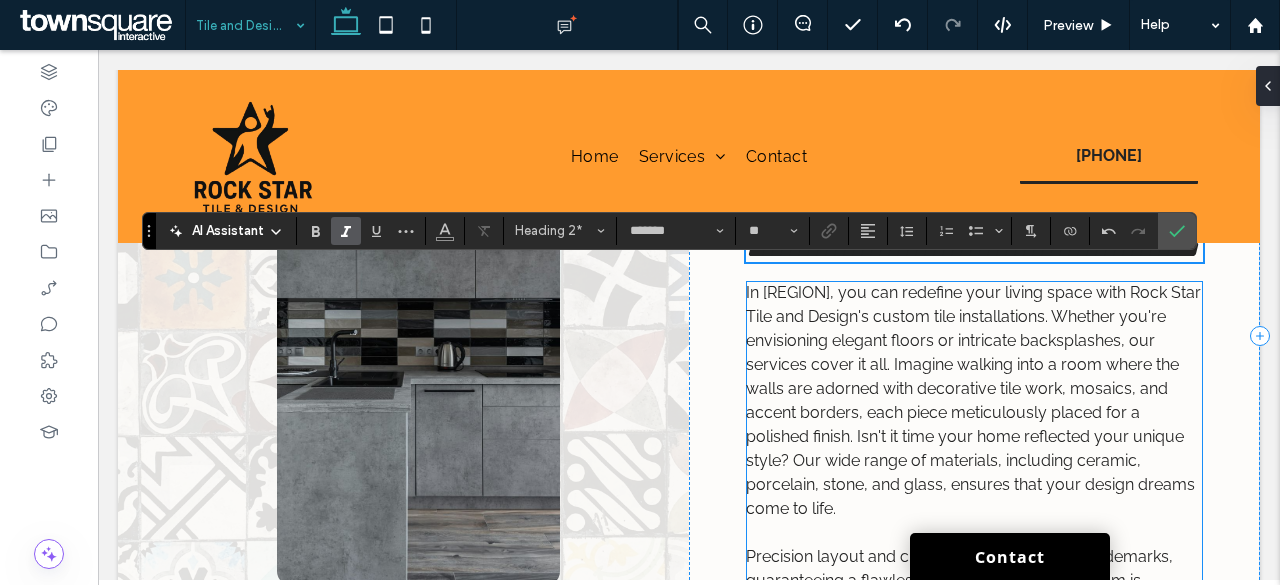 scroll, scrollTop: 423, scrollLeft: 0, axis: vertical 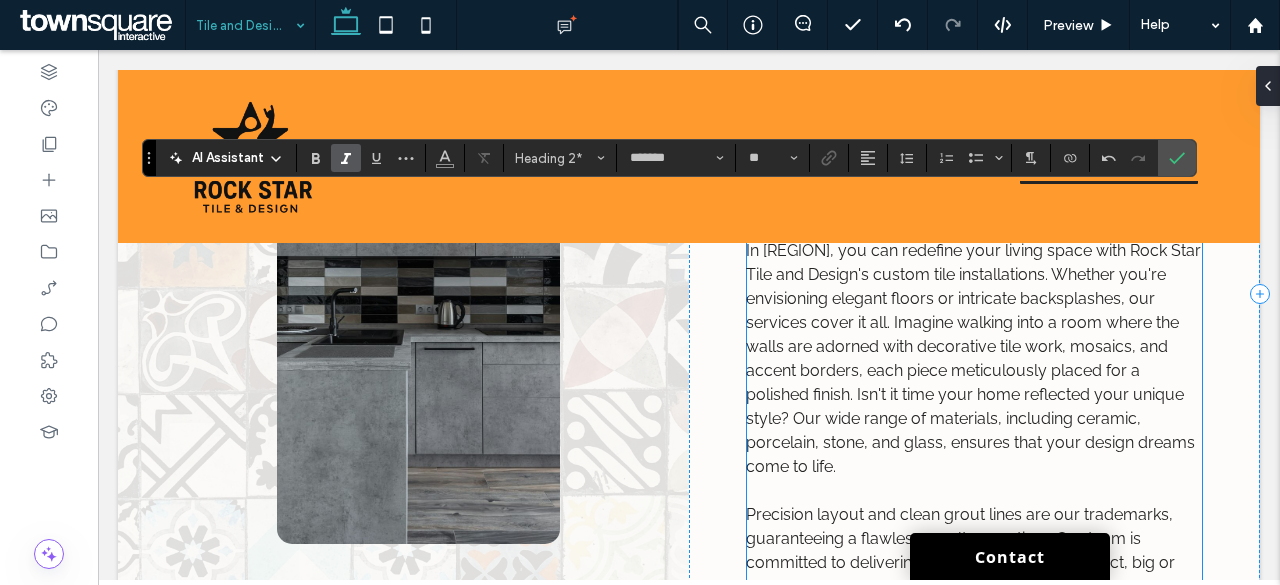 click on "In South Florida, you can redefine your living space with Rock Star Tile and Design's custom tile installations. Whether you're envisioning elegant floors or intricate backsplashes, our services cover it all. Imagine walking into a room where the walls are adorned with decorative tile work, mosaics, and accent borders, each piece meticulously placed for a polished finish. Isn't it time your home reflected your unique style? Our wide range of materials, including ceramic, porcelain, stone, and glass, ensures that your design dreams come to life." at bounding box center (973, 358) 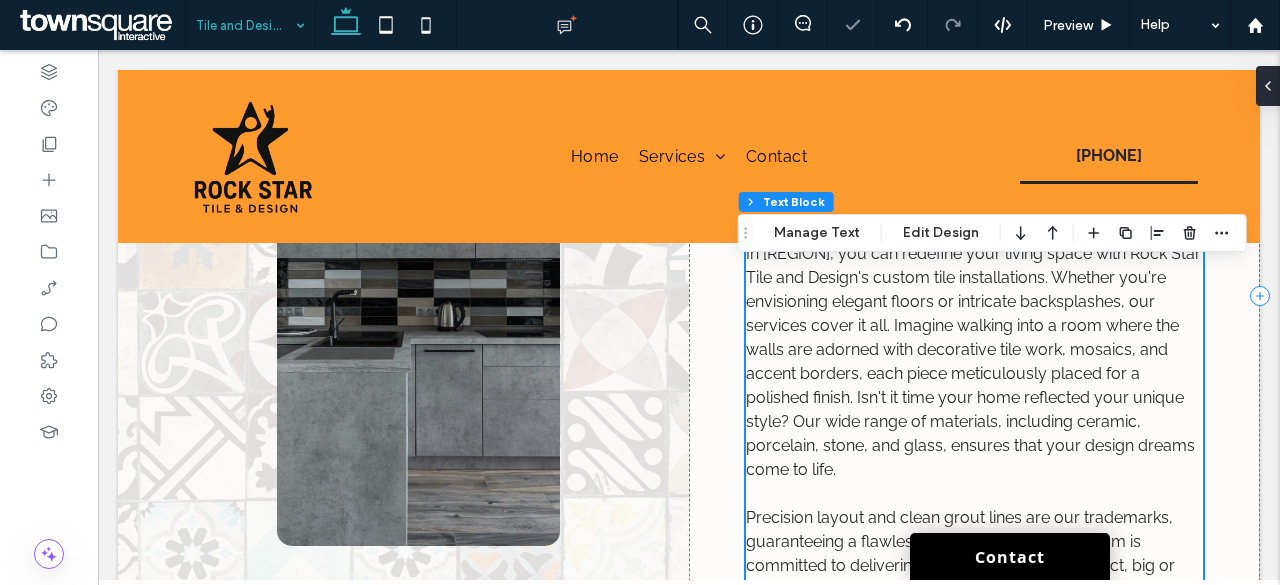 scroll, scrollTop: 523, scrollLeft: 0, axis: vertical 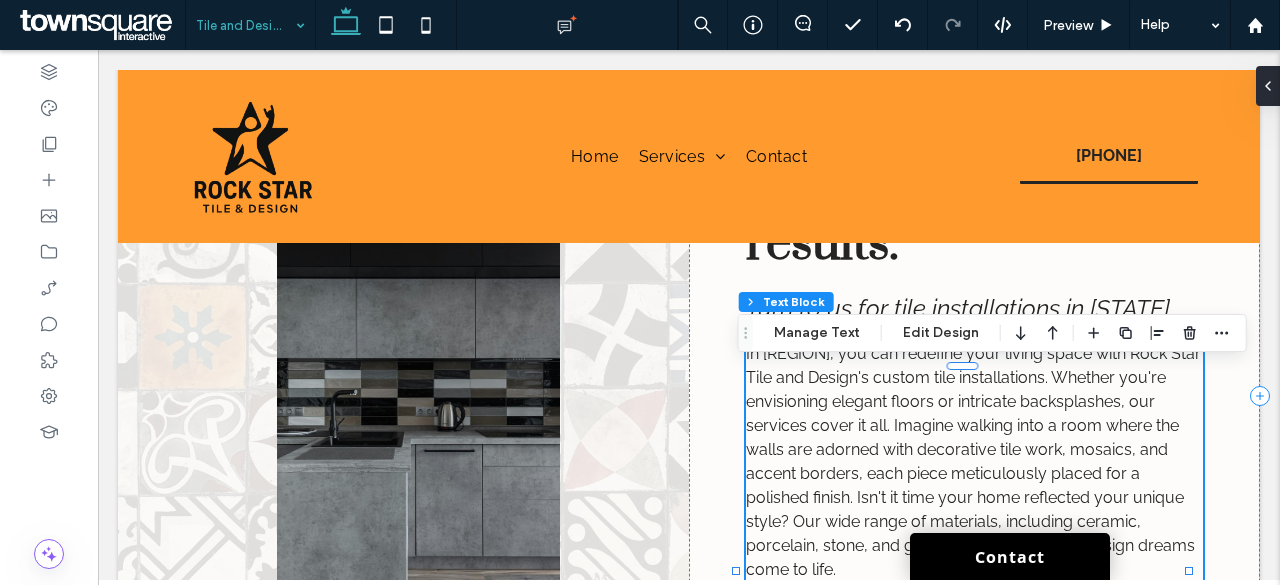 click on "In South Florida, you can redefine your living space with Rock Star Tile and Design's custom tile installations. Whether you're envisioning elegant floors or intricate backsplashes, our services cover it all. Imagine walking into a room where the walls are adorned with decorative tile work, mosaics, and accent borders, each piece meticulously placed for a polished finish. Isn't it time your home reflected your unique style? Our wide range of materials, including ceramic, porcelain, stone, and glass, ensures that your design dreams come to life." at bounding box center [973, 461] 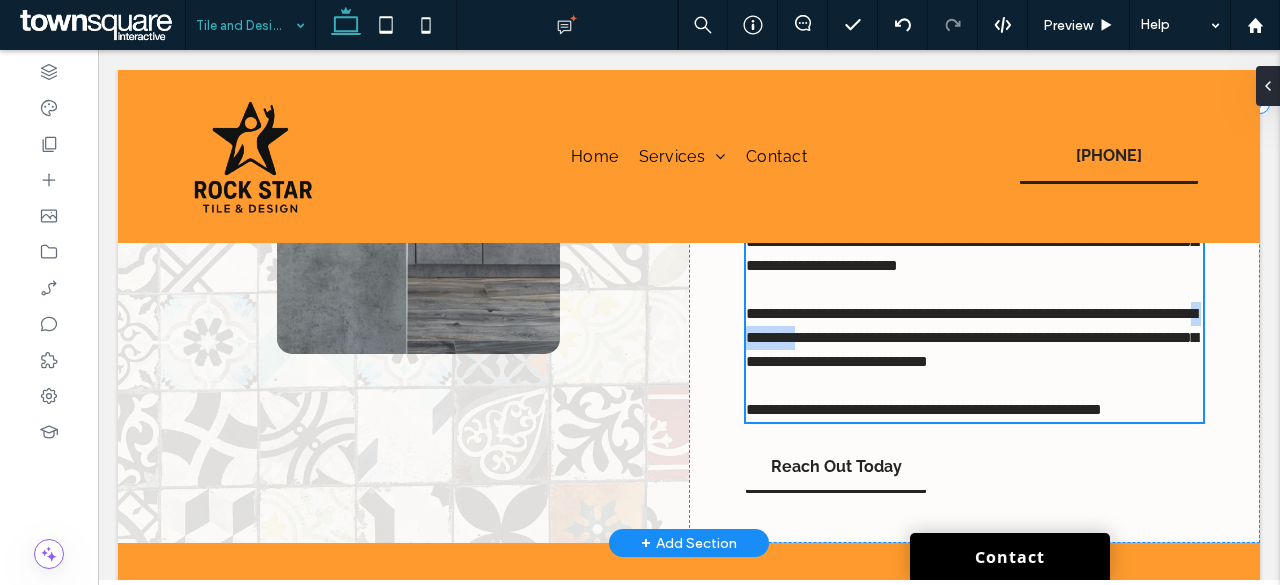 type on "*******" 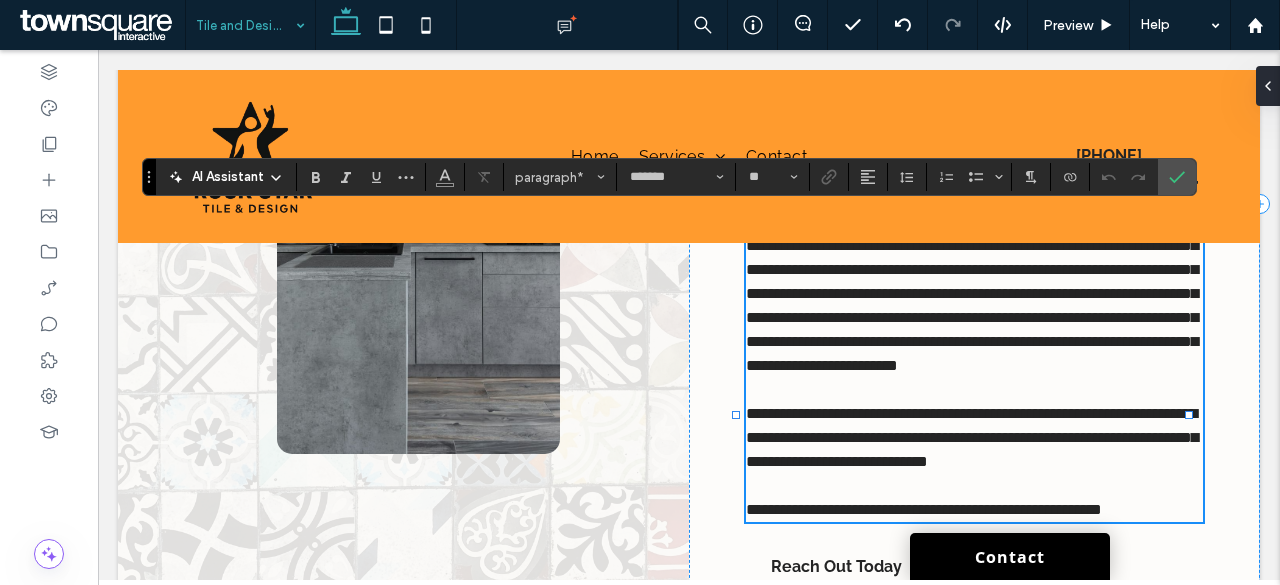 click on "**********" at bounding box center [972, 281] 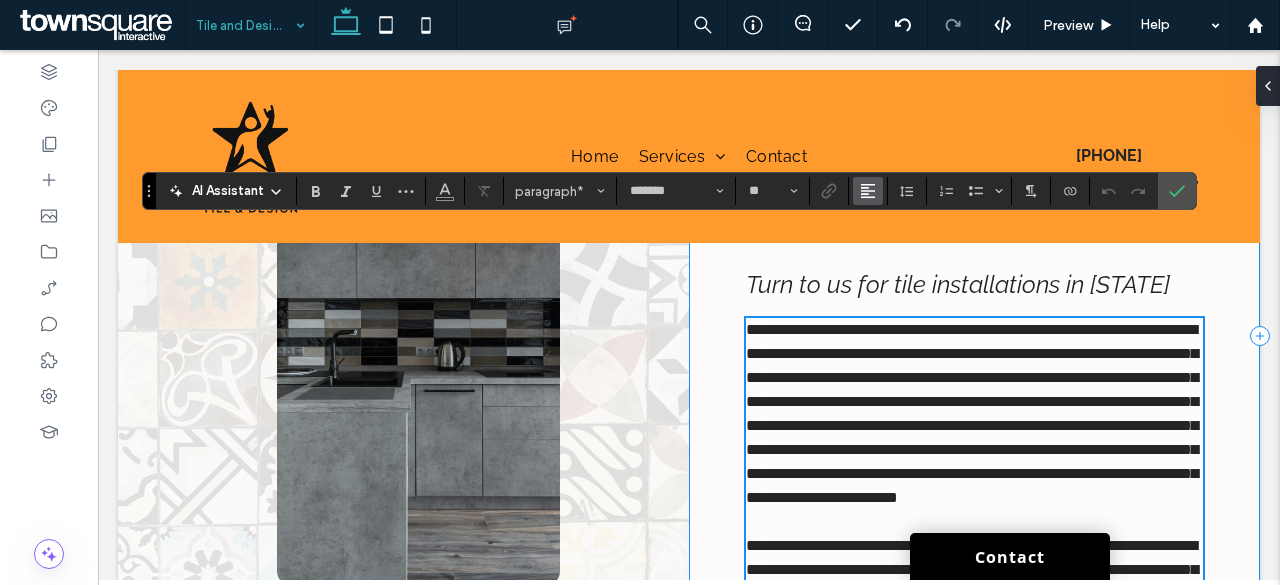 scroll, scrollTop: 279, scrollLeft: 0, axis: vertical 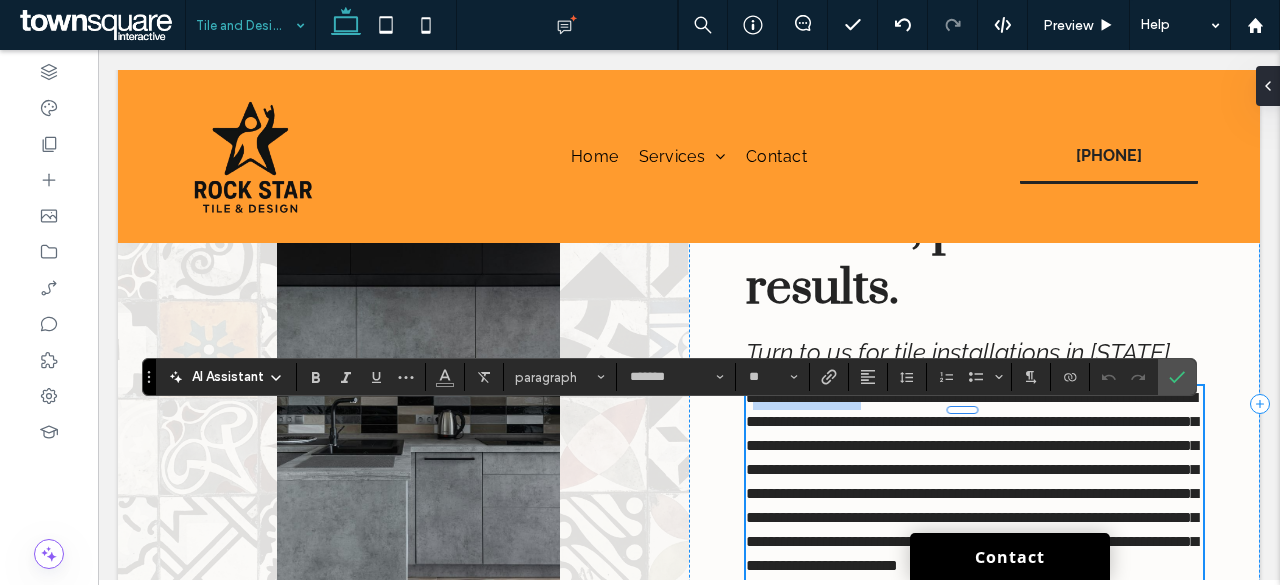 drag, startPoint x: 869, startPoint y: 425, endPoint x: 741, endPoint y: 415, distance: 128.39003 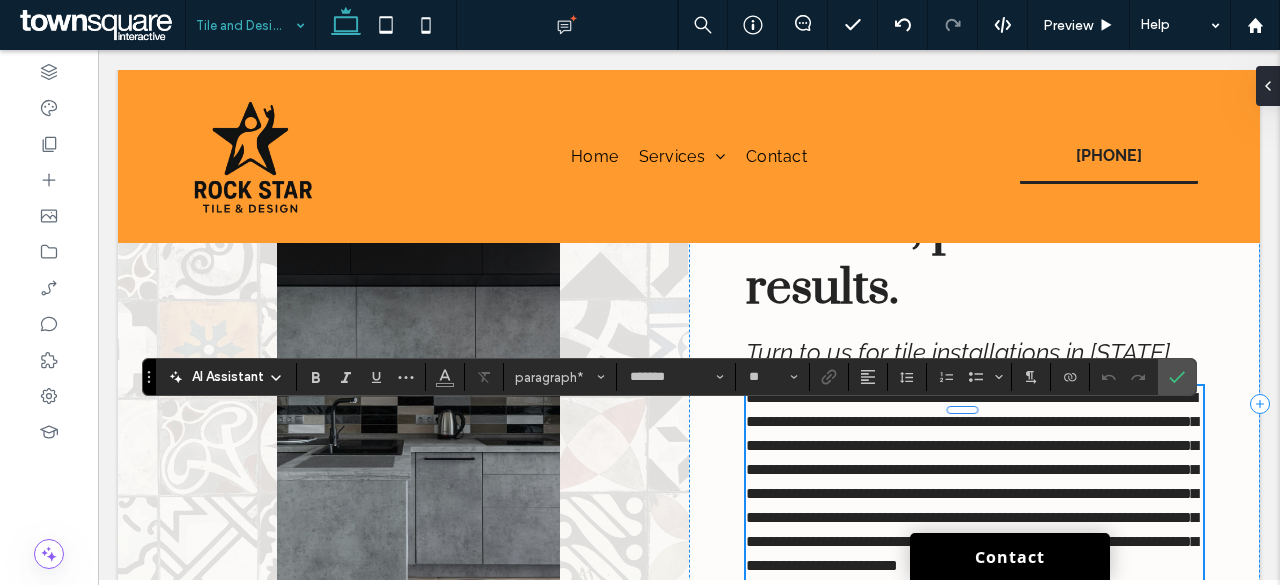 click on "**********" at bounding box center [972, 481] 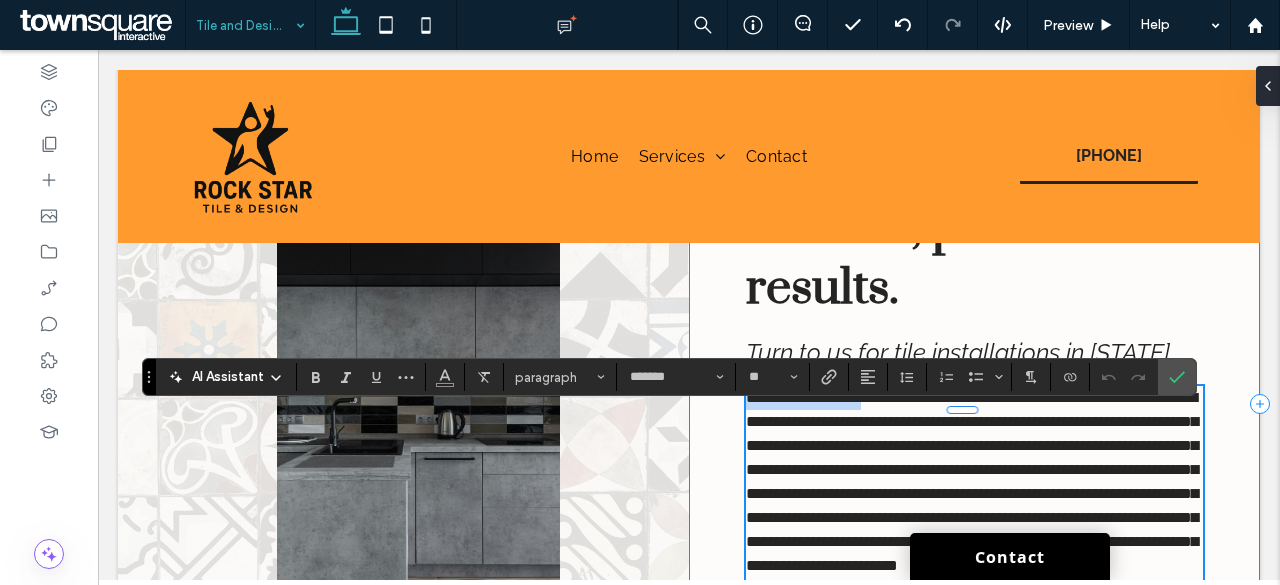 drag, startPoint x: 868, startPoint y: 425, endPoint x: 731, endPoint y: 422, distance: 137.03284 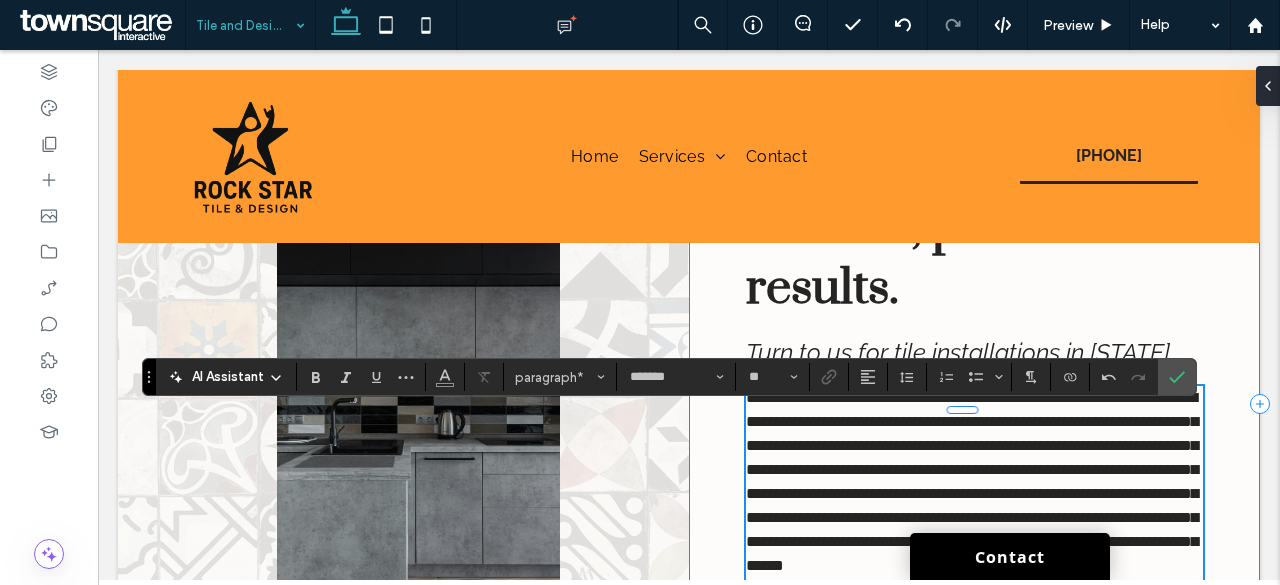 type 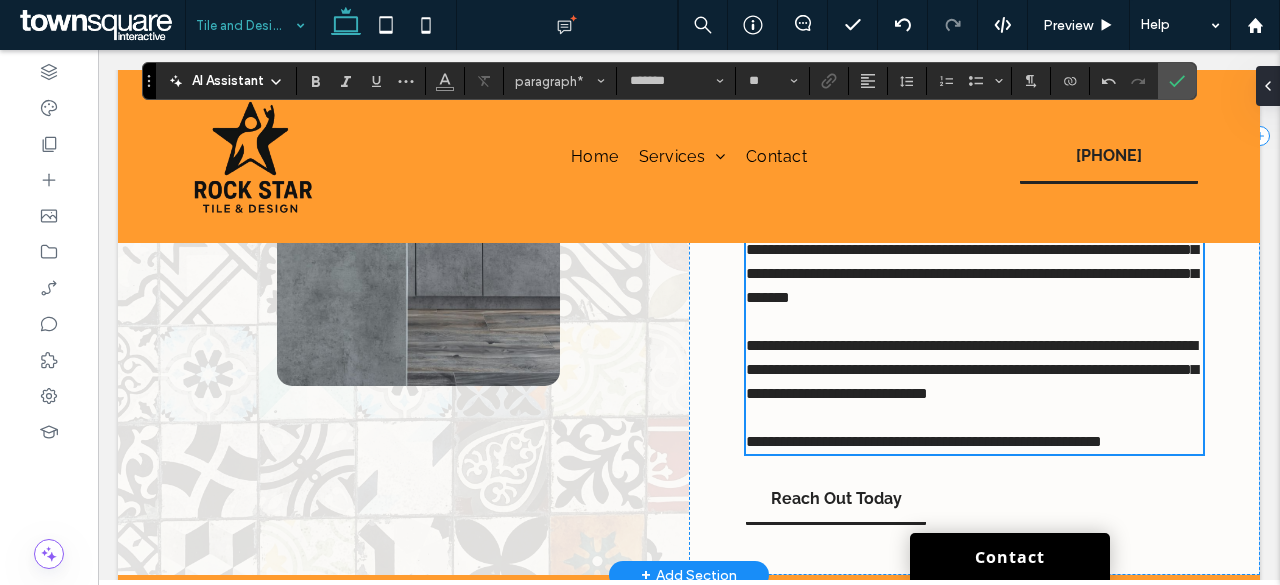 scroll, scrollTop: 479, scrollLeft: 0, axis: vertical 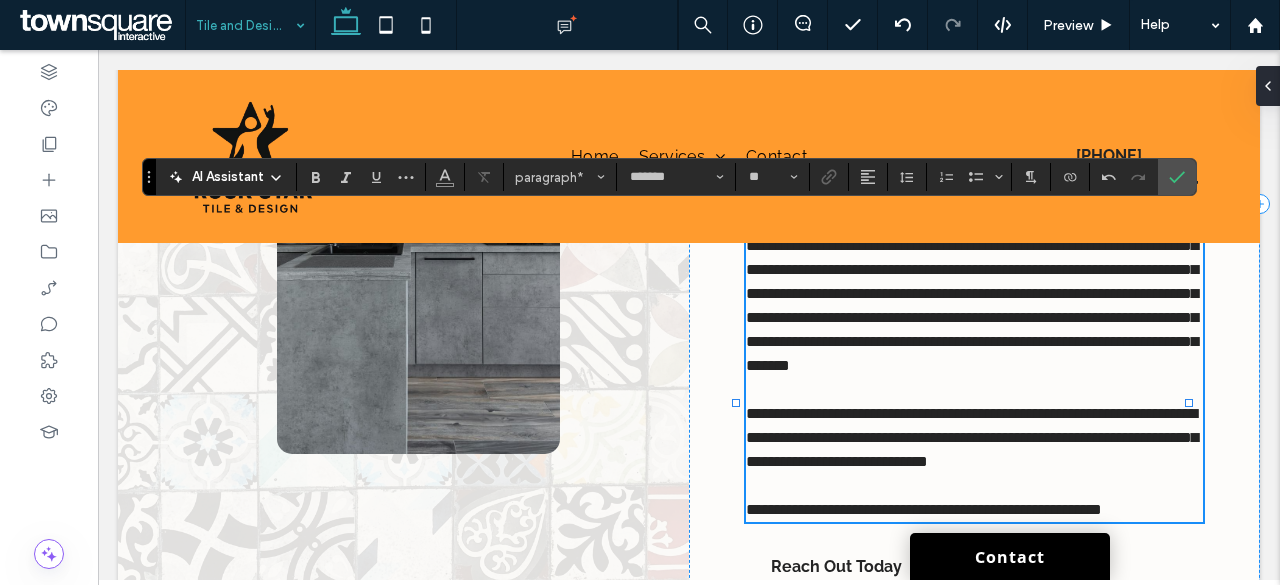 click on "**********" at bounding box center [972, 437] 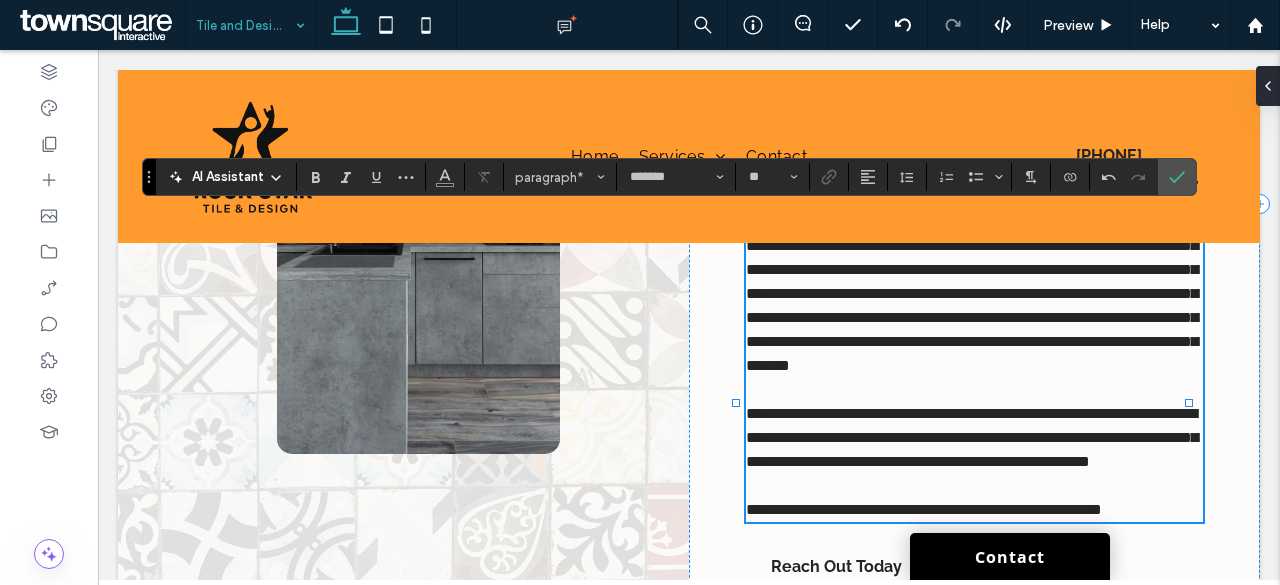 click on "**********" at bounding box center (972, 437) 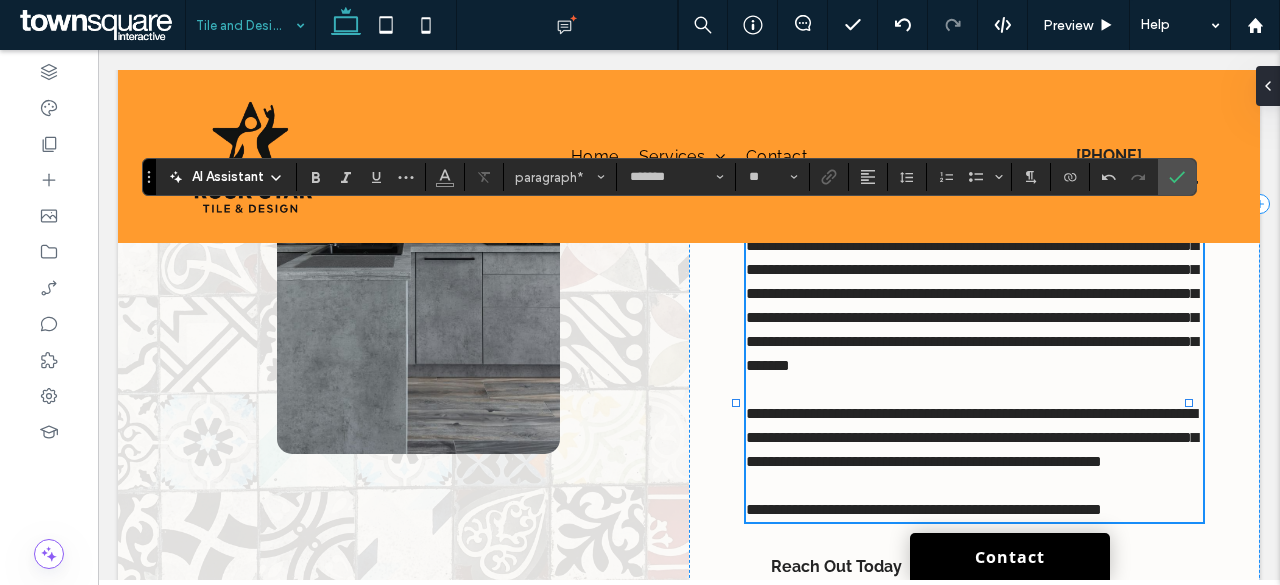 click on "**********" at bounding box center (972, 437) 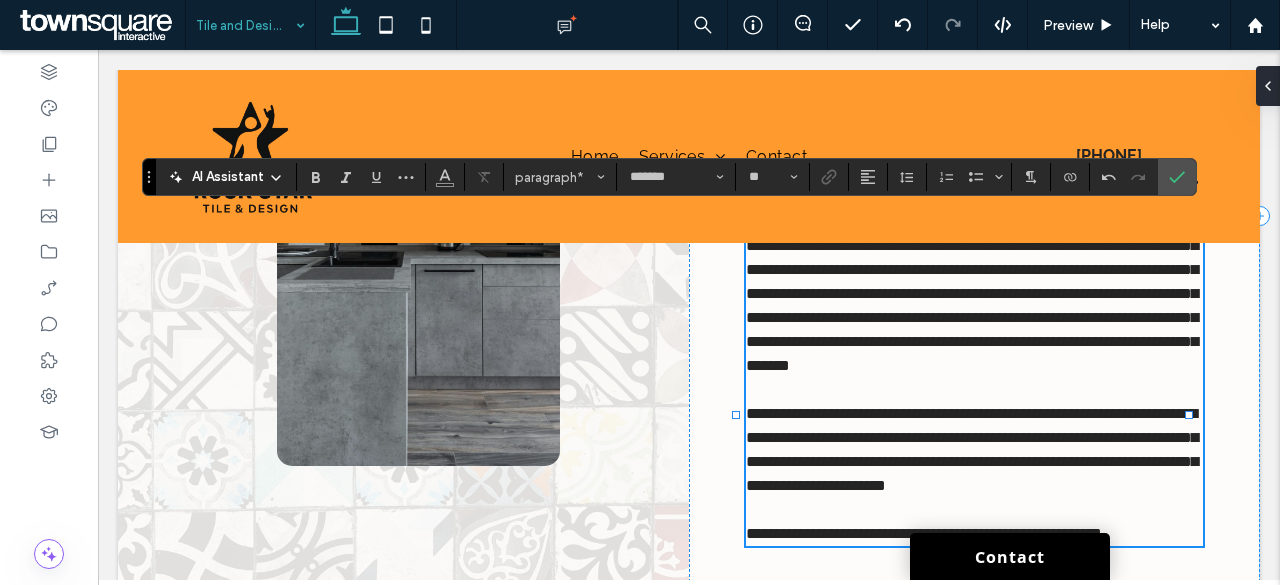 click on "**********" at bounding box center (972, 449) 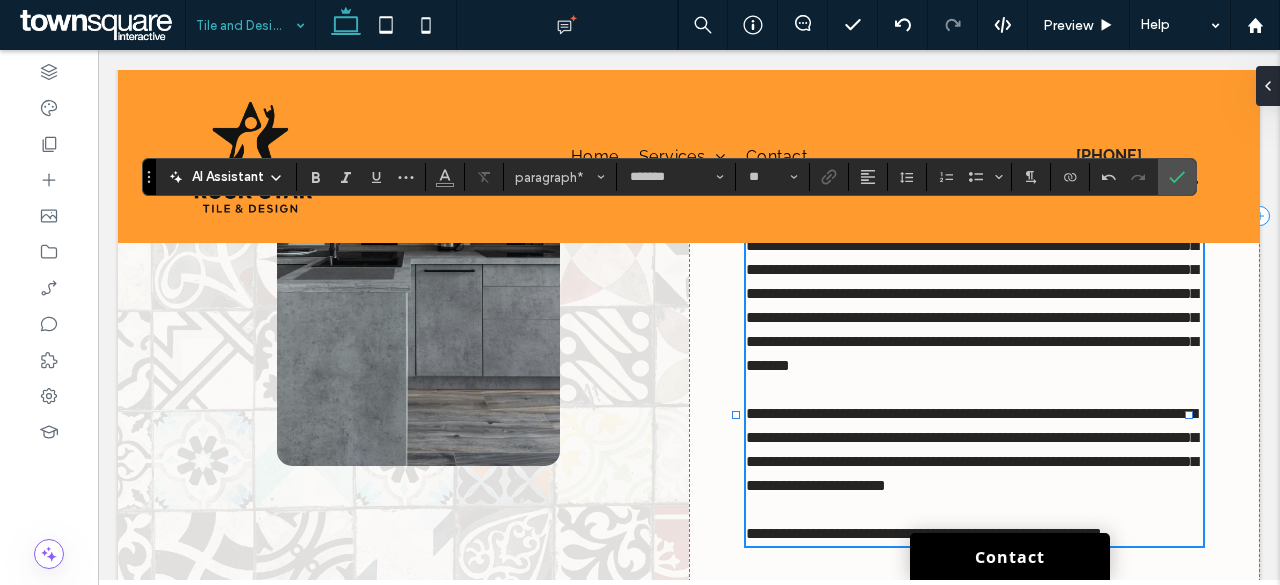 click on "**********" at bounding box center [972, 449] 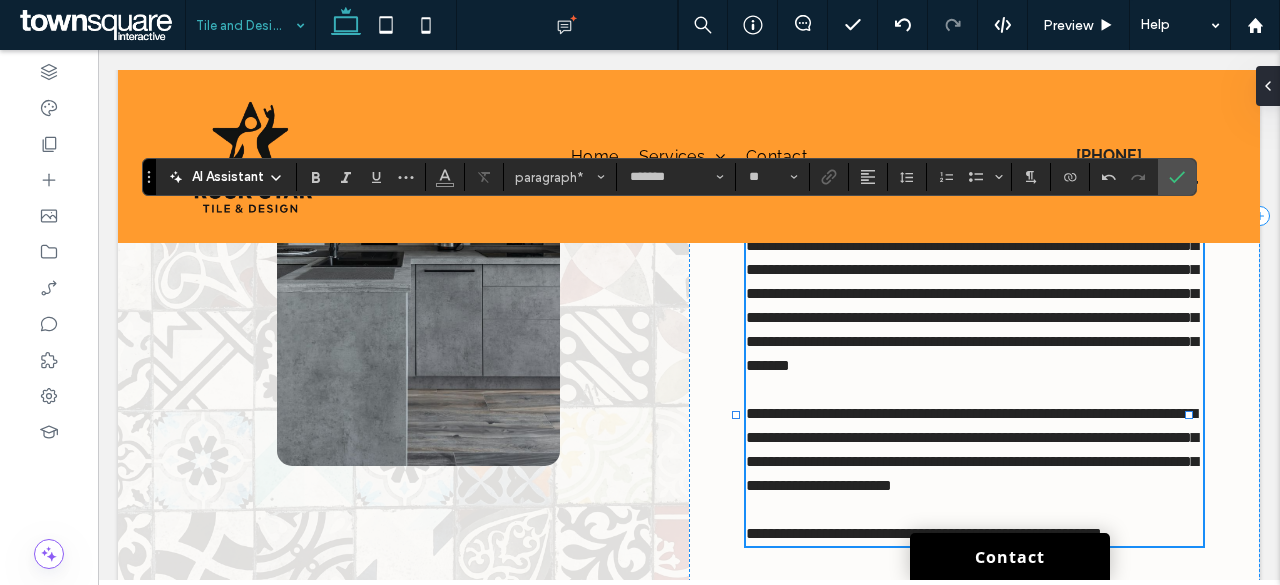 click on "**********" at bounding box center [972, 449] 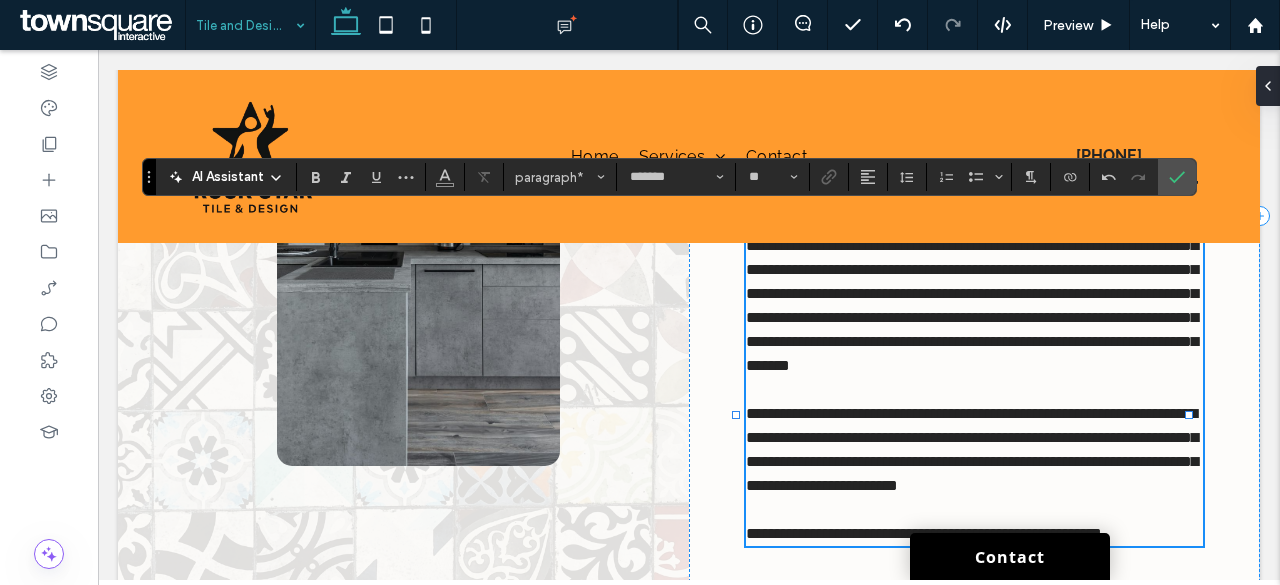 click on "**********" at bounding box center (972, 449) 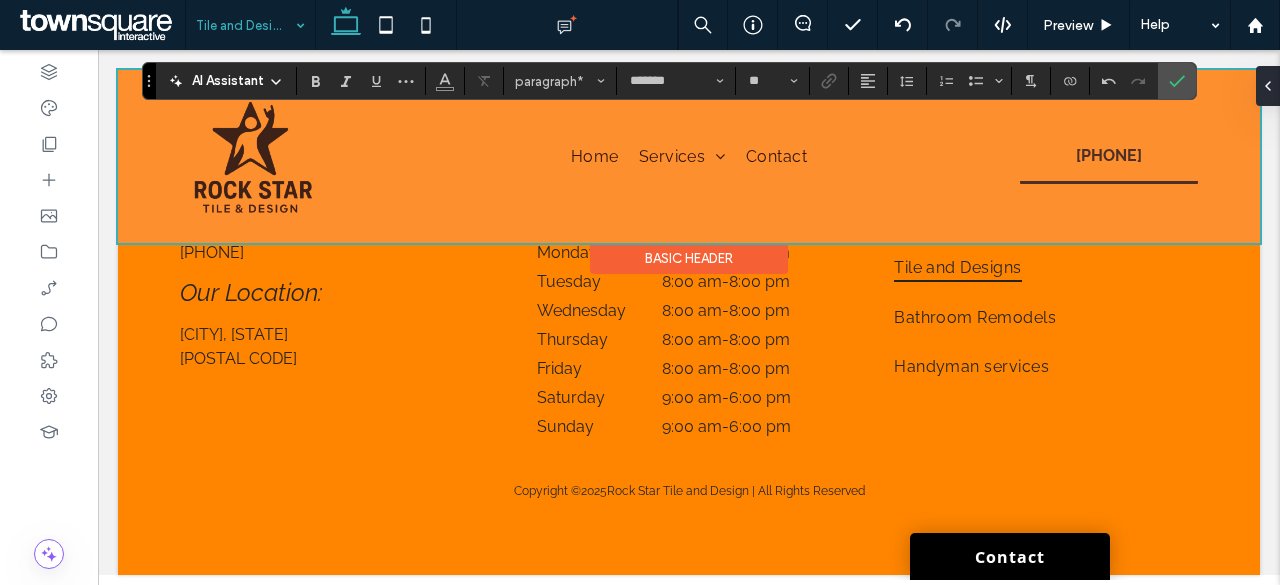 scroll, scrollTop: 1770, scrollLeft: 0, axis: vertical 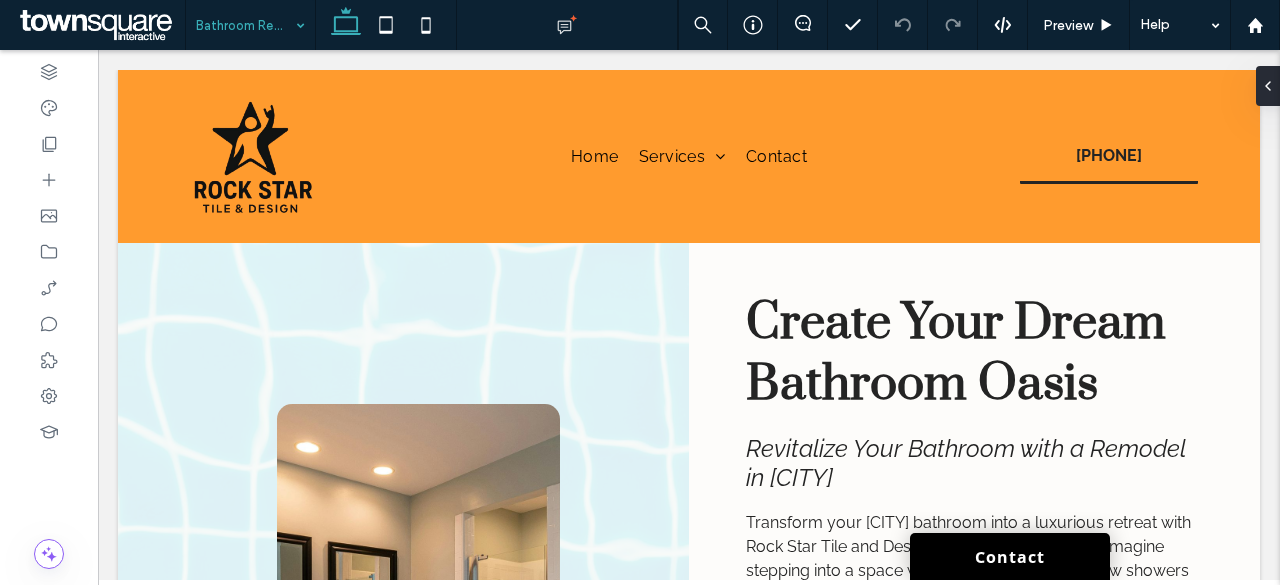 click at bounding box center (245, 25) 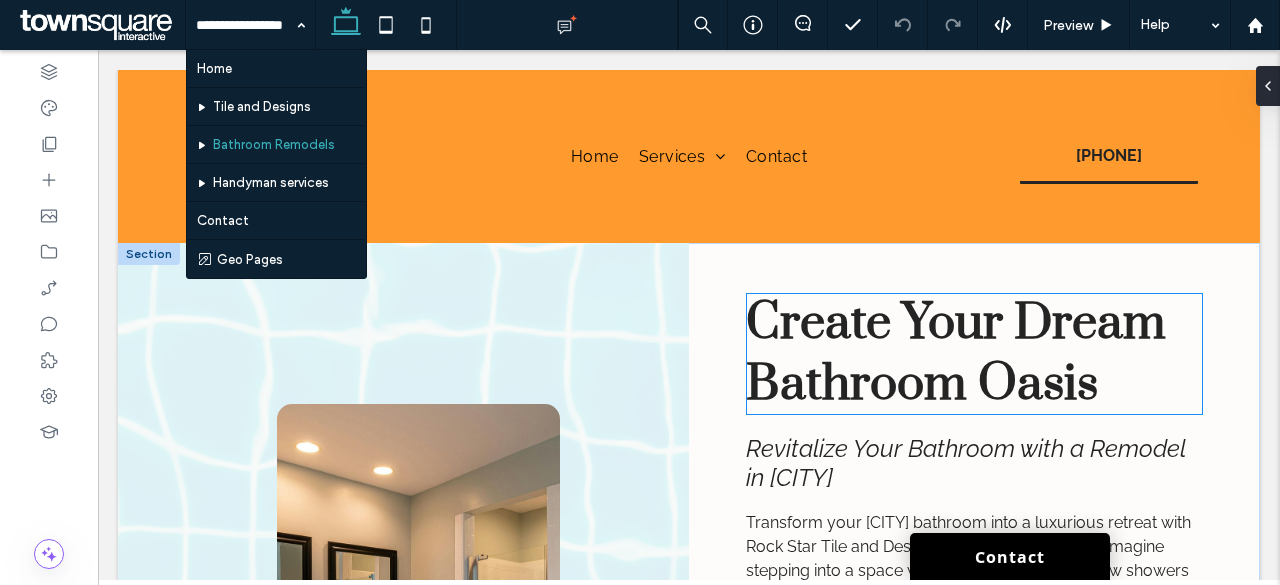 click on "Create Your Dream Bathroom Oasis" at bounding box center (956, 354) 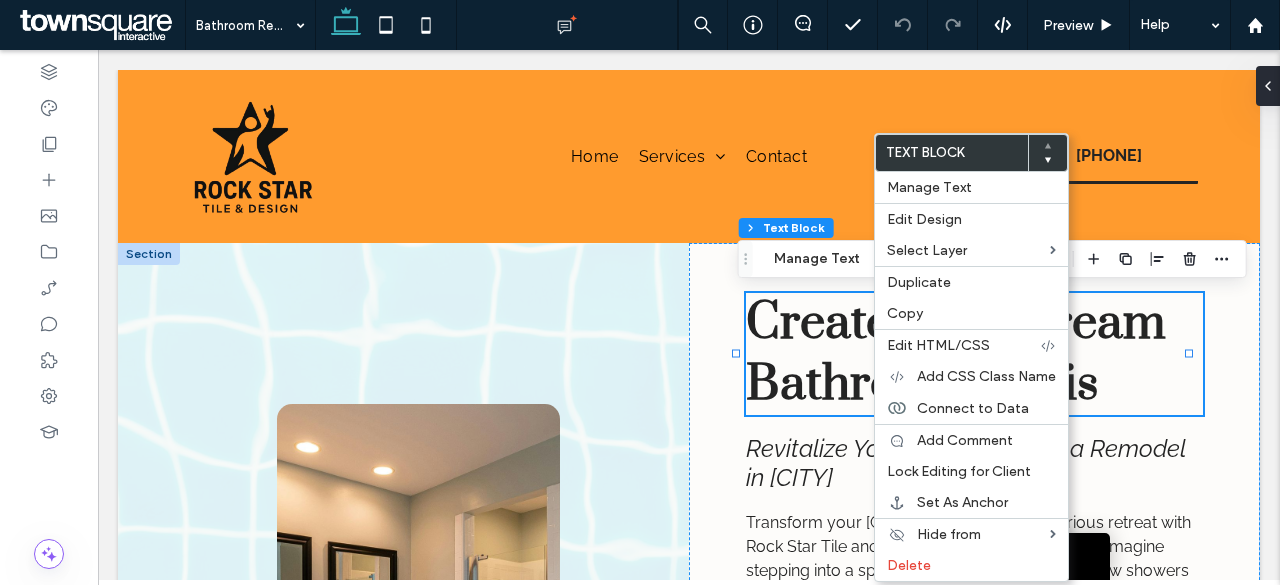 click on "Create Your Dream Bathroom Oasis" at bounding box center (956, 354) 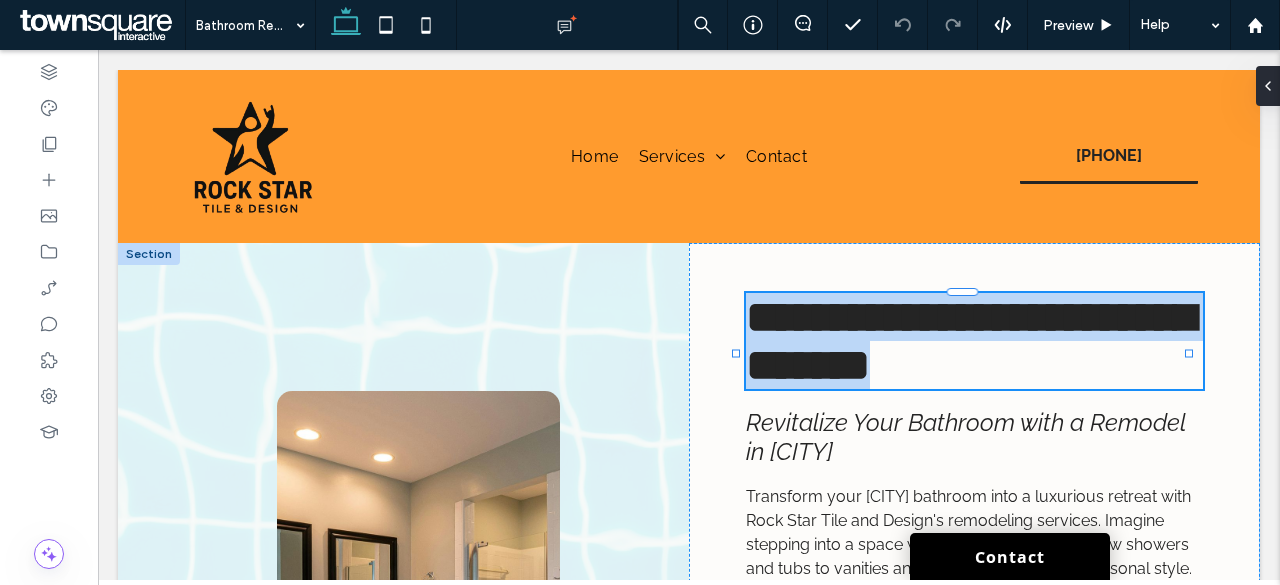 type on "*****" 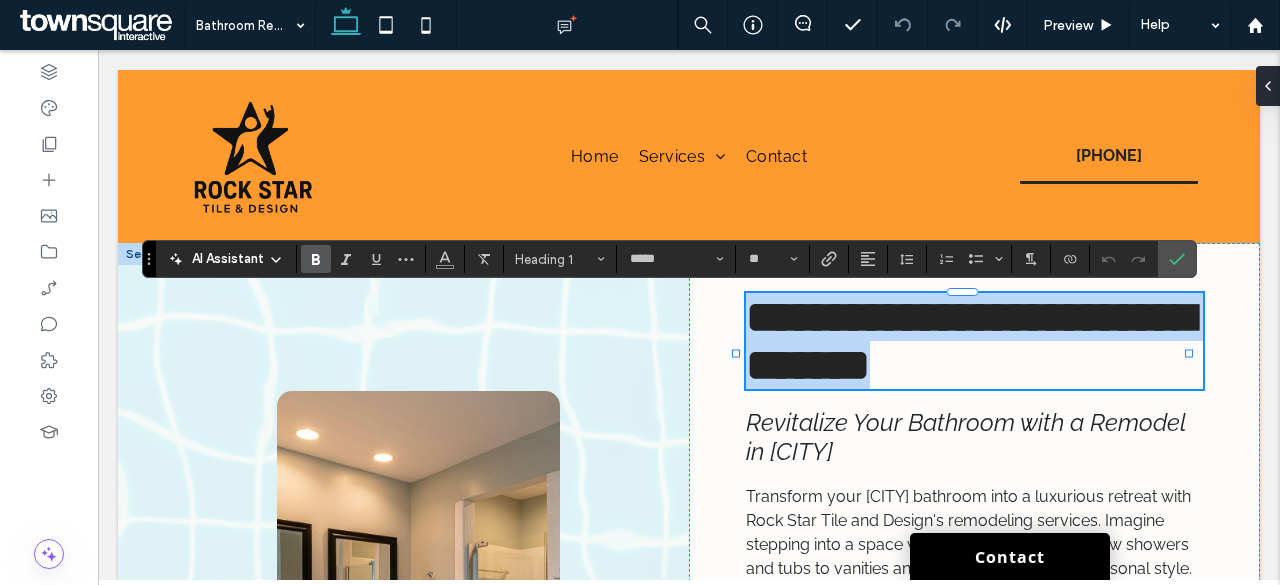 paste 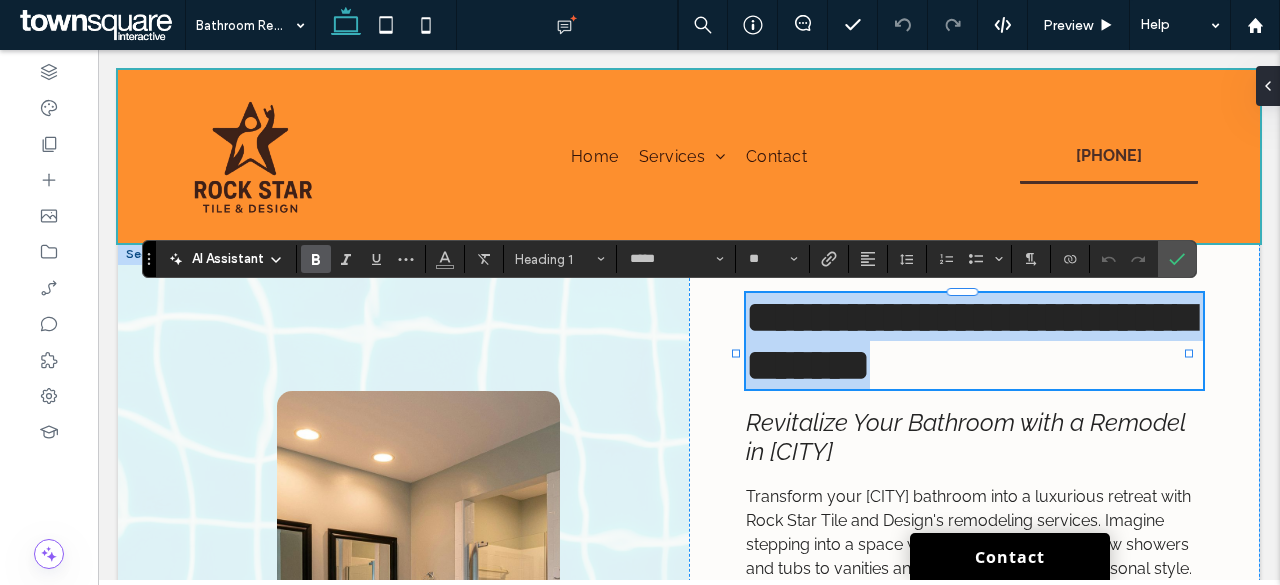 type 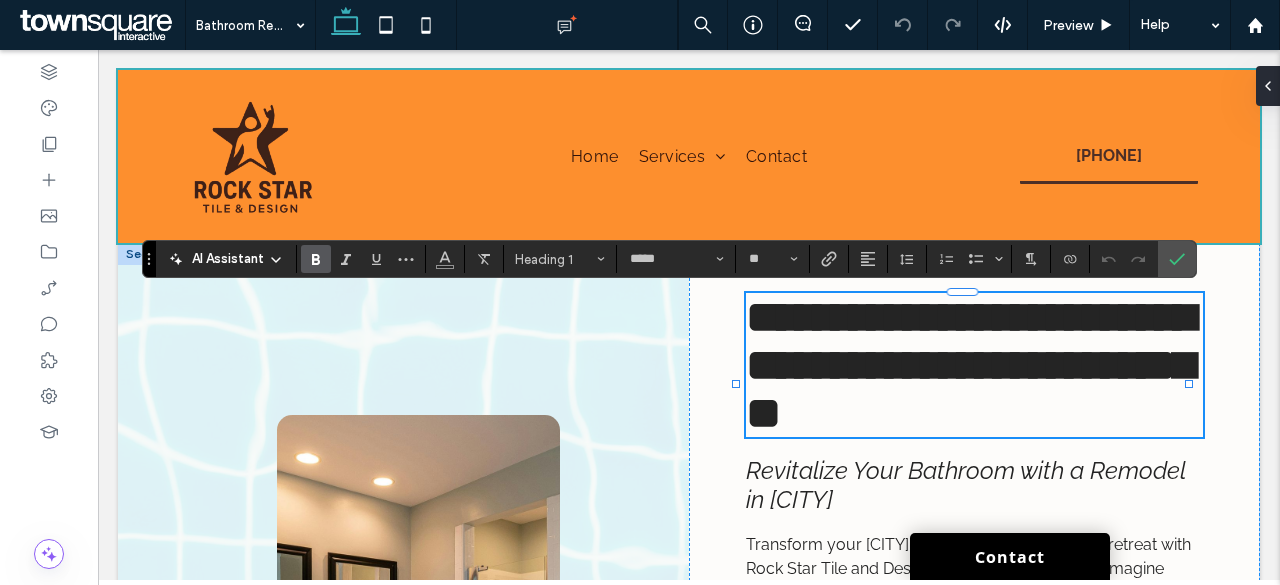 type on "*******" 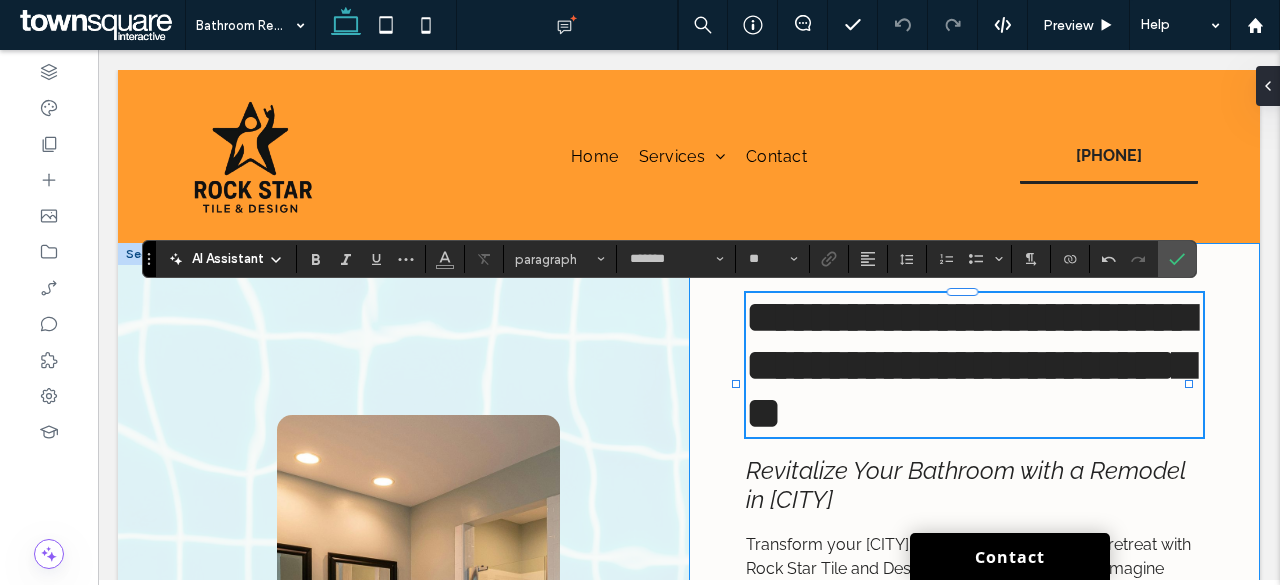click on "**********" at bounding box center (974, 664) 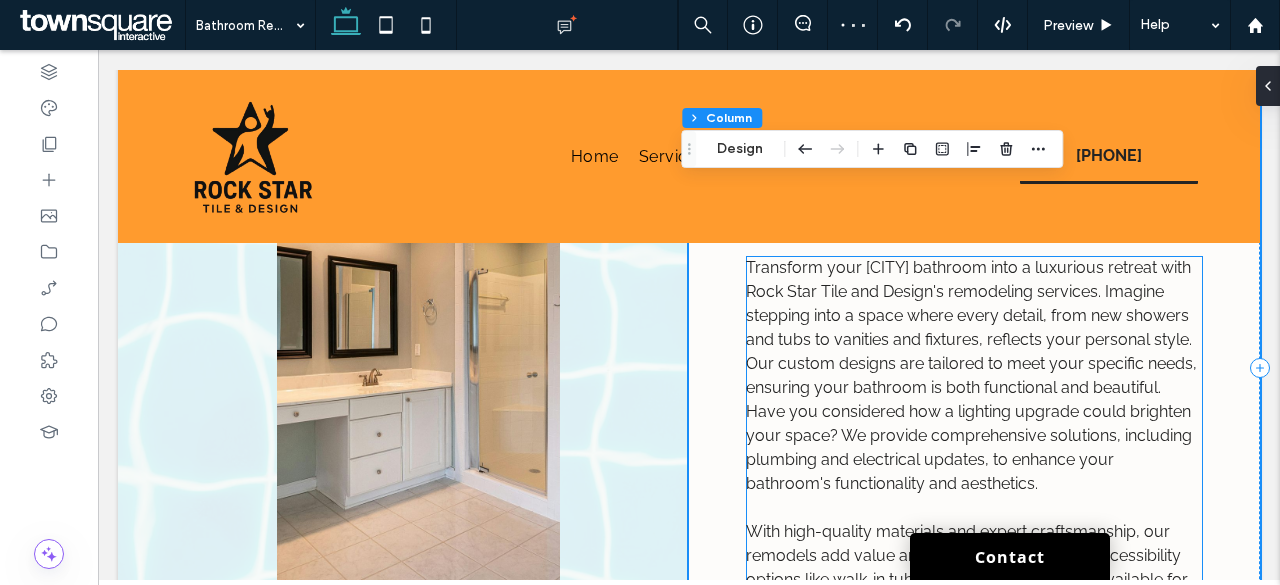 scroll, scrollTop: 200, scrollLeft: 0, axis: vertical 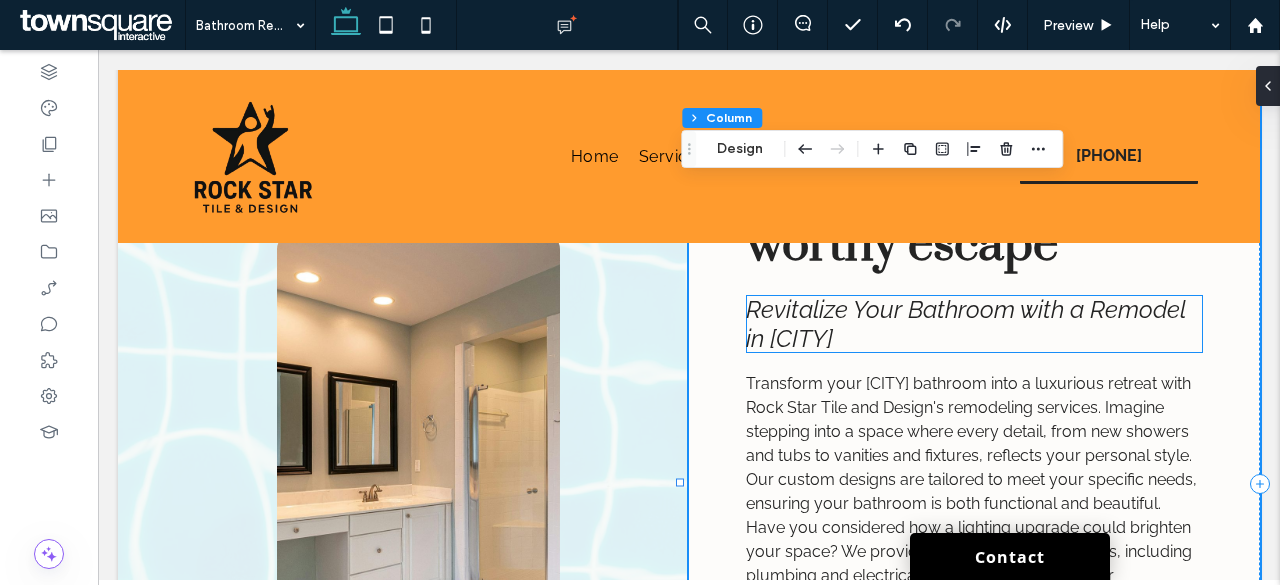click on "Revitalize Your Bathroom with a Remodel in Boynton Beach" at bounding box center [965, 324] 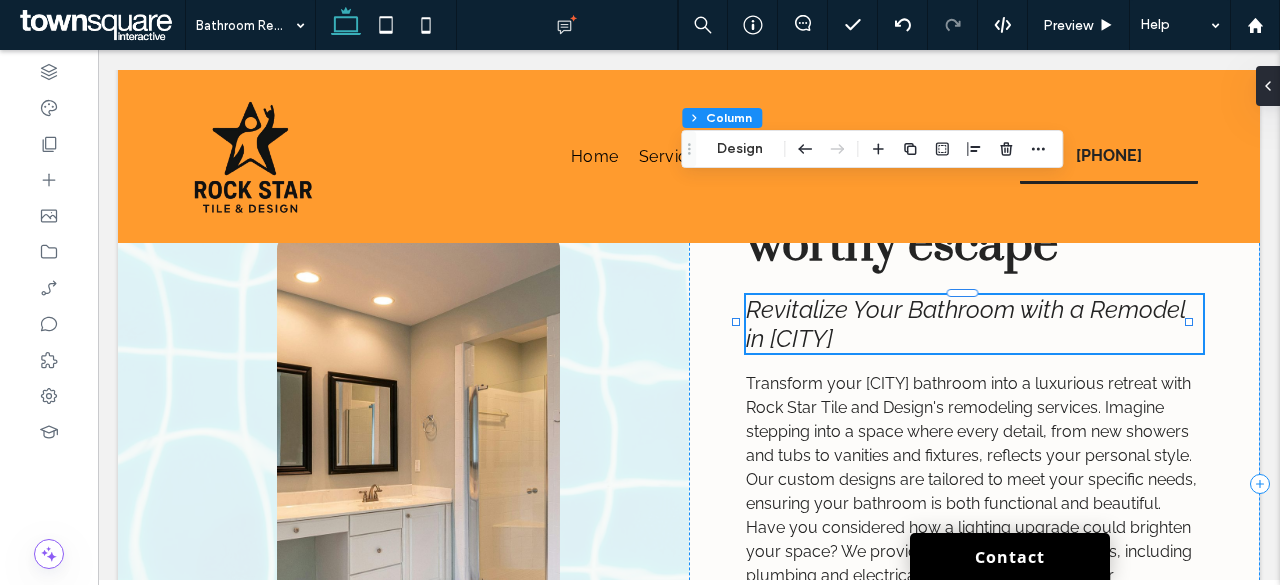 click on "Revitalize Your Bathroom with a Remodel in Boynton Beach" at bounding box center (974, 324) 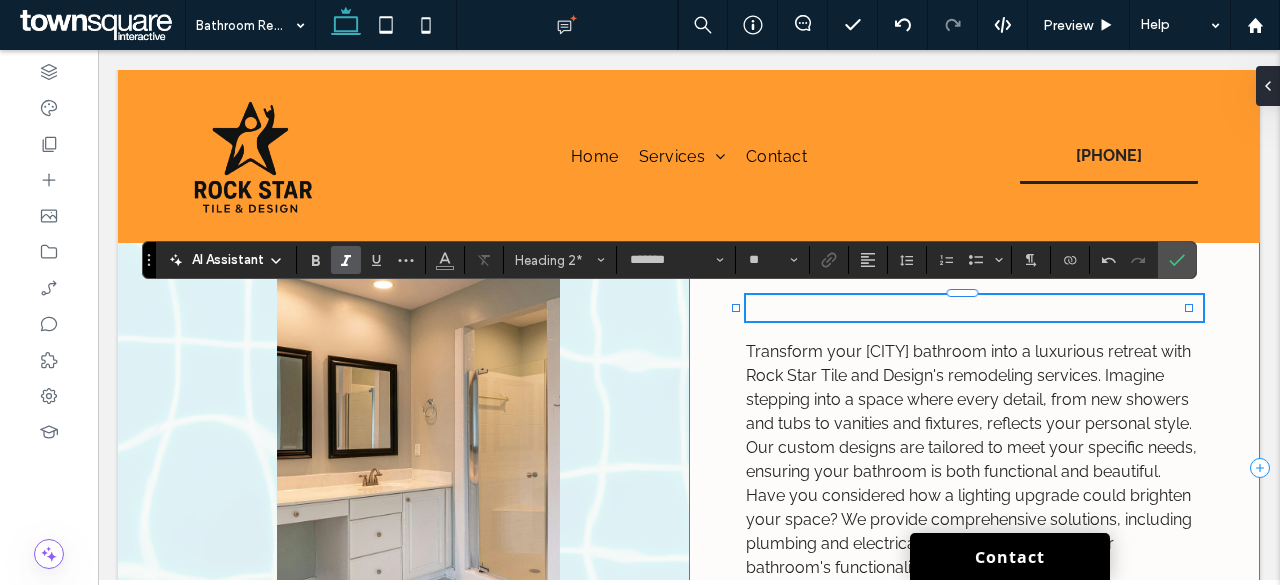 type 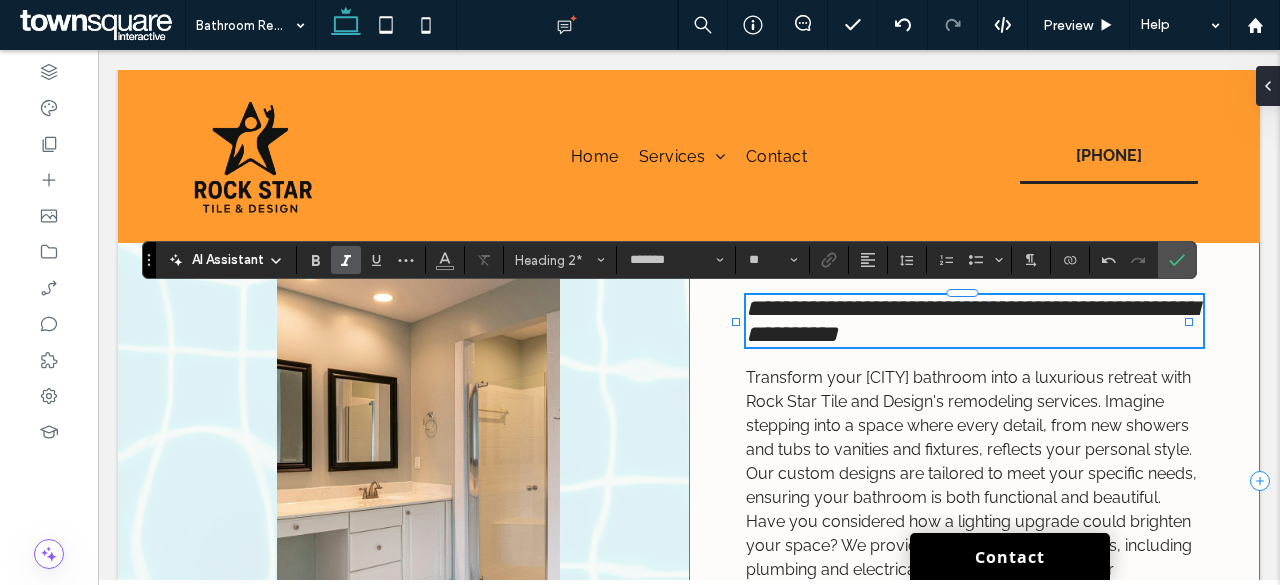 click on "**********" at bounding box center [974, 481] 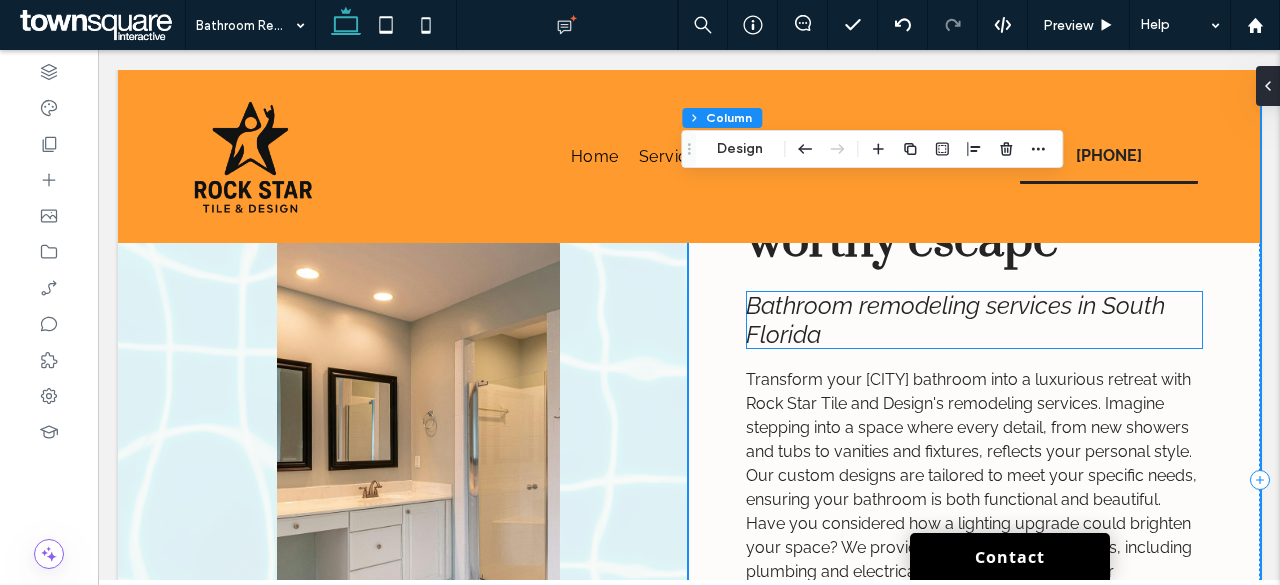 scroll, scrollTop: 175, scrollLeft: 0, axis: vertical 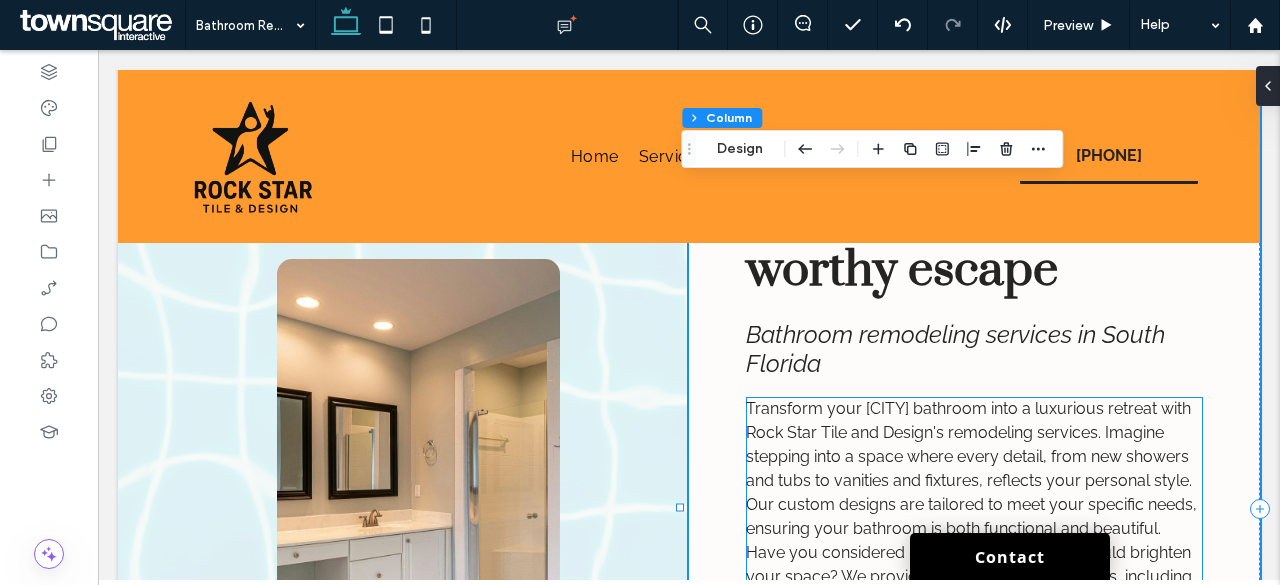 click on "Transform your Boynton Beach bathroom into a luxurious retreat with Rock Star Tile and Design's remodeling services. Imagine stepping into a space where every detail, from new showers and tubs to vanities and fixtures, reflects your personal style. Our custom designs are tailored to meet your specific needs, ensuring your bathroom is both functional and beautiful. Have you considered how a lighting upgrade could brighten your space? We provide comprehensive solutions, including plumbing and electrical updates, to enhance your bathroom's functionality and aesthetics." at bounding box center [971, 516] 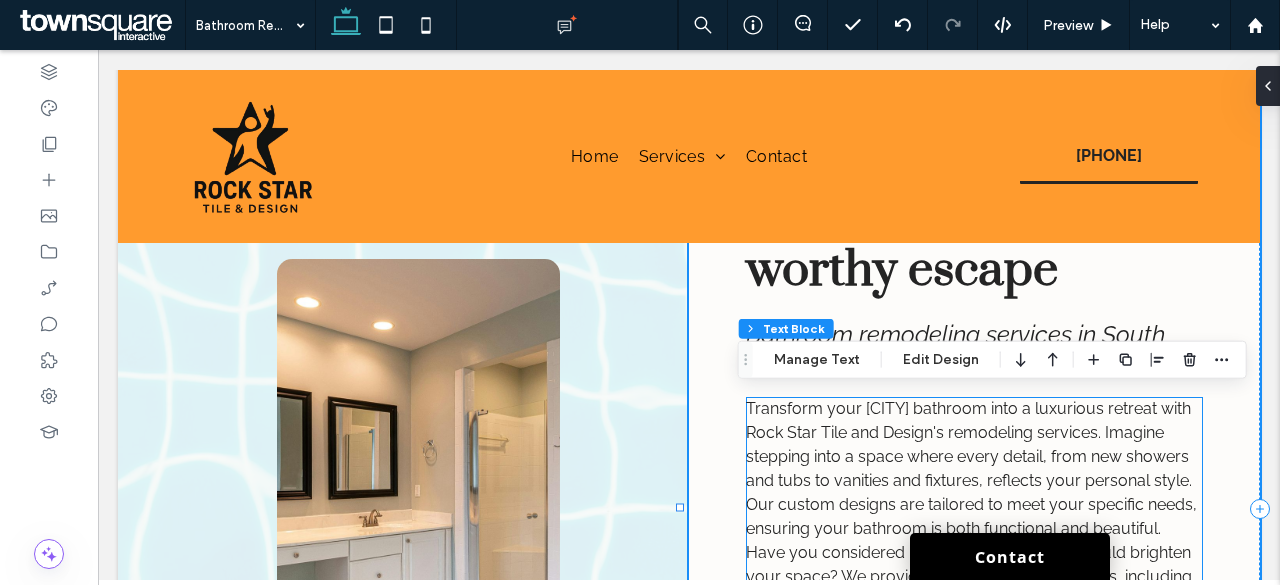 click on "Transform your Boynton Beach bathroom into a luxurious retreat with Rock Star Tile and Design's remodeling services. Imagine stepping into a space where every detail, from new showers and tubs to vanities and fixtures, reflects your personal style. Our custom designs are tailored to meet your specific needs, ensuring your bathroom is both functional and beautiful. Have you considered how a lighting upgrade could brighten your space? We provide comprehensive solutions, including plumbing and electrical updates, to enhance your bathroom's functionality and aesthetics. With high-quality materials and expert craftsmanship, our remodels add value and luxury to your home. Accessibility options like walk-in tubs and grab bars are also available for added safety and convenience. ﻿ Plan your bathroom remodel with us today and enjoy a space that truly reflects your style." at bounding box center [974, 613] 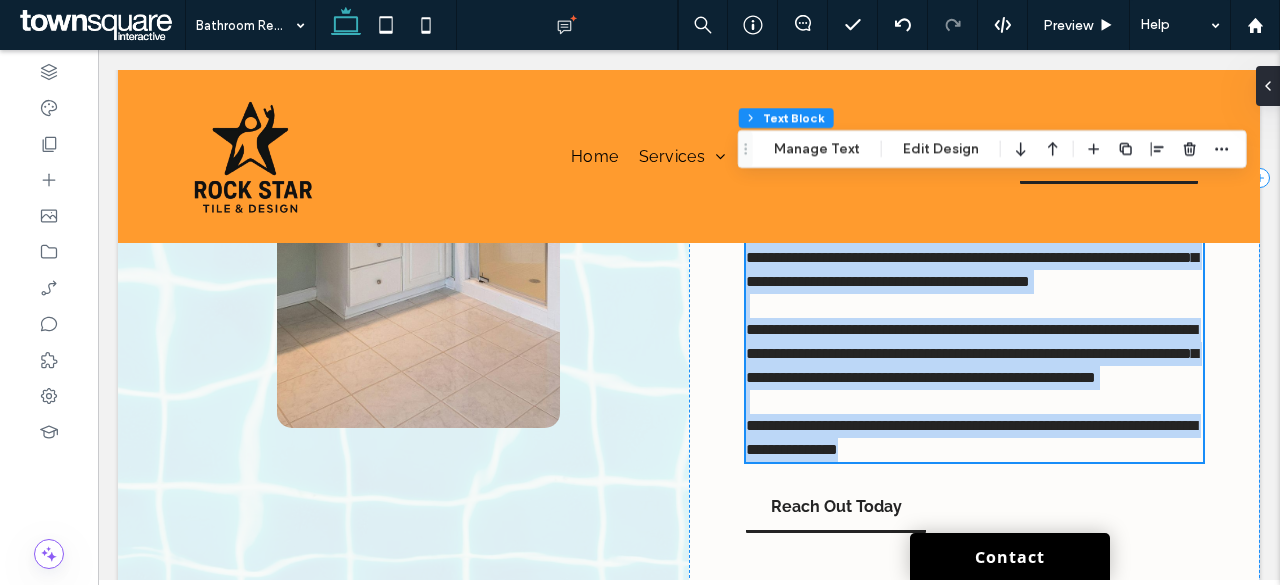 type on "*******" 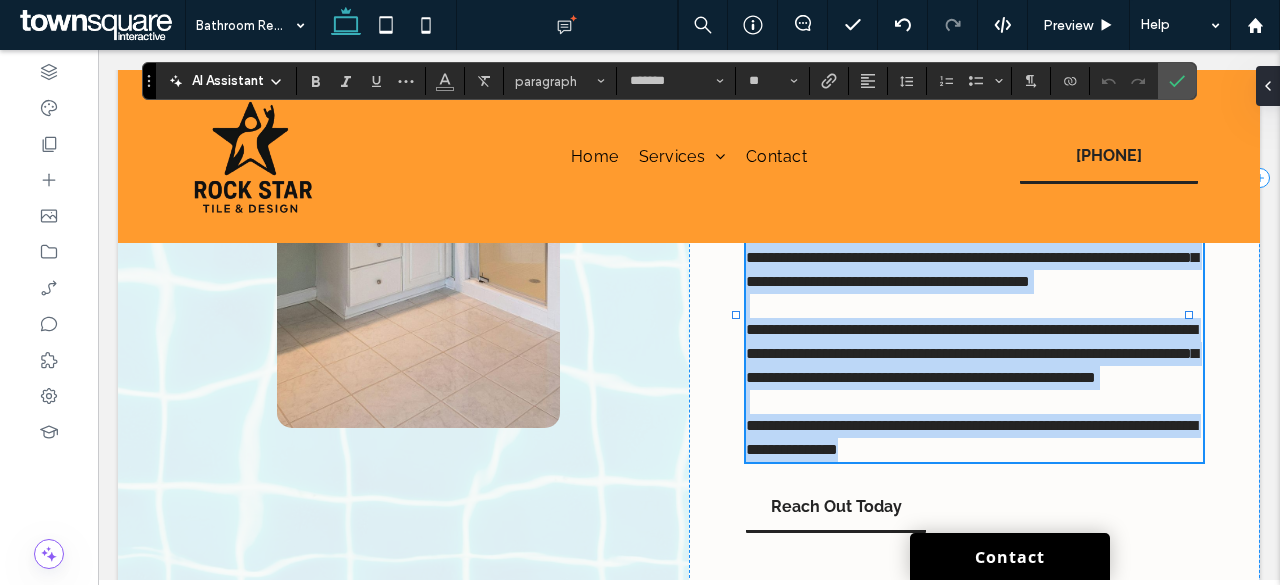 click on "**********" at bounding box center [974, 354] 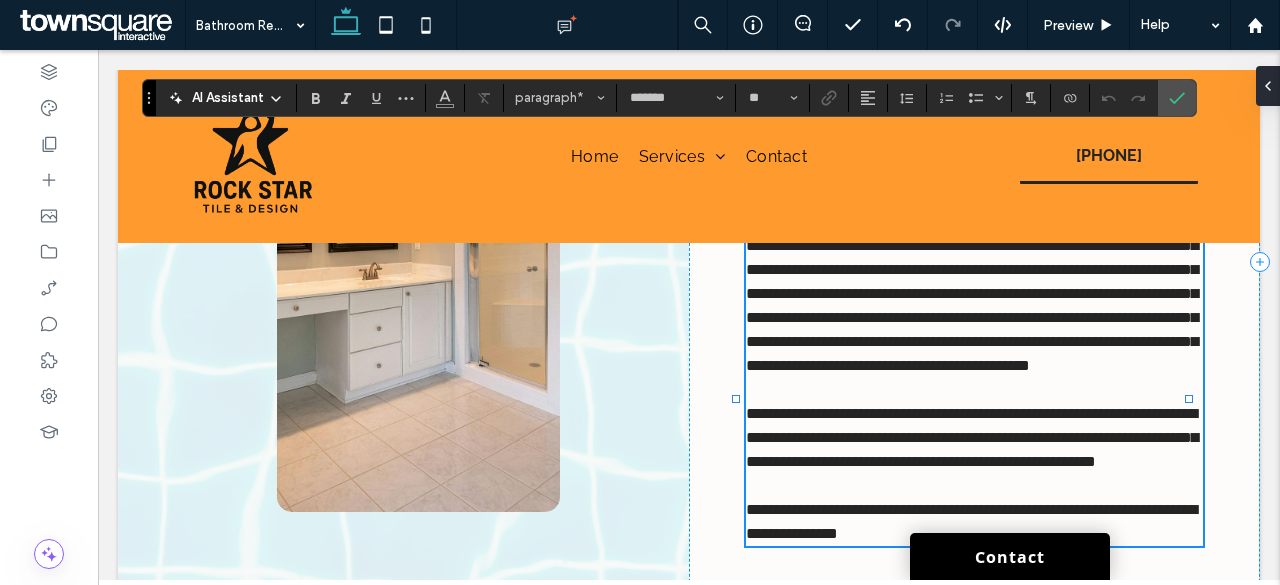 scroll, scrollTop: 270, scrollLeft: 0, axis: vertical 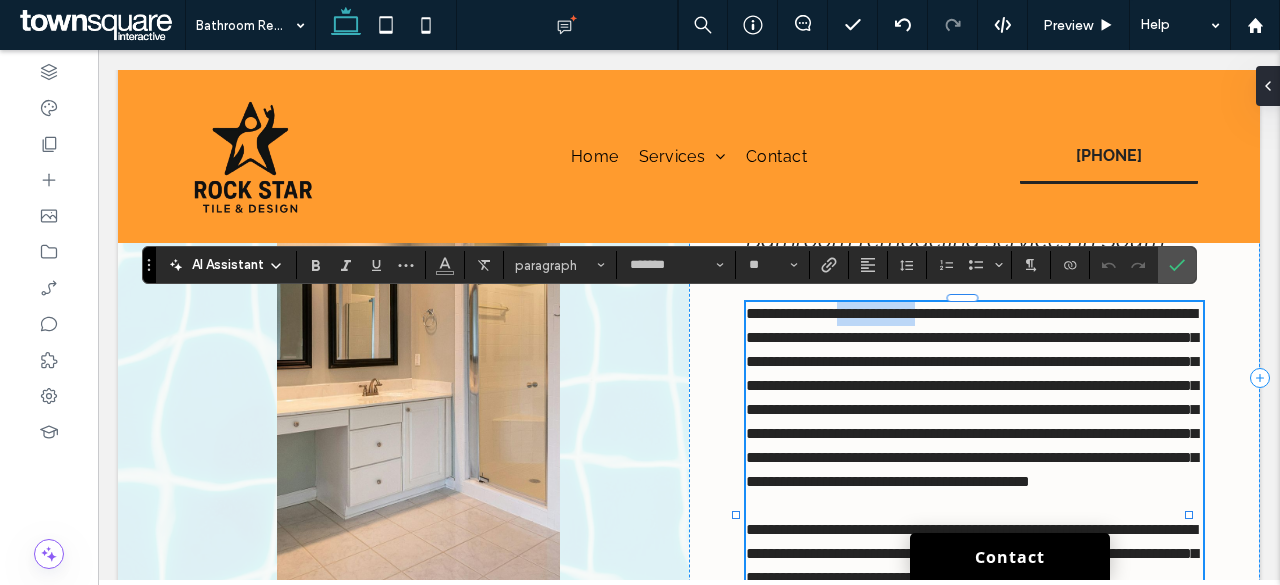 drag, startPoint x: 966, startPoint y: 310, endPoint x: 852, endPoint y: 312, distance: 114.01754 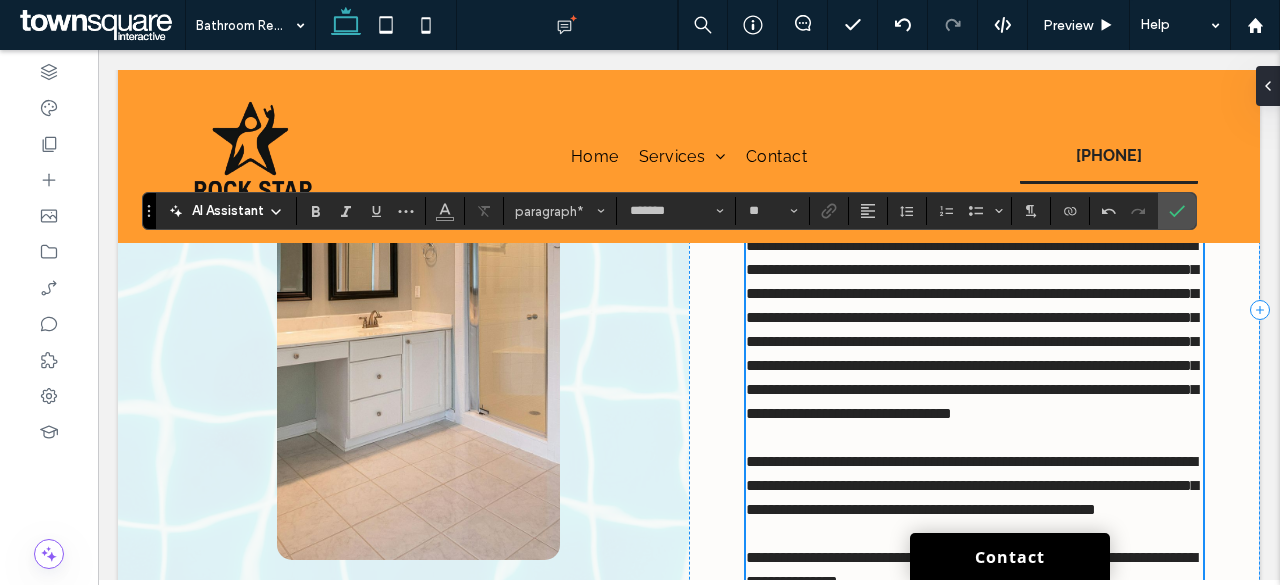 scroll, scrollTop: 370, scrollLeft: 0, axis: vertical 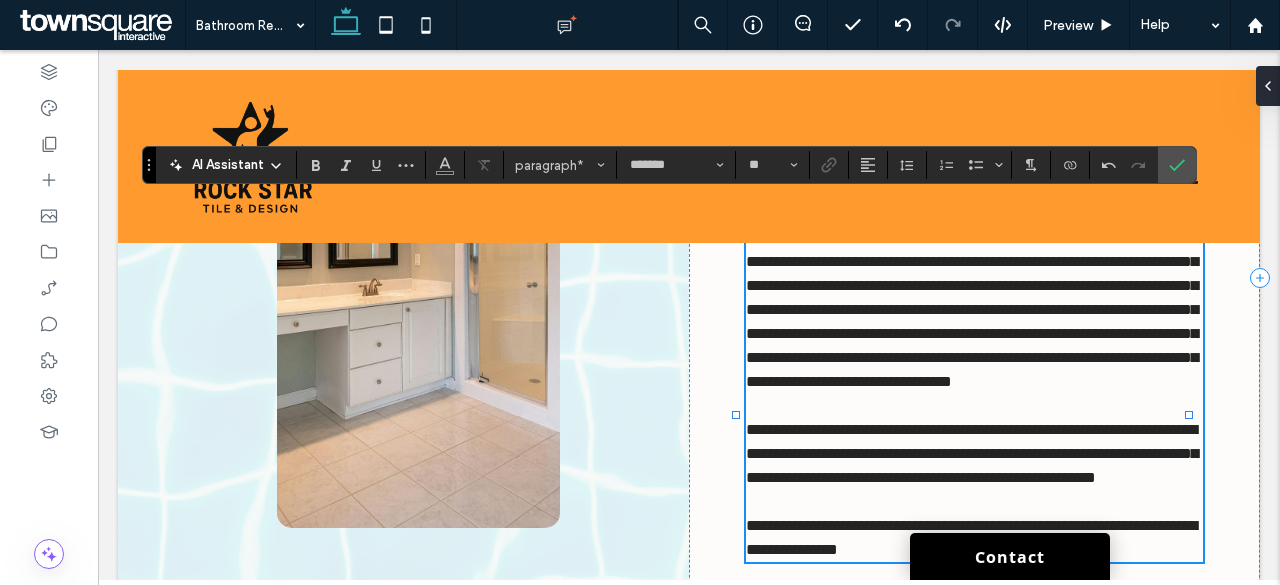 click on "**********" at bounding box center [972, 297] 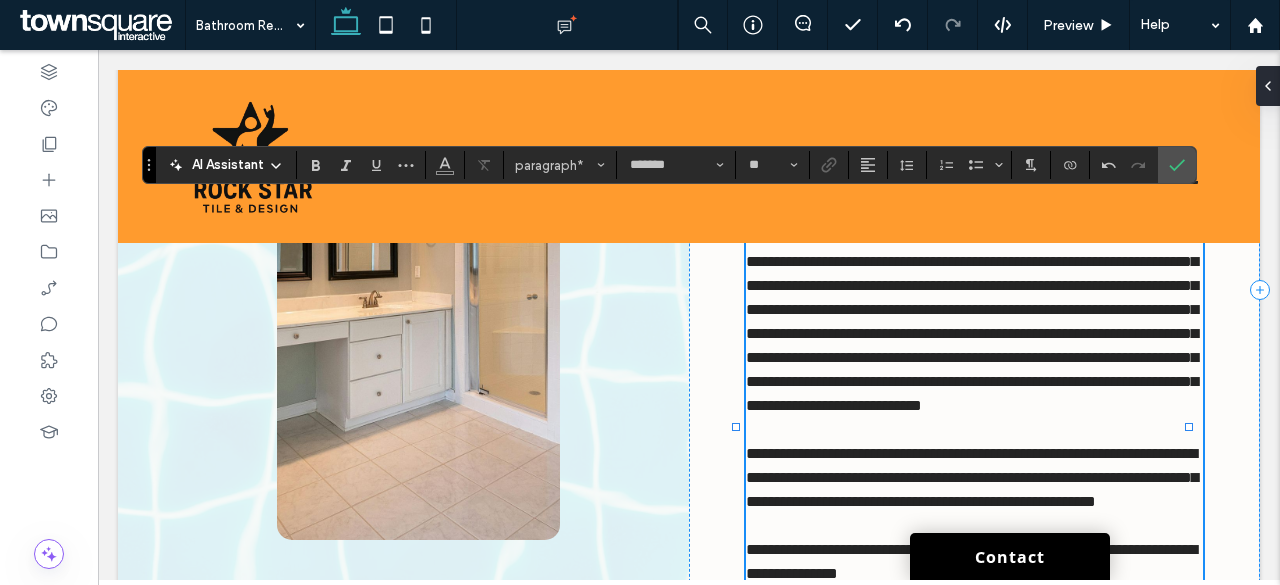 click on "**********" at bounding box center (972, 309) 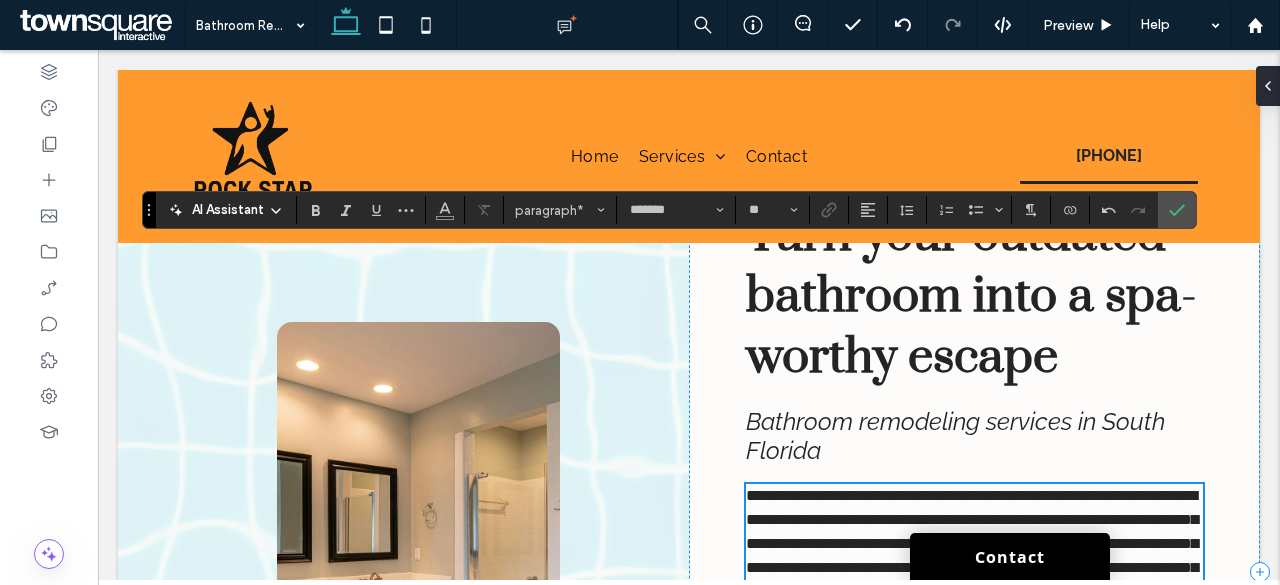scroll, scrollTop: 88, scrollLeft: 0, axis: vertical 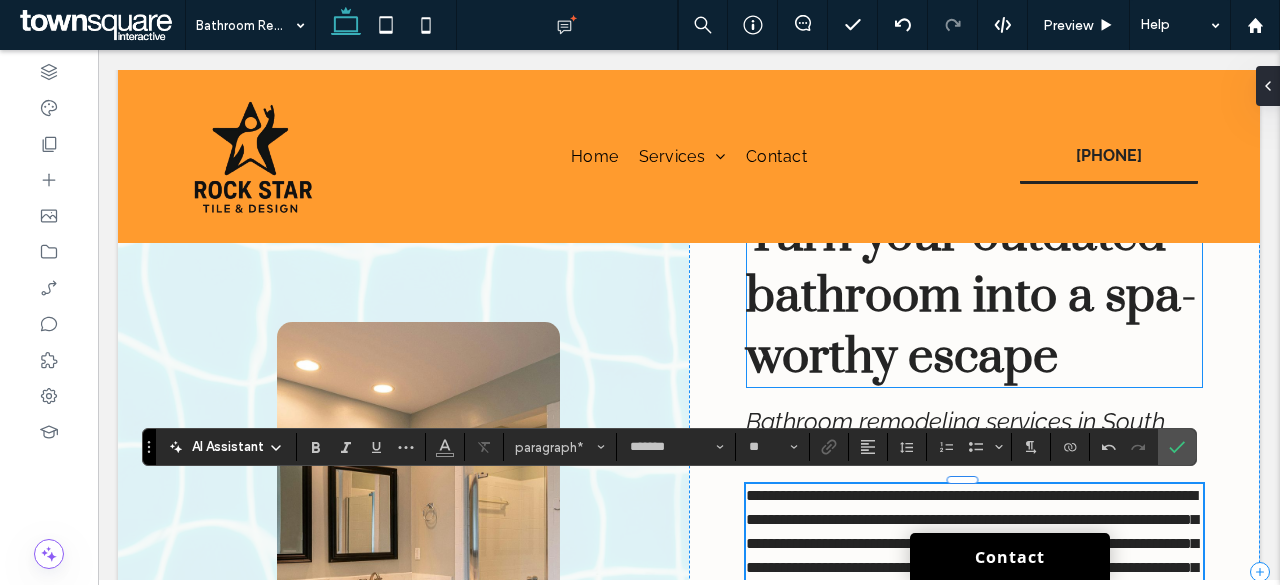 click on "Turn your outdated bathroom into a spa-worthy escape" at bounding box center [974, 296] 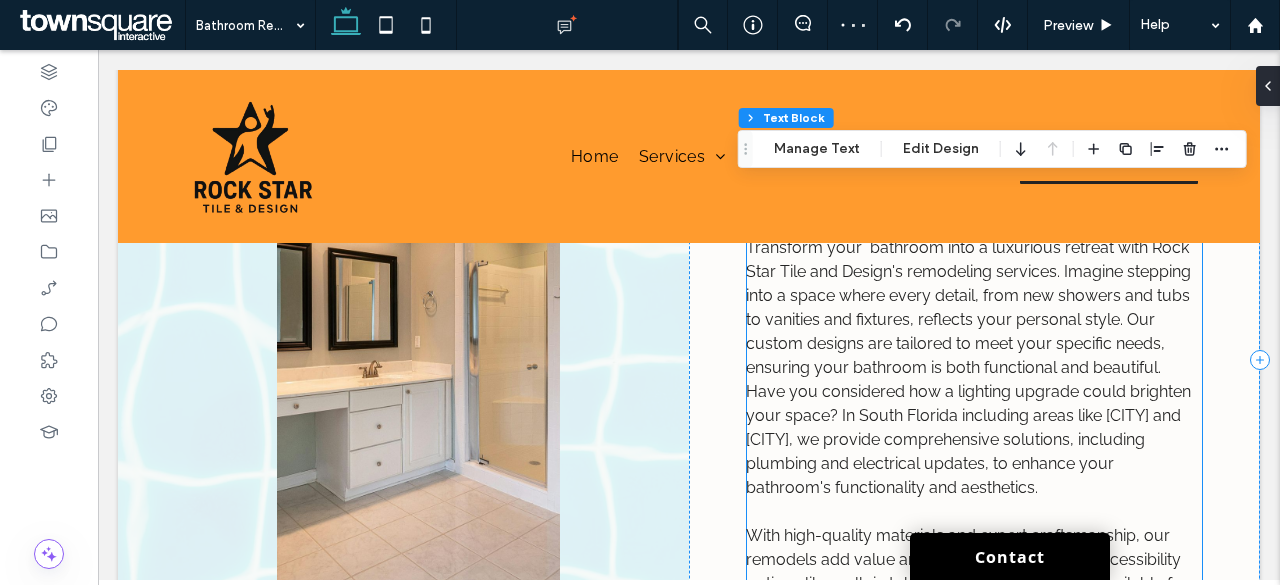 scroll, scrollTop: 294, scrollLeft: 0, axis: vertical 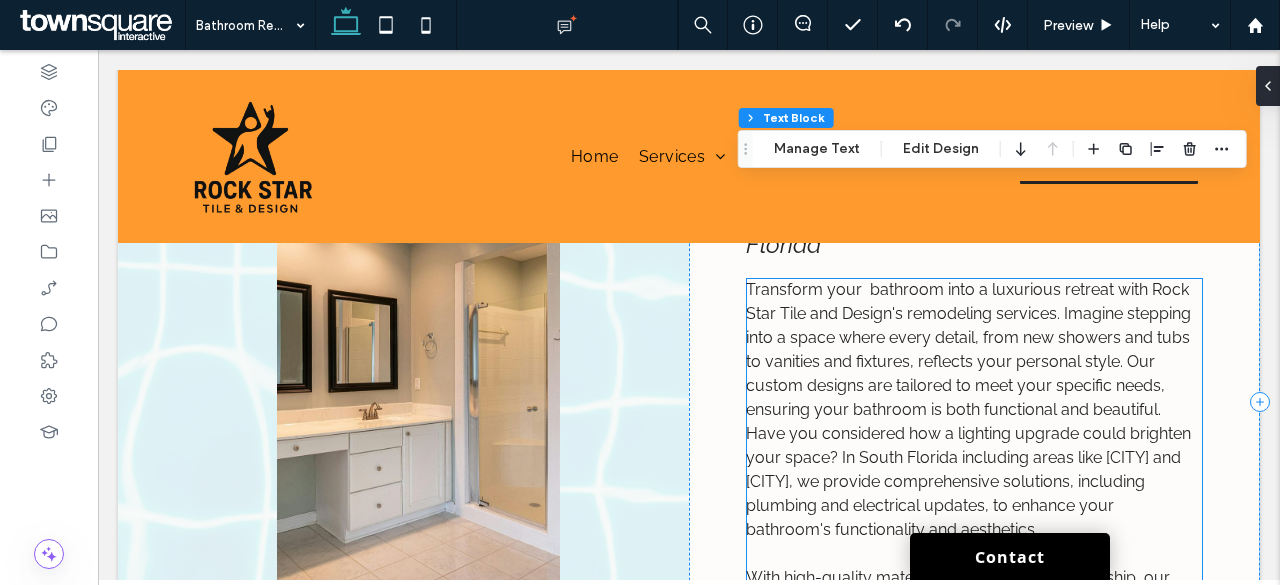 click on "Transform your  bathroom into a luxurious retreat with Rock Star Tile and Design's remodeling services. Imagine stepping into a space where every detail, from new showers and tubs to vanities and fixtures, reflects your personal style. Our custom designs are tailored to meet your specific needs, ensuring your bathroom is both functional and beautiful. Have you considered how a lighting upgrade could brighten your space? In South Florida including areas like Boynton Beach and Delray Beach, we provide comprehensive solutions, including plumbing and electrical updates, to enhance your bathroom's functionality and aesthetics." at bounding box center [968, 409] 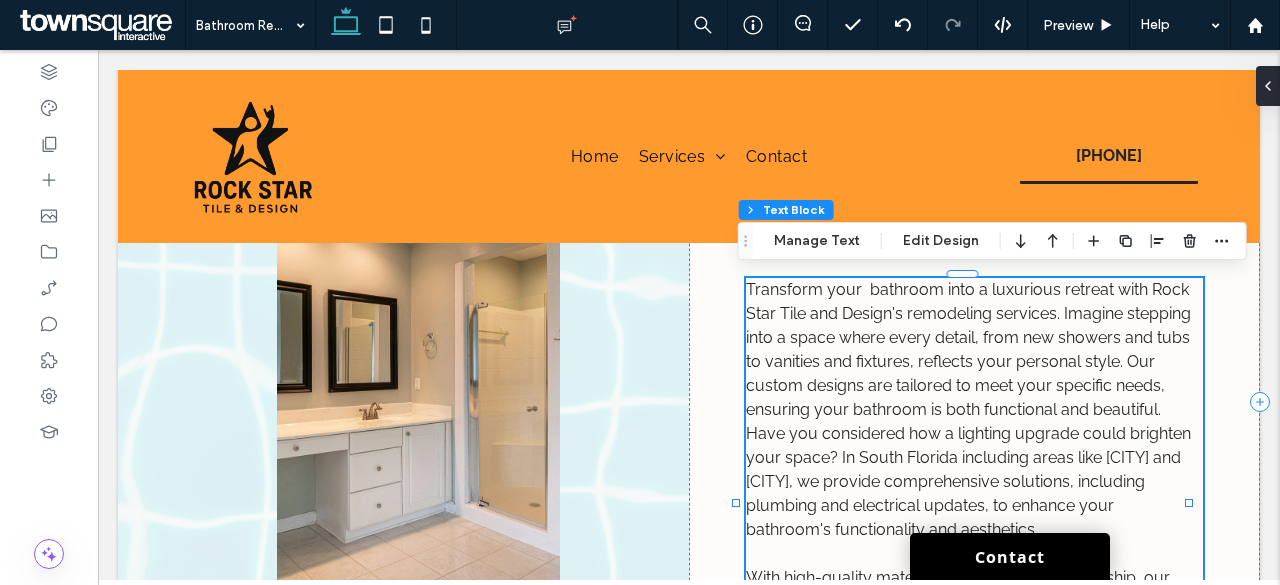 click on "Transform your  bathroom into a luxurious retreat with Rock Star Tile and Design's remodeling services. Imagine stepping into a space where every detail, from new showers and tubs to vanities and fixtures, reflects your personal style. Our custom designs are tailored to meet your specific needs, ensuring your bathroom is both functional and beautiful. Have you considered how a lighting upgrade could brighten your space? In South Florida including areas like Boynton Beach and Delray Beach, we provide comprehensive solutions, including plumbing and electrical updates, to enhance your bathroom's functionality and aesthetics. With high-quality materials and expert craftsmanship, our remodels add value and luxury to your home. Accessibility options like walk-in tubs and grab bars are also available for added safety and convenience. Plan your bathroom remodel with us today and enjoy a space that truly reflects your style." at bounding box center (974, 506) 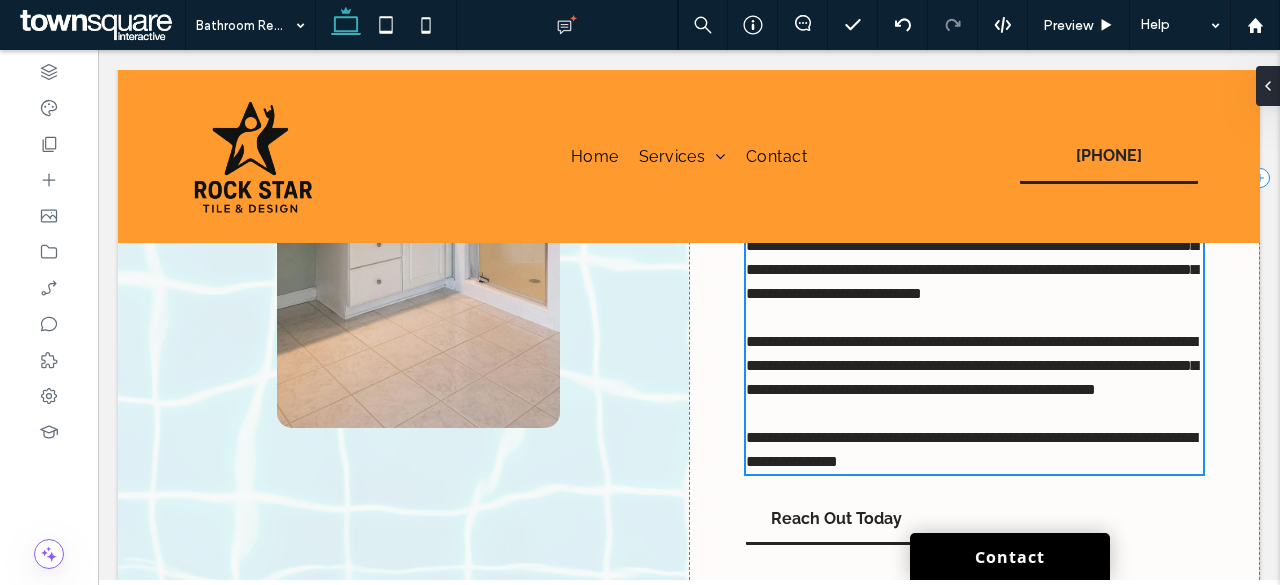 type on "*******" 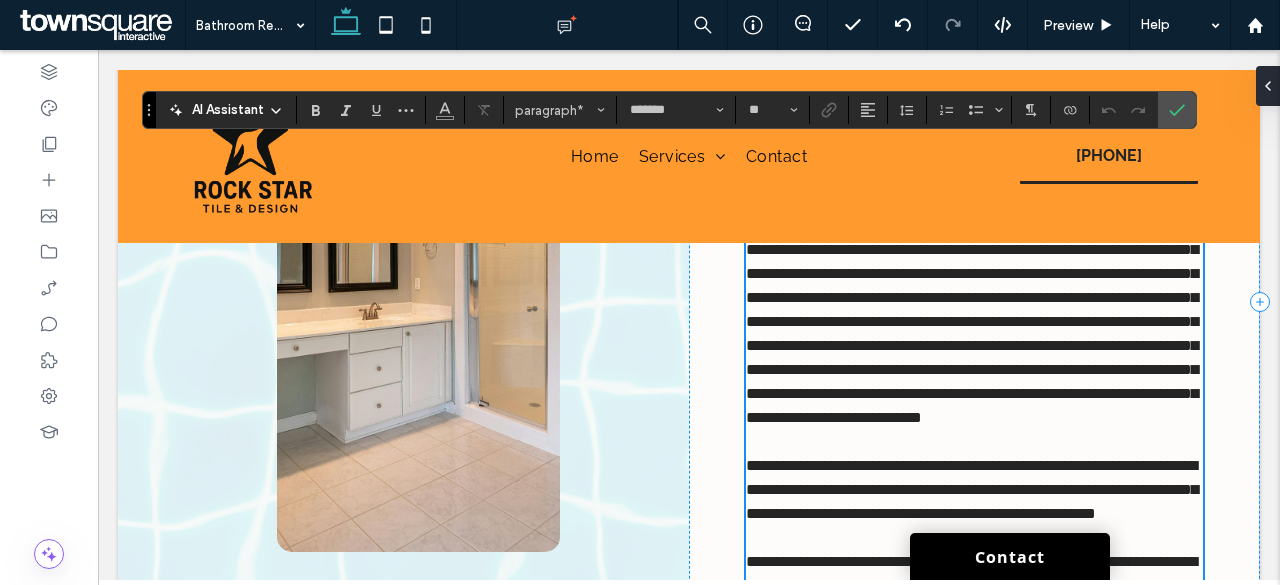 scroll, scrollTop: 356, scrollLeft: 0, axis: vertical 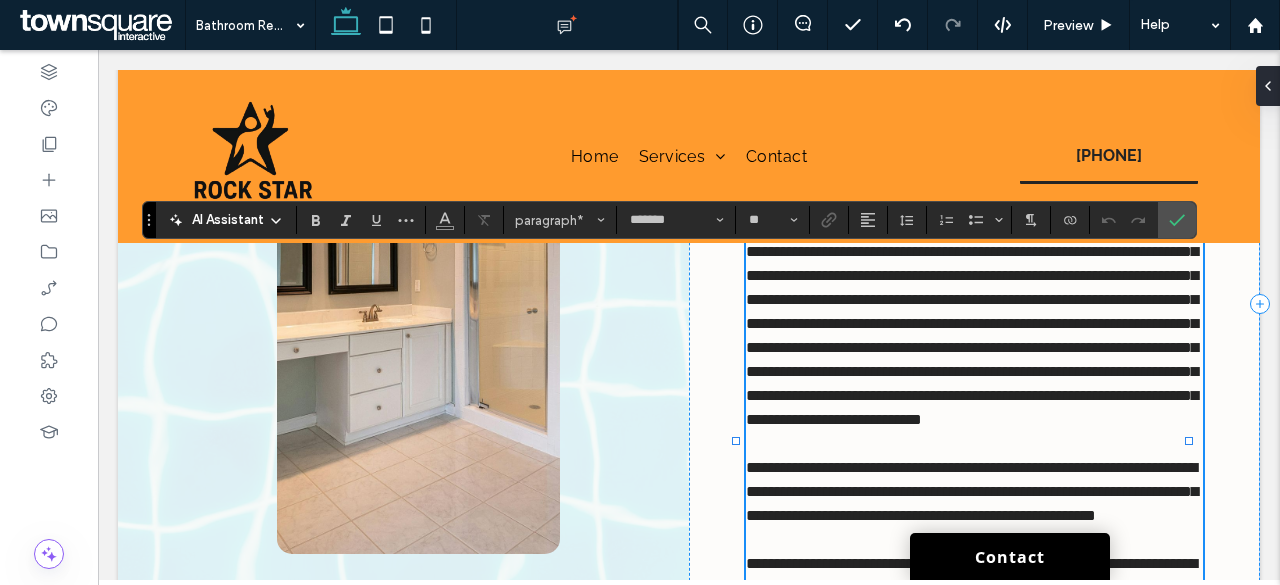 click on "**********" at bounding box center (972, 323) 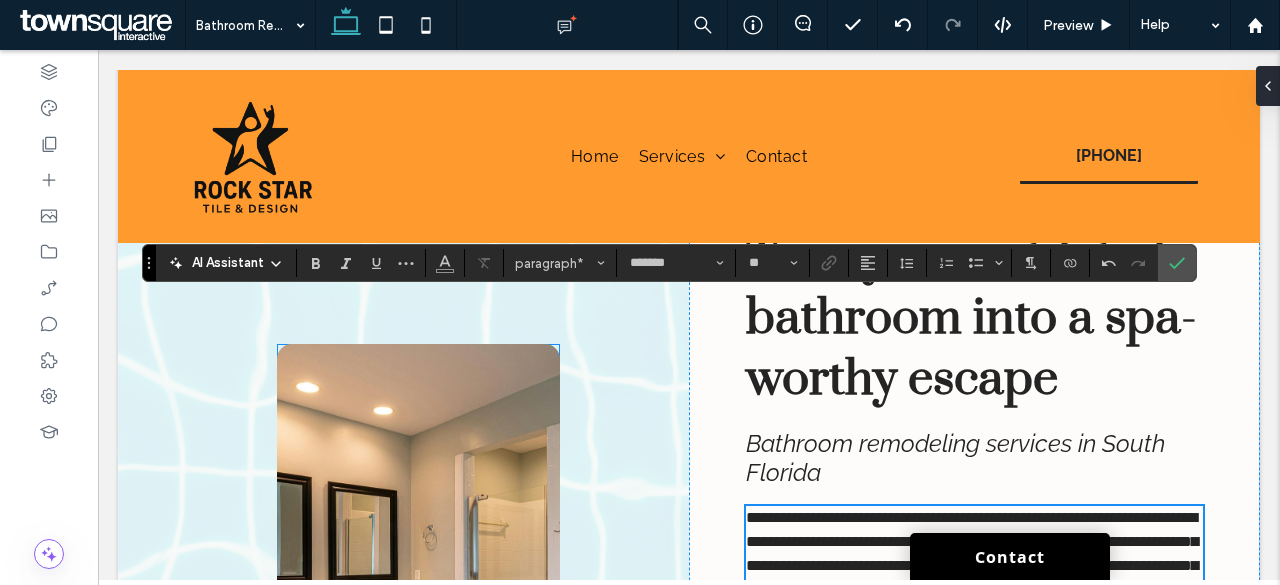 scroll, scrollTop: 64, scrollLeft: 0, axis: vertical 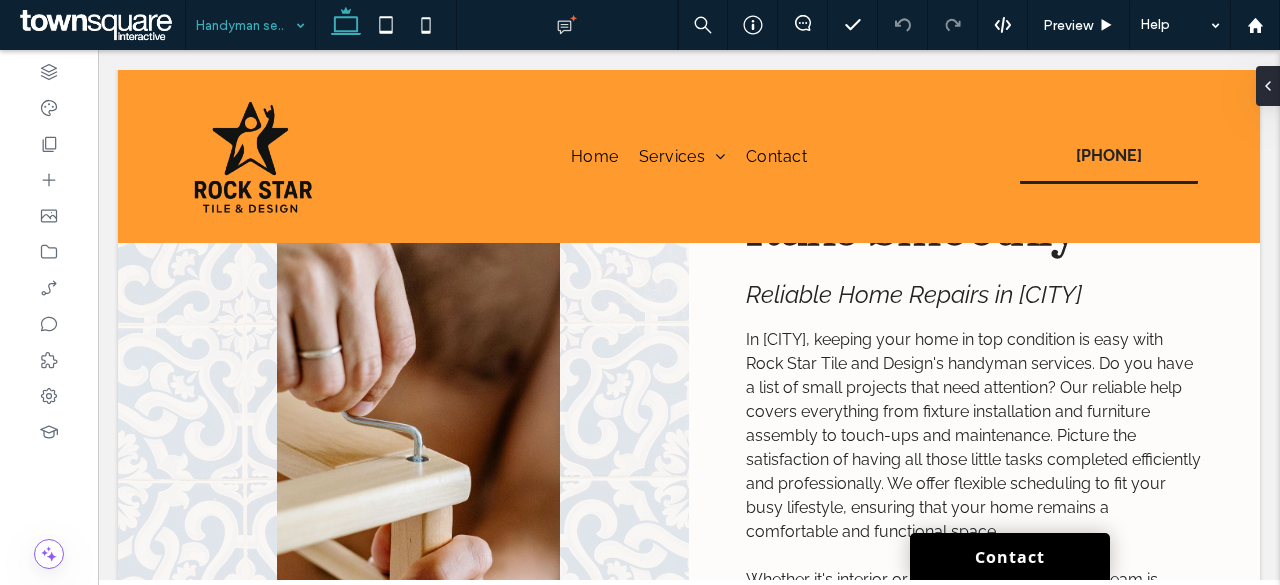 click at bounding box center [245, 25] 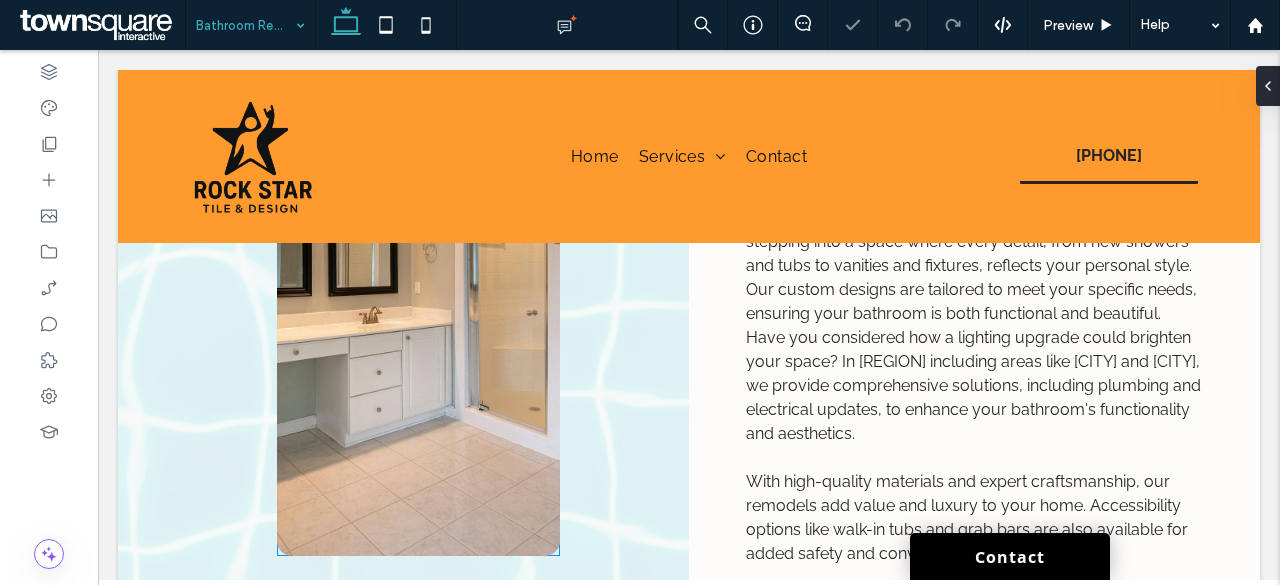 scroll, scrollTop: 391, scrollLeft: 0, axis: vertical 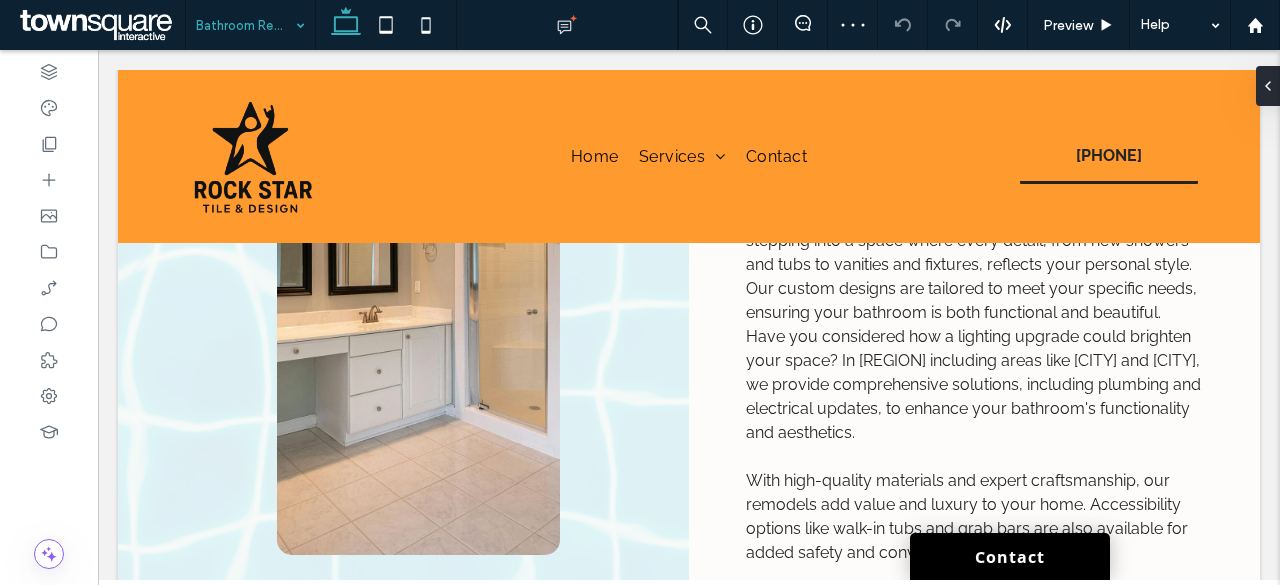 click at bounding box center (245, 25) 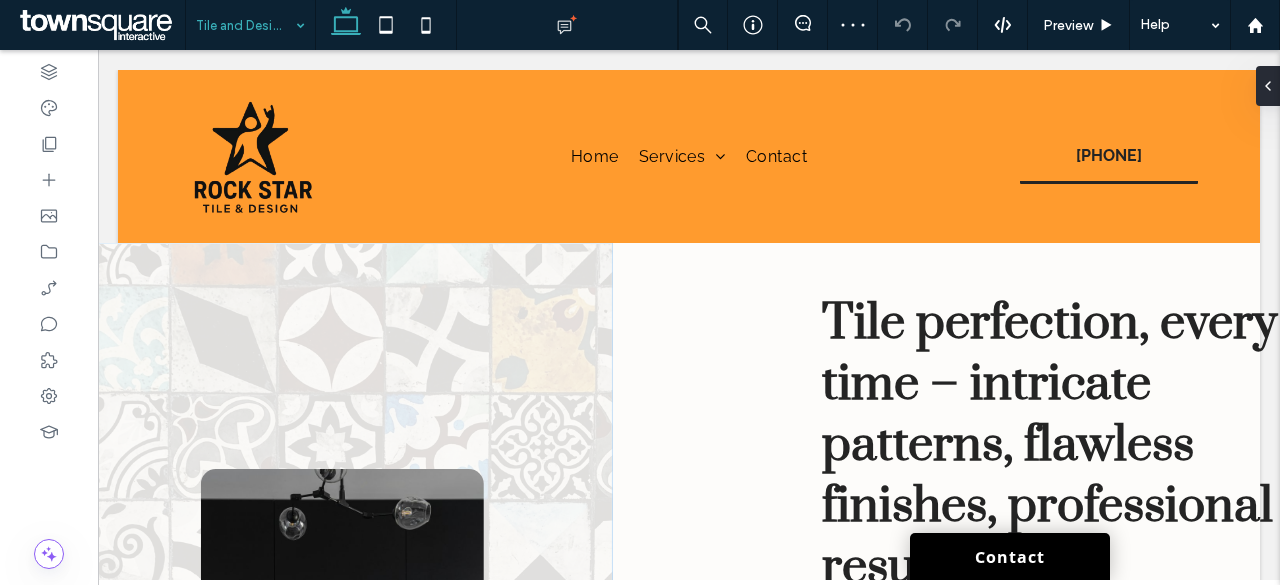 scroll, scrollTop: 404, scrollLeft: 0, axis: vertical 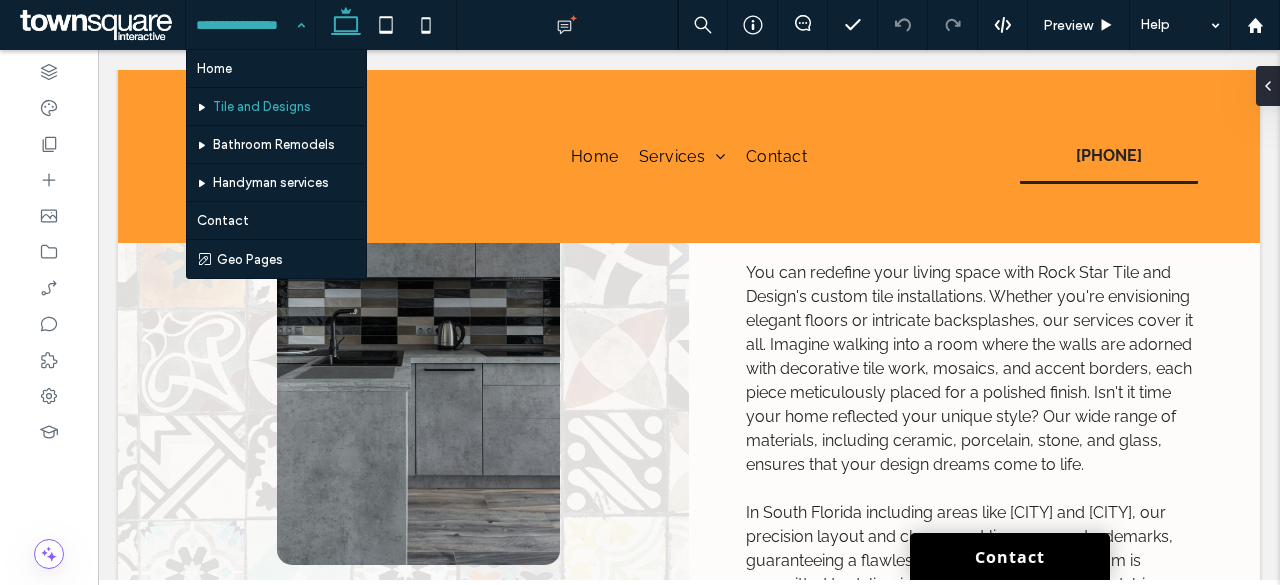 click at bounding box center [245, 25] 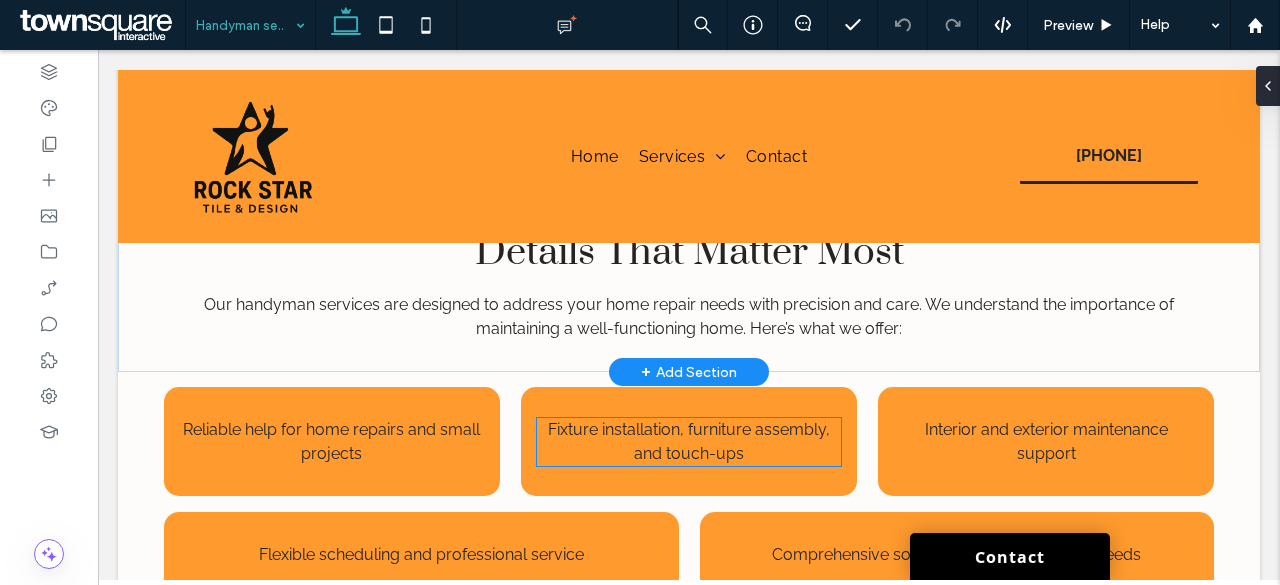 scroll, scrollTop: 808, scrollLeft: 0, axis: vertical 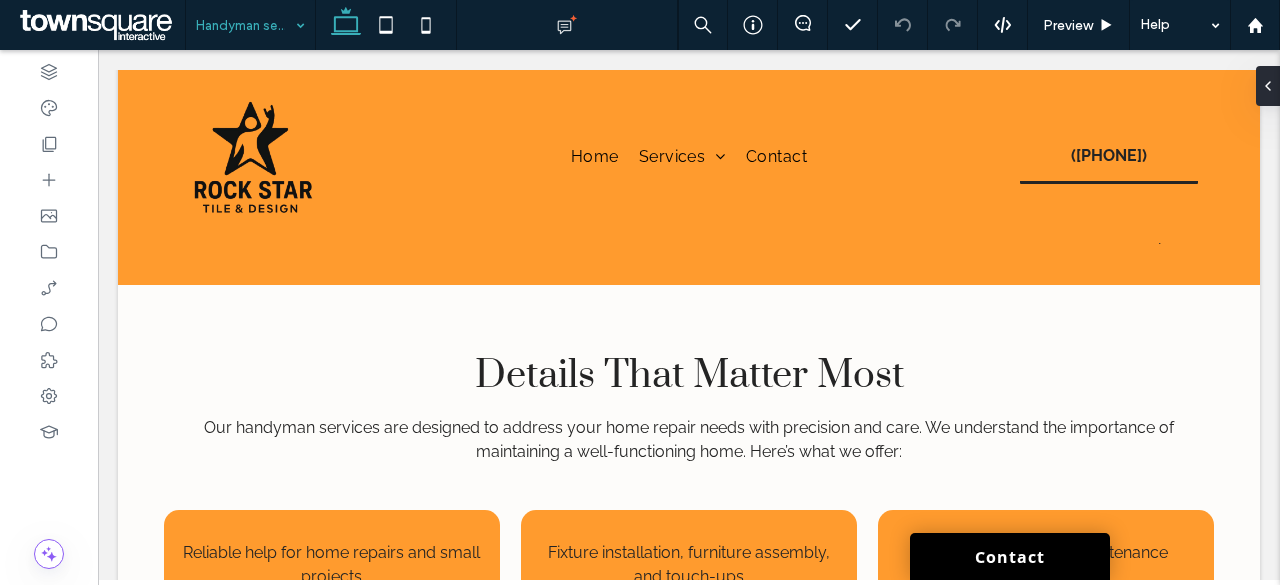 click at bounding box center [245, 25] 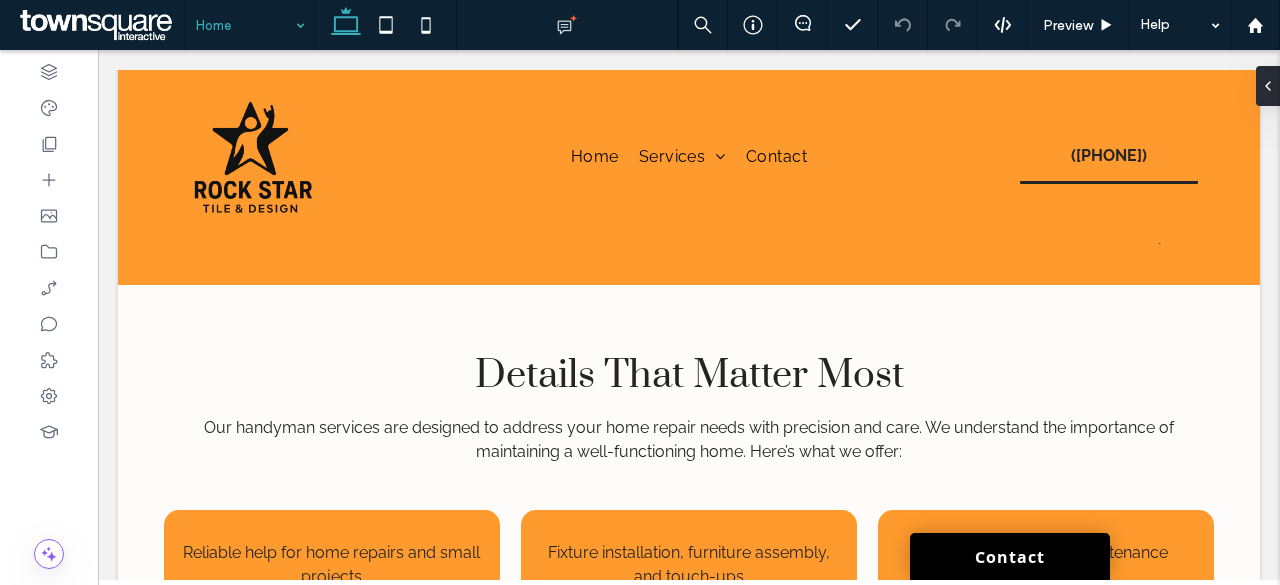 type on "*******" 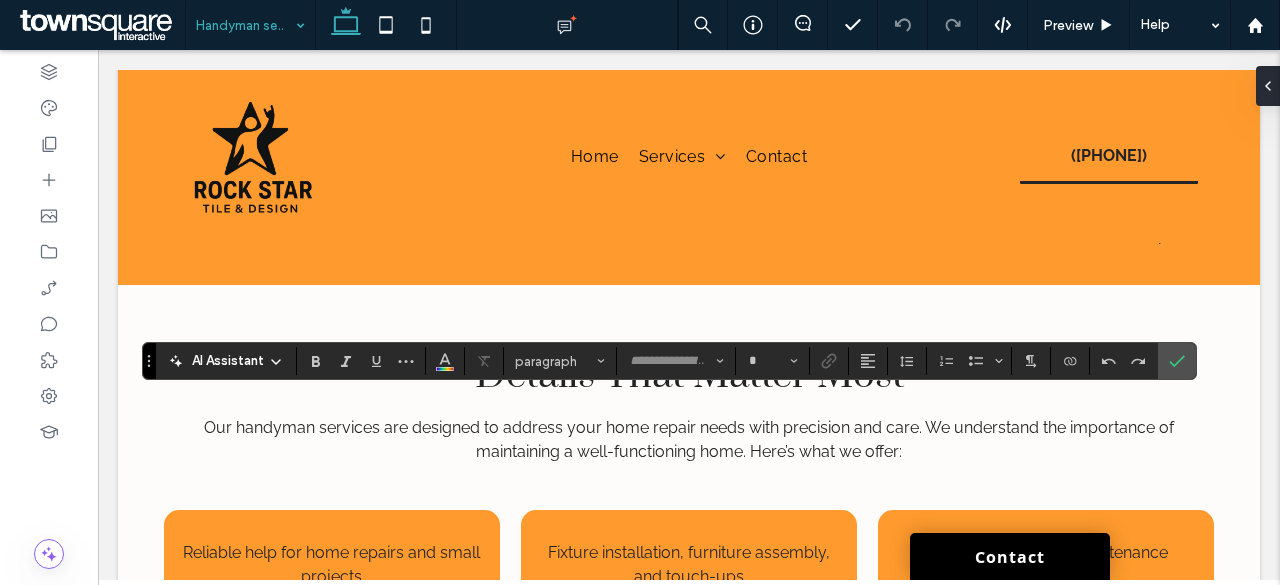 type on "*******" 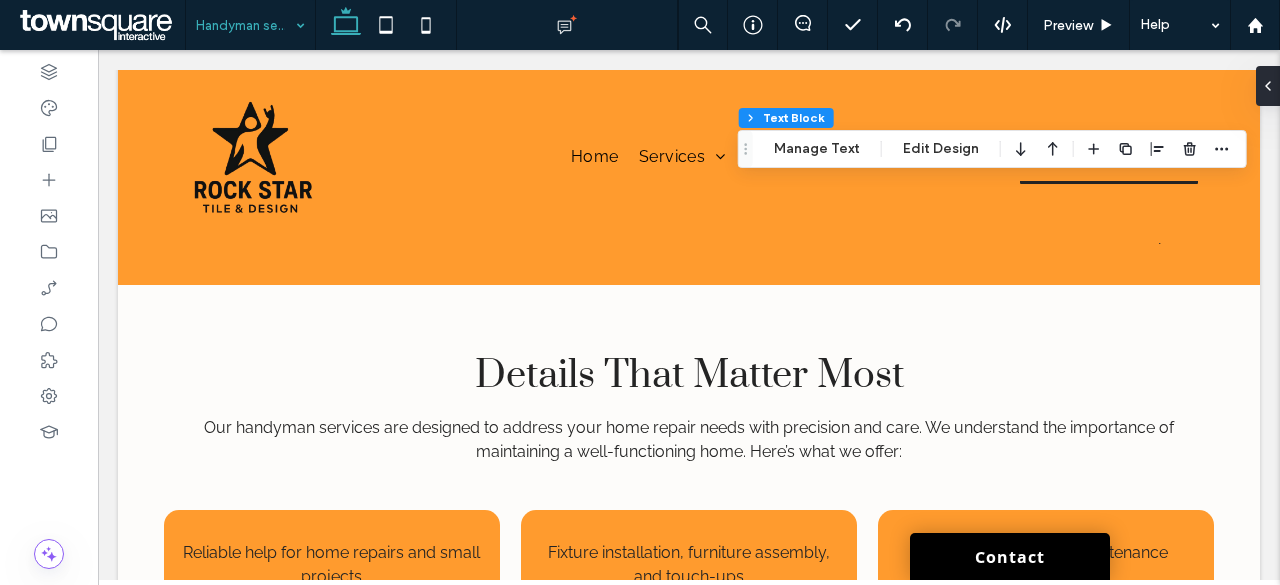 type on "*******" 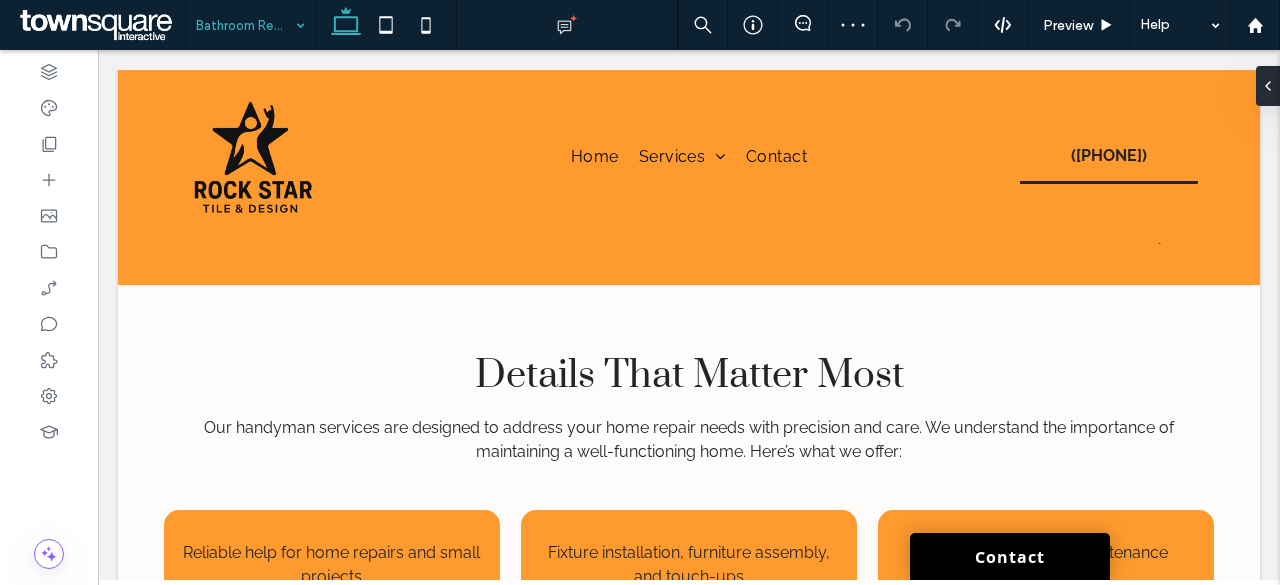 click at bounding box center (245, 25) 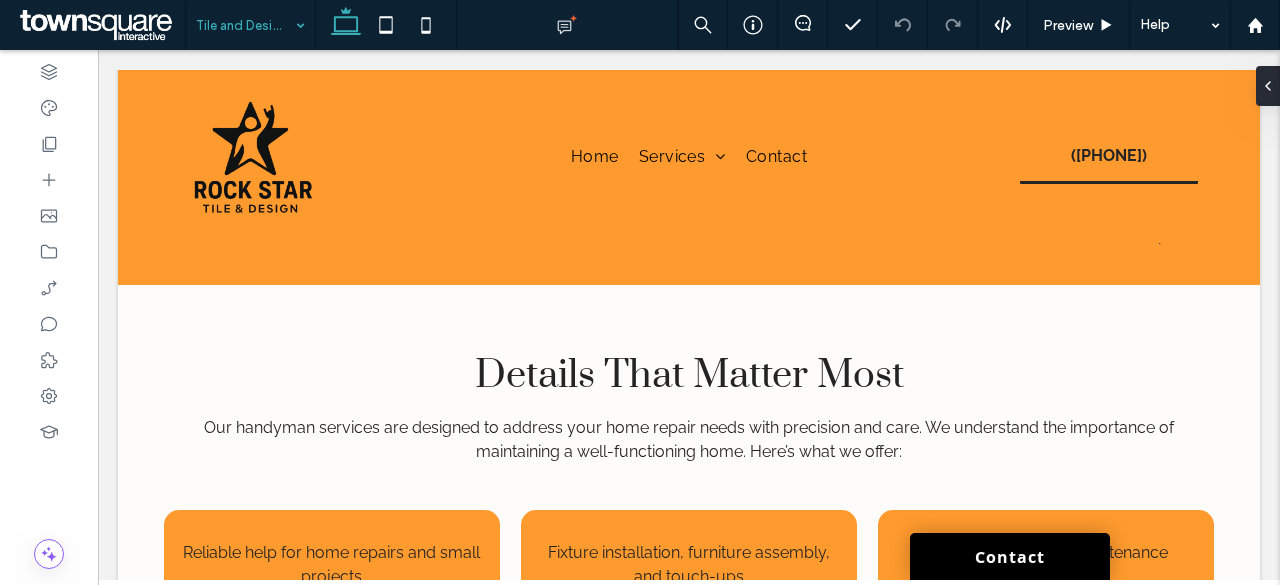 click at bounding box center [245, 25] 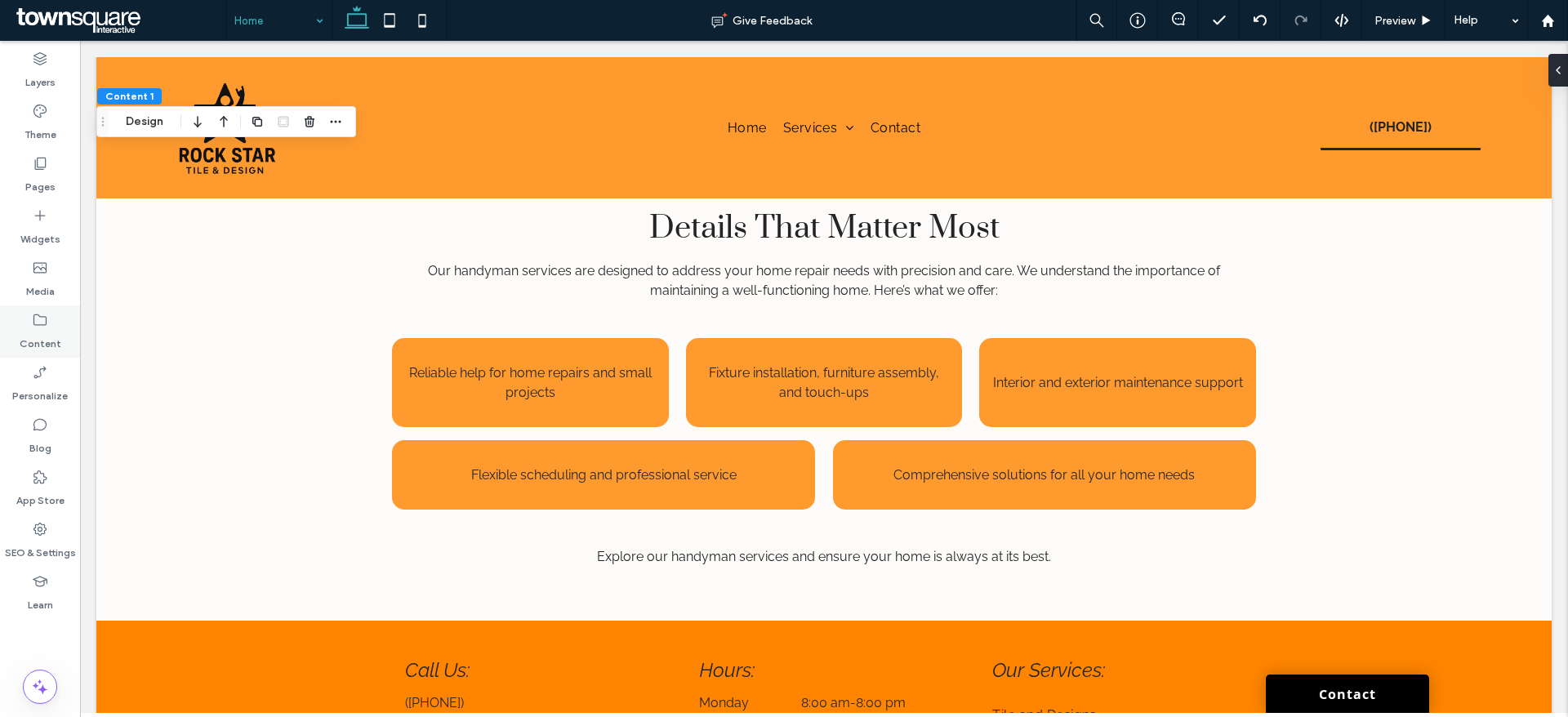 click 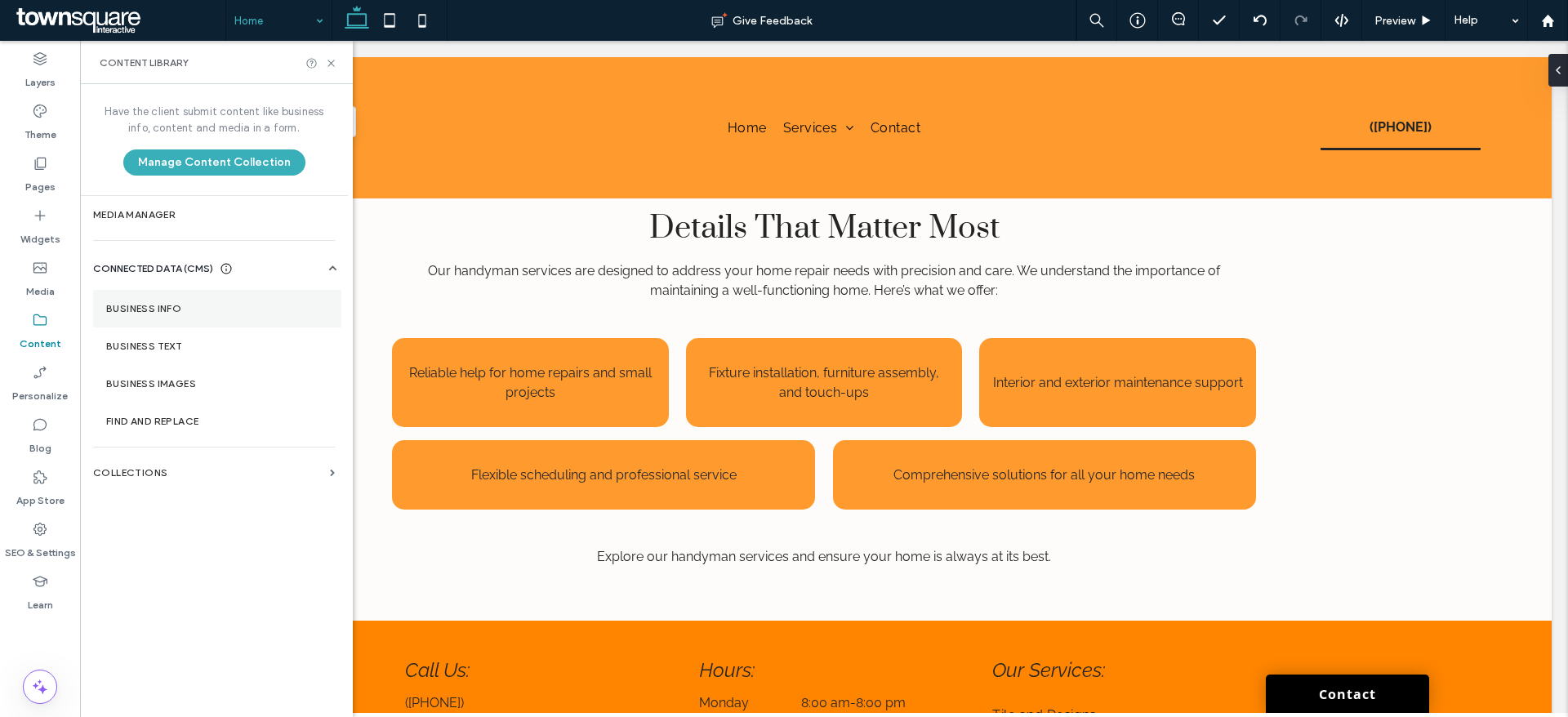click on "Business Info" at bounding box center (217, 309) 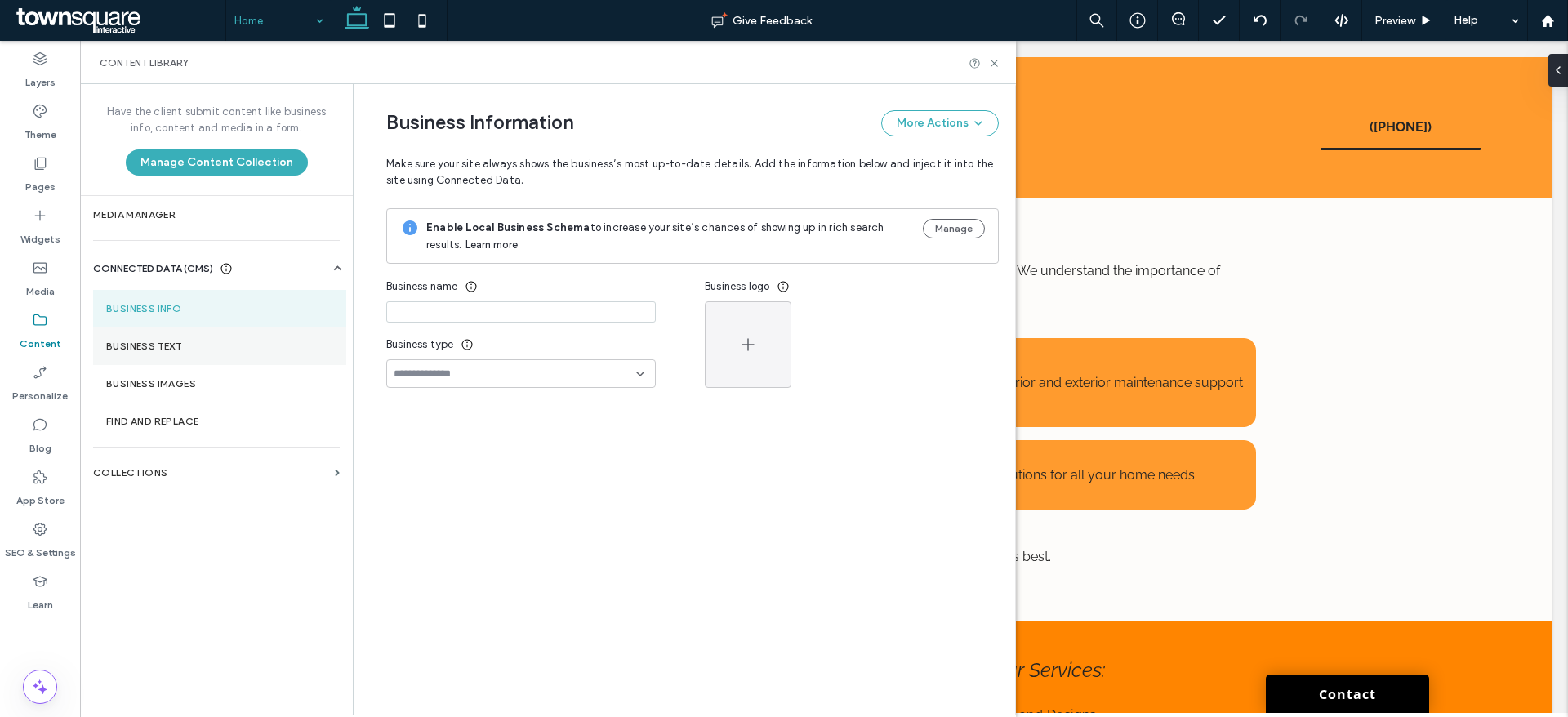 type on "**********" 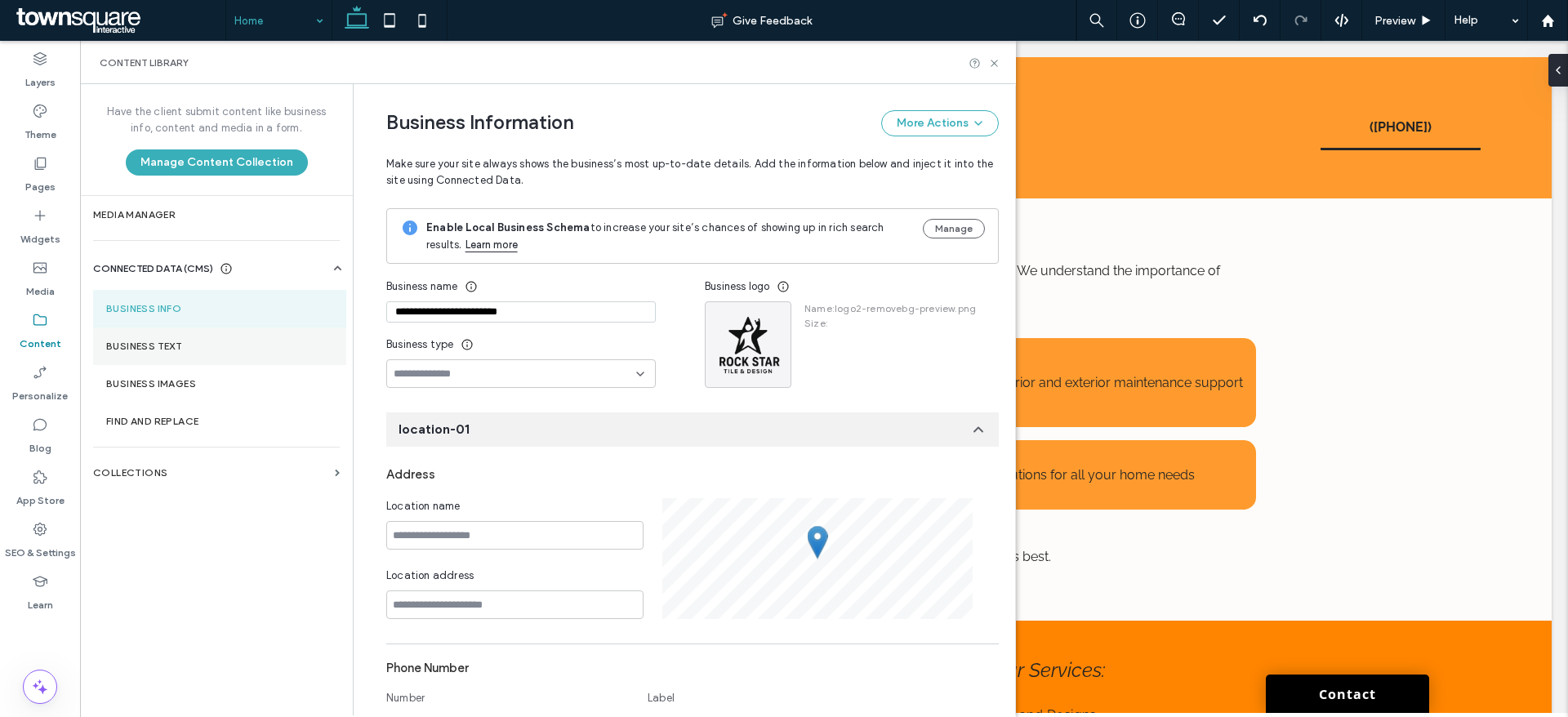 scroll, scrollTop: 146, scrollLeft: 0, axis: vertical 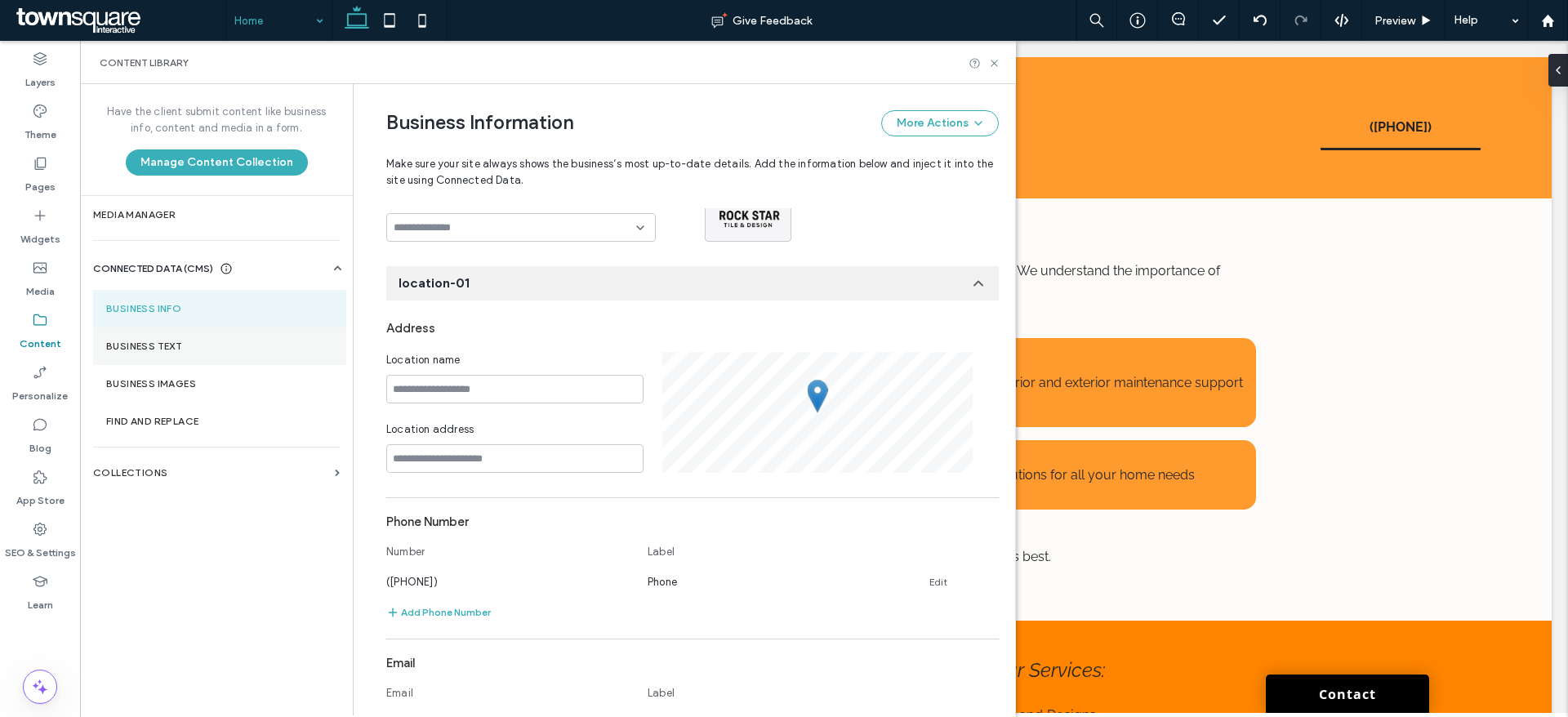 click on "Business Text" at bounding box center (220, 346) 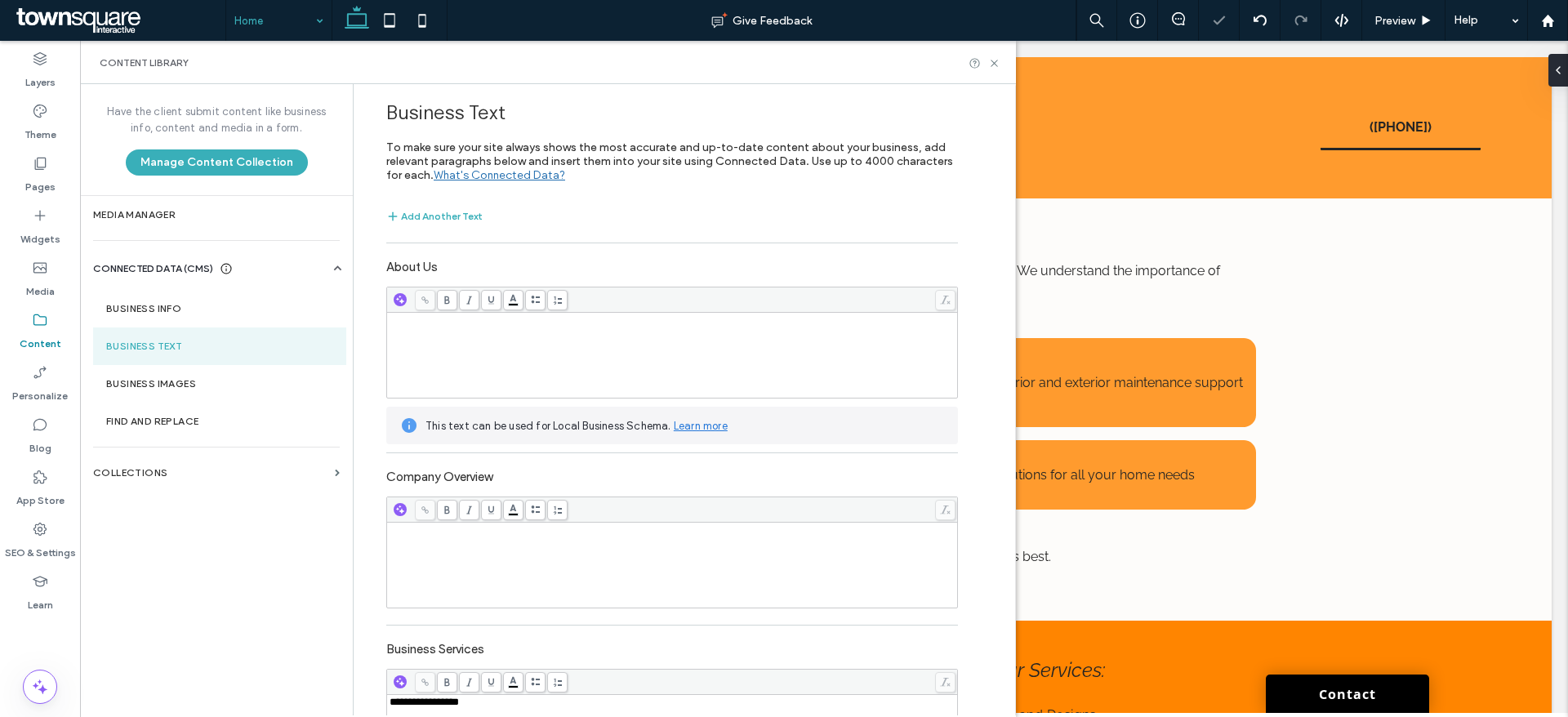 scroll, scrollTop: 367, scrollLeft: 0, axis: vertical 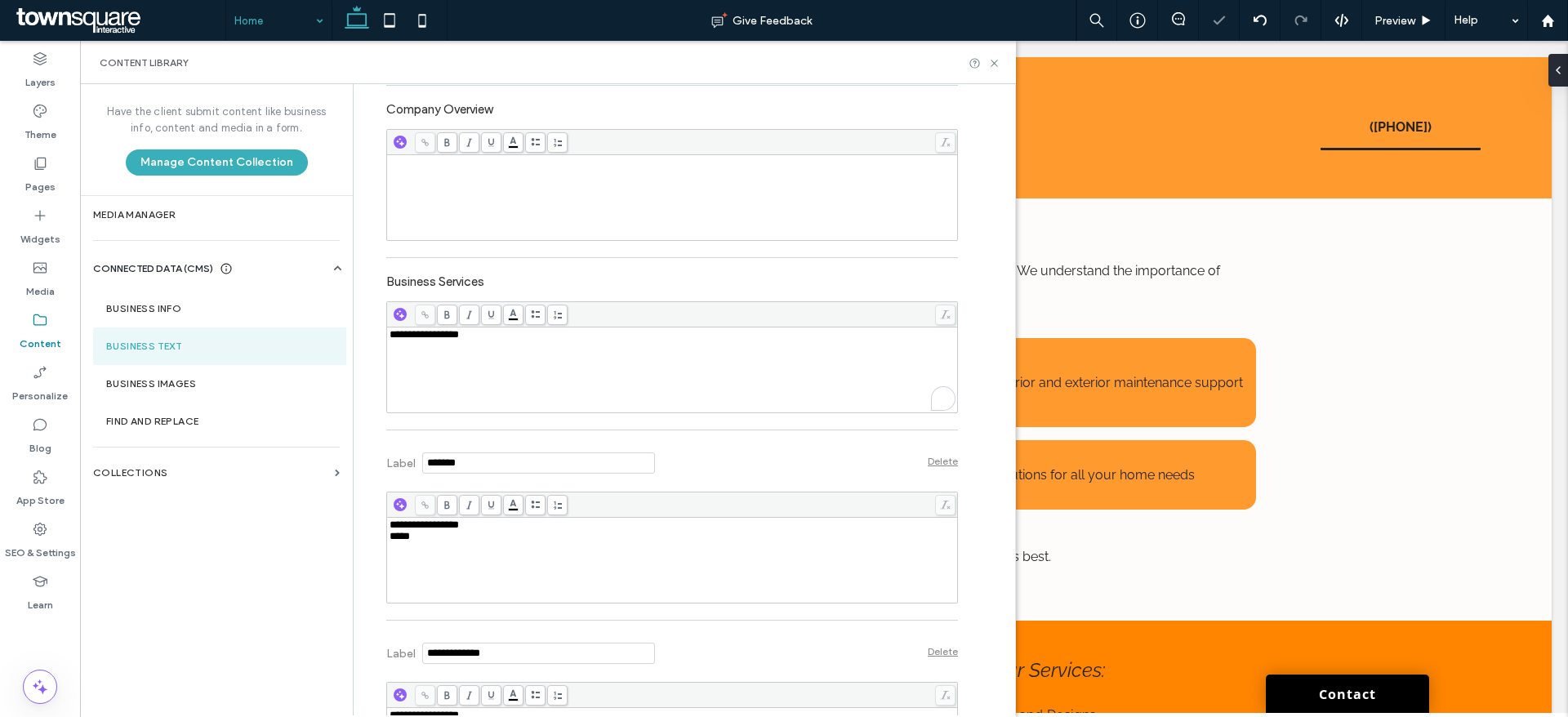 drag, startPoint x: 382, startPoint y: 350, endPoint x: 368, endPoint y: 350, distance: 14 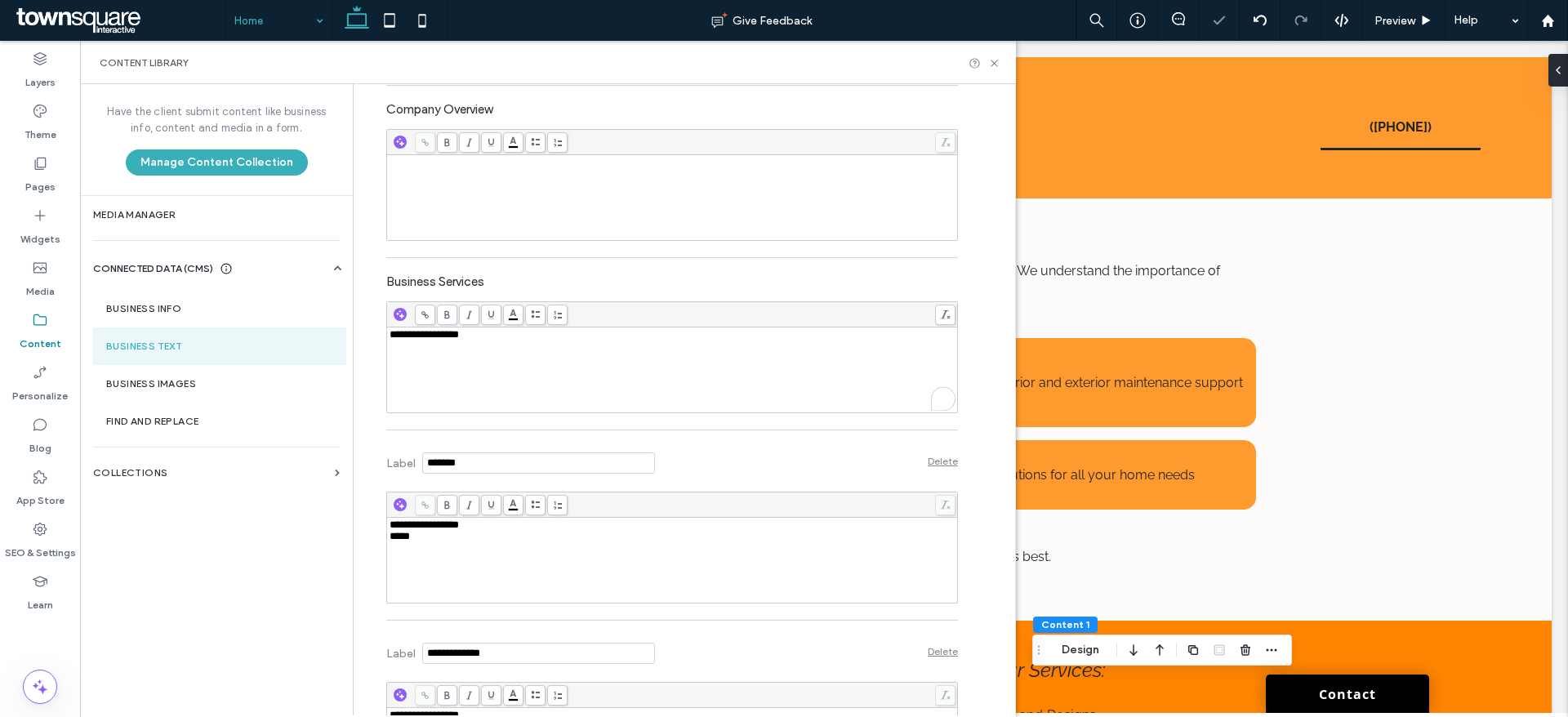 scroll, scrollTop: 205, scrollLeft: 0, axis: vertical 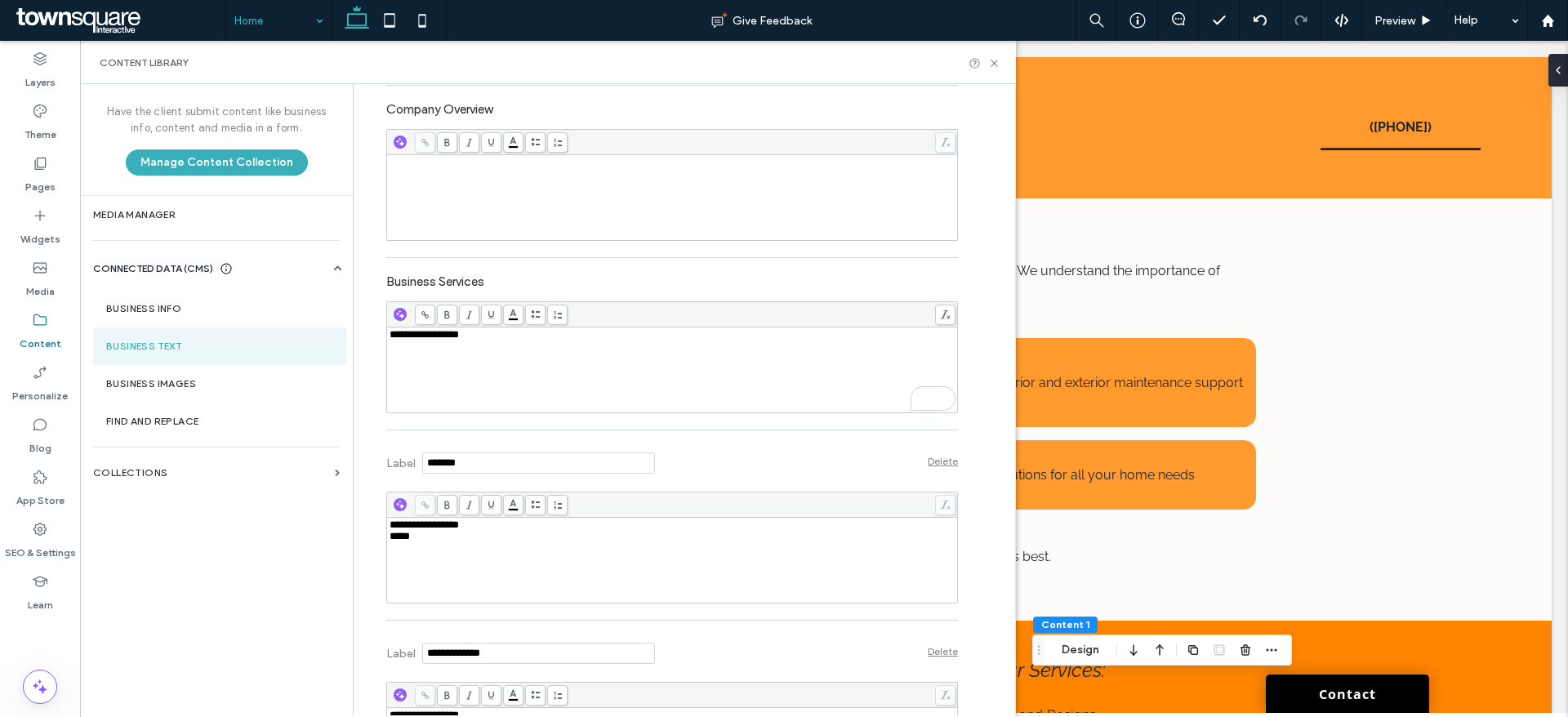 type on "**********" 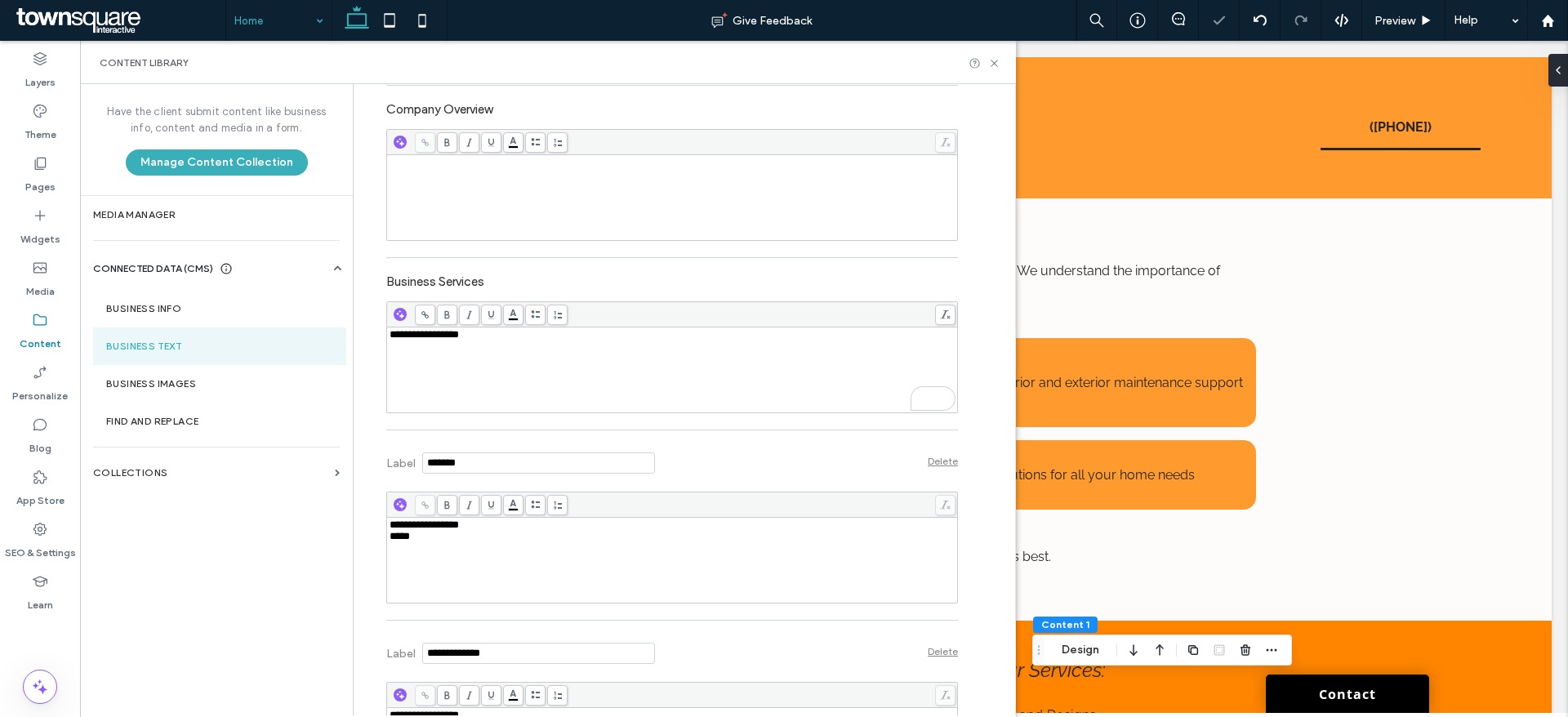 scroll, scrollTop: 0, scrollLeft: 0, axis: both 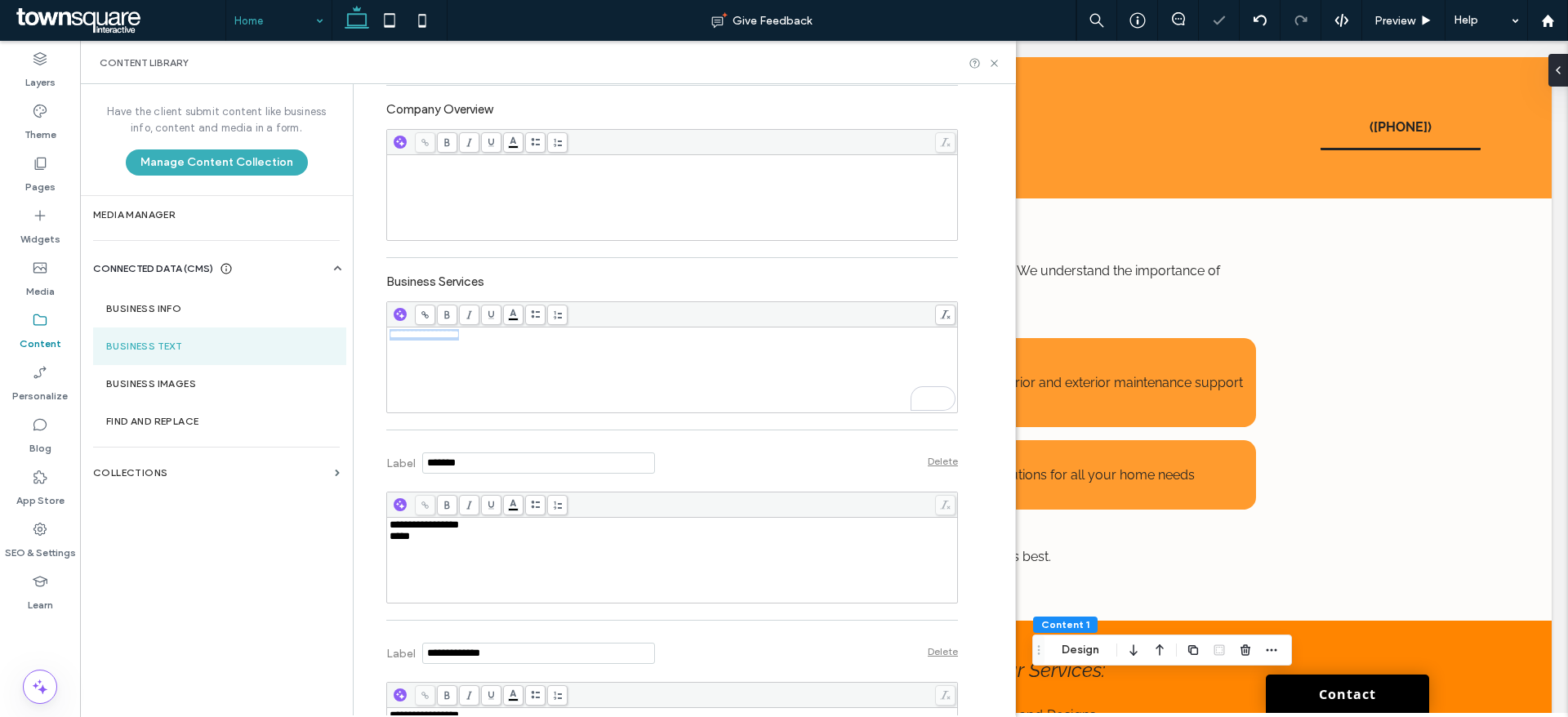 click on "**********" at bounding box center (672, 370) 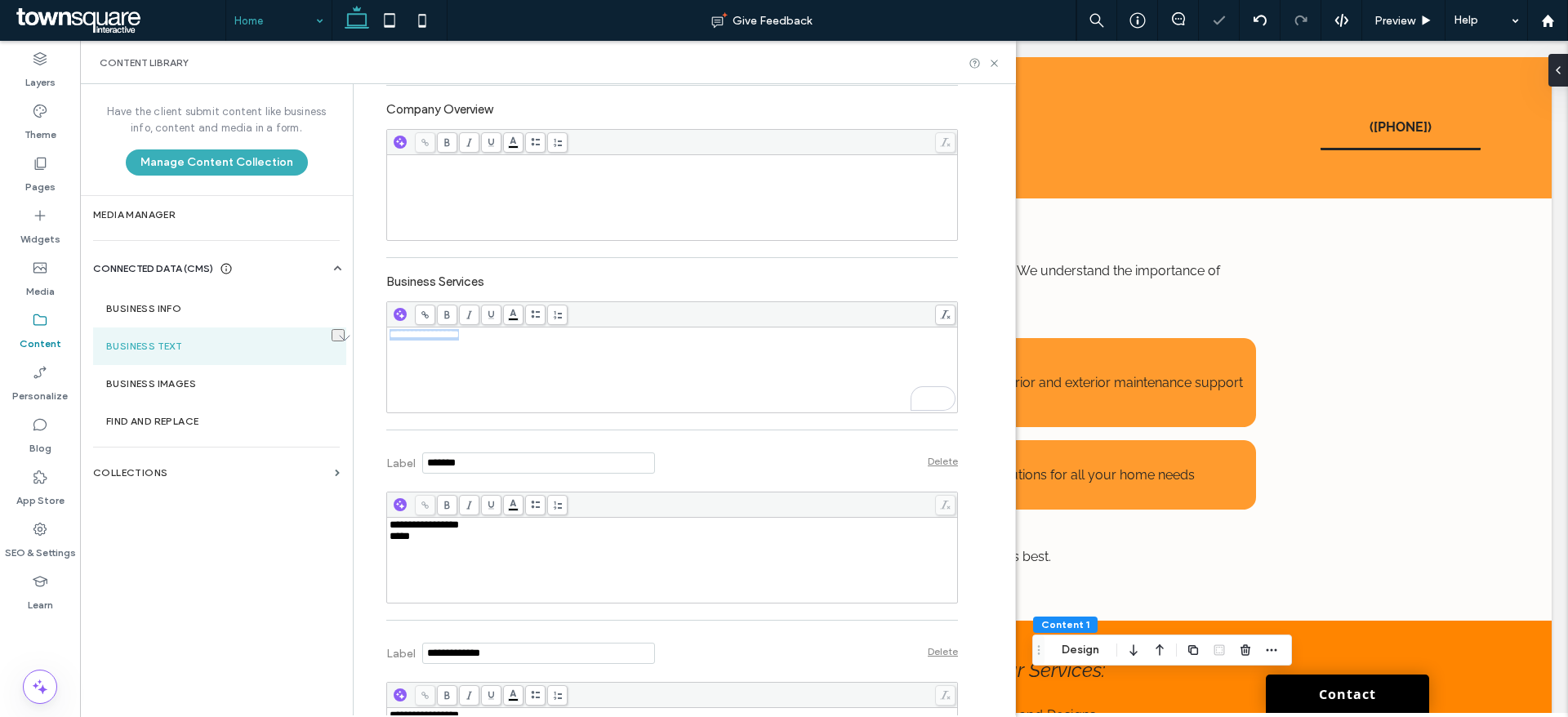 click on "**********" at bounding box center [672, 370] 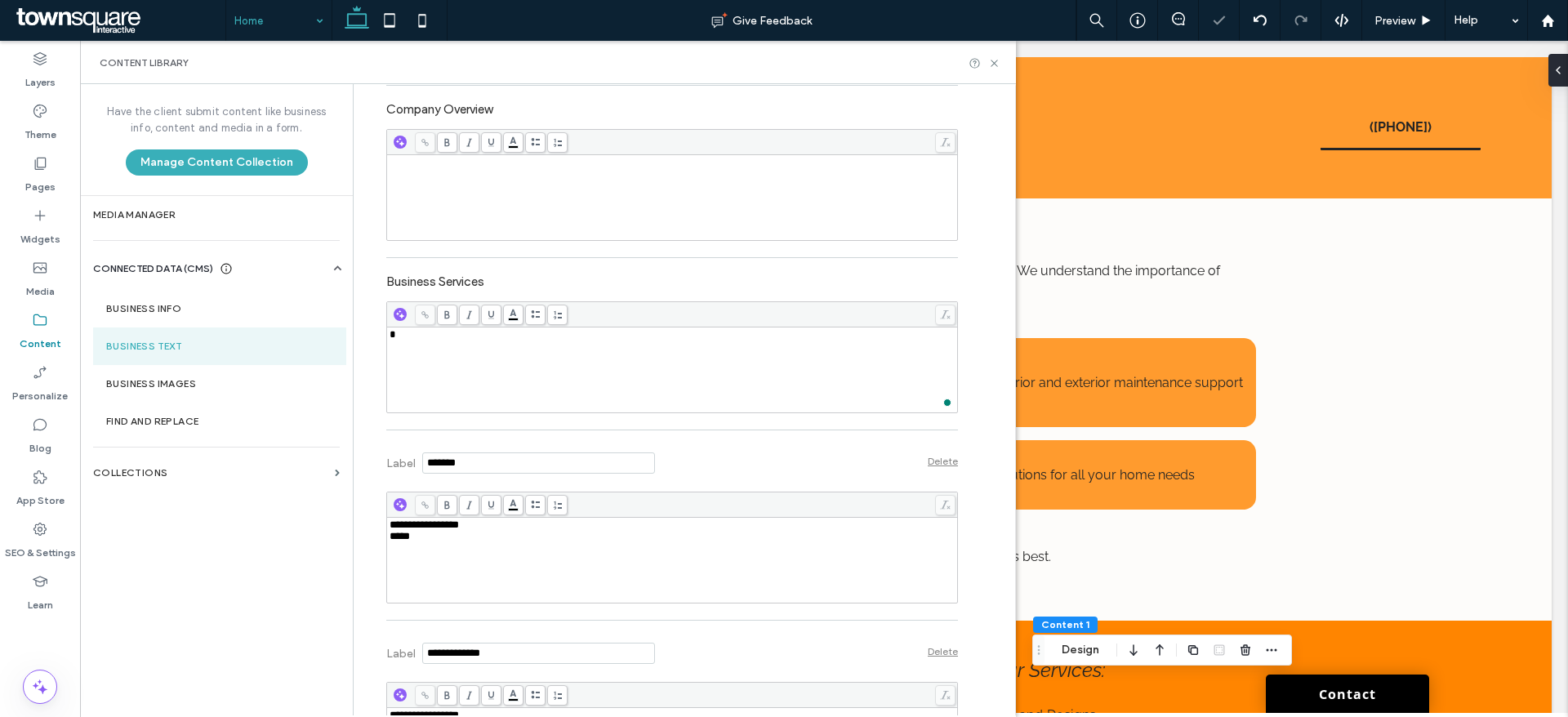 type 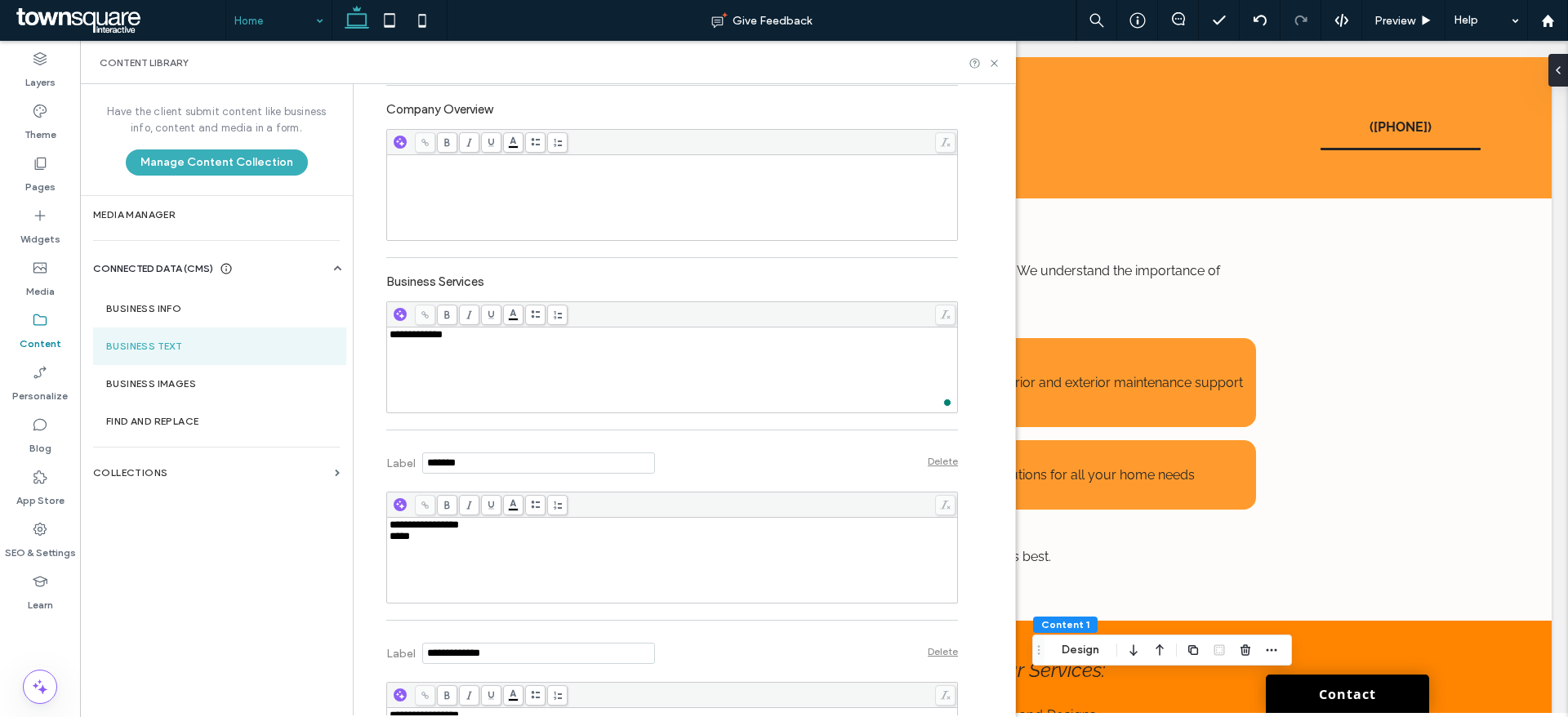 scroll, scrollTop: 483, scrollLeft: 0, axis: vertical 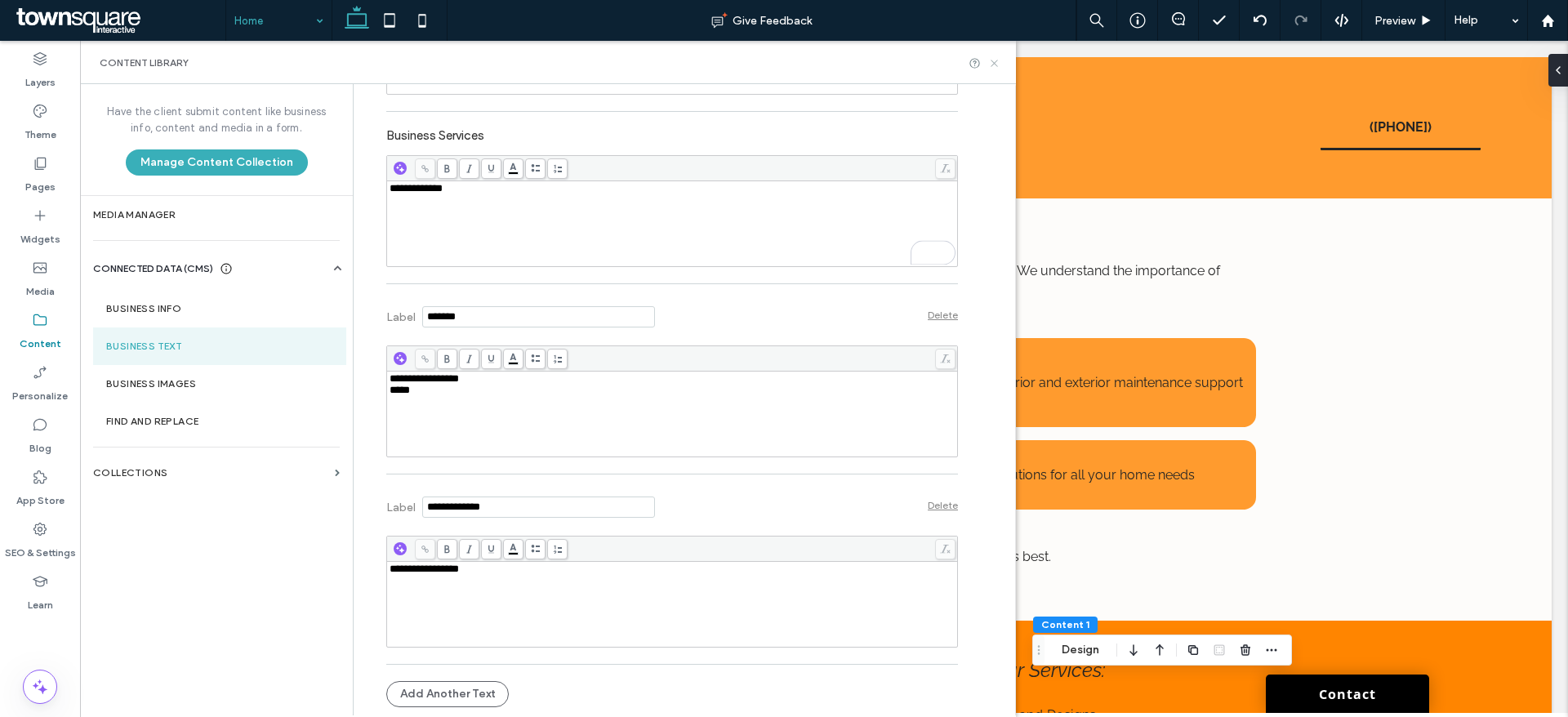 click 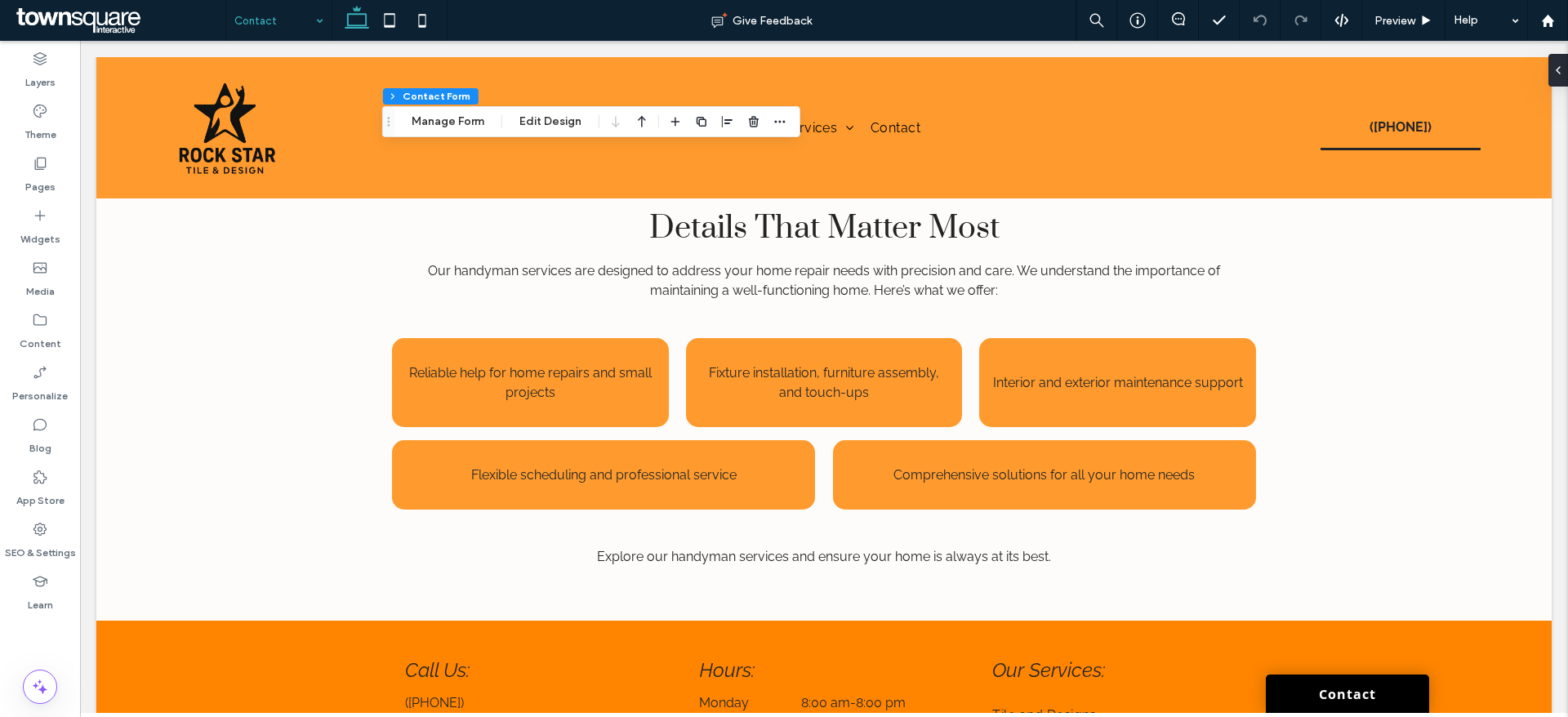 type on "*" 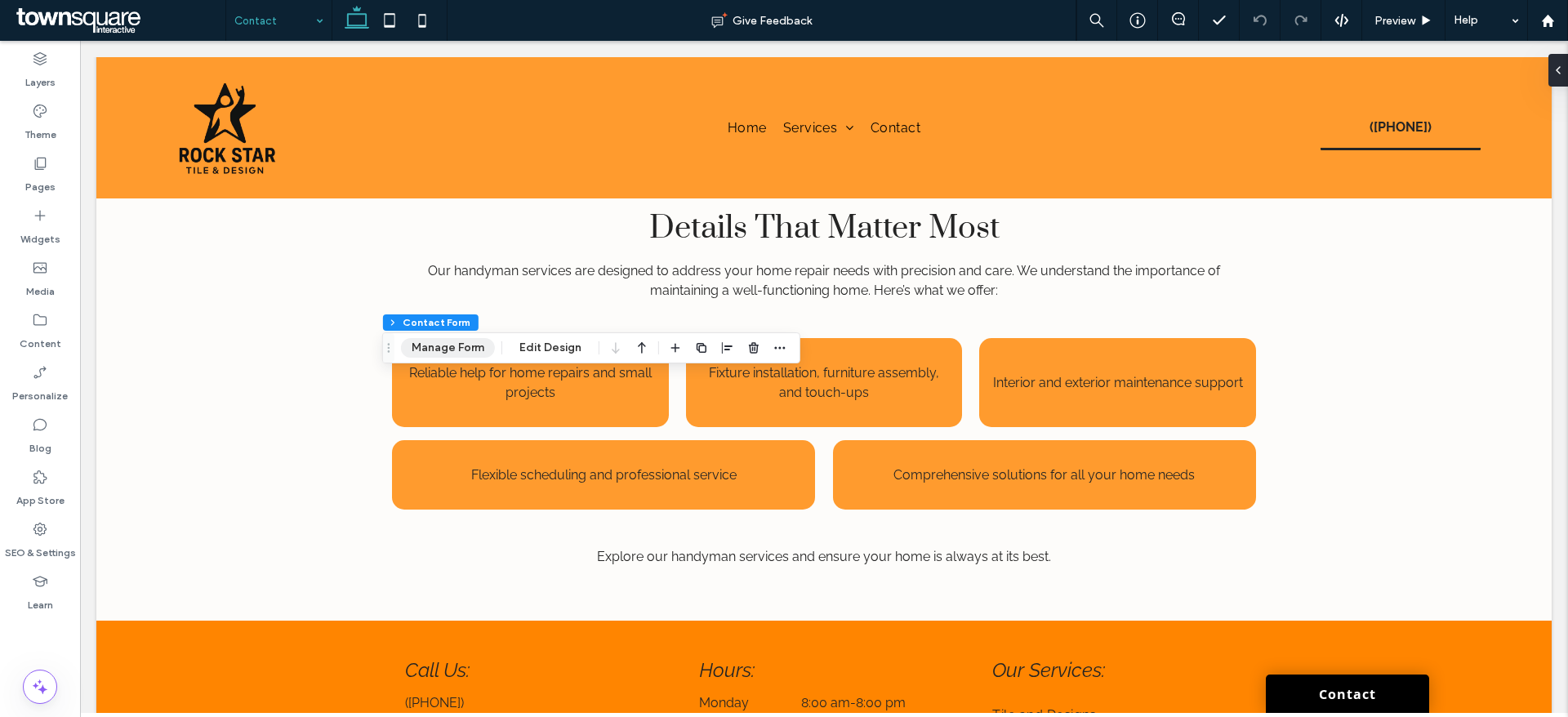click on "Manage Form" at bounding box center [448, 348] 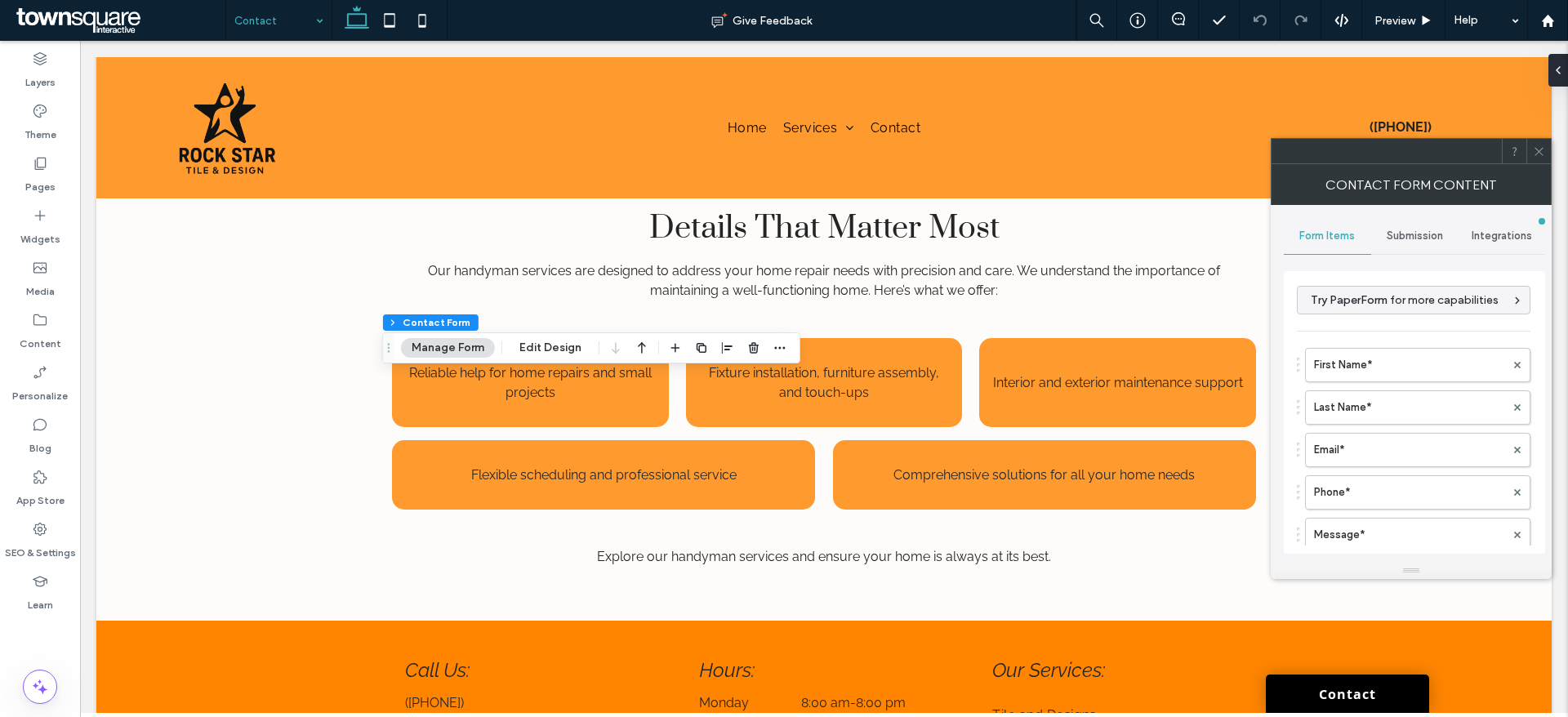 click on "Submission" at bounding box center (1414, 236) 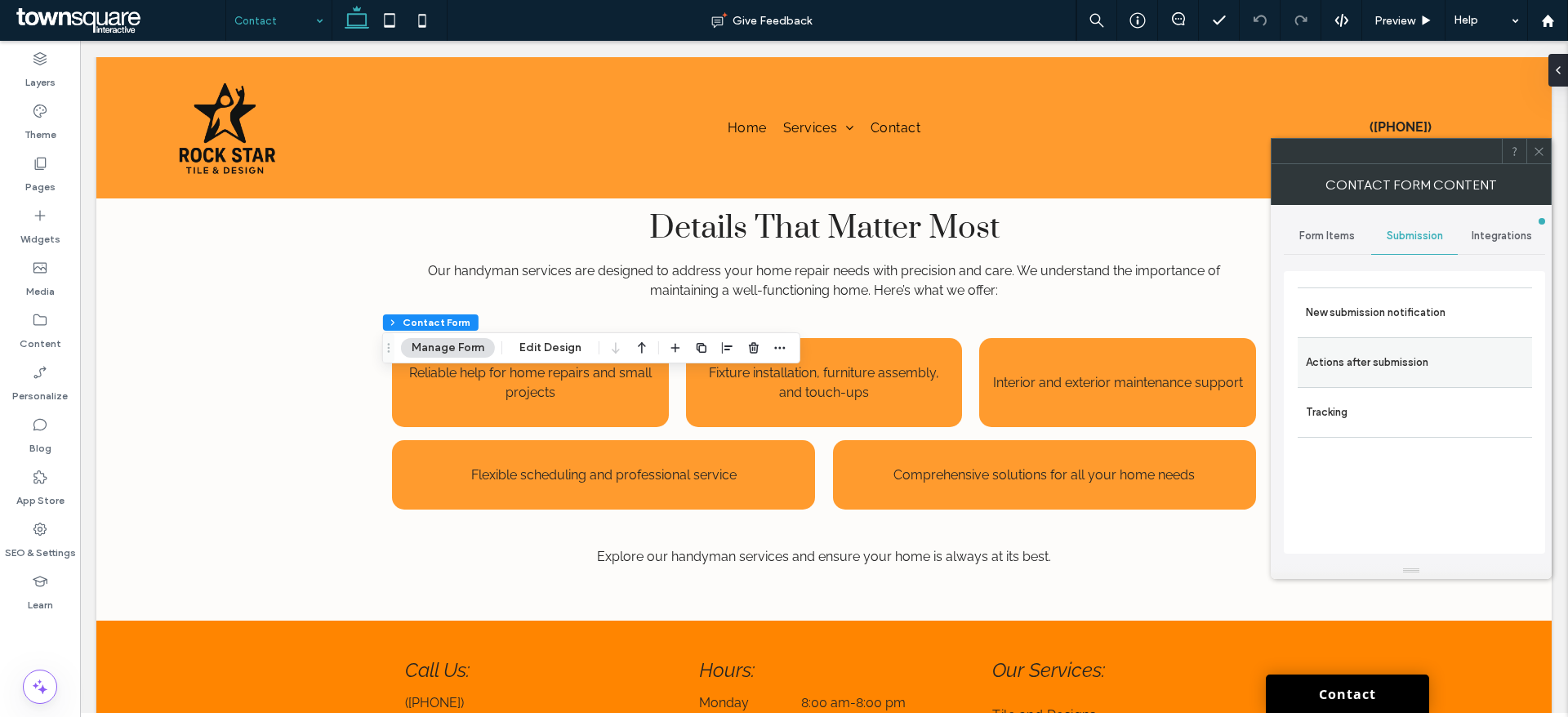 click on "Actions after submission" at bounding box center (1414, 363) 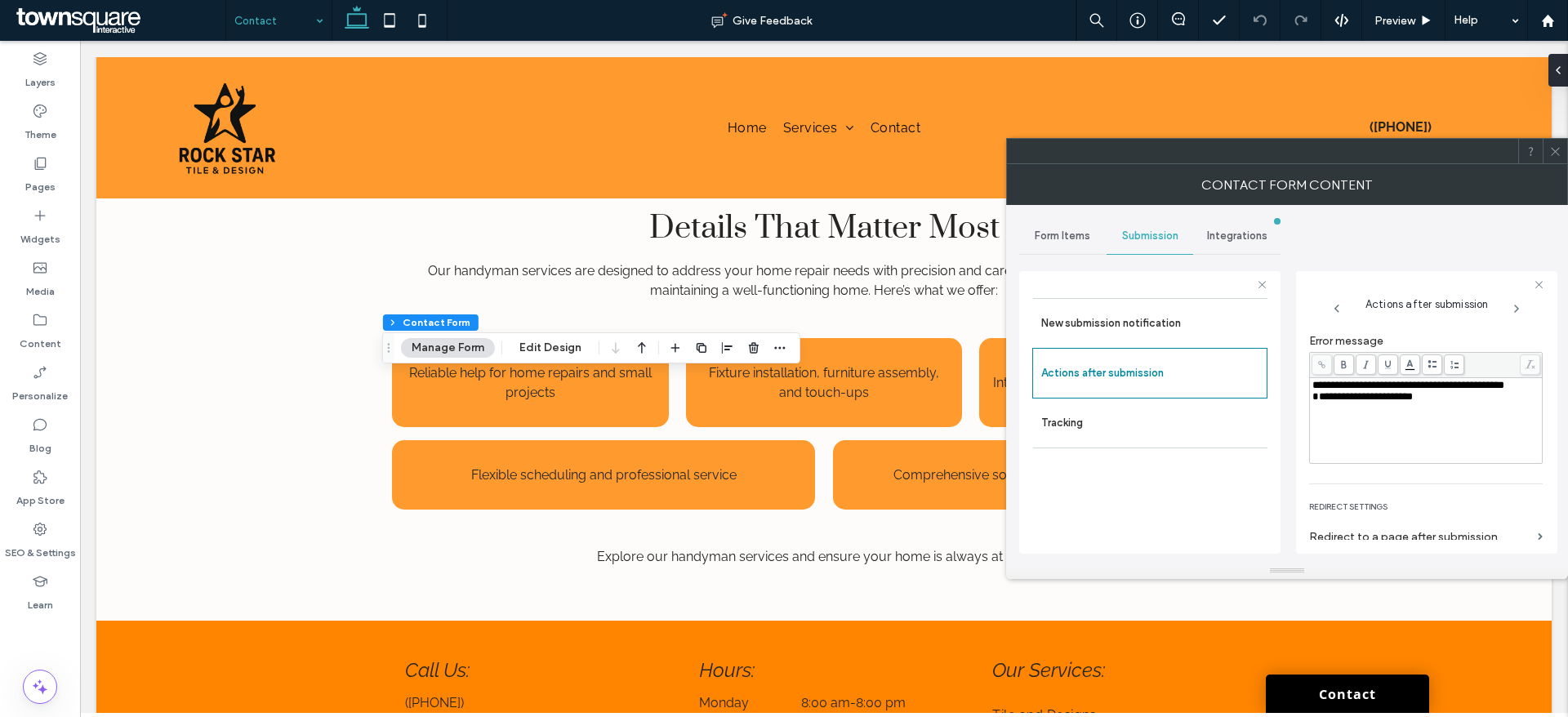 scroll, scrollTop: 283, scrollLeft: 0, axis: vertical 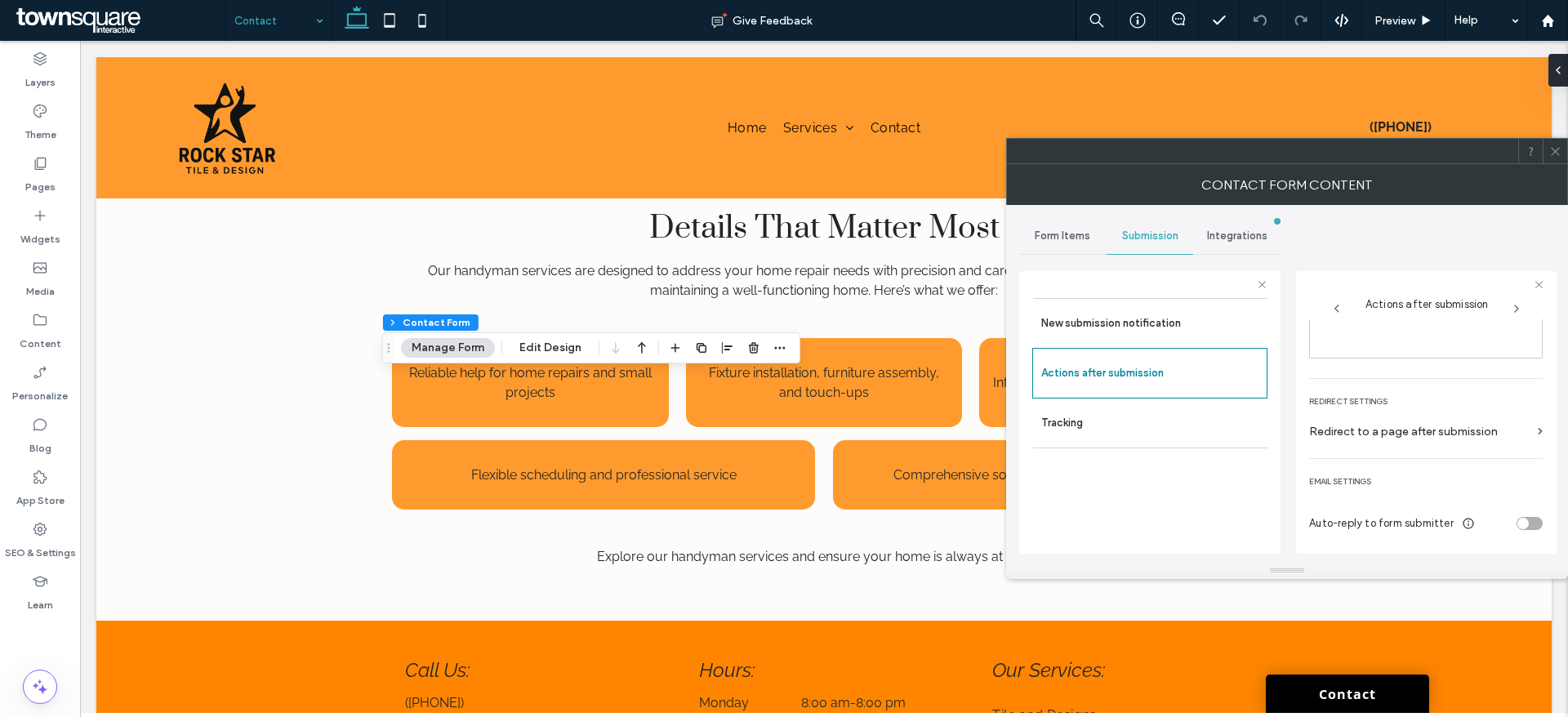 click 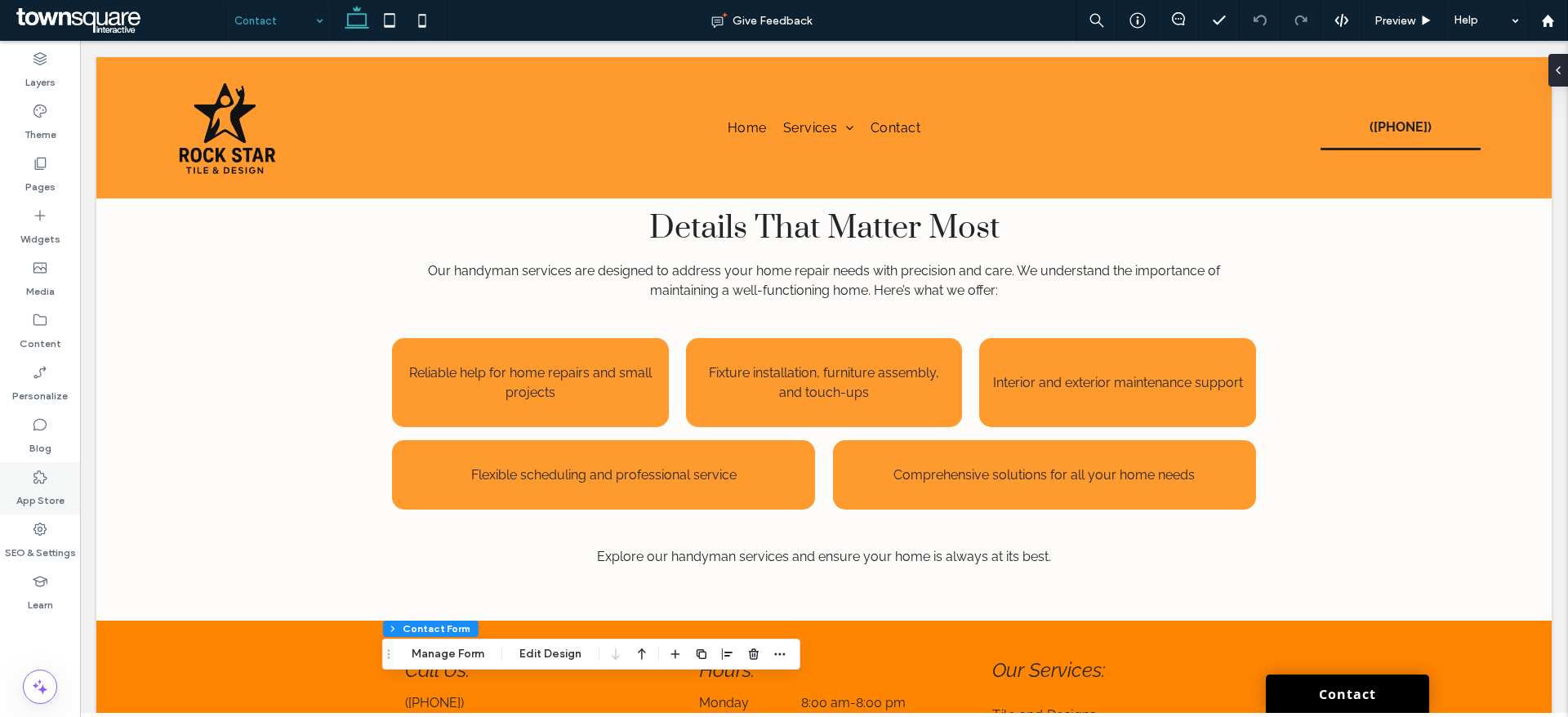 click on "SEO & Settings" at bounding box center [40, 541] 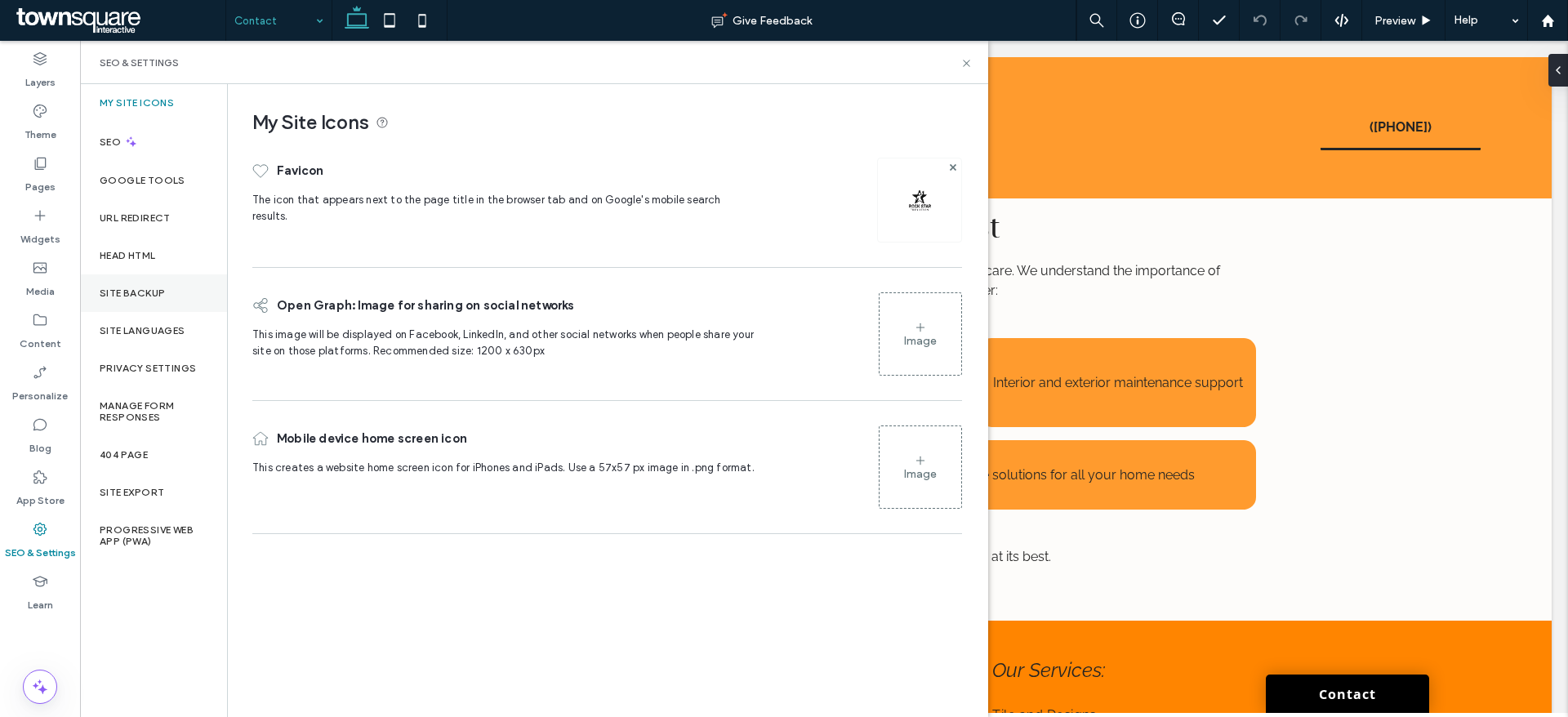 click on "Site Backup" at bounding box center (154, 293) 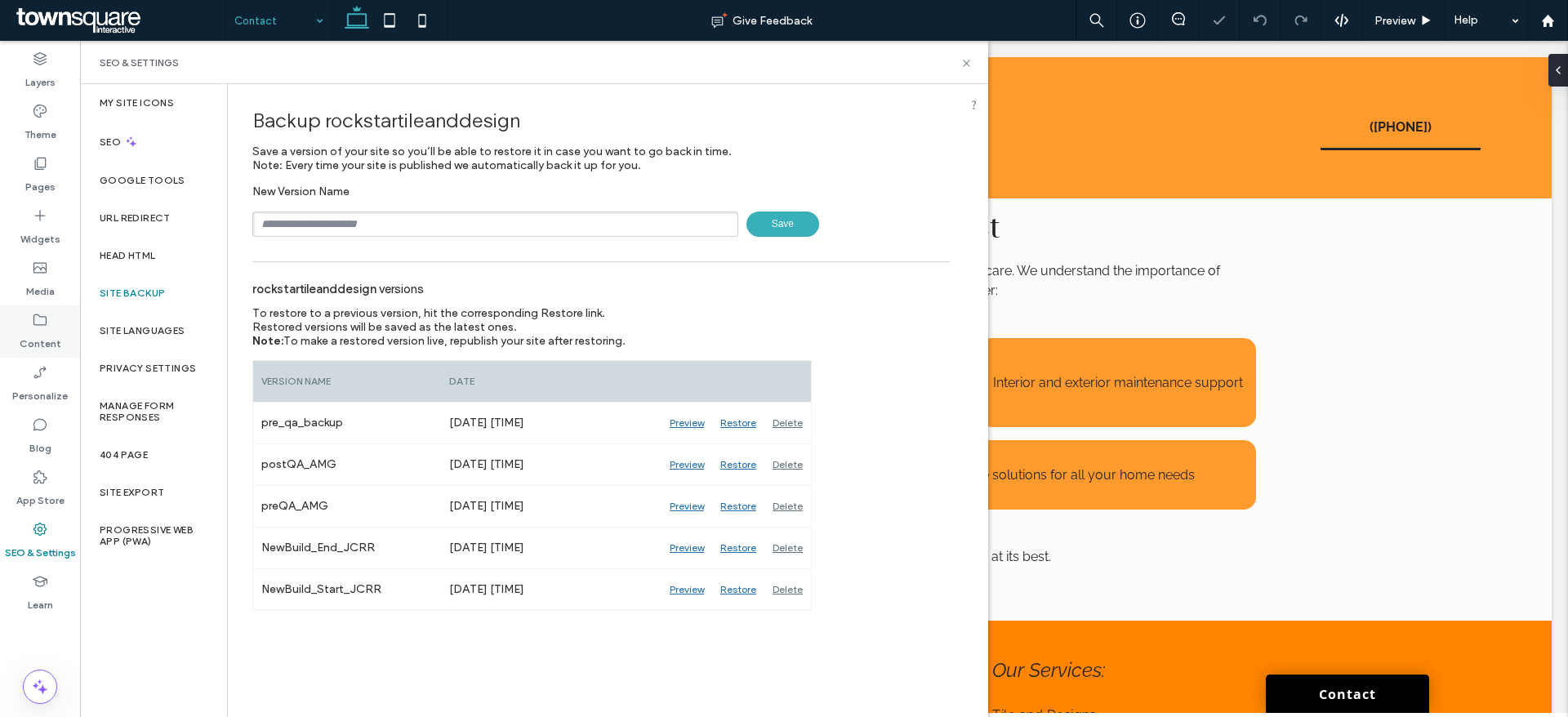 click on "Content" at bounding box center (40, 340) 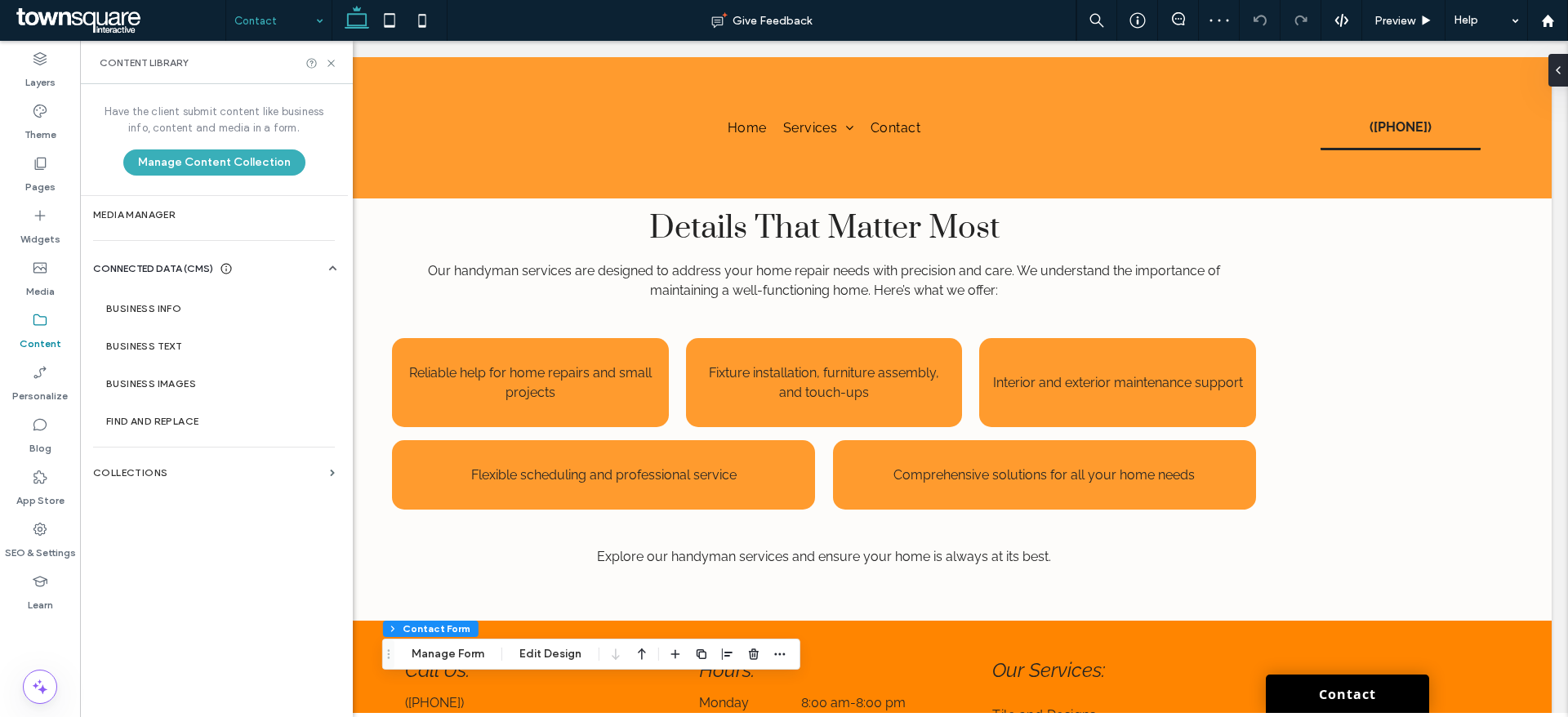 click on "Business Info" at bounding box center [217, 309] 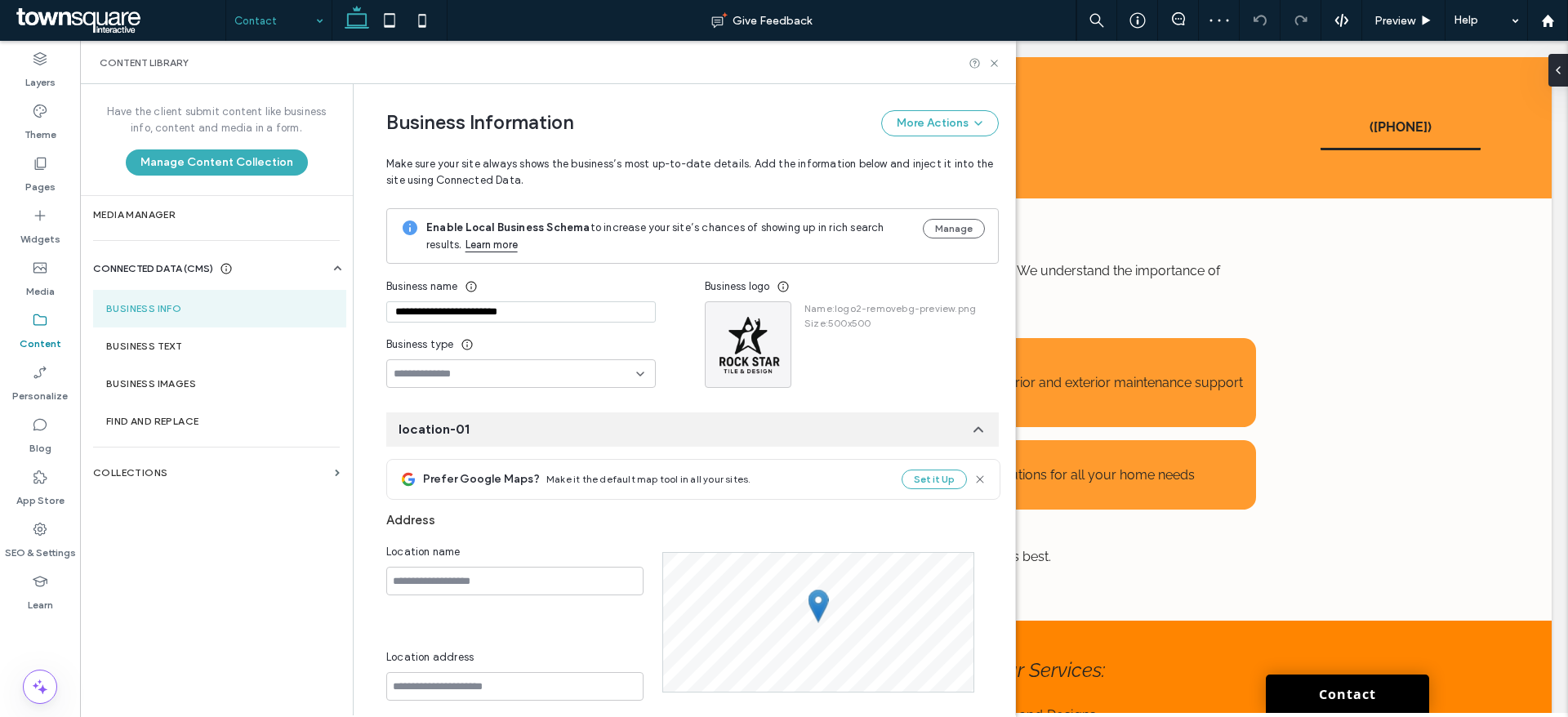 scroll, scrollTop: 81, scrollLeft: 0, axis: vertical 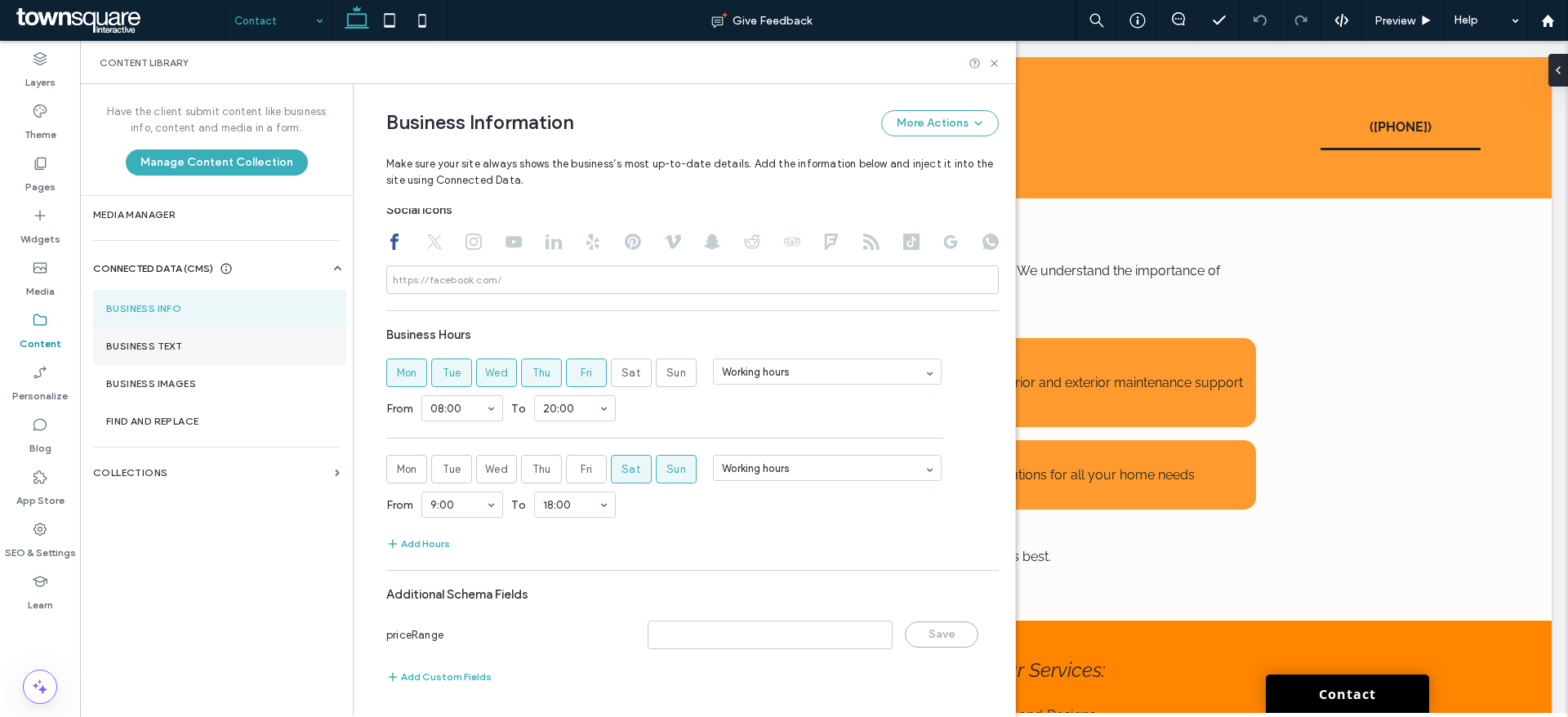 click on "Business Text" at bounding box center [220, 346] 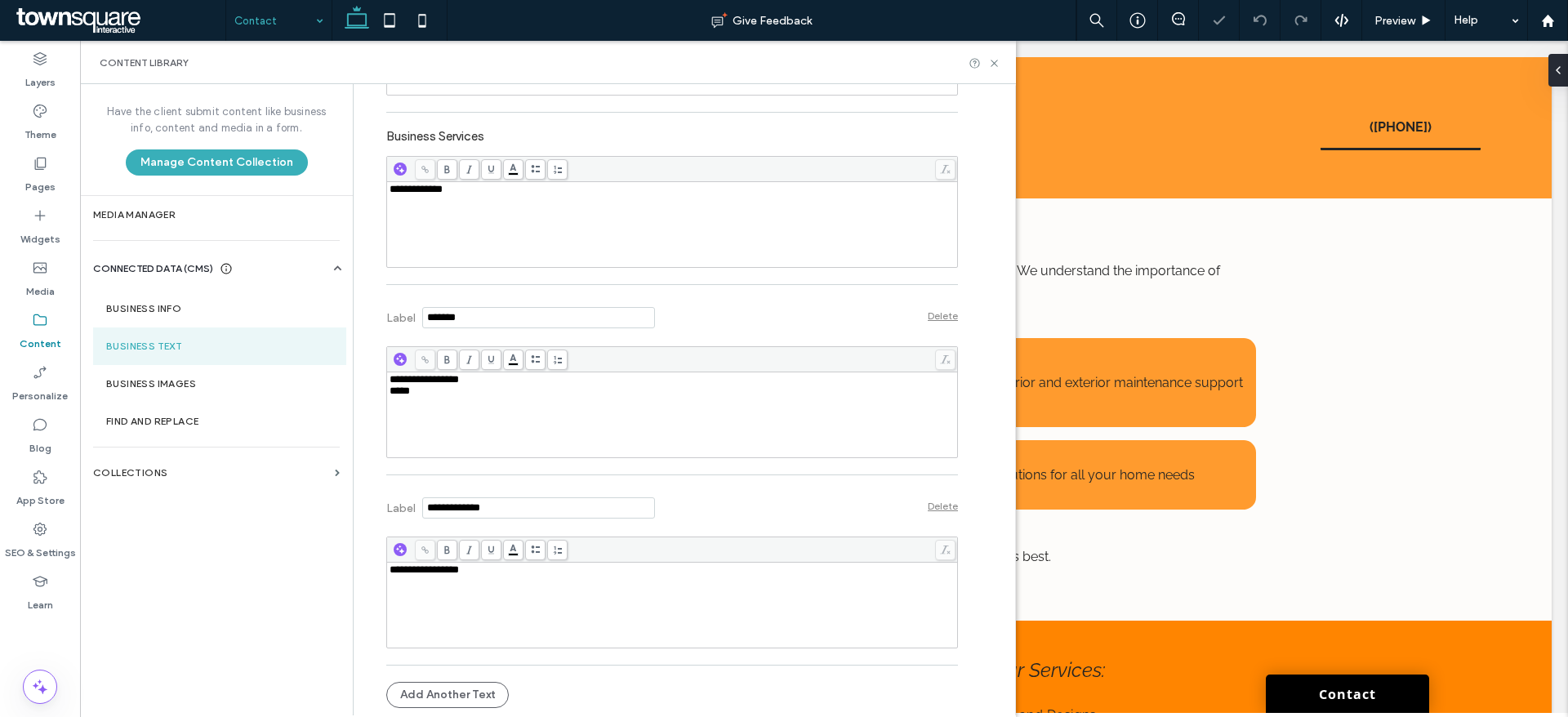 scroll, scrollTop: 514, scrollLeft: 0, axis: vertical 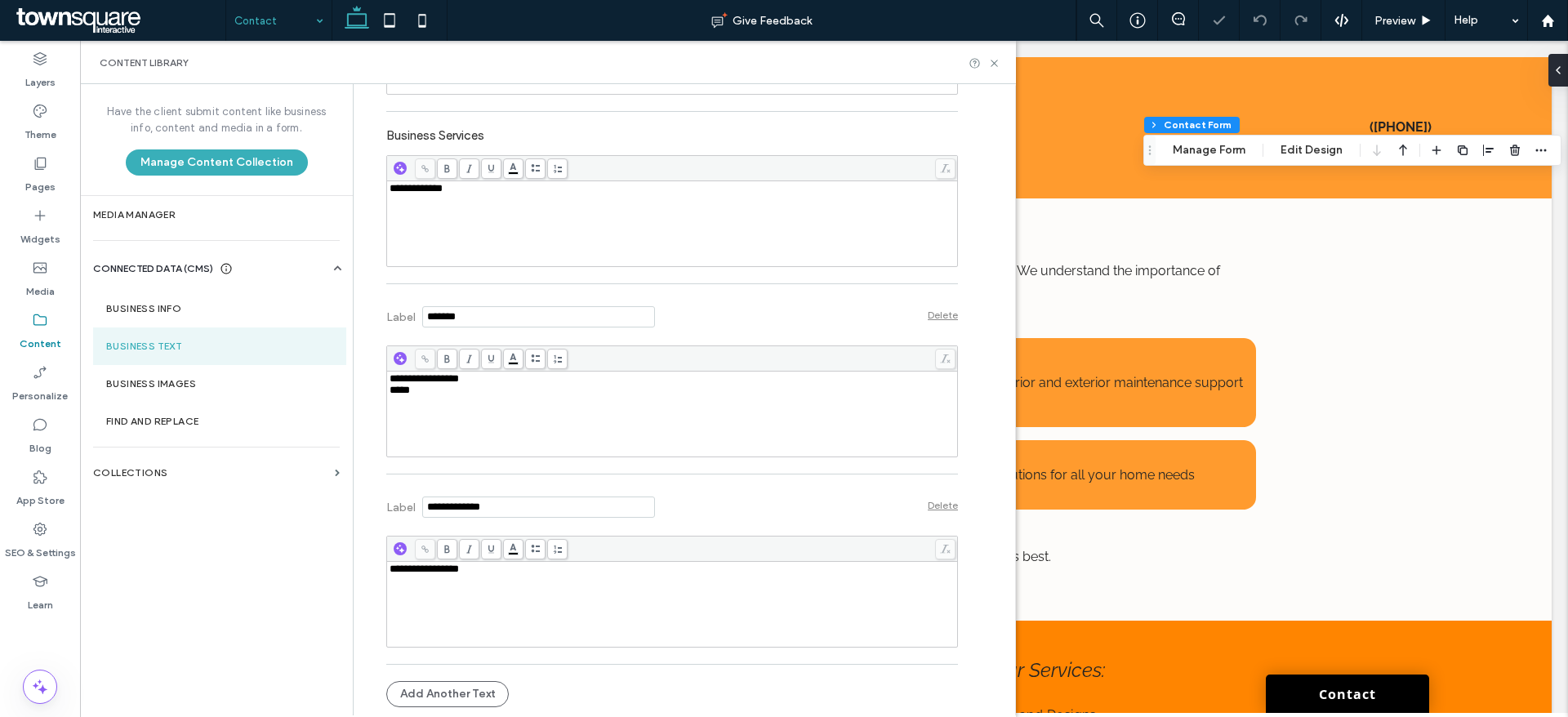 type on "*" 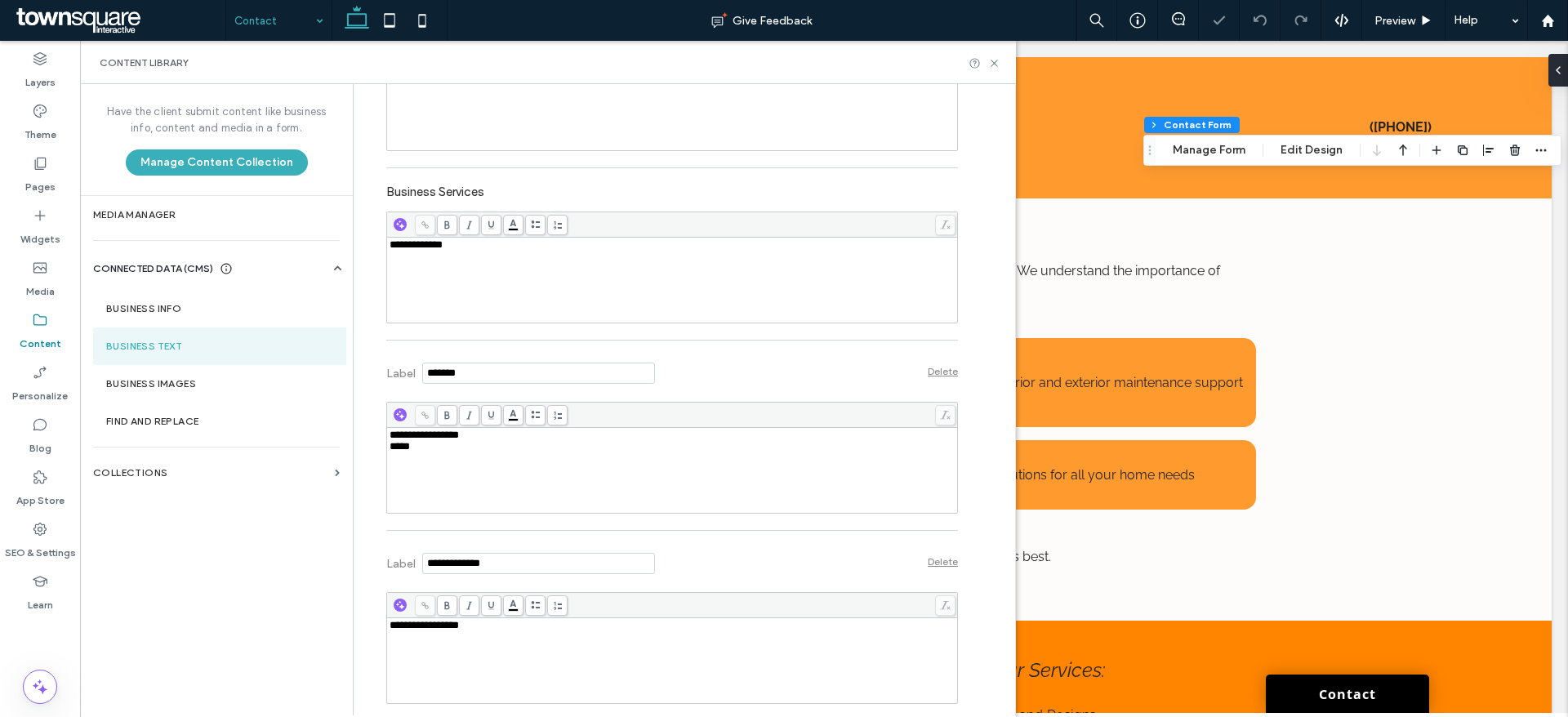 scroll, scrollTop: 514, scrollLeft: 0, axis: vertical 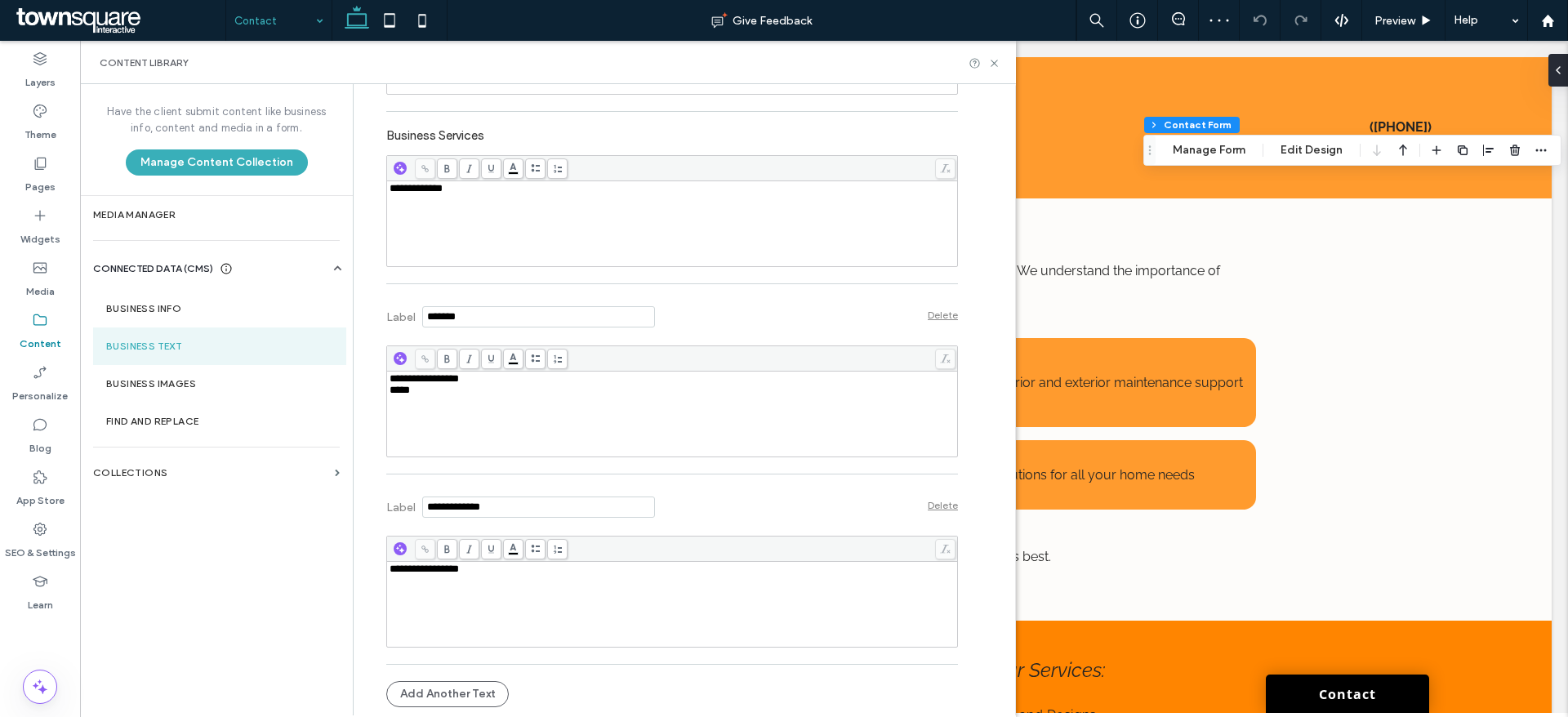 drag, startPoint x: 47, startPoint y: 187, endPoint x: 83, endPoint y: 193, distance: 36.496575 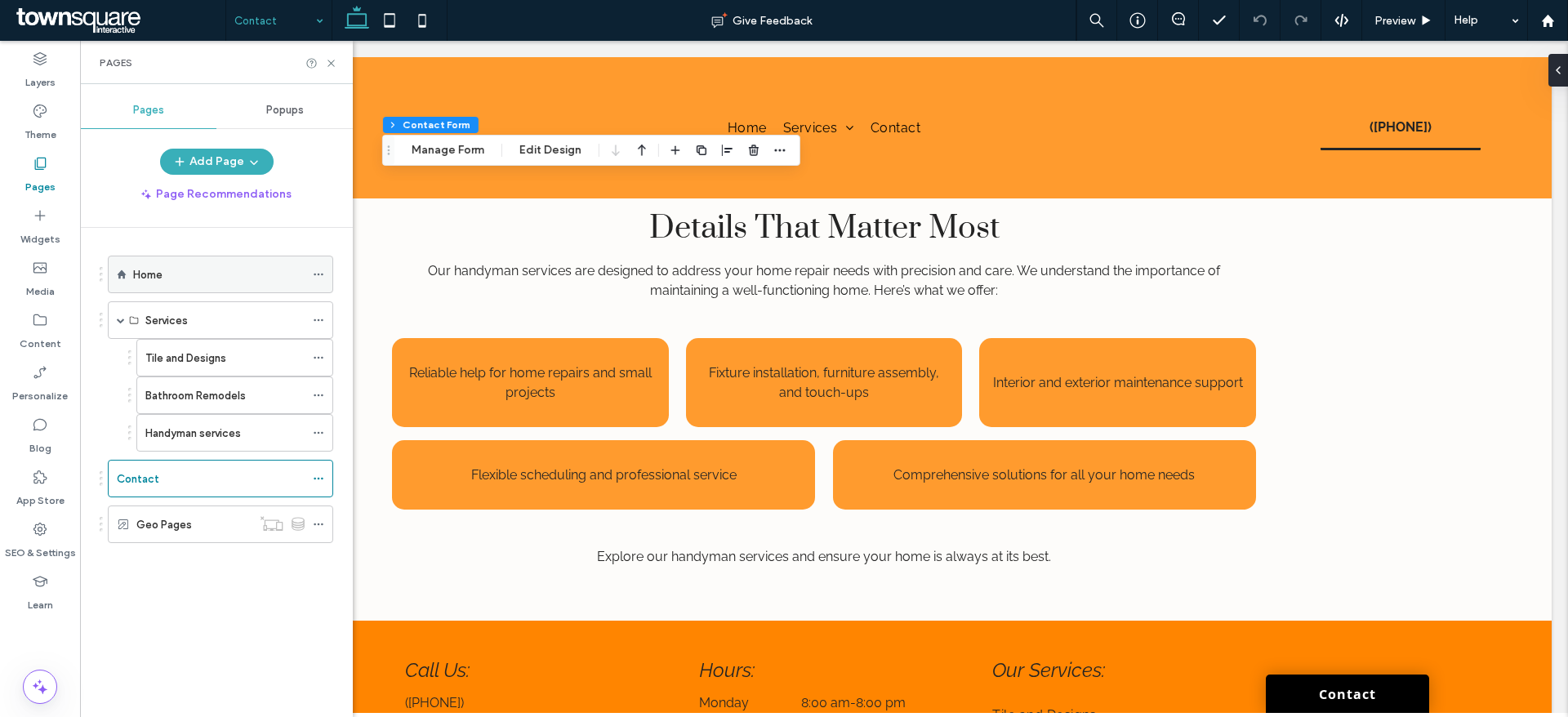 click 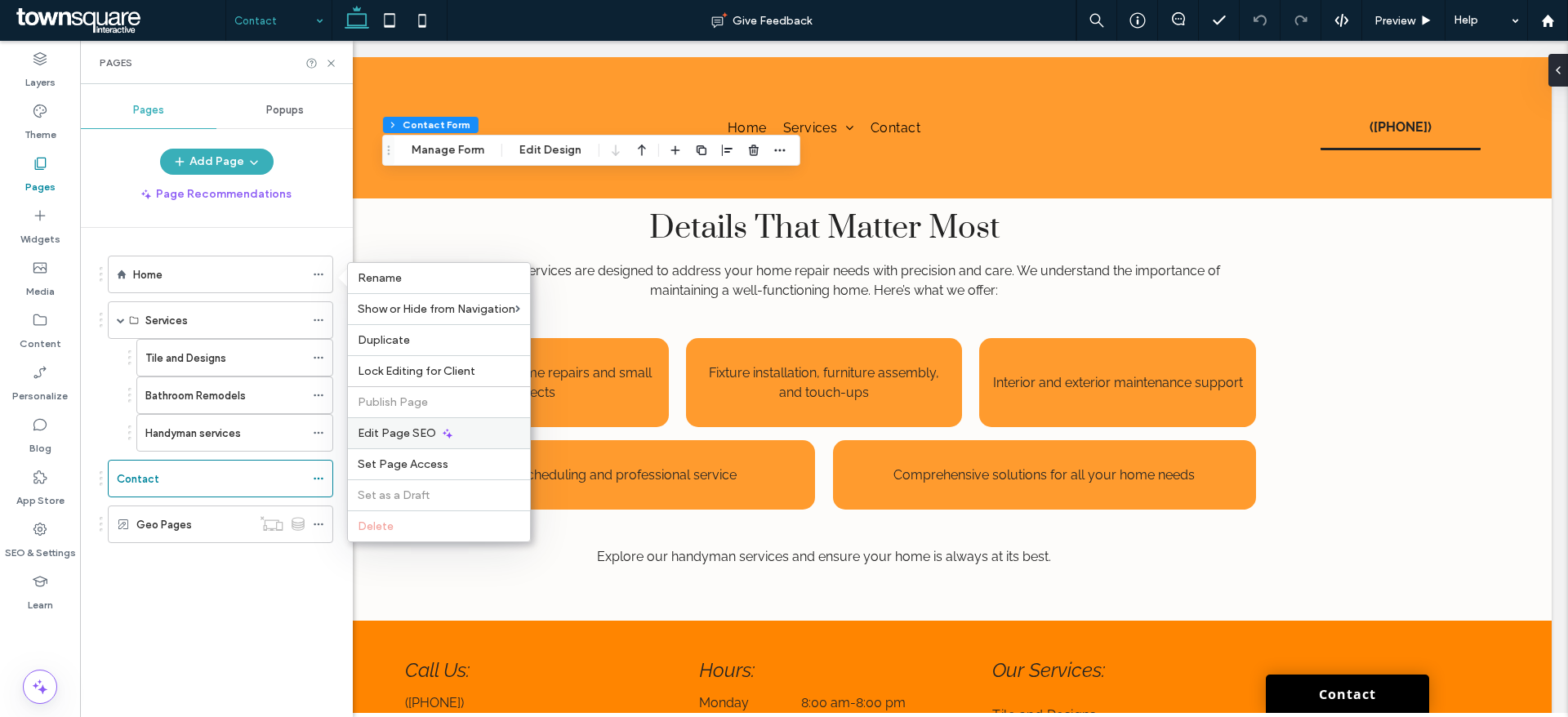 click on "Edit Page SEO" at bounding box center [397, 433] 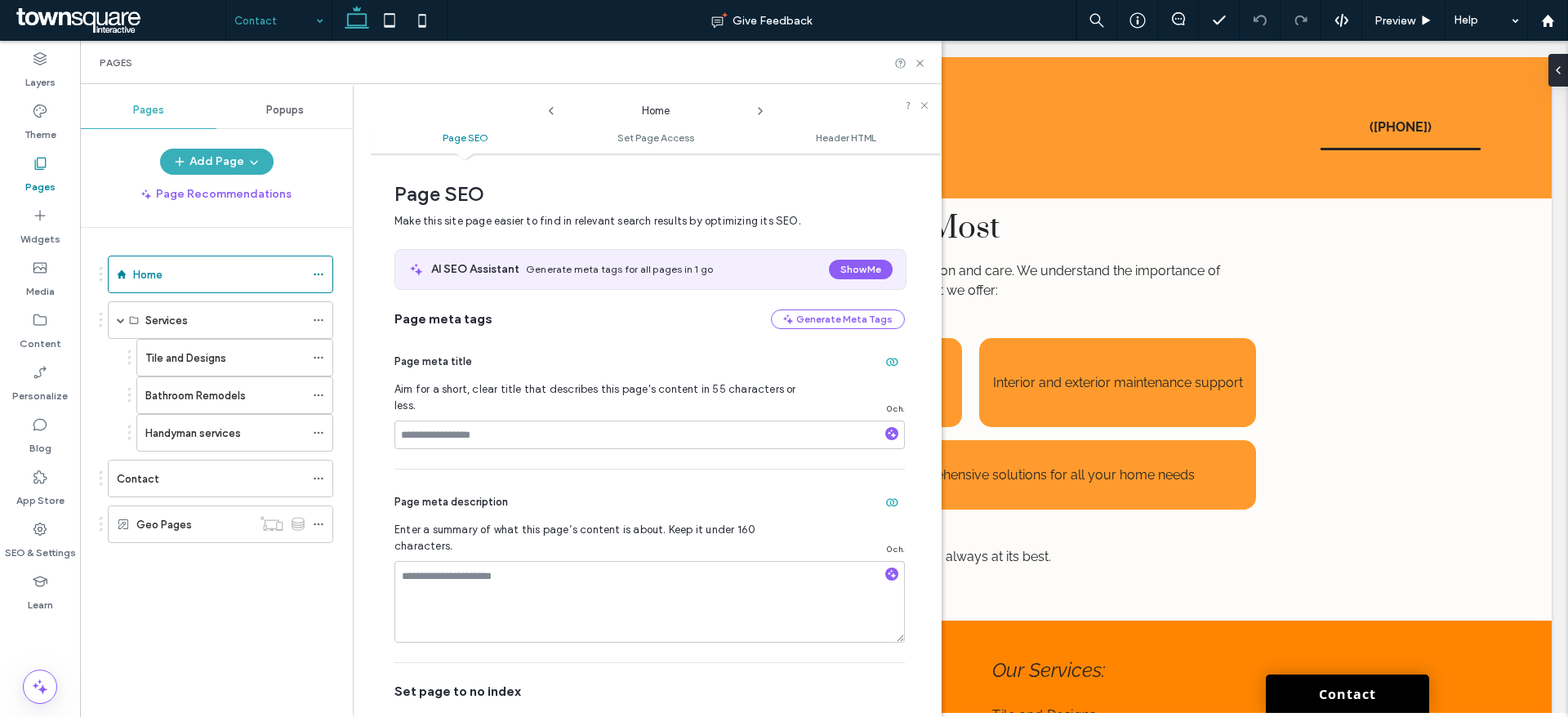 scroll, scrollTop: 8, scrollLeft: 0, axis: vertical 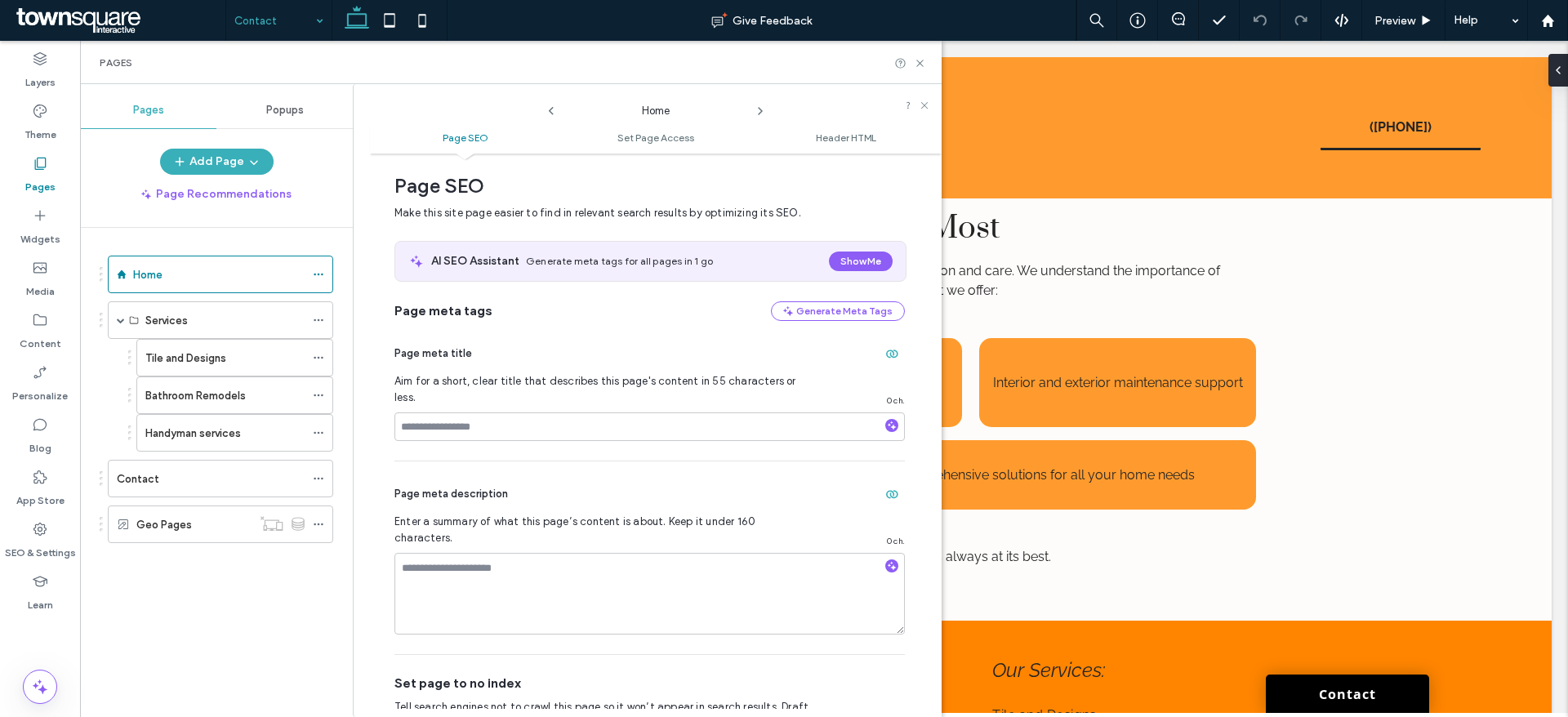 click 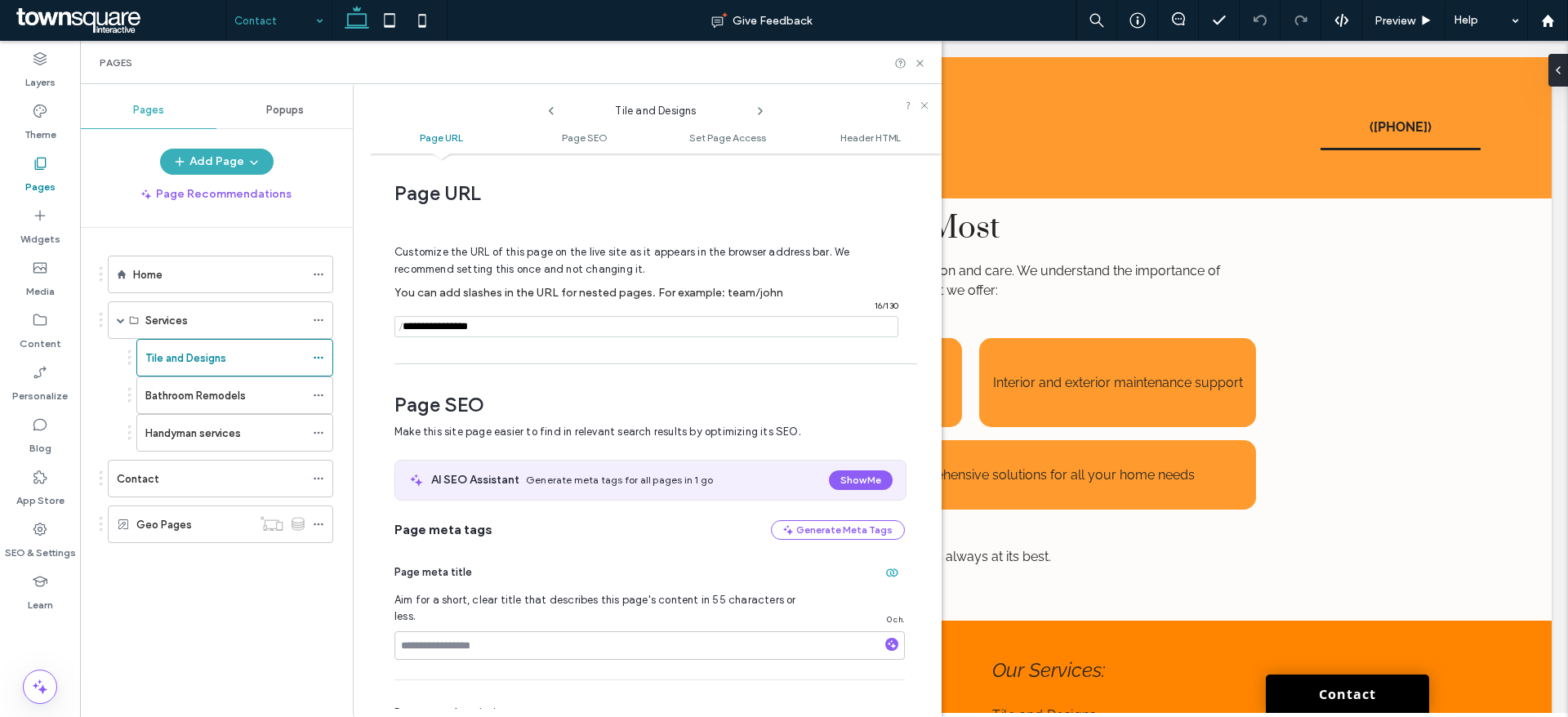 scroll, scrollTop: 0, scrollLeft: 0, axis: both 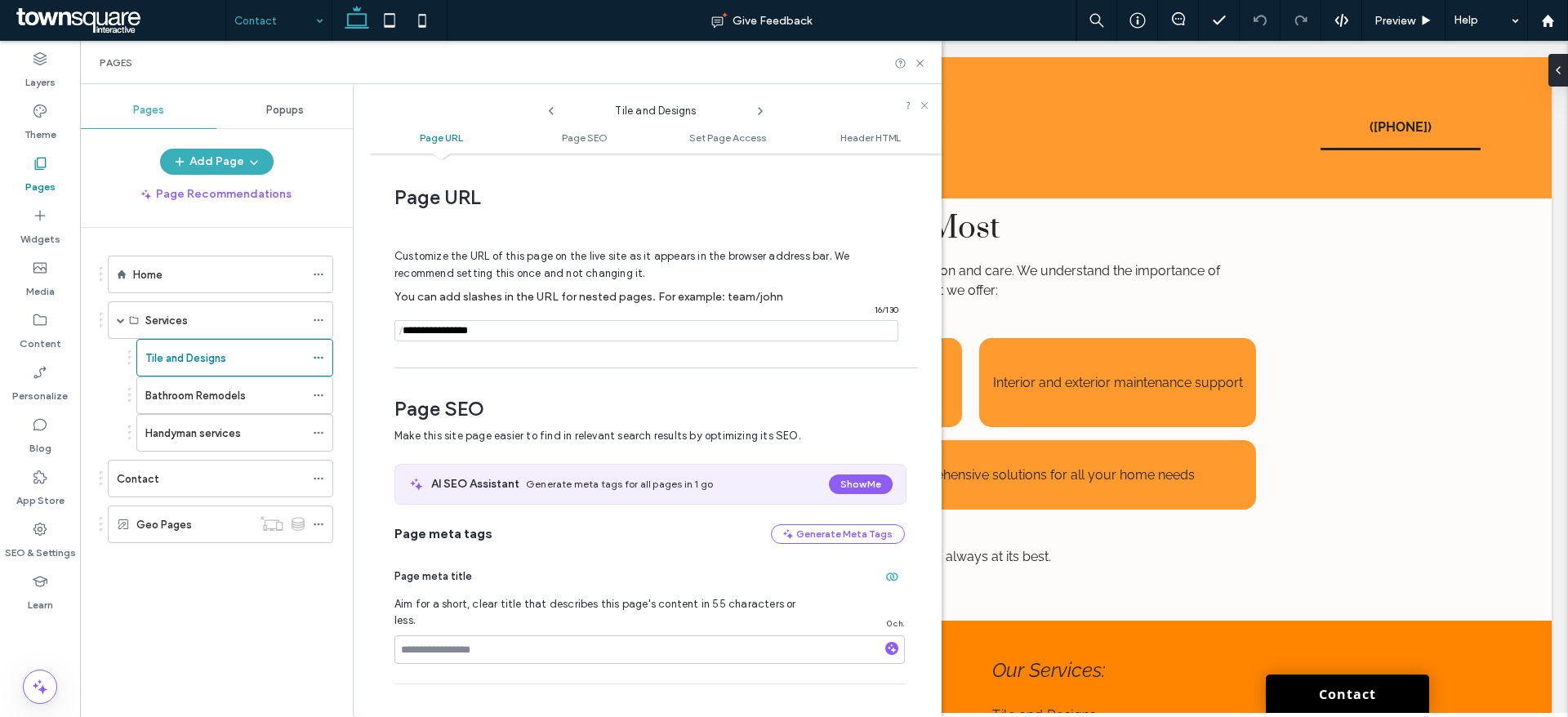click 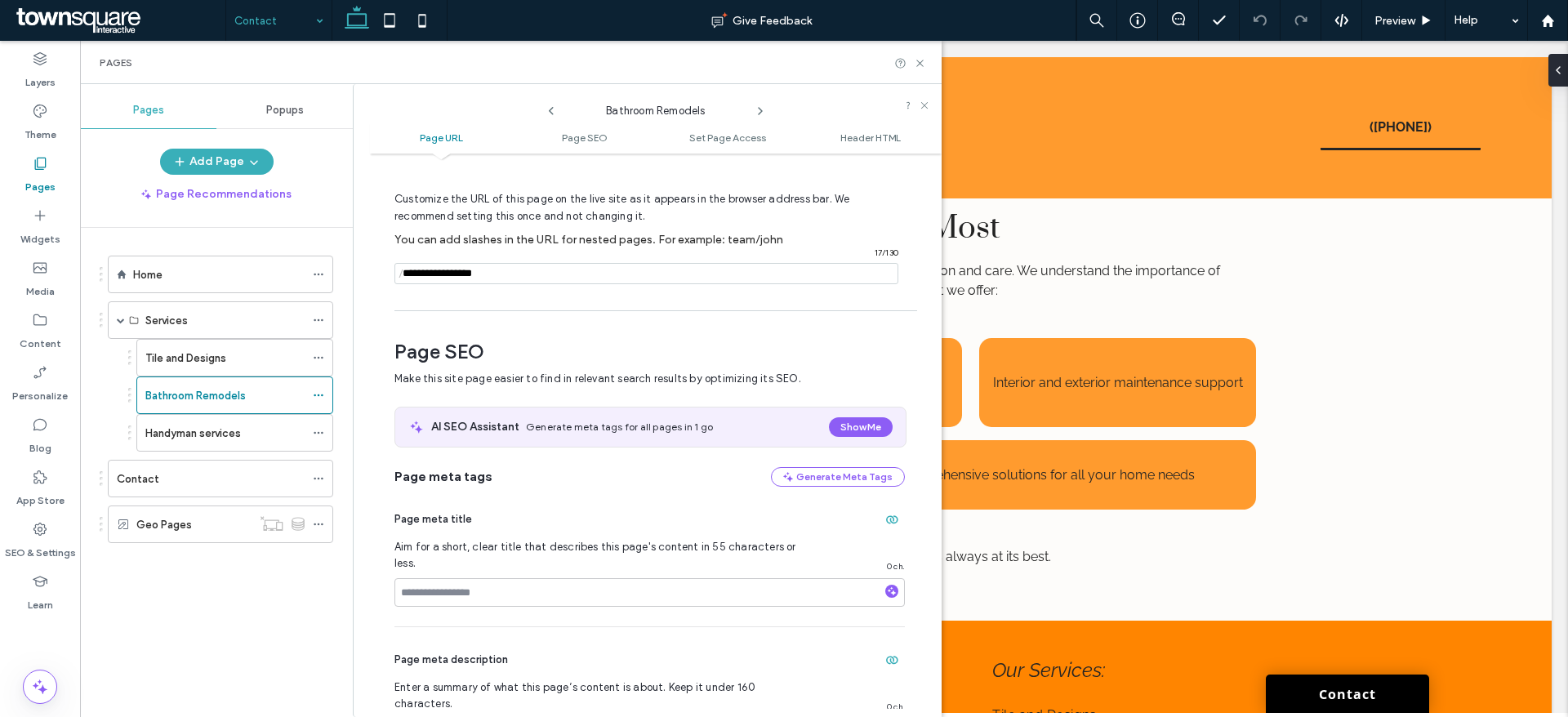 scroll, scrollTop: 0, scrollLeft: 0, axis: both 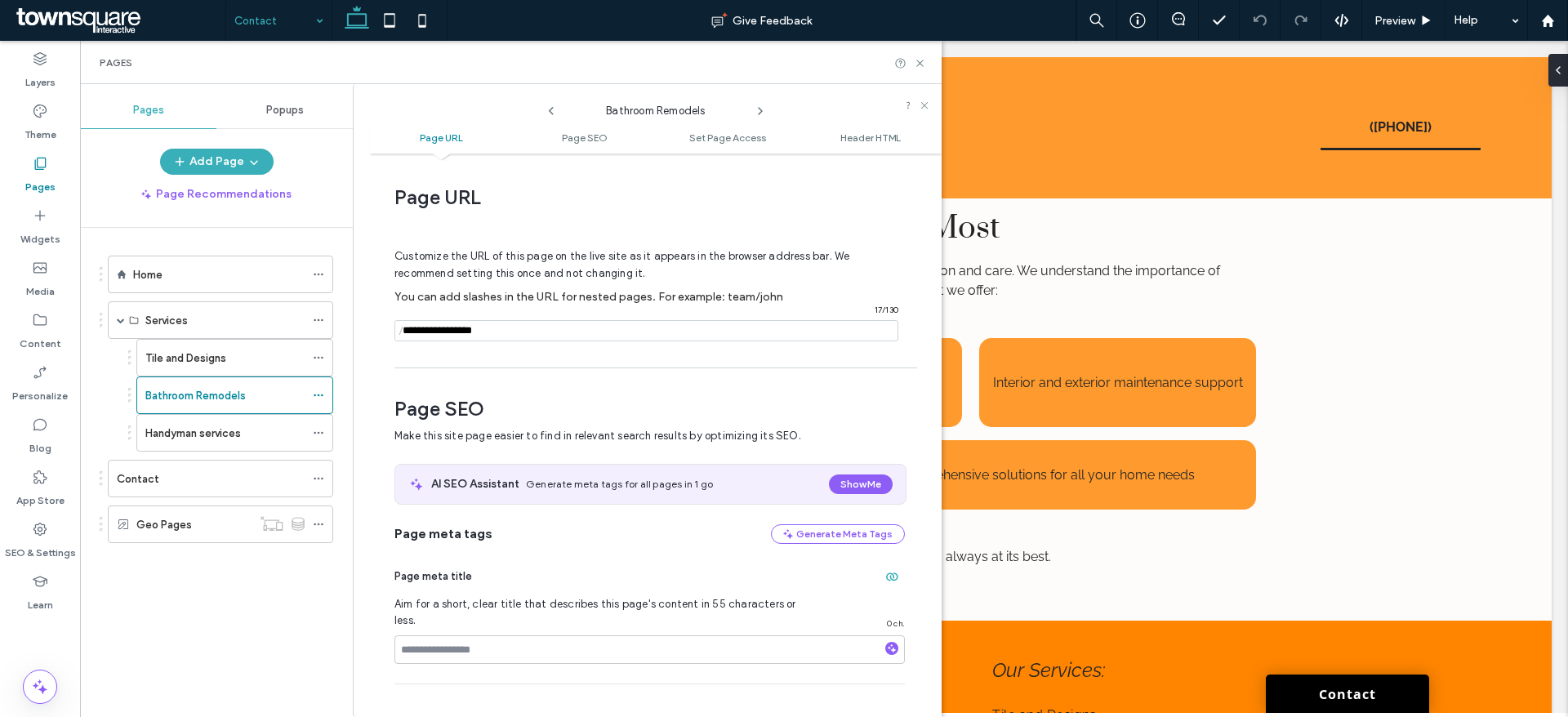 click 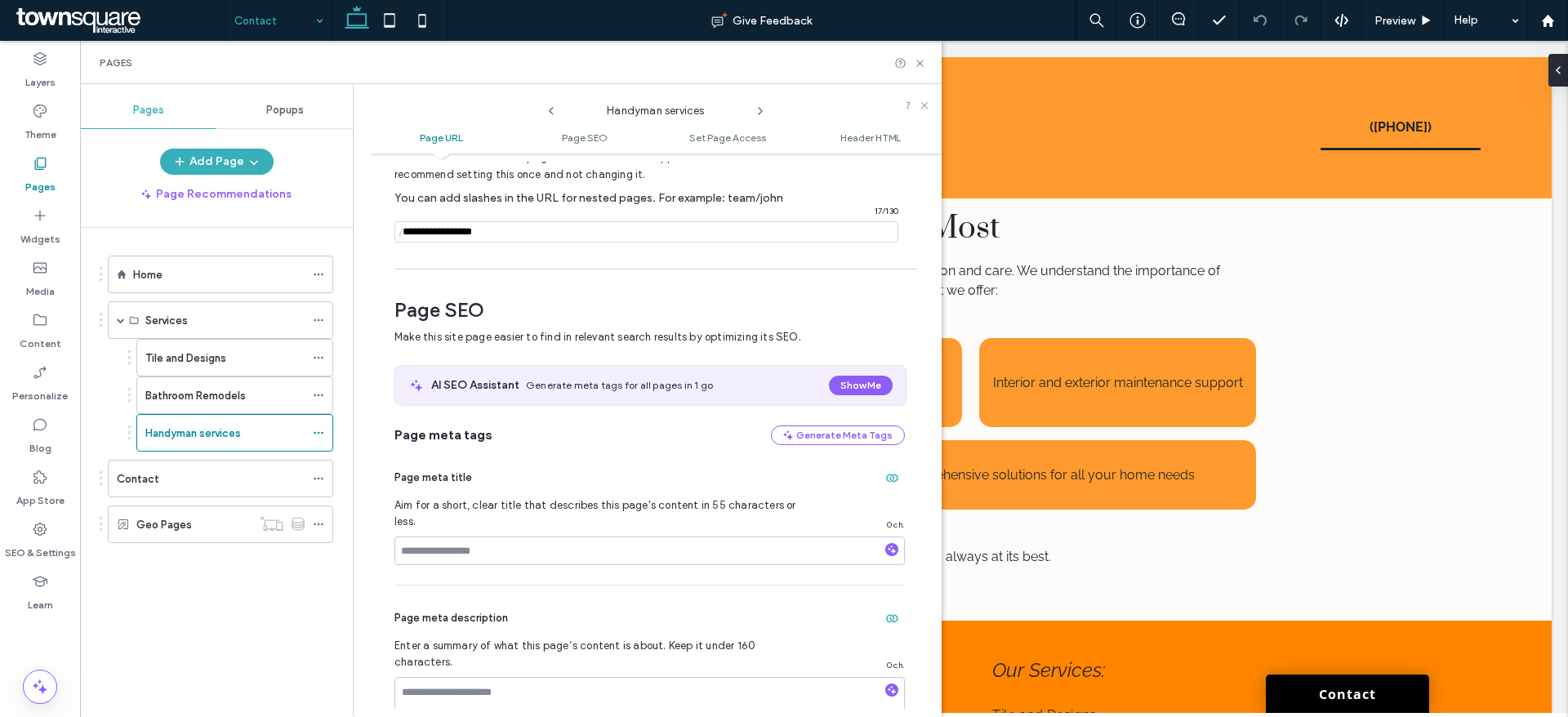 scroll, scrollTop: 0, scrollLeft: 0, axis: both 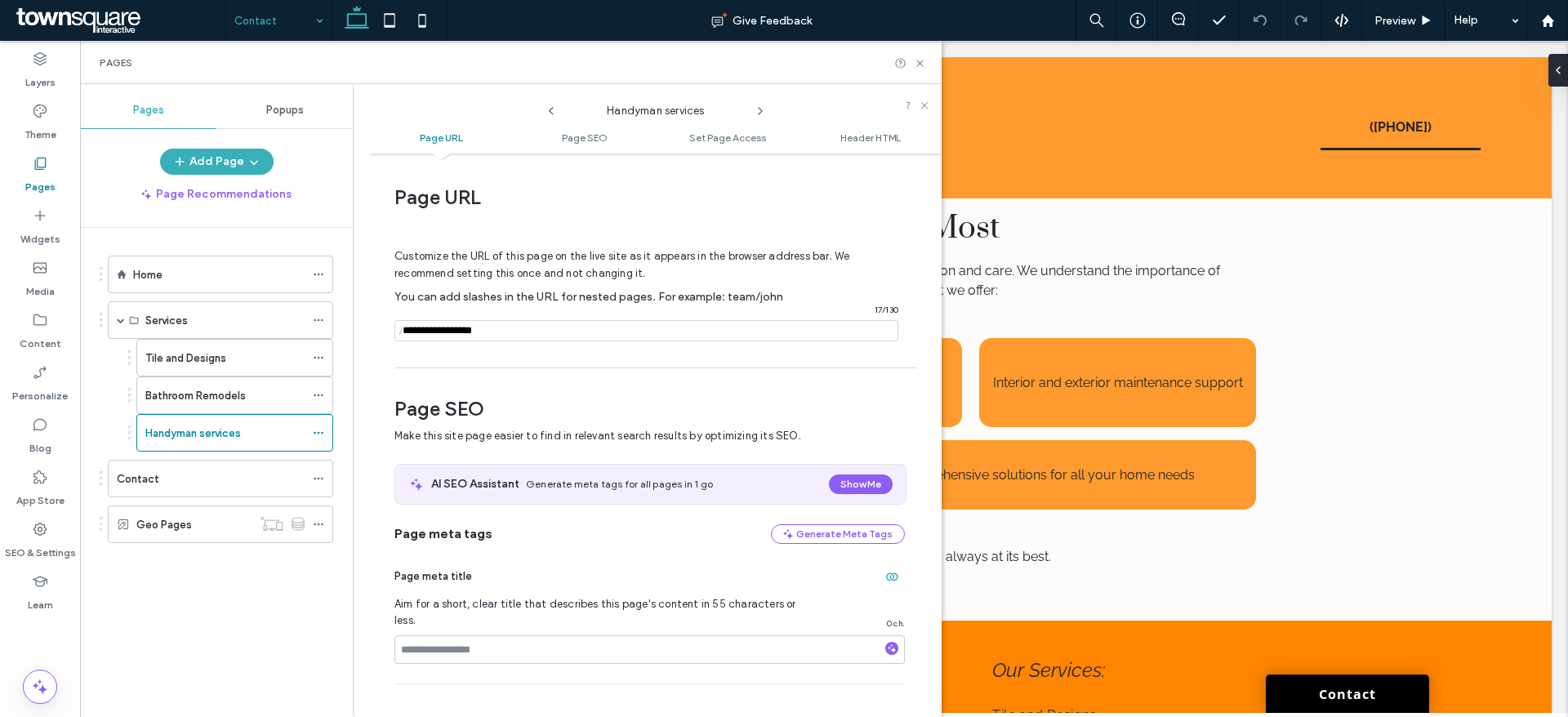 click 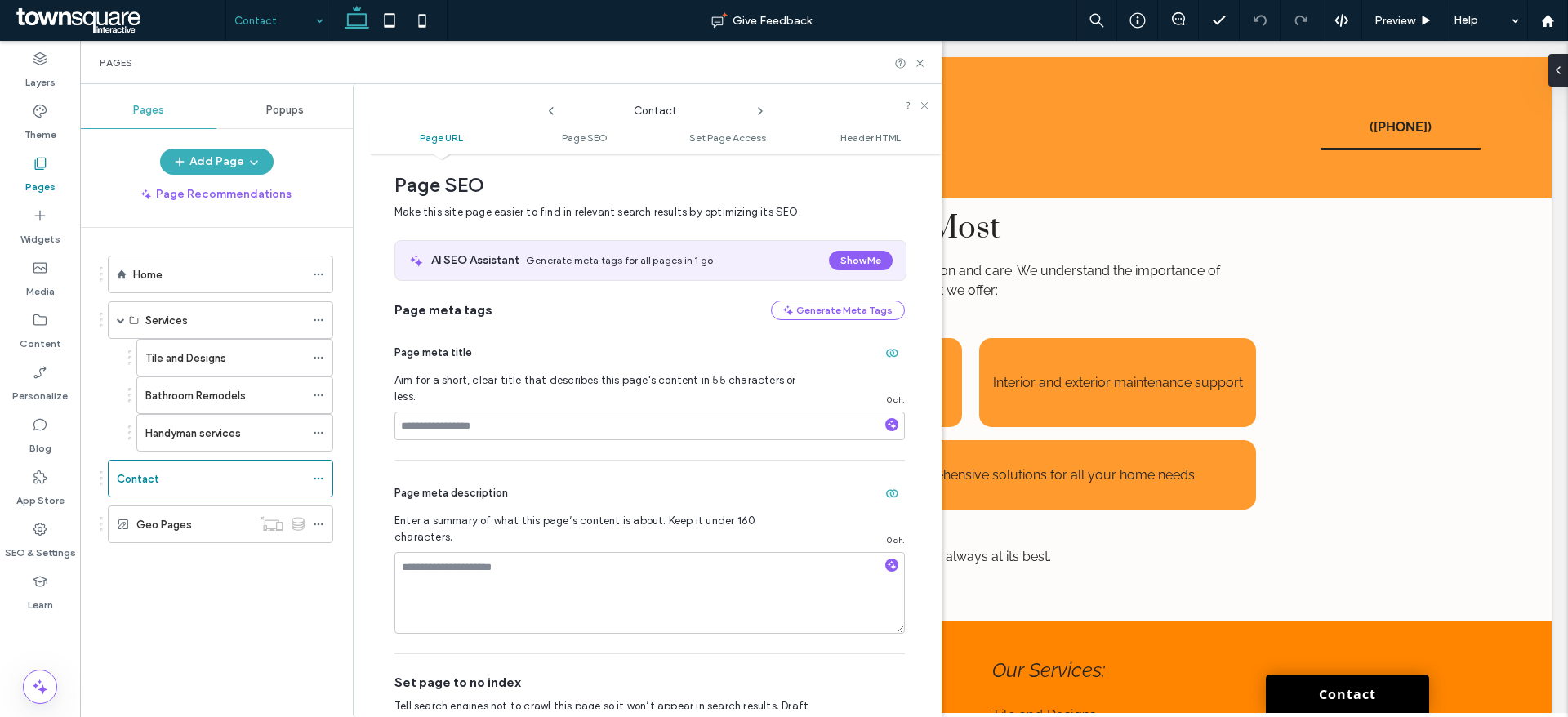 scroll, scrollTop: 0, scrollLeft: 0, axis: both 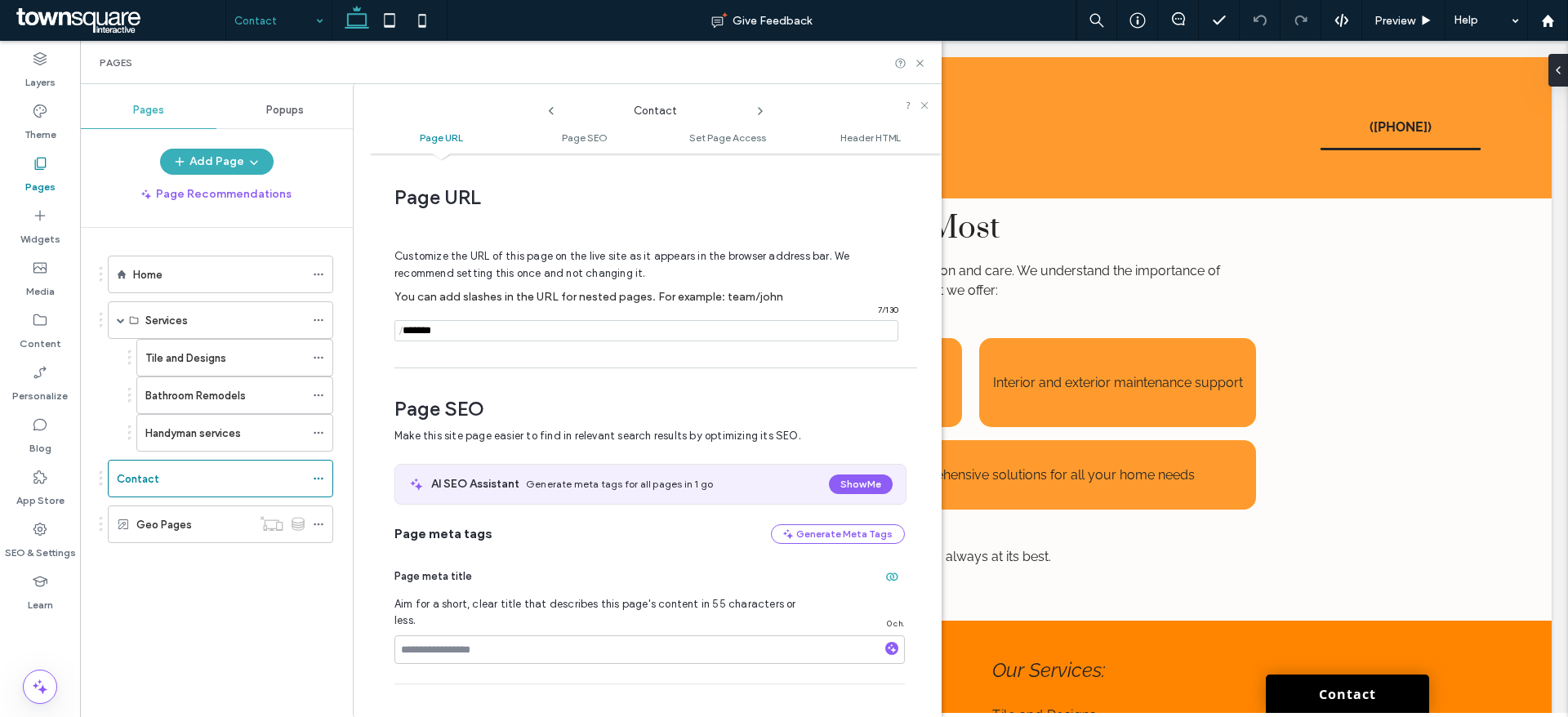 click 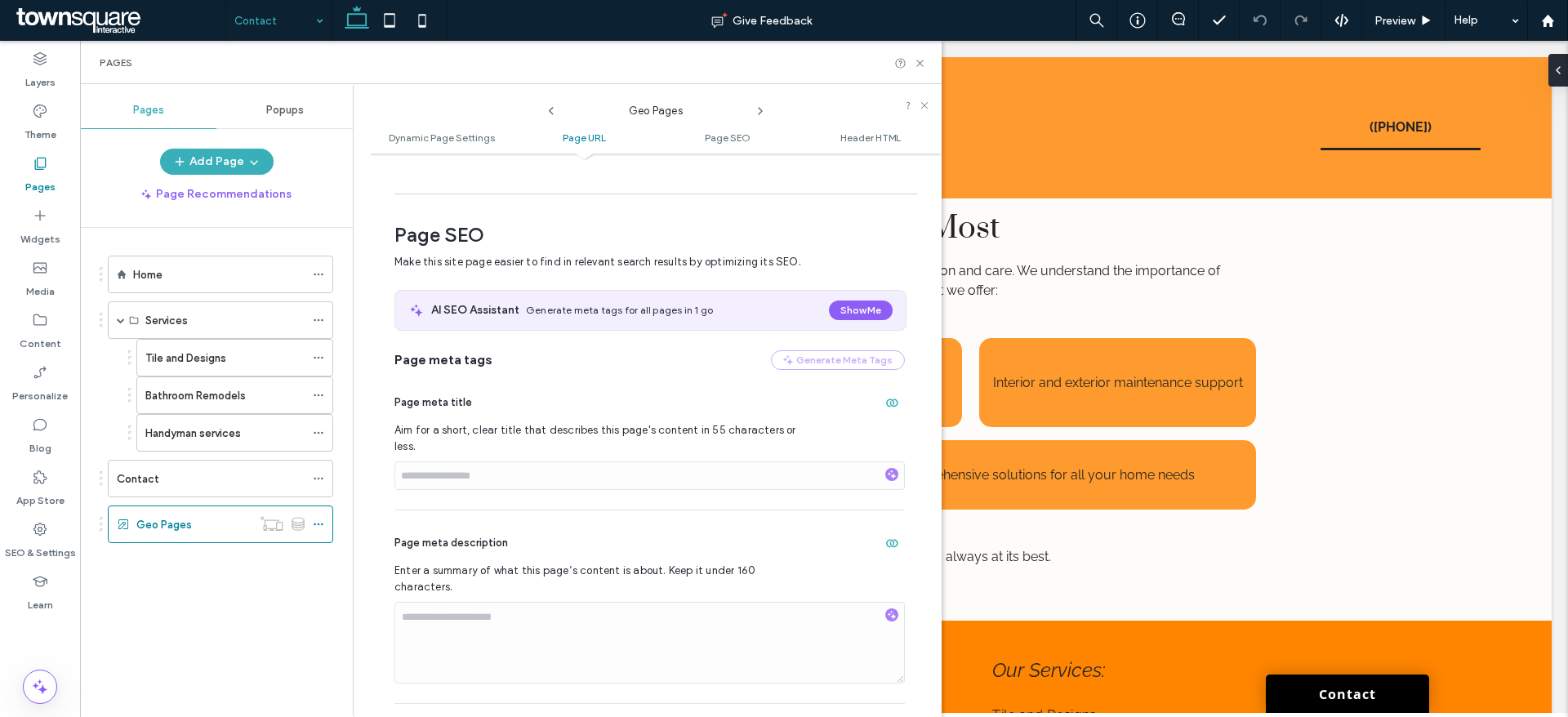 scroll, scrollTop: 540, scrollLeft: 0, axis: vertical 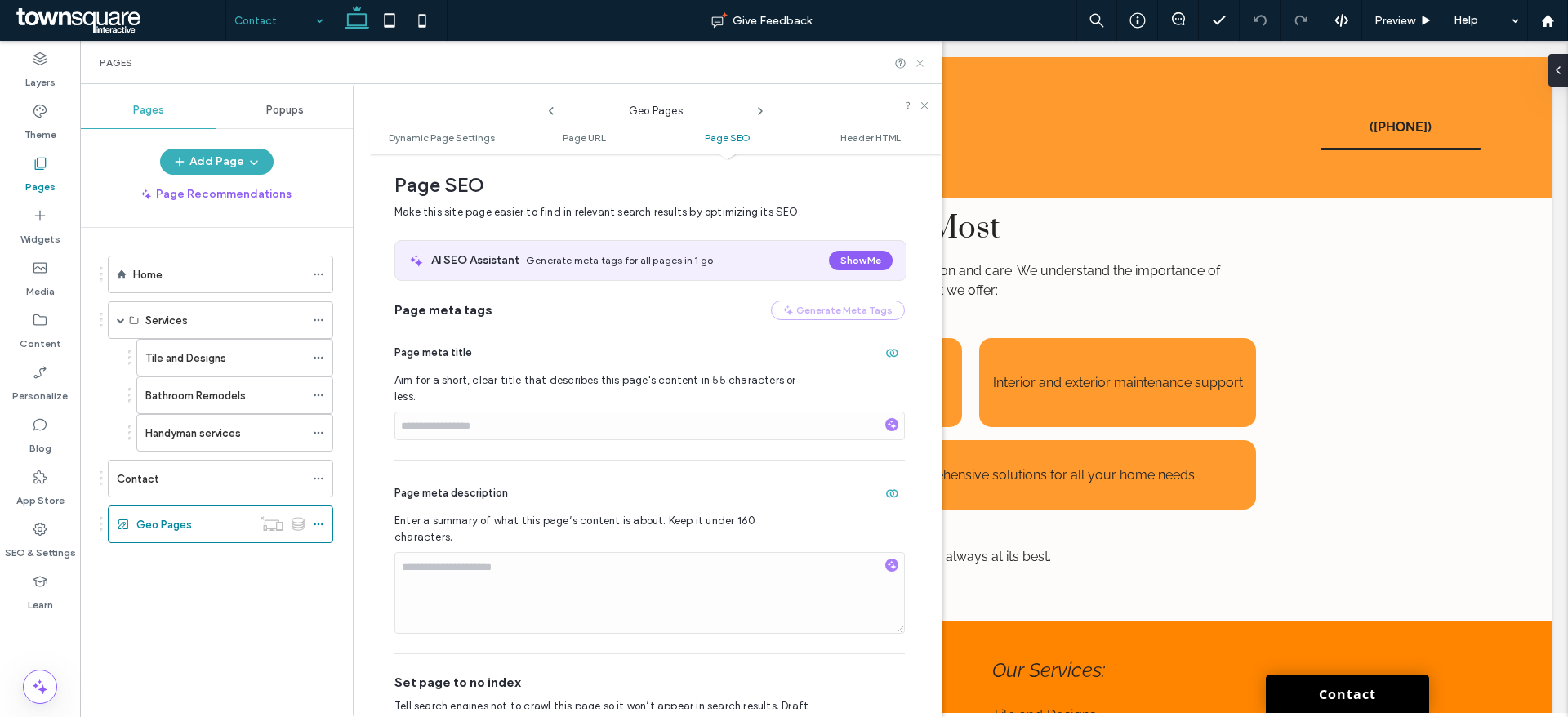 click 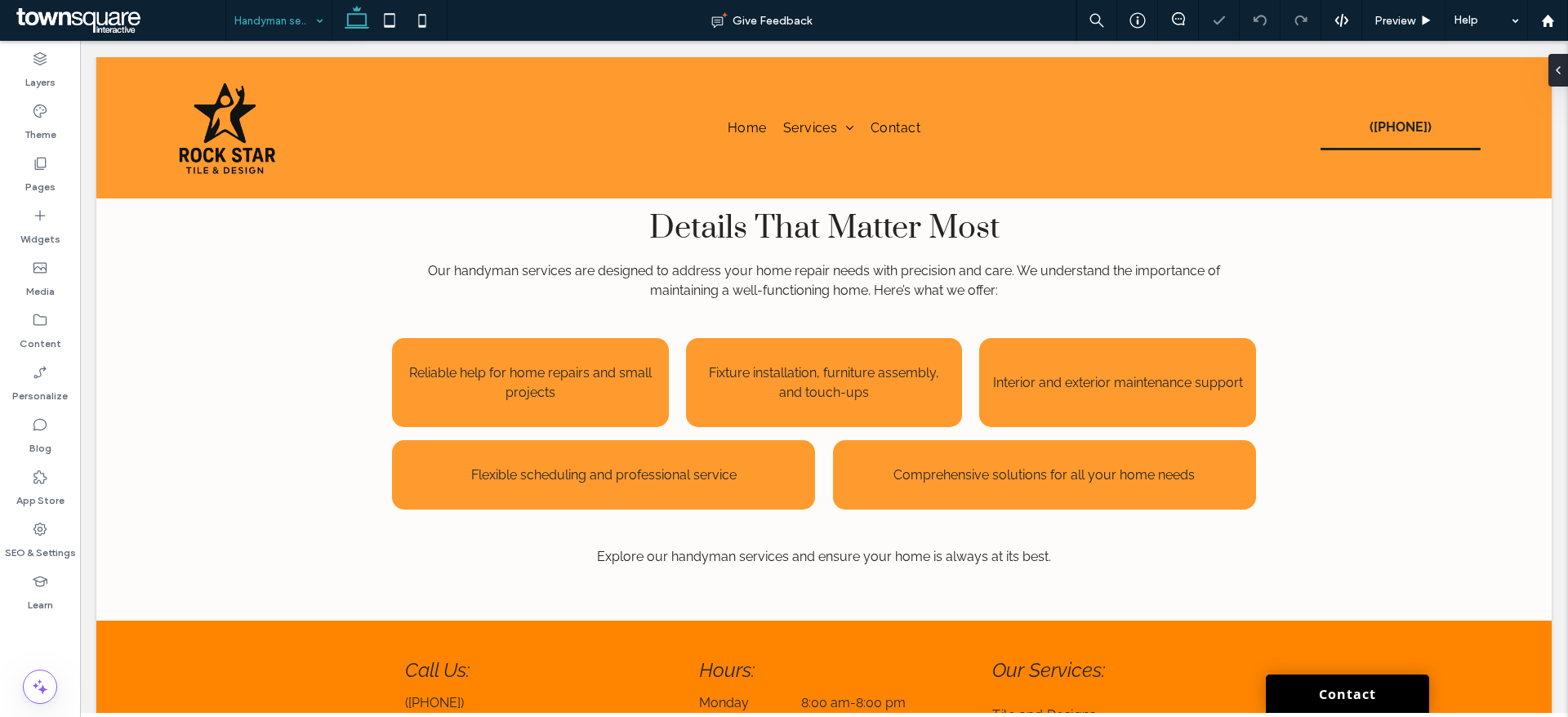type on "**" 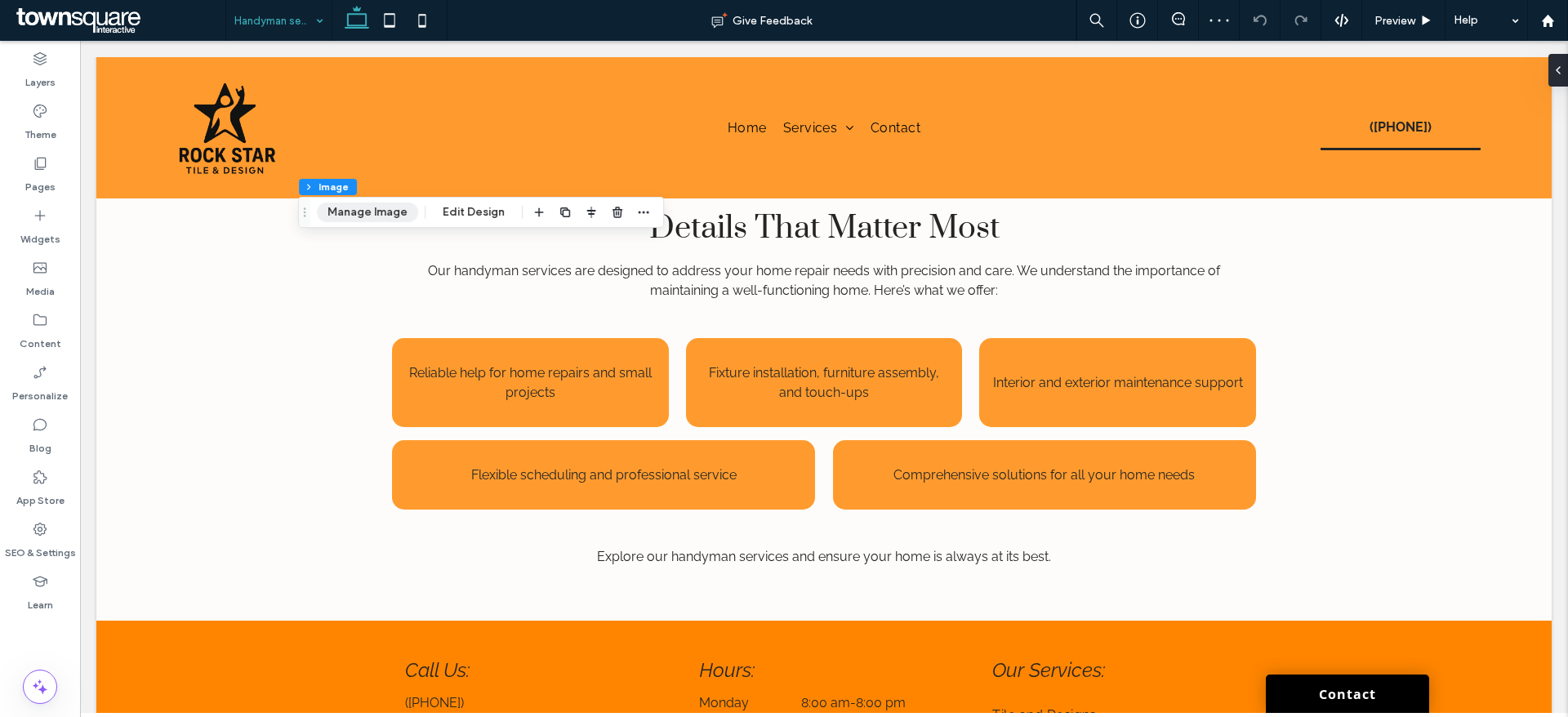 click on "Manage Image" at bounding box center [368, 212] 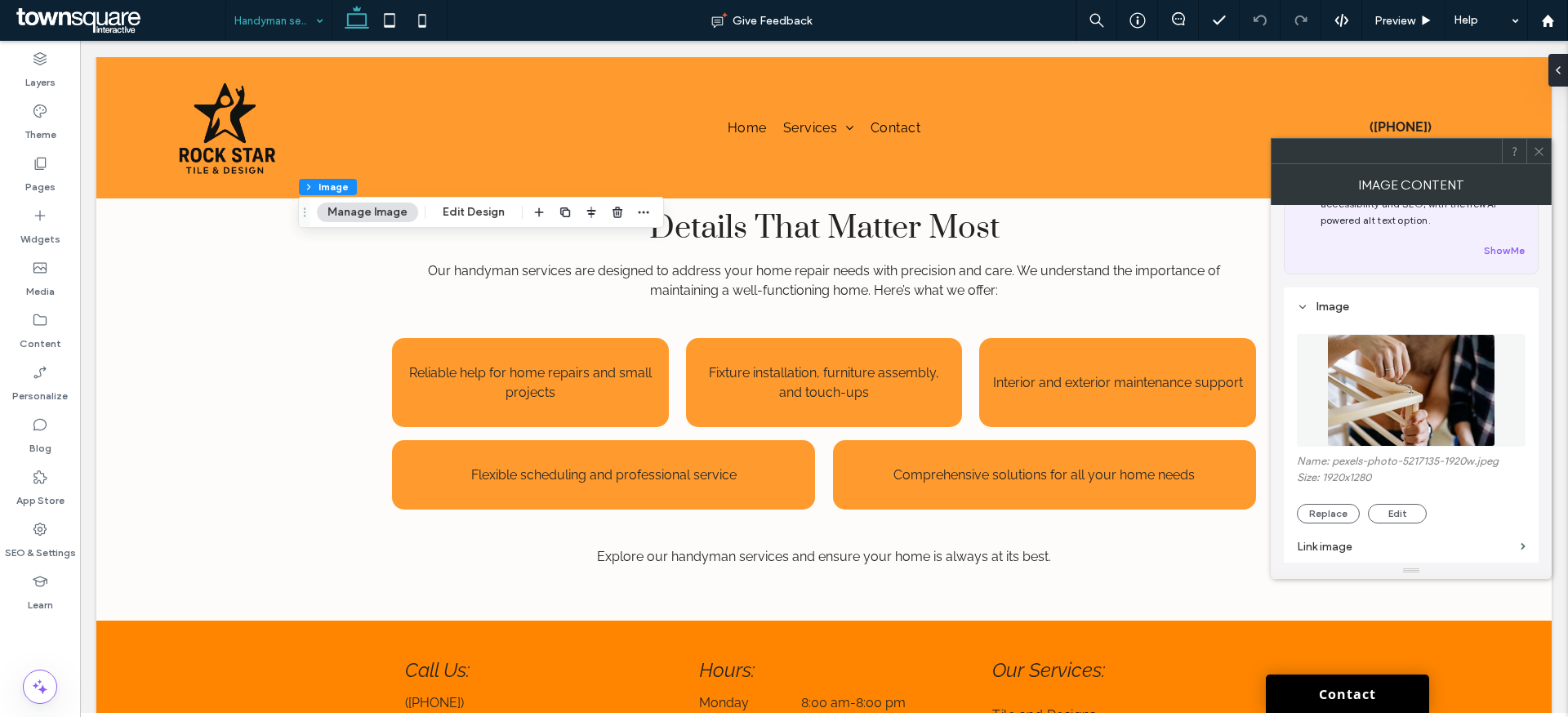 scroll, scrollTop: 122, scrollLeft: 0, axis: vertical 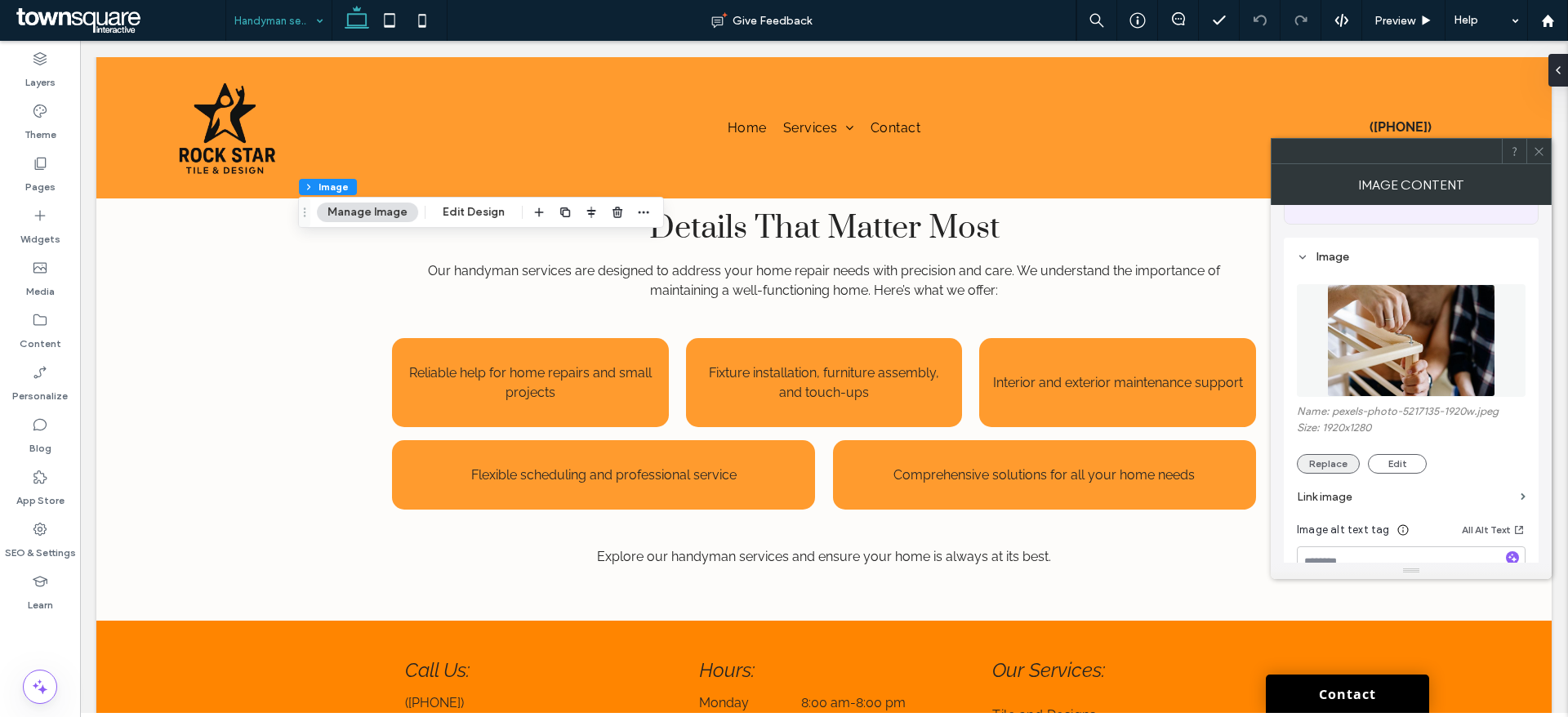 click on "Replace" at bounding box center (1328, 464) 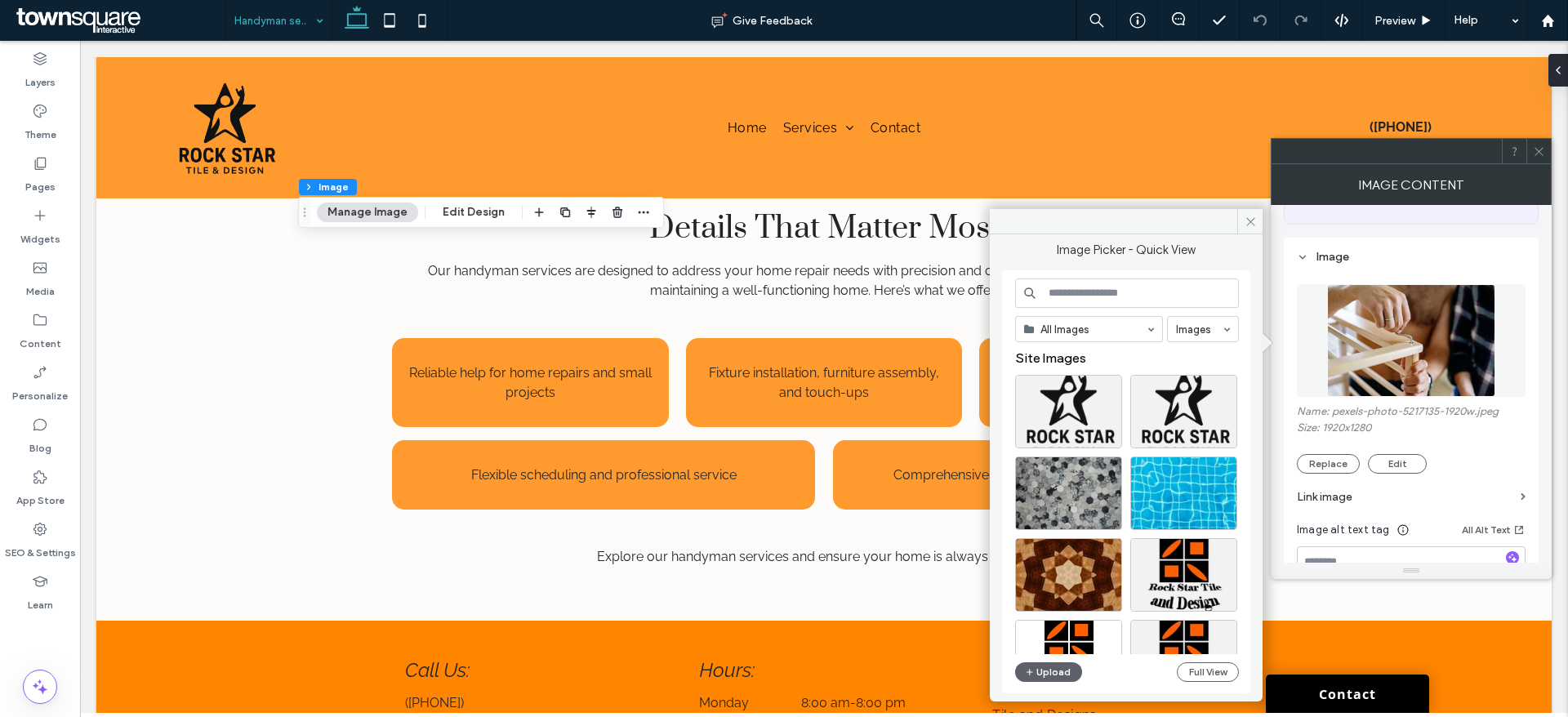 click at bounding box center [1127, 293] 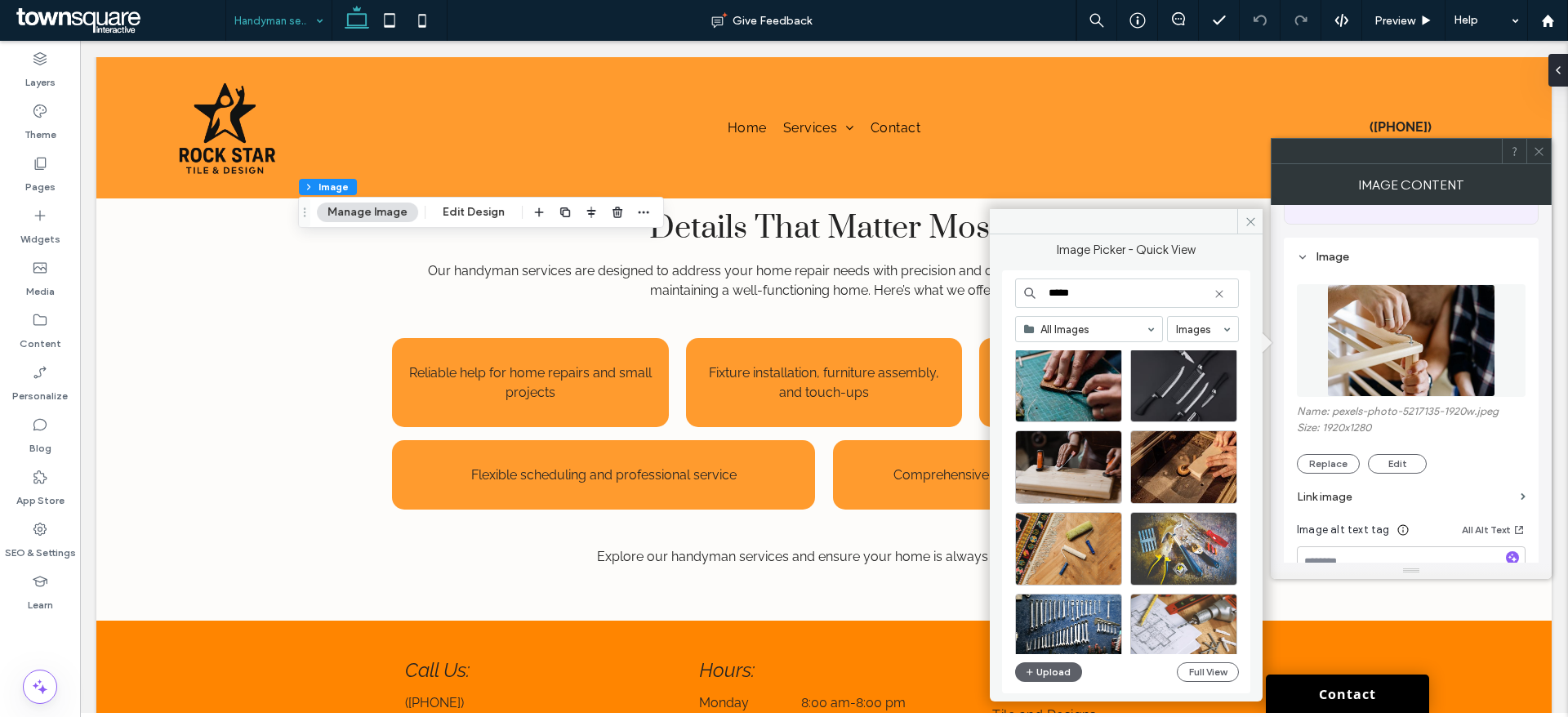 scroll, scrollTop: 245, scrollLeft: 0, axis: vertical 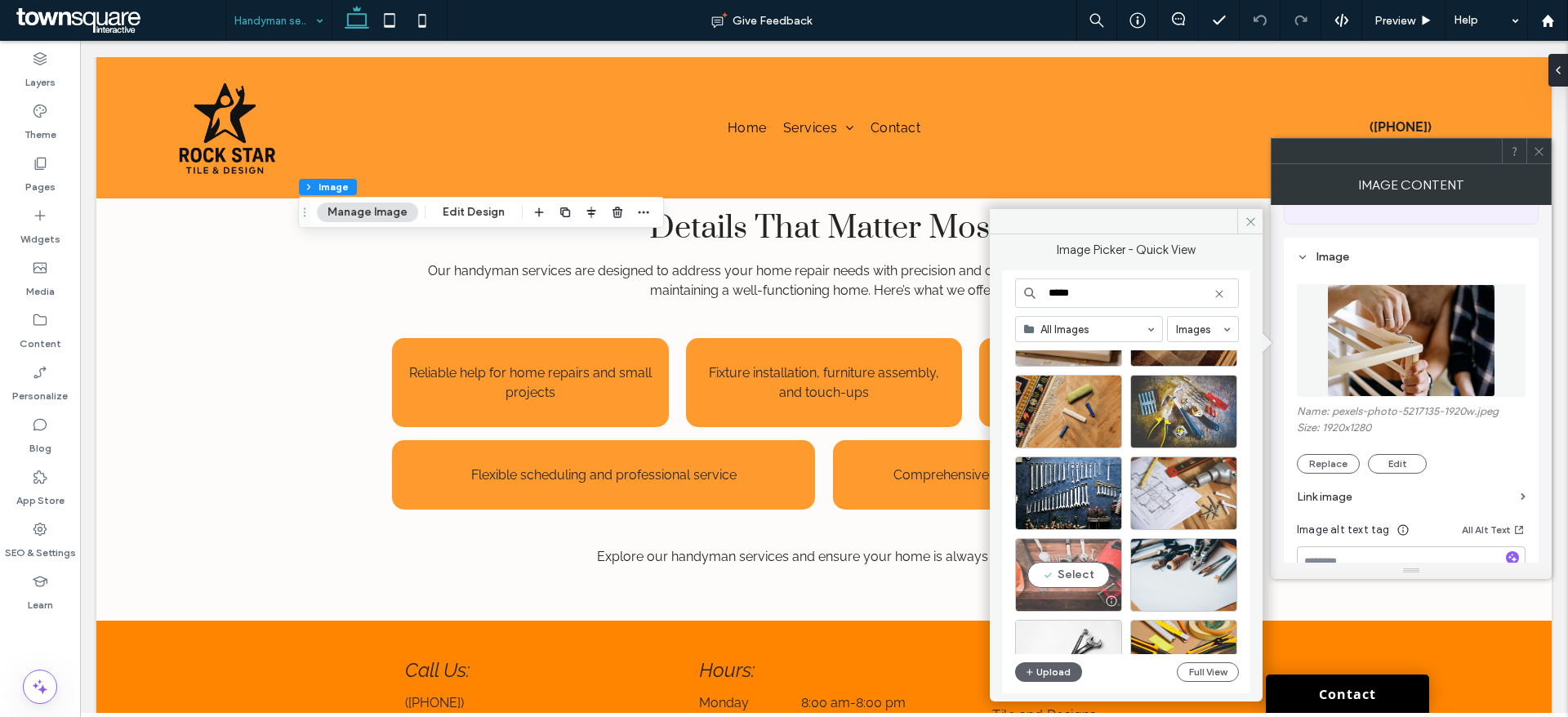 type on "*****" 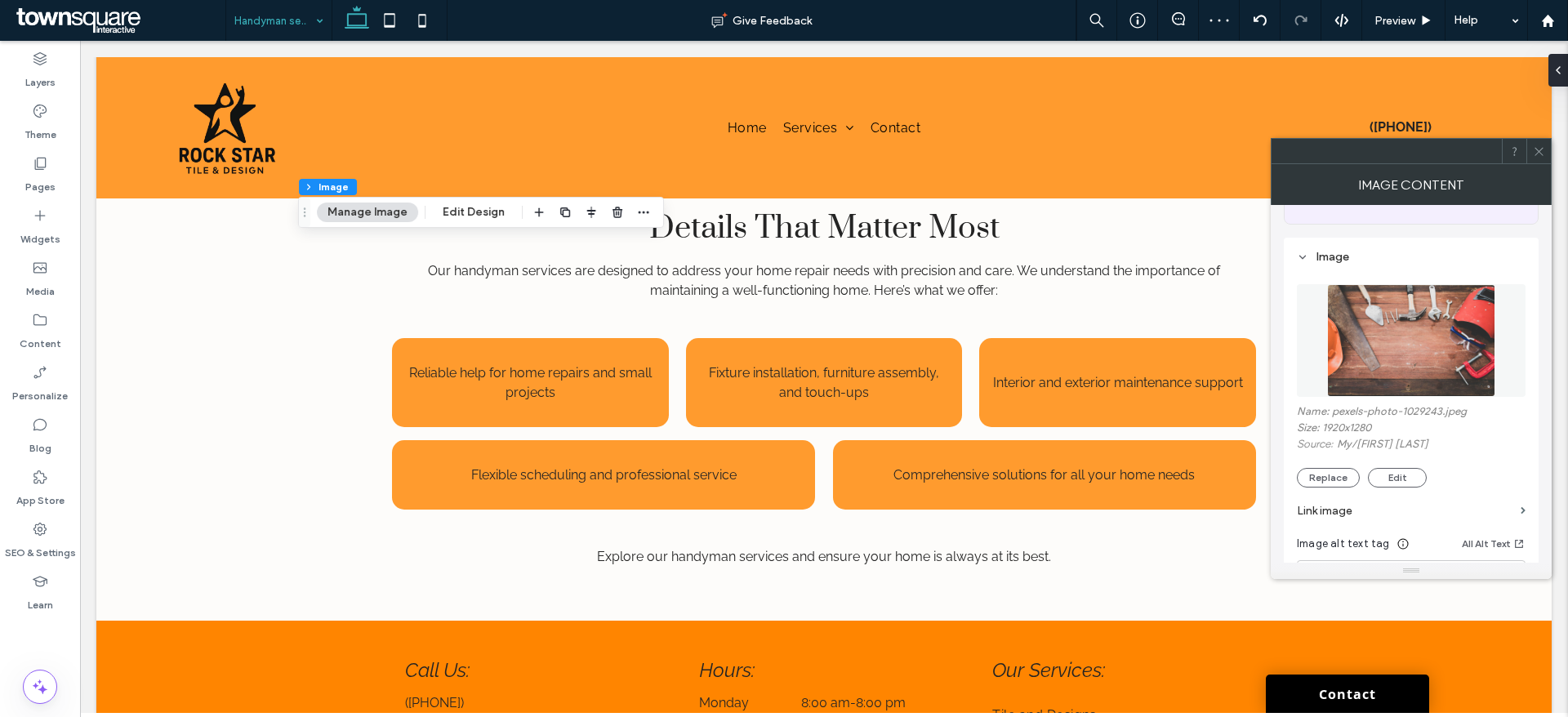 click at bounding box center [1539, 151] 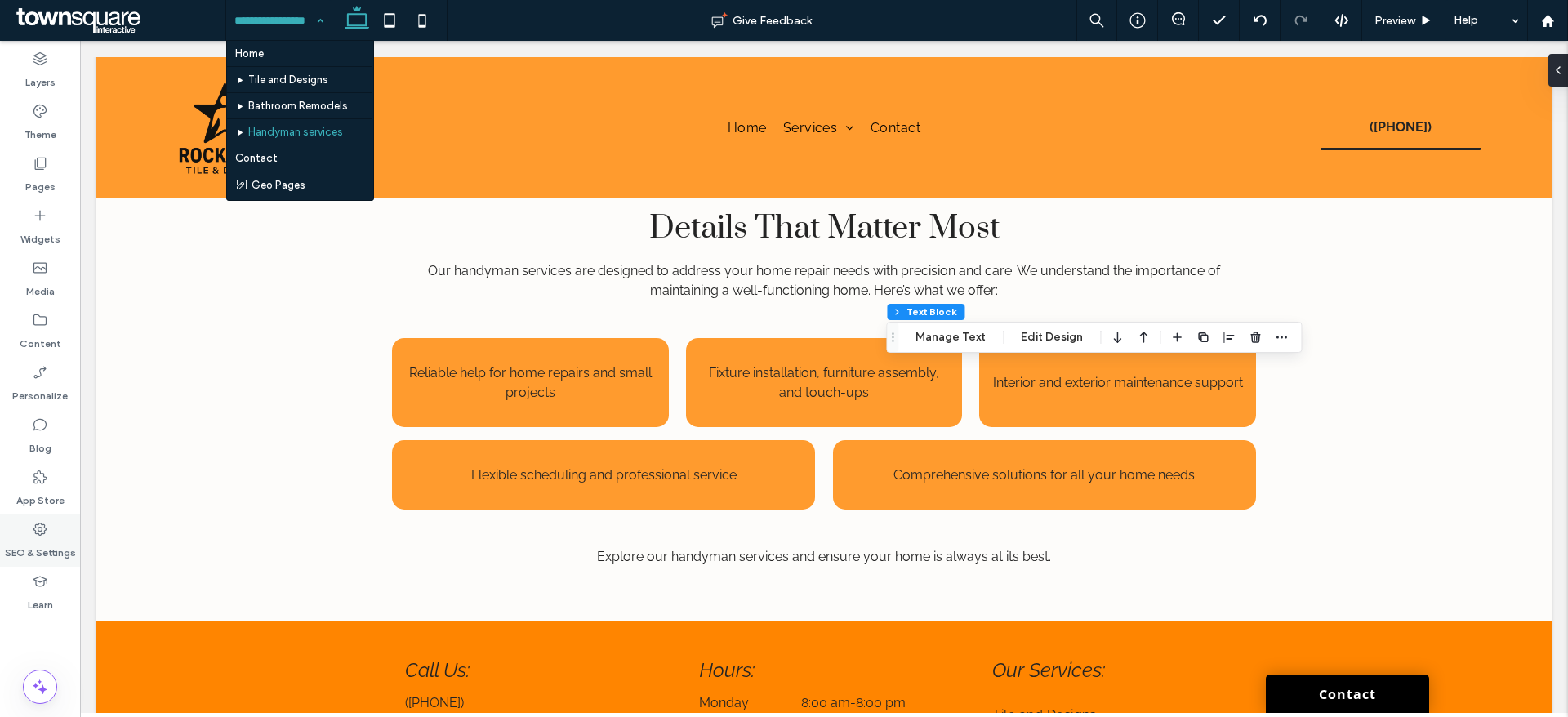 click on "SEO & Settings" at bounding box center [40, 549] 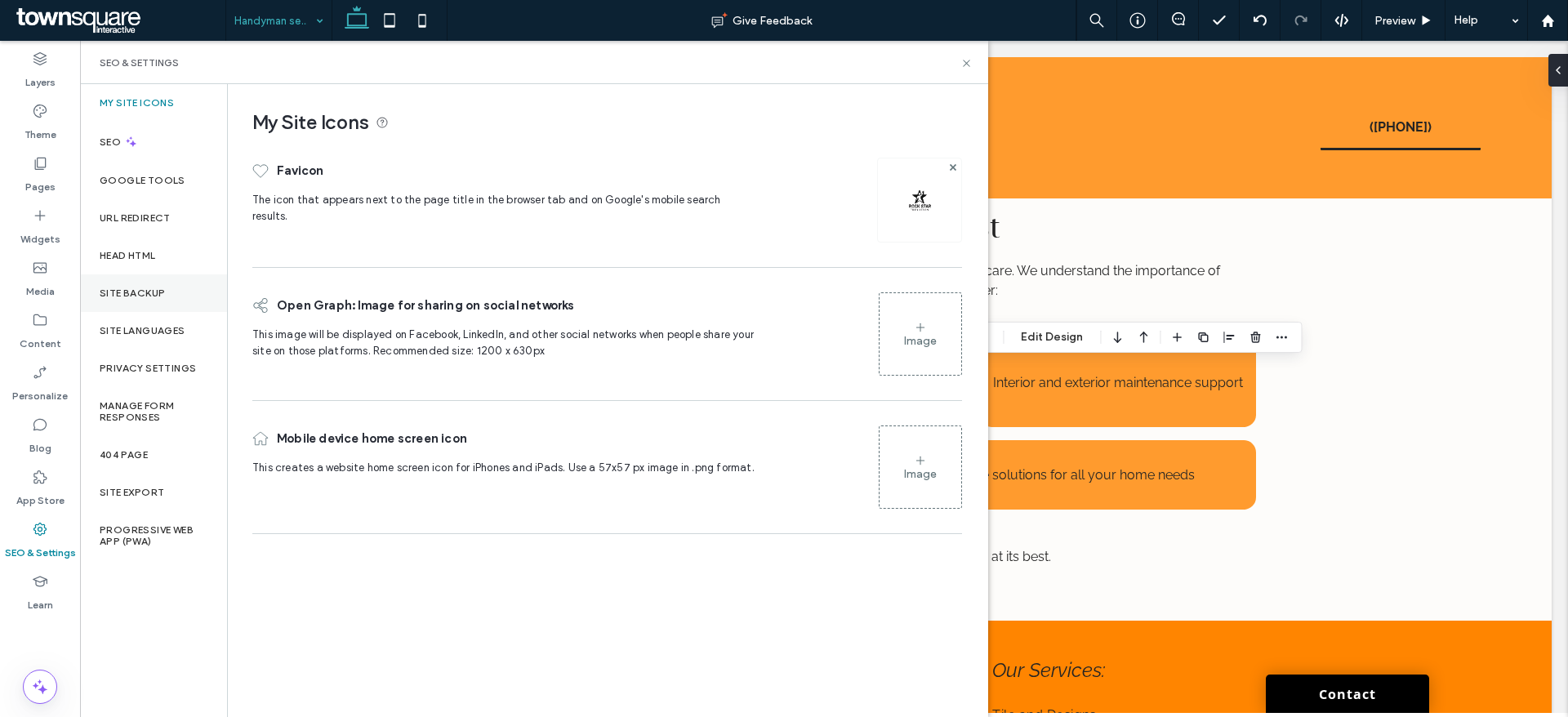 click on "Site Backup" at bounding box center (154, 293) 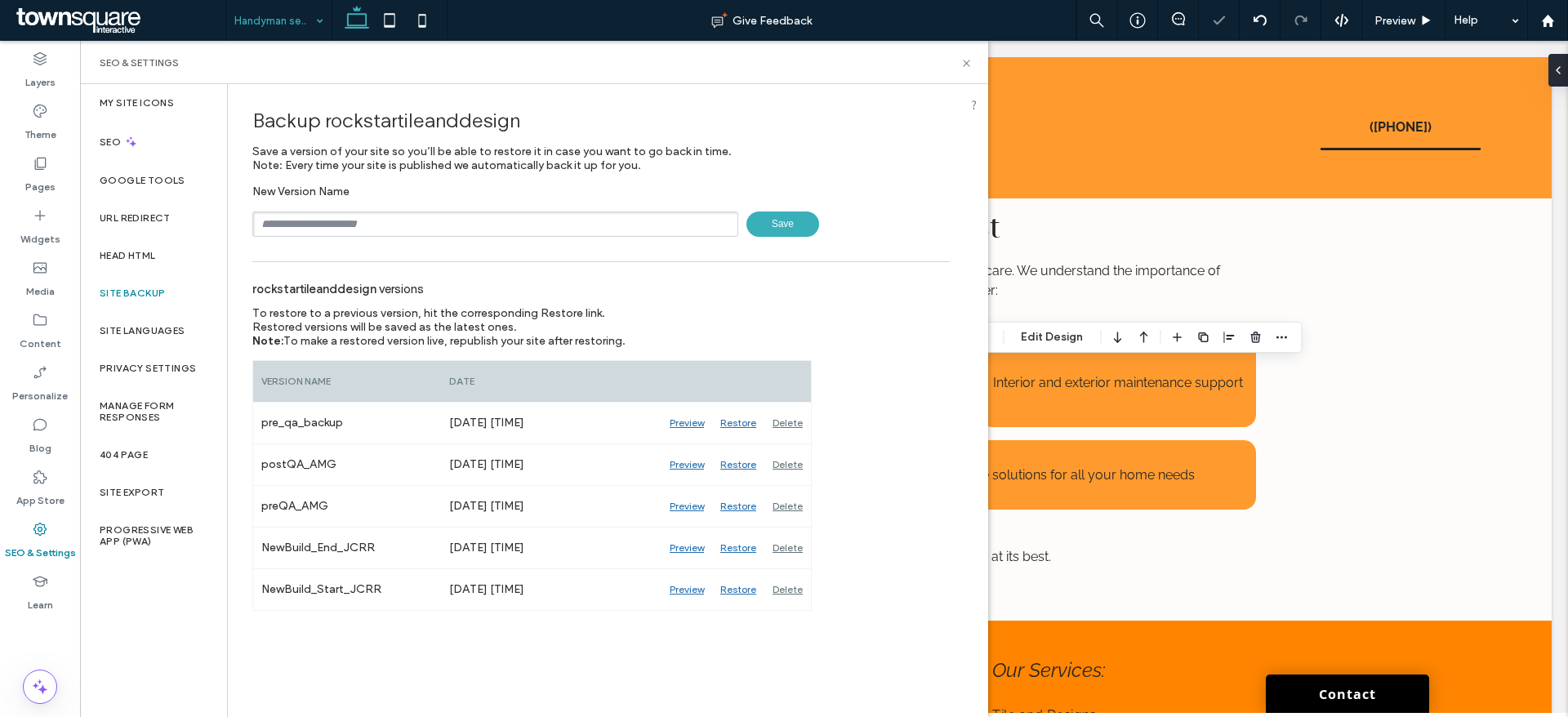 click at bounding box center [495, 224] 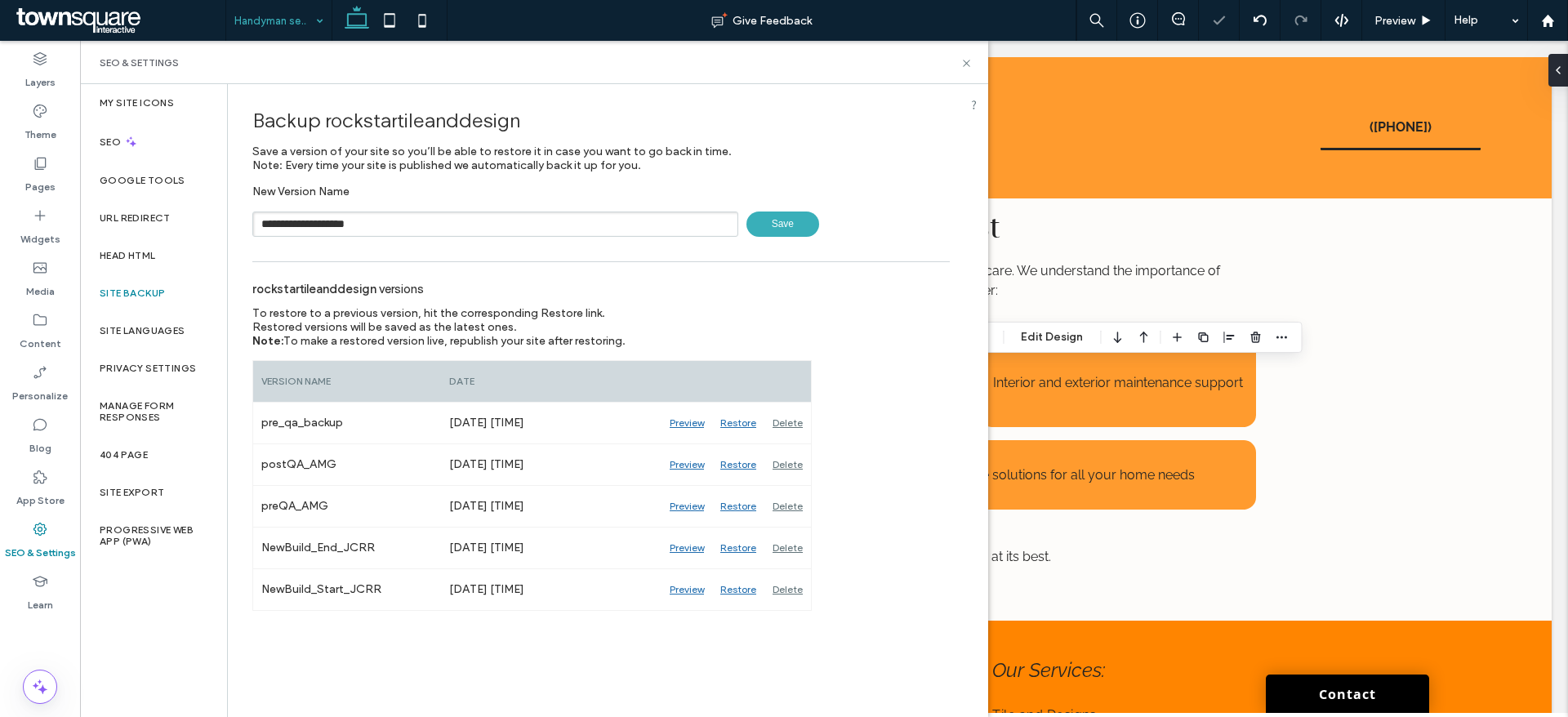 click on "Save" at bounding box center [782, 224] 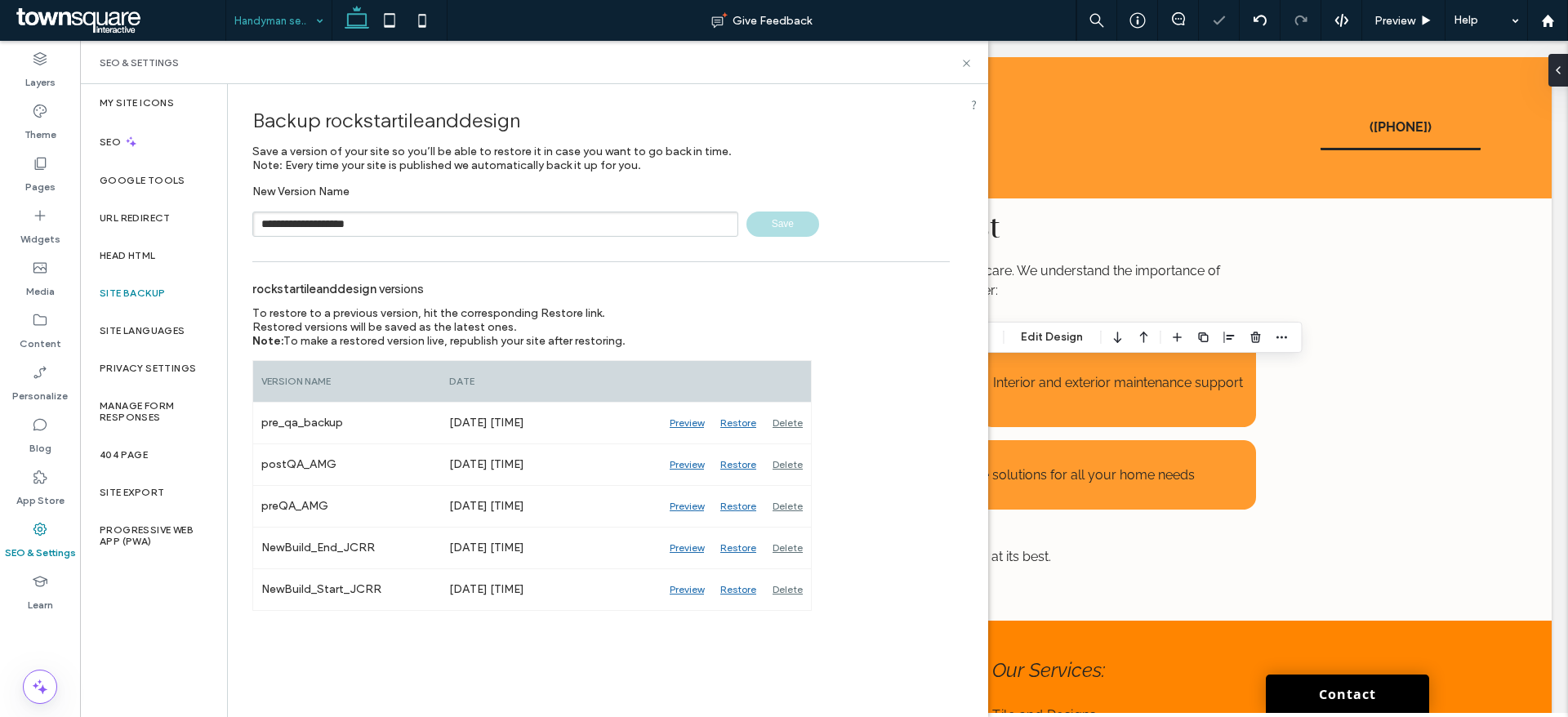 type 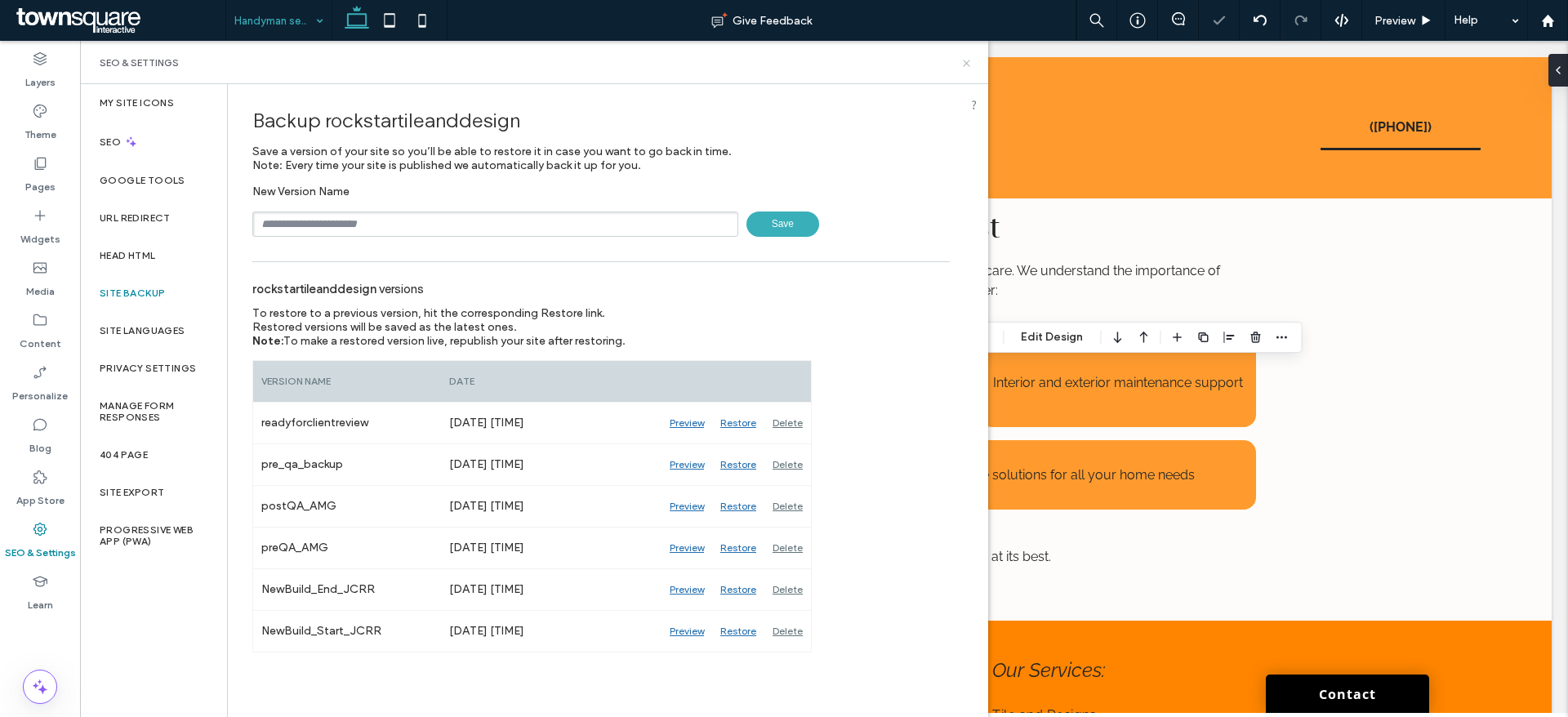 click 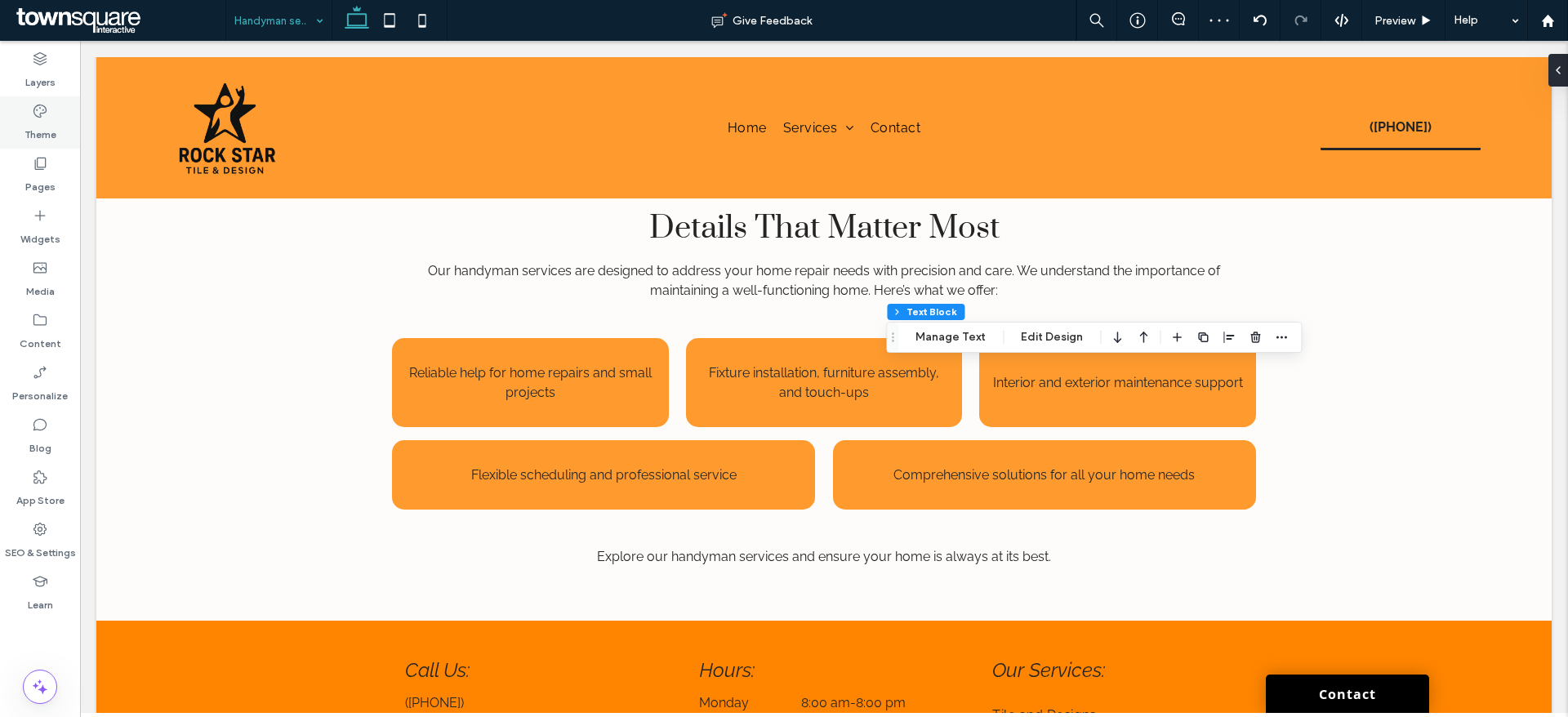 click on "Theme" at bounding box center (40, 131) 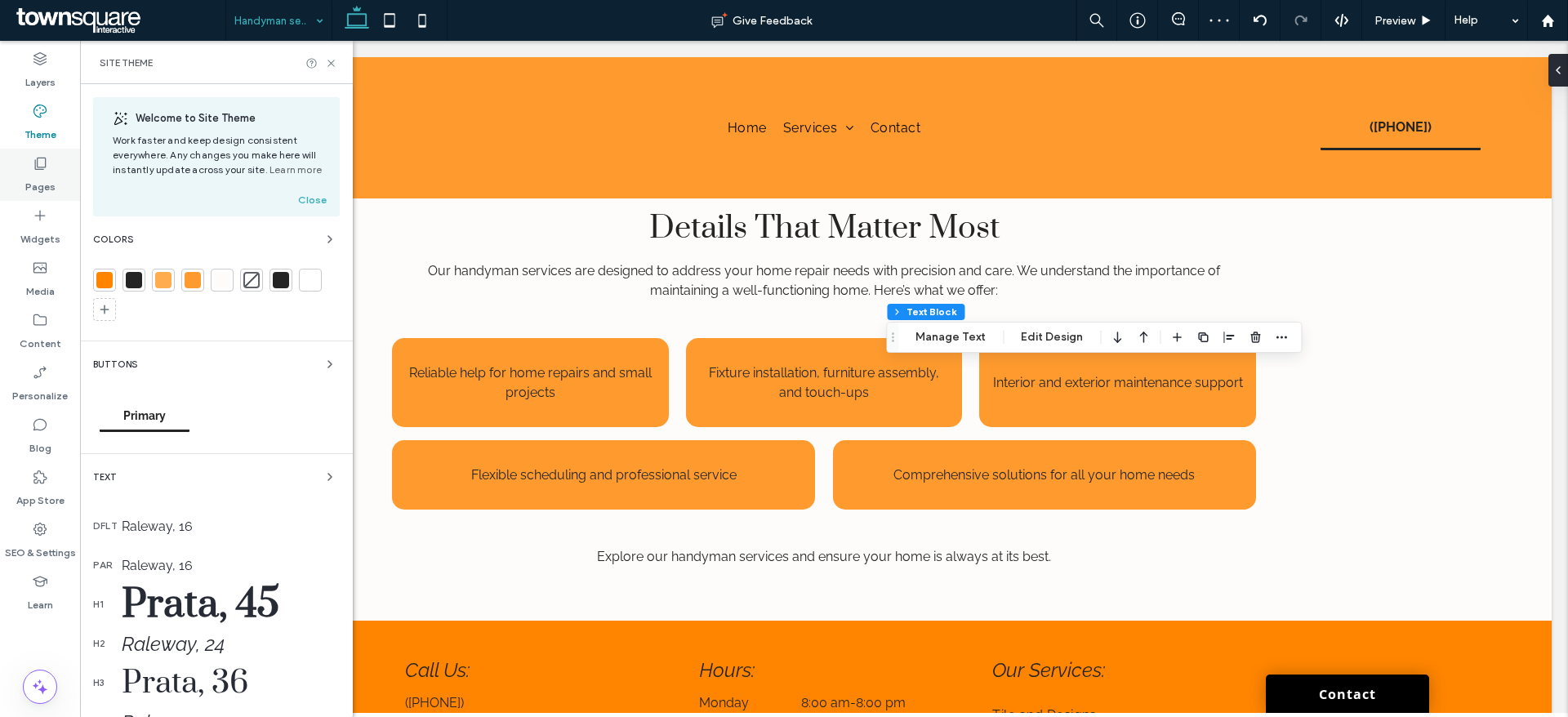click on "Pages" at bounding box center (40, 183) 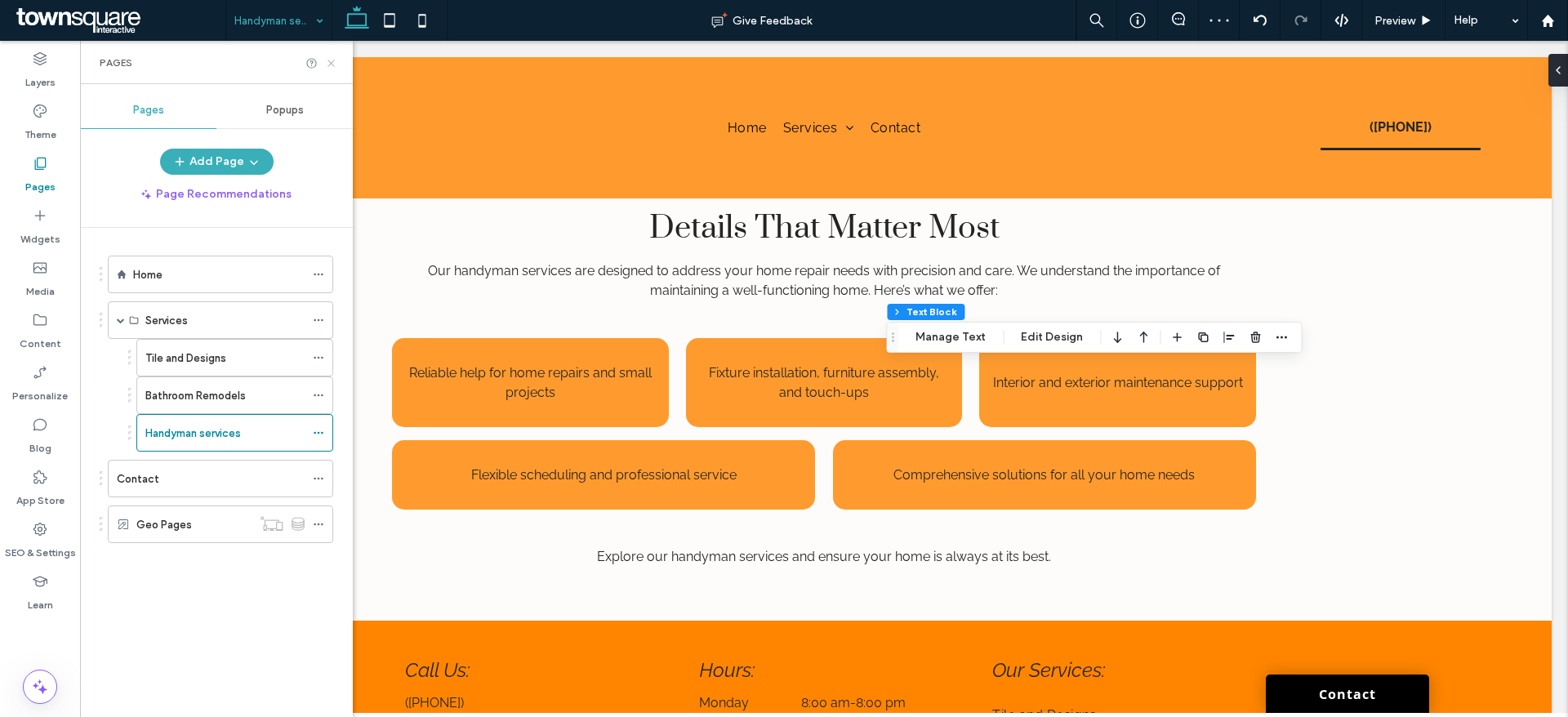 click 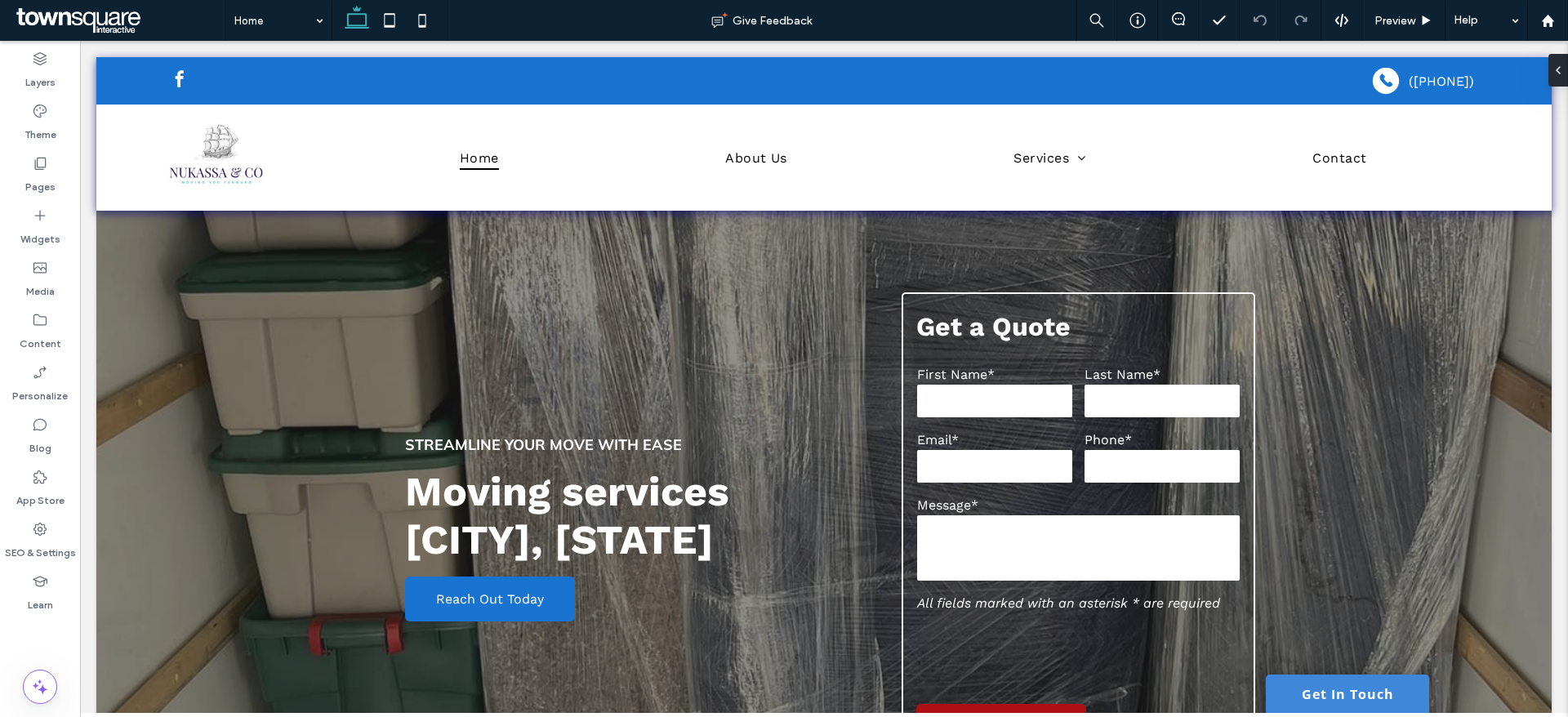 scroll, scrollTop: 0, scrollLeft: 0, axis: both 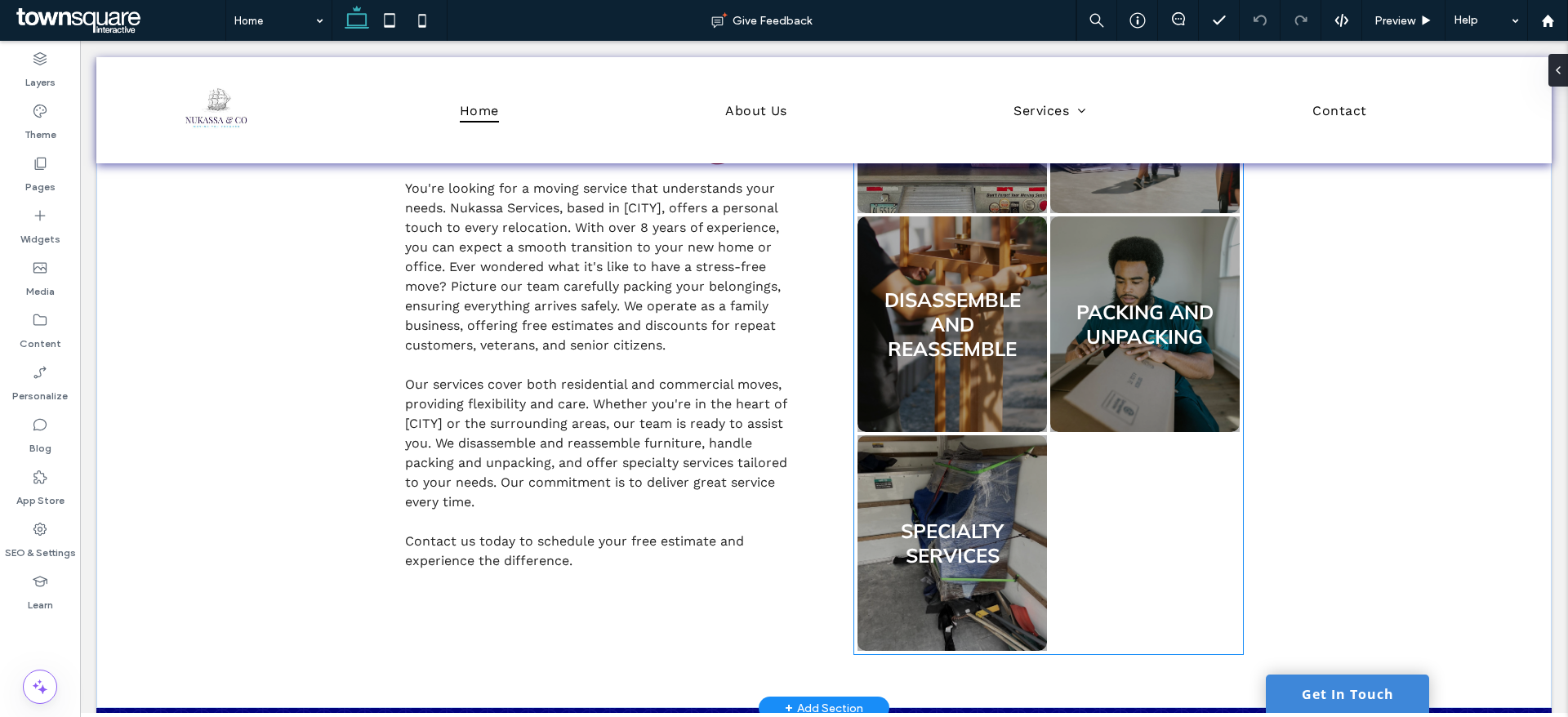 click at bounding box center (952, 543) 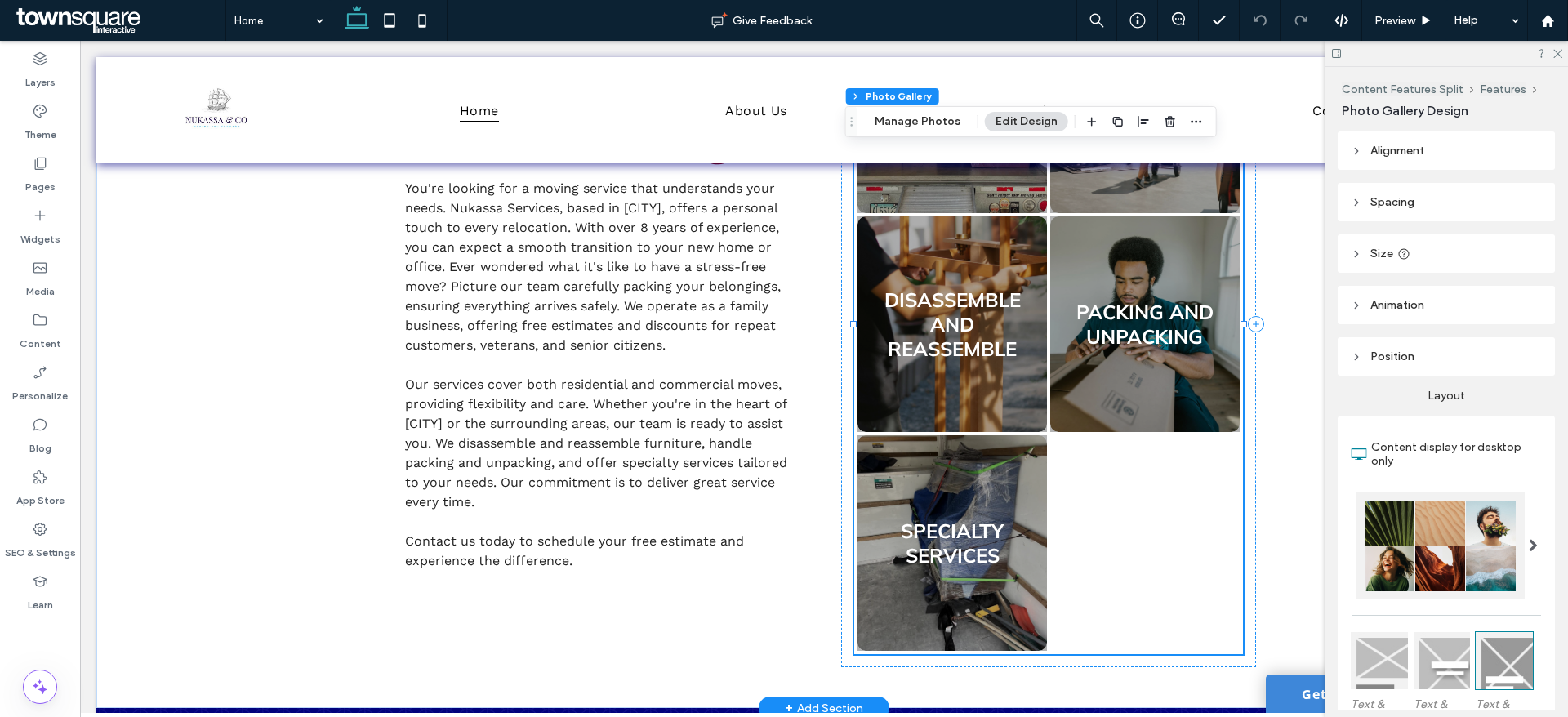 click at bounding box center [952, 543] 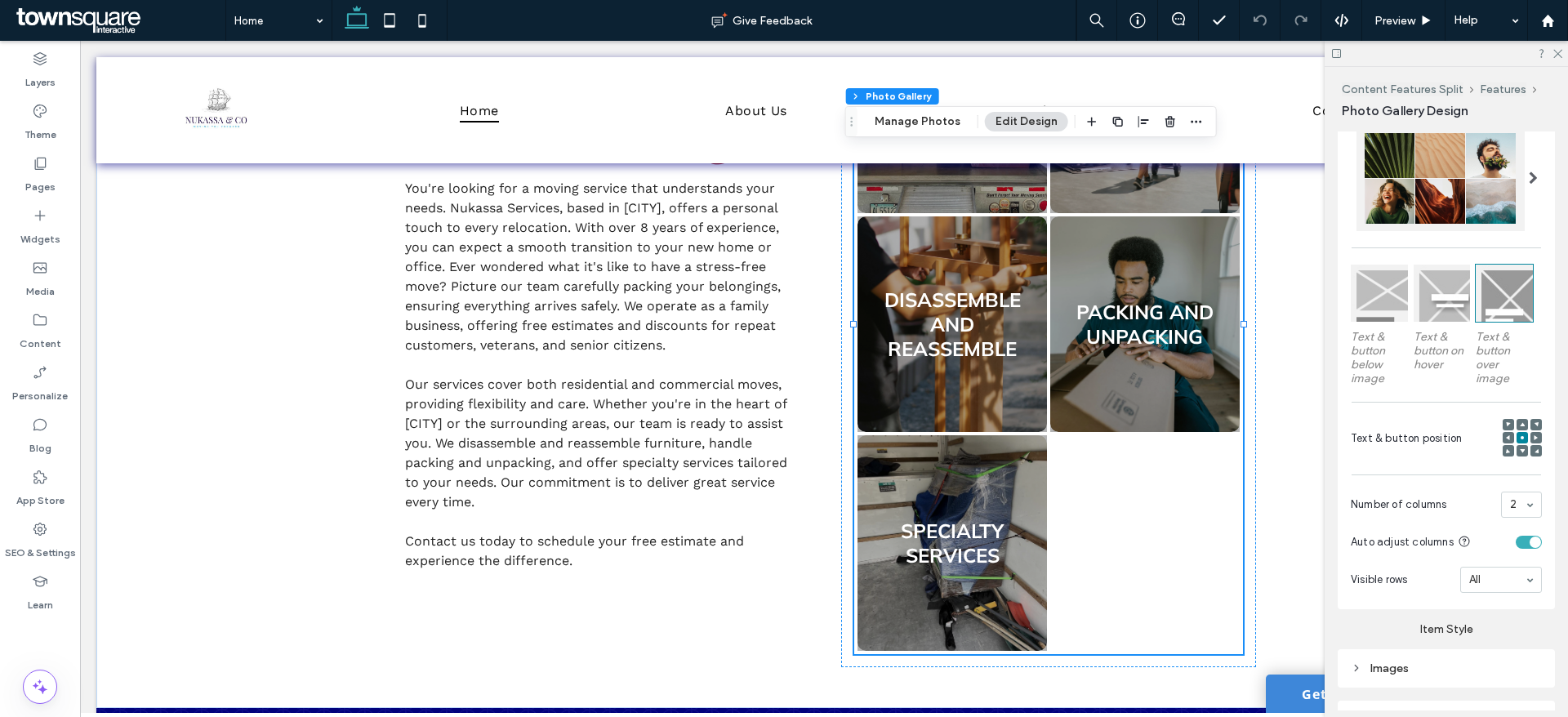scroll, scrollTop: 245, scrollLeft: 0, axis: vertical 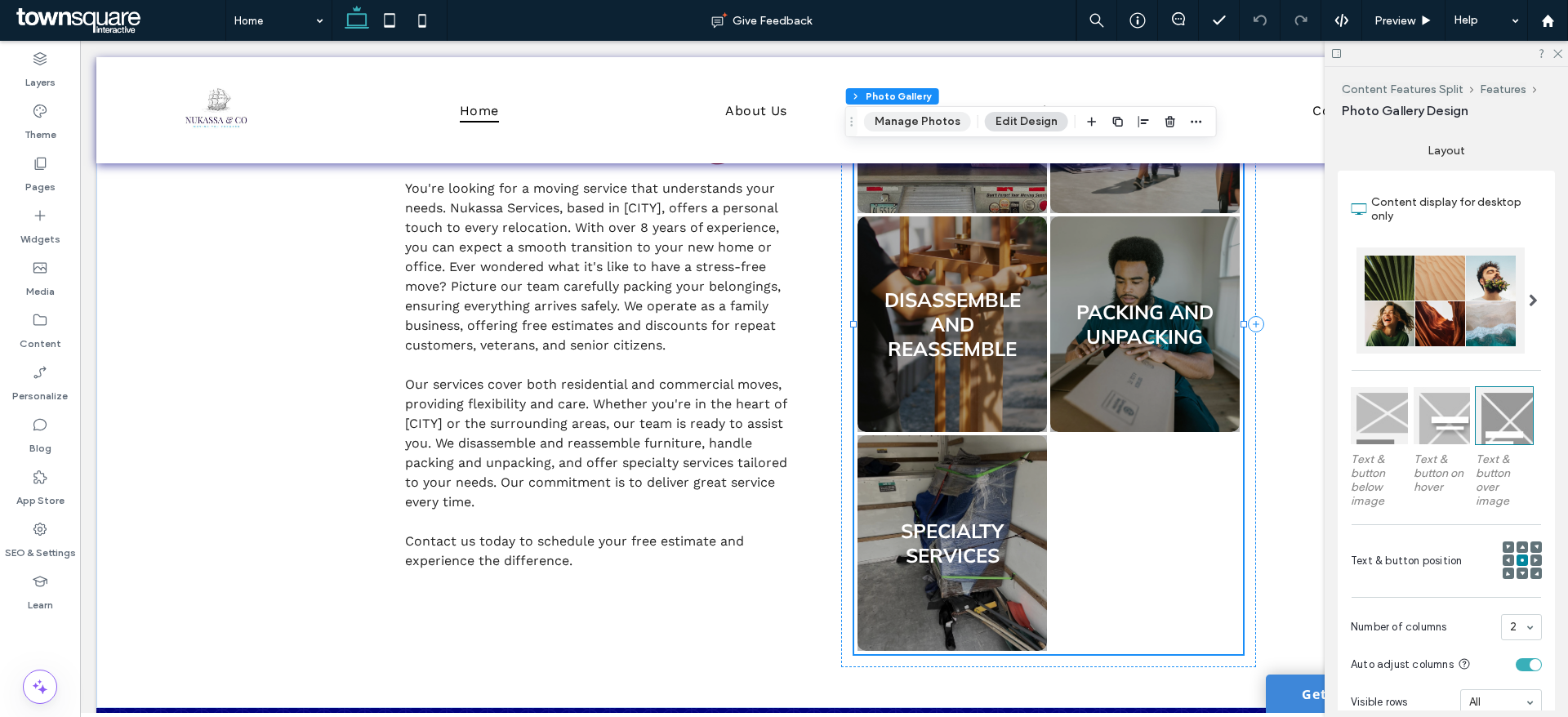 click on "Manage Photos" at bounding box center [917, 122] 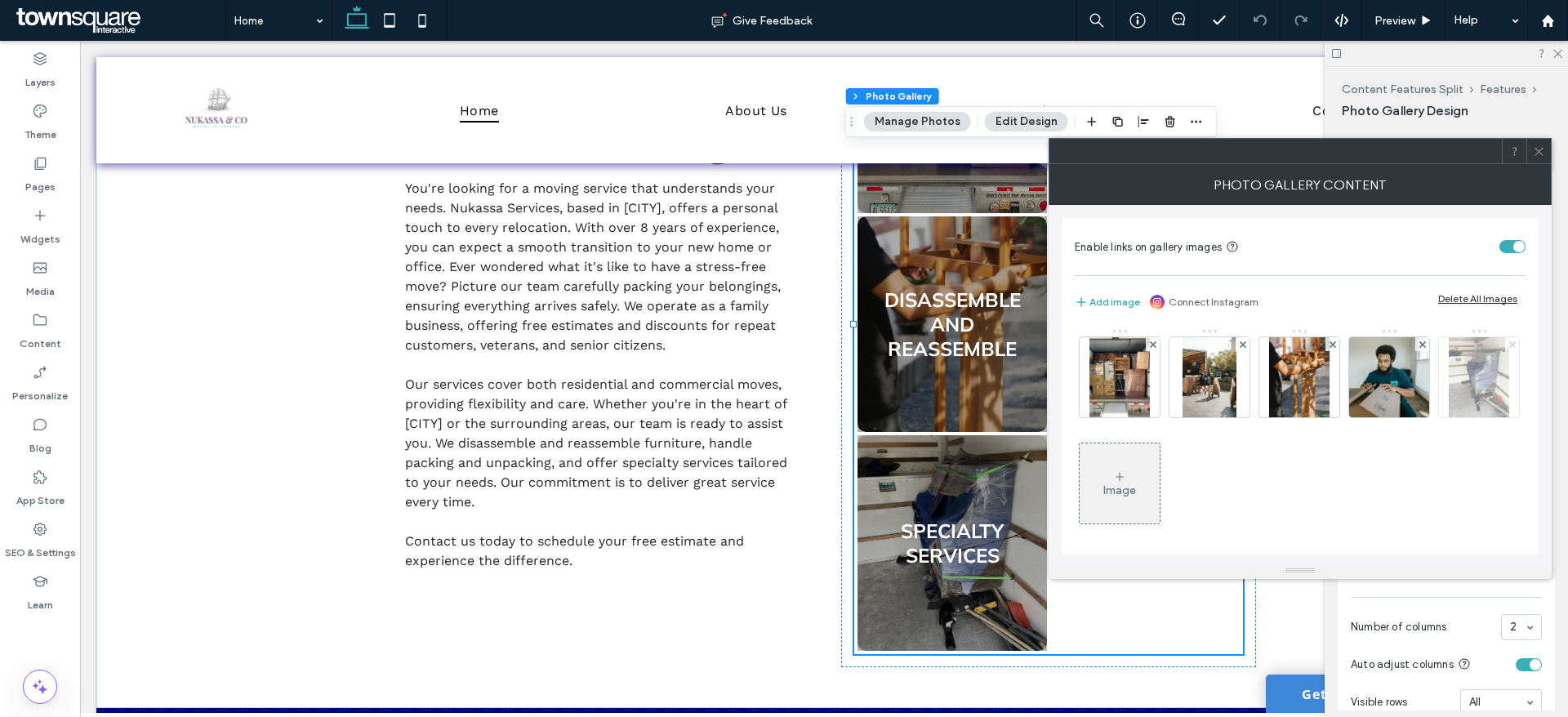 click 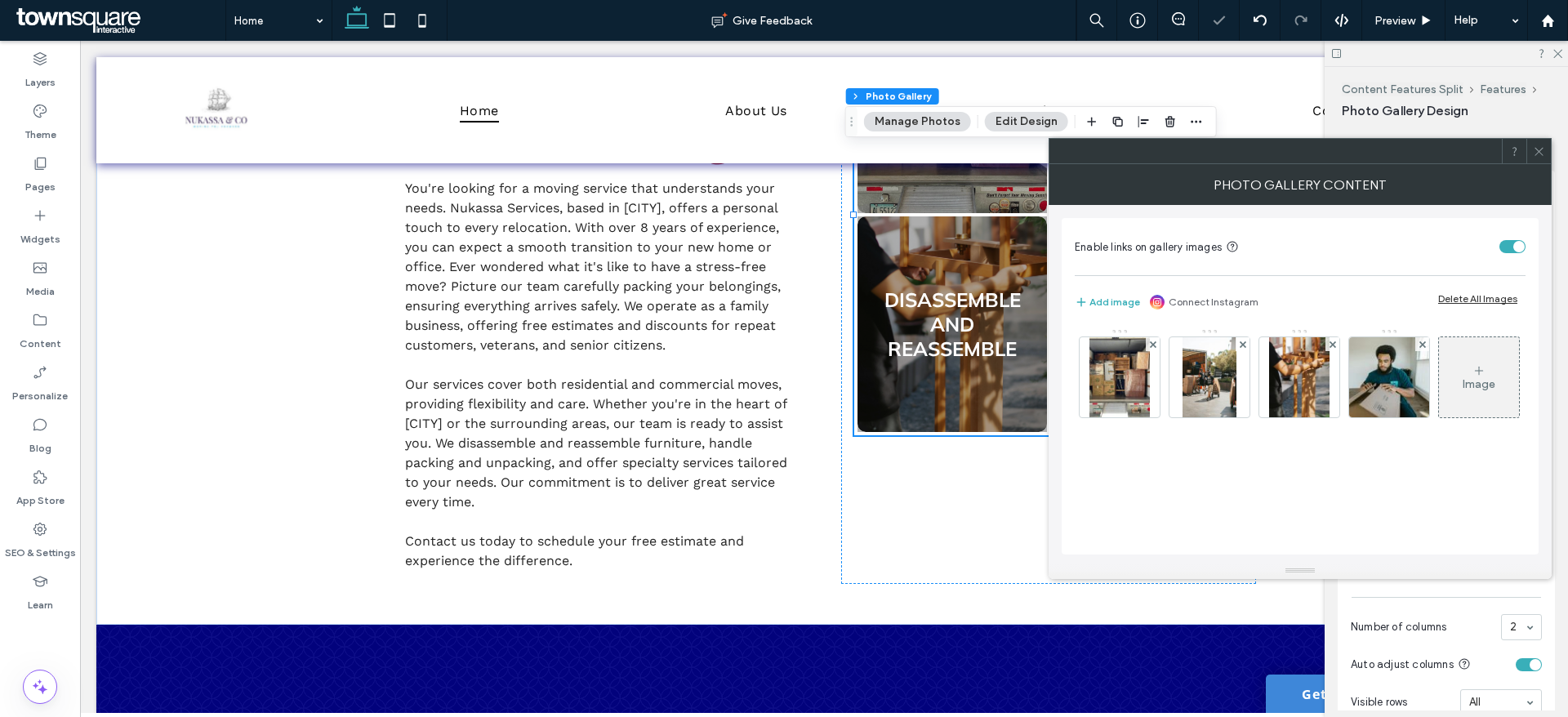 click at bounding box center [1539, 151] 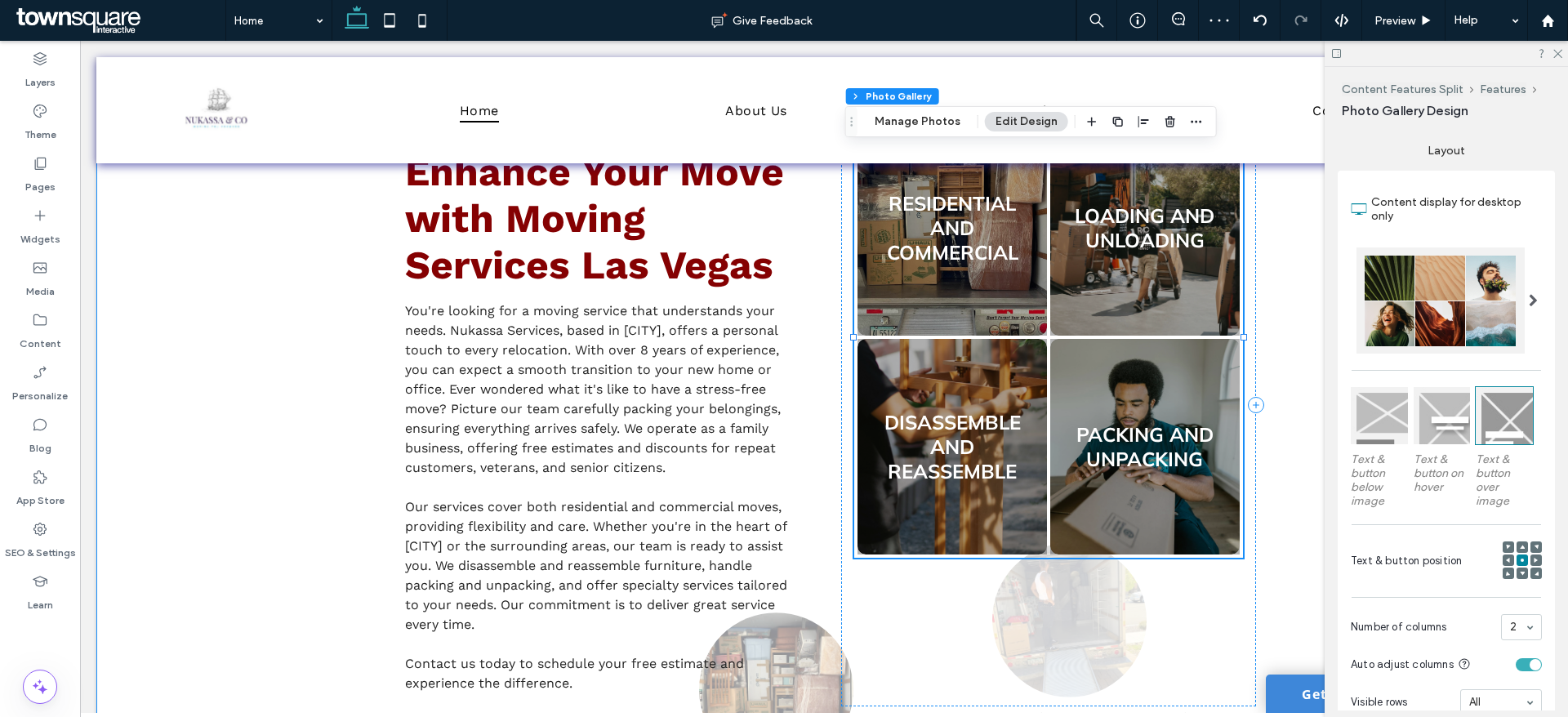 click on "Achieve Seamless Relocations Today
Enhance Your Move with Moving Services [CITY], [STATE]
You're looking for a moving service that understands your needs. Nukassa Services, based in [CITY], offers a personal touch to every relocation. With over 8 years of experience, you can expect a smooth transition to your new home or office. Ever wondered what it's like to have a stress-free move? Picture our team carefully packing your belongings, ensuring everything arrives safely. We operate as a family business, offering free estimates and discounts for repeat customers, veterans, and senior citizens. ﻿ Our services cover both residential and commercial moves, providing flexibility and care. Whether you're in the heart of [CITY] or the surrounding areas, our team is ready to assist you. We disassemble and reassemble furniture, handle packing and unpacking, and offer specialty services tailored to your needs. Our commitment is to deliver great service every time." at bounding box center (824, 405) 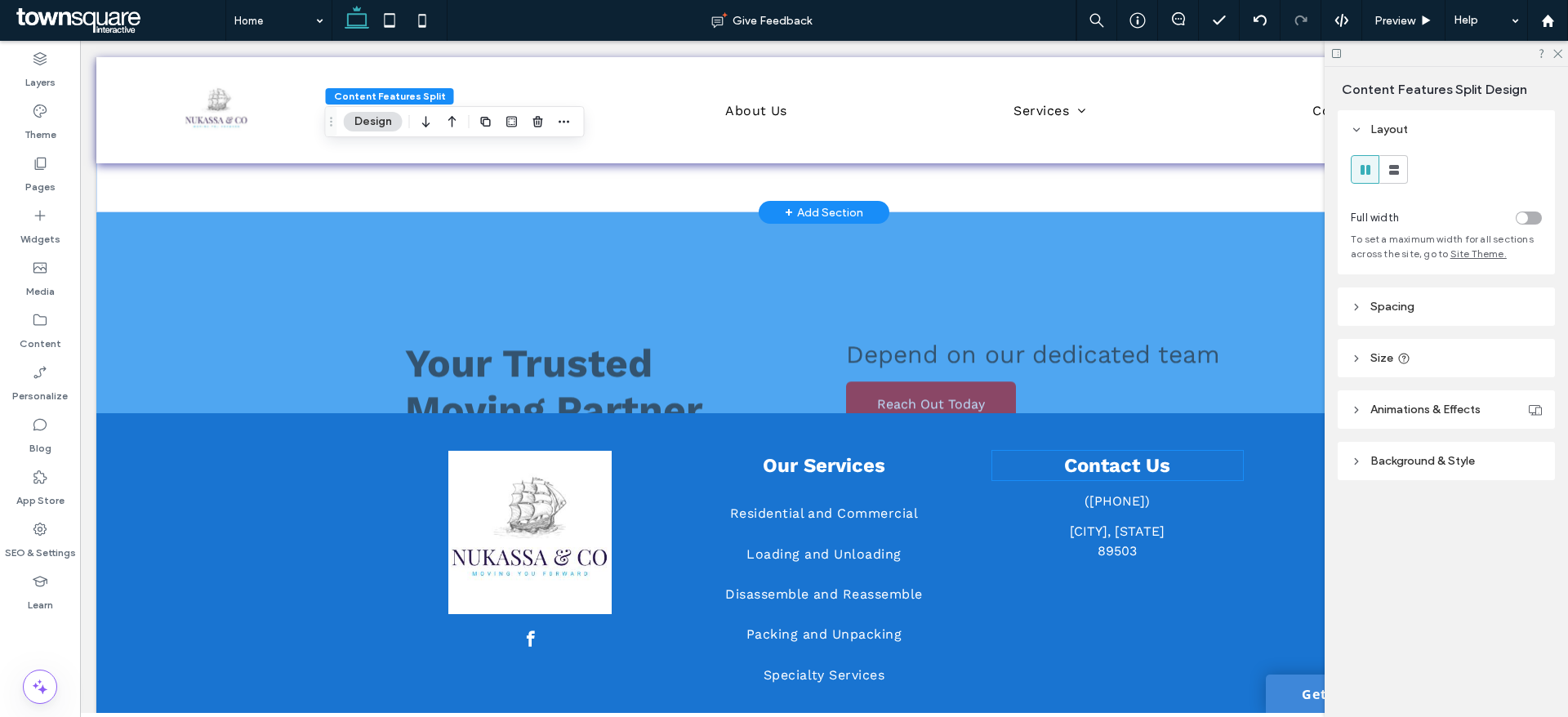 scroll, scrollTop: 2327, scrollLeft: 0, axis: vertical 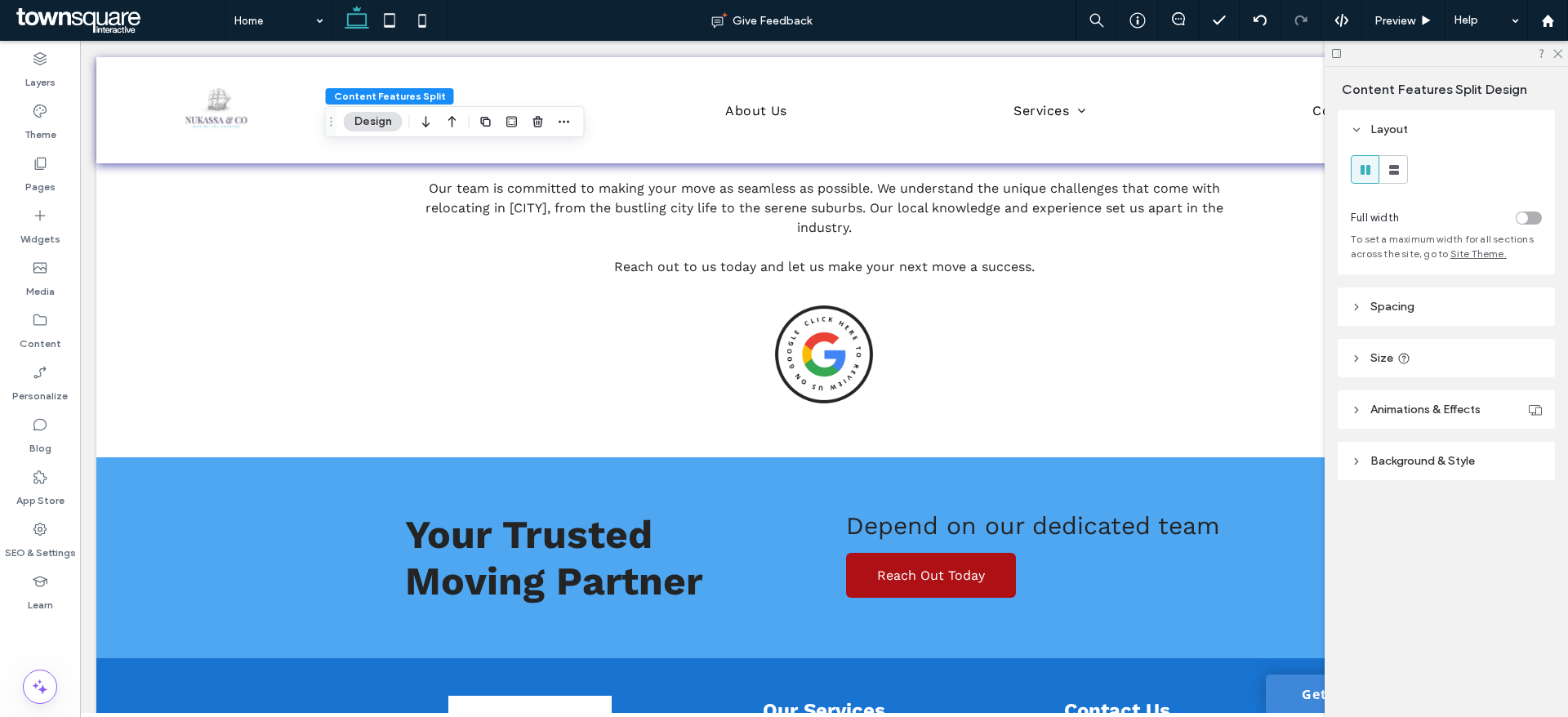 click at bounding box center (1446, 53) 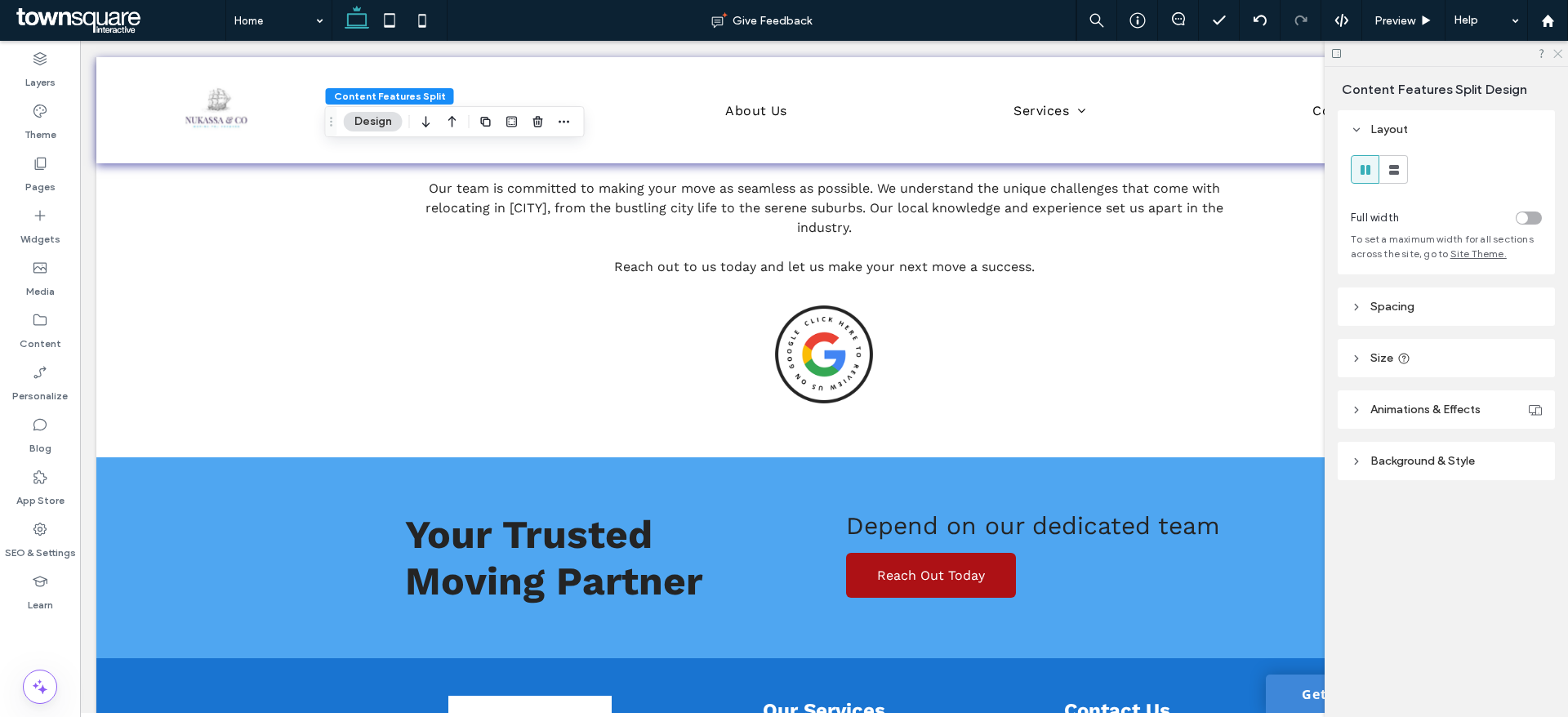 click 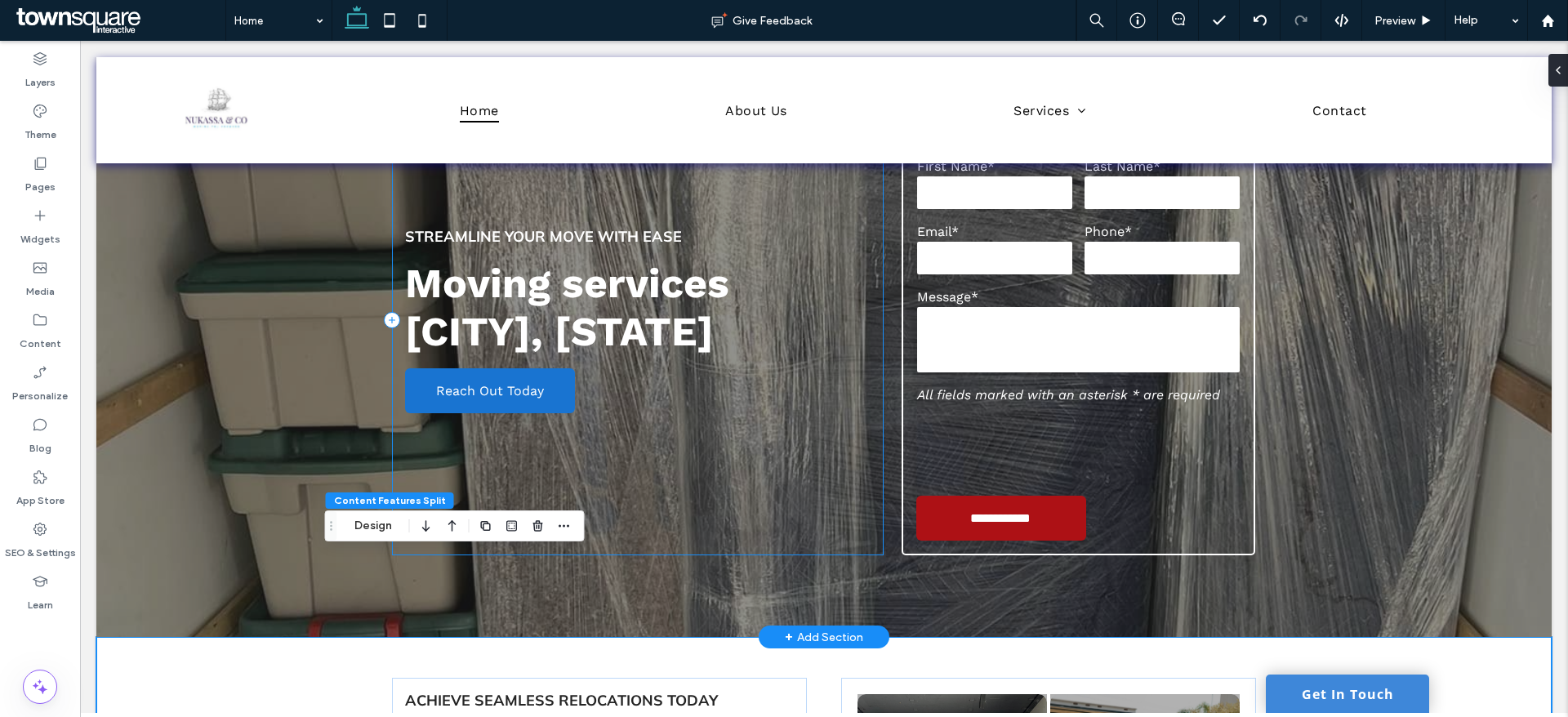 scroll, scrollTop: 122, scrollLeft: 0, axis: vertical 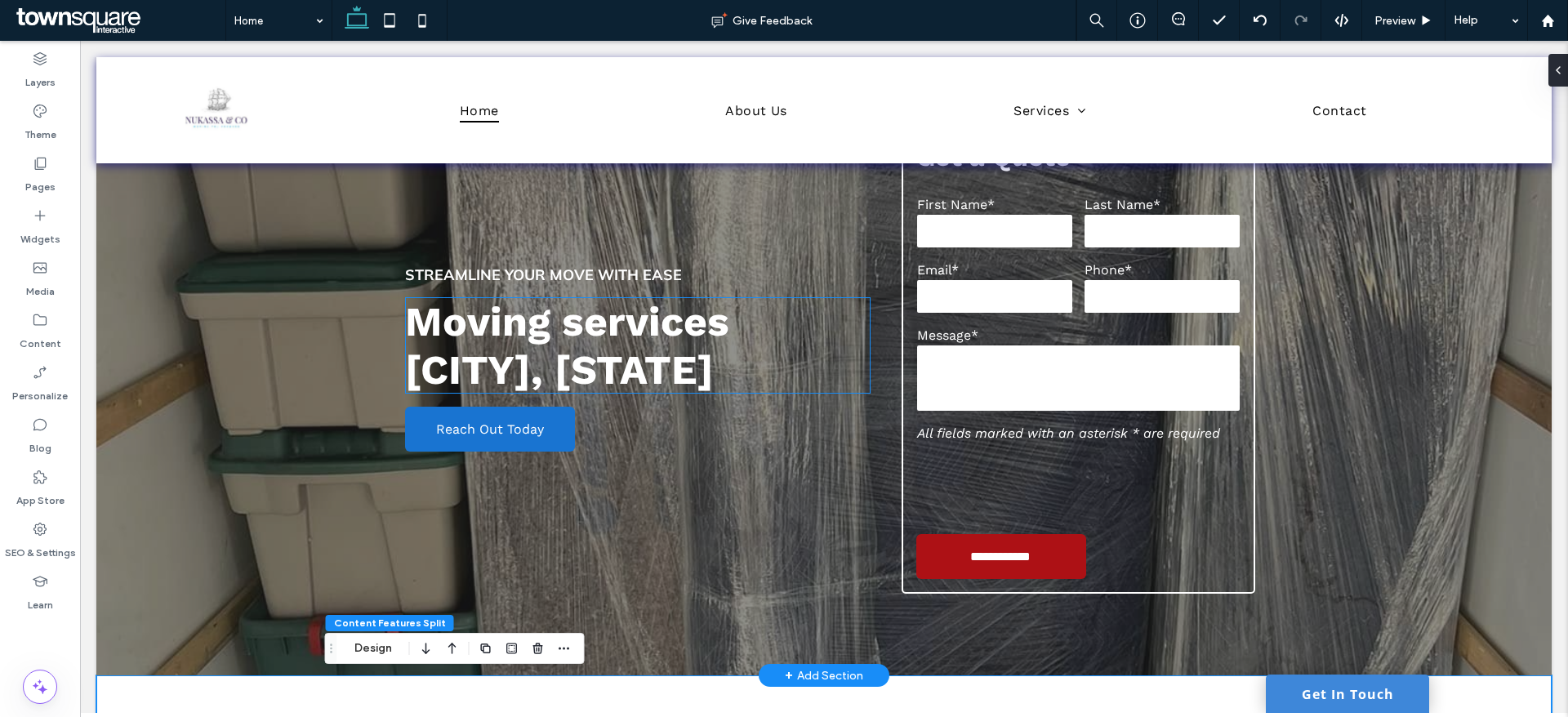 click on "Moving services [CITY], [STATE]" at bounding box center [638, 345] 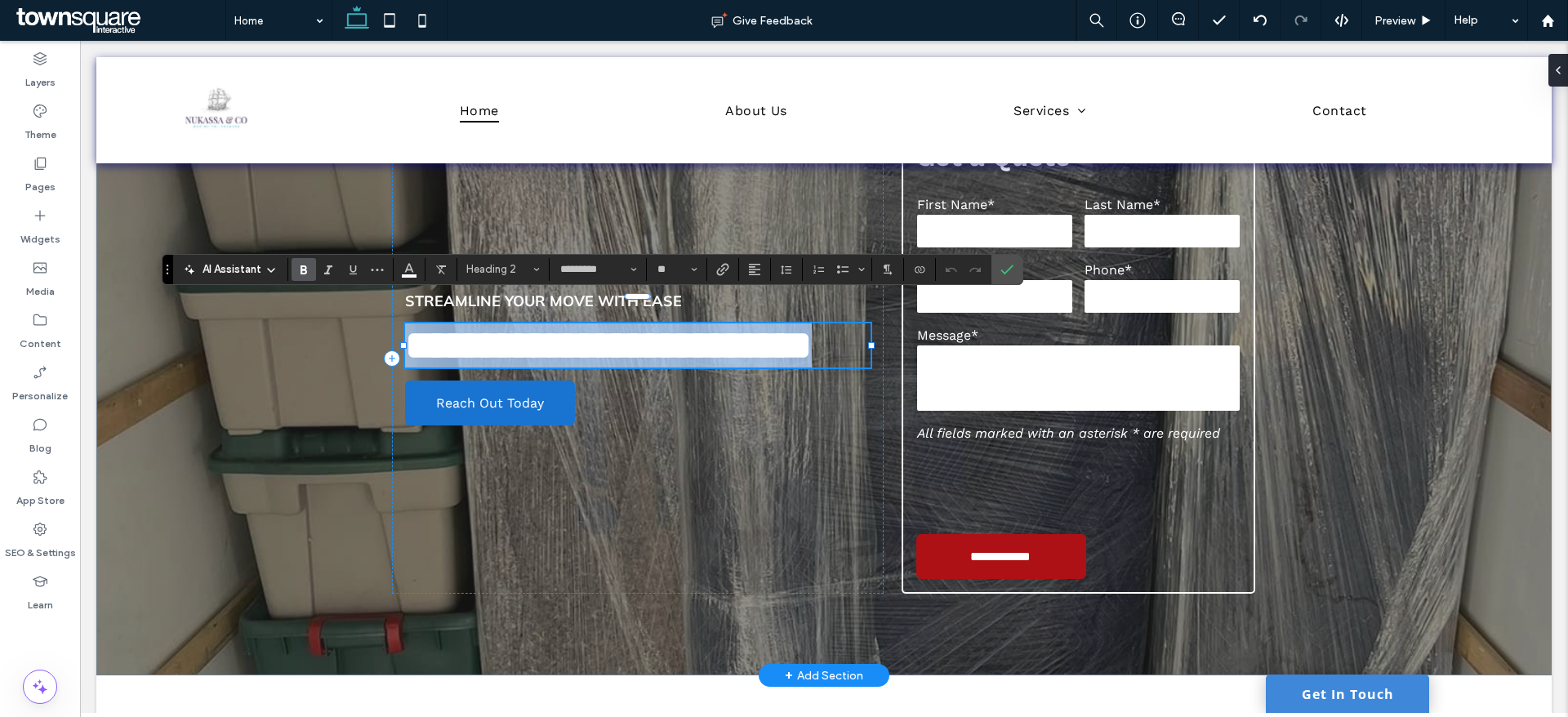 type on "*********" 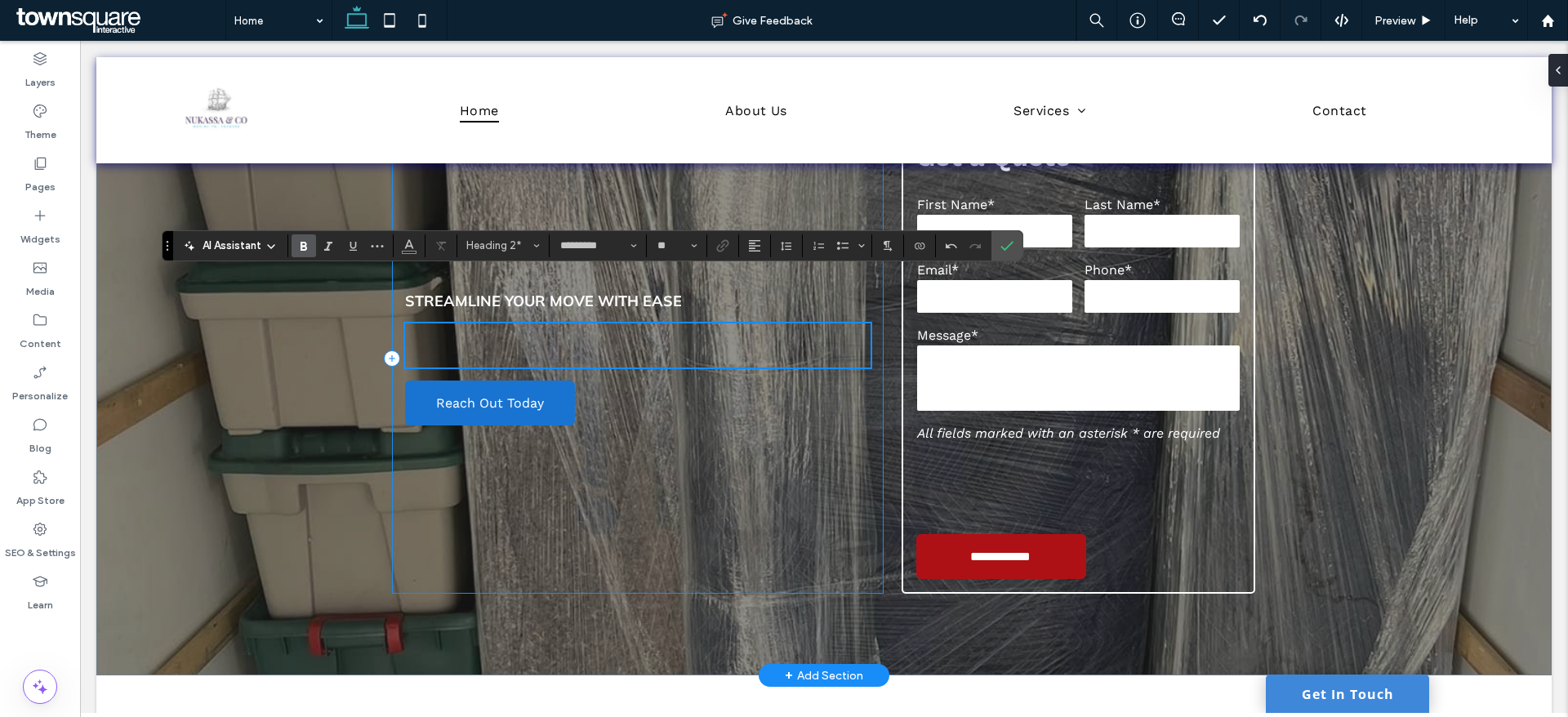 scroll, scrollTop: 146, scrollLeft: 0, axis: vertical 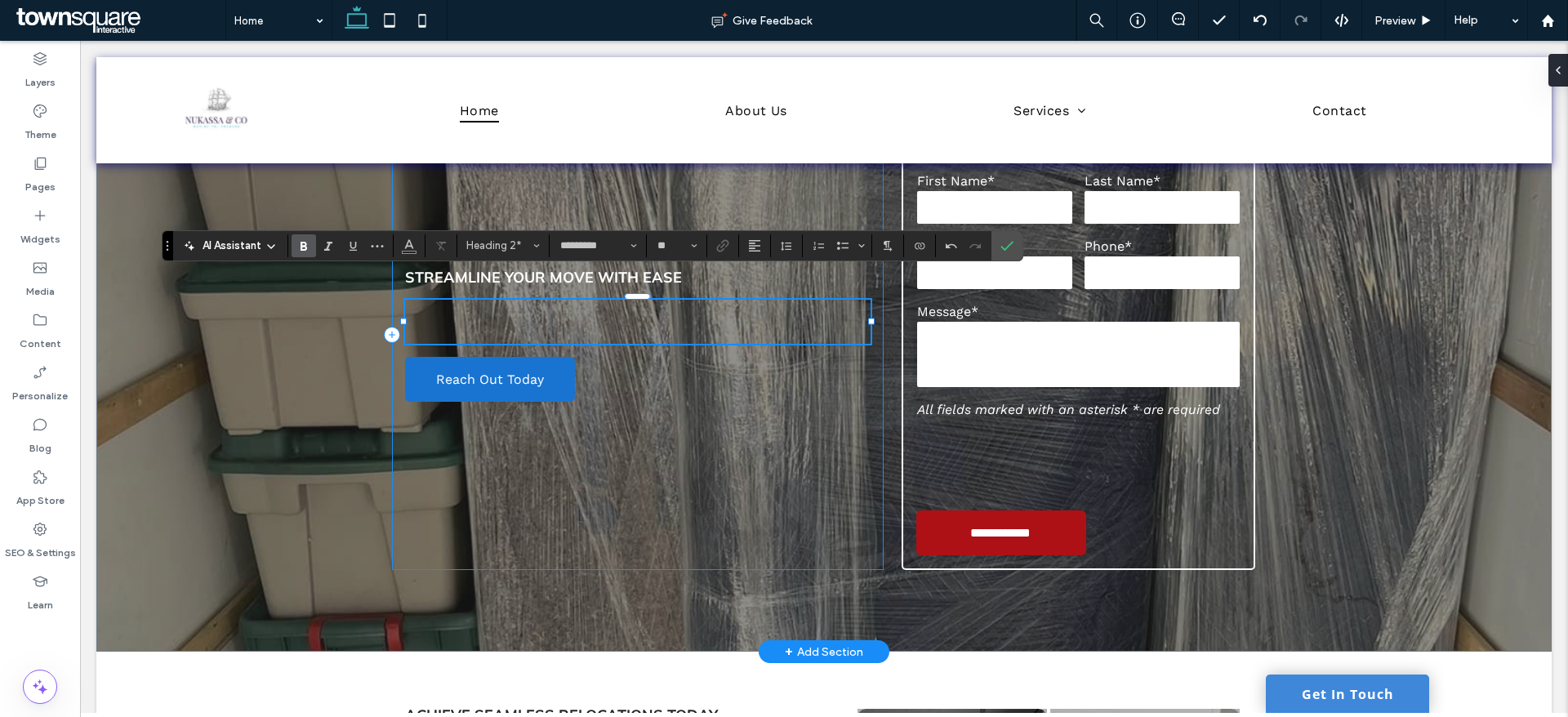 type 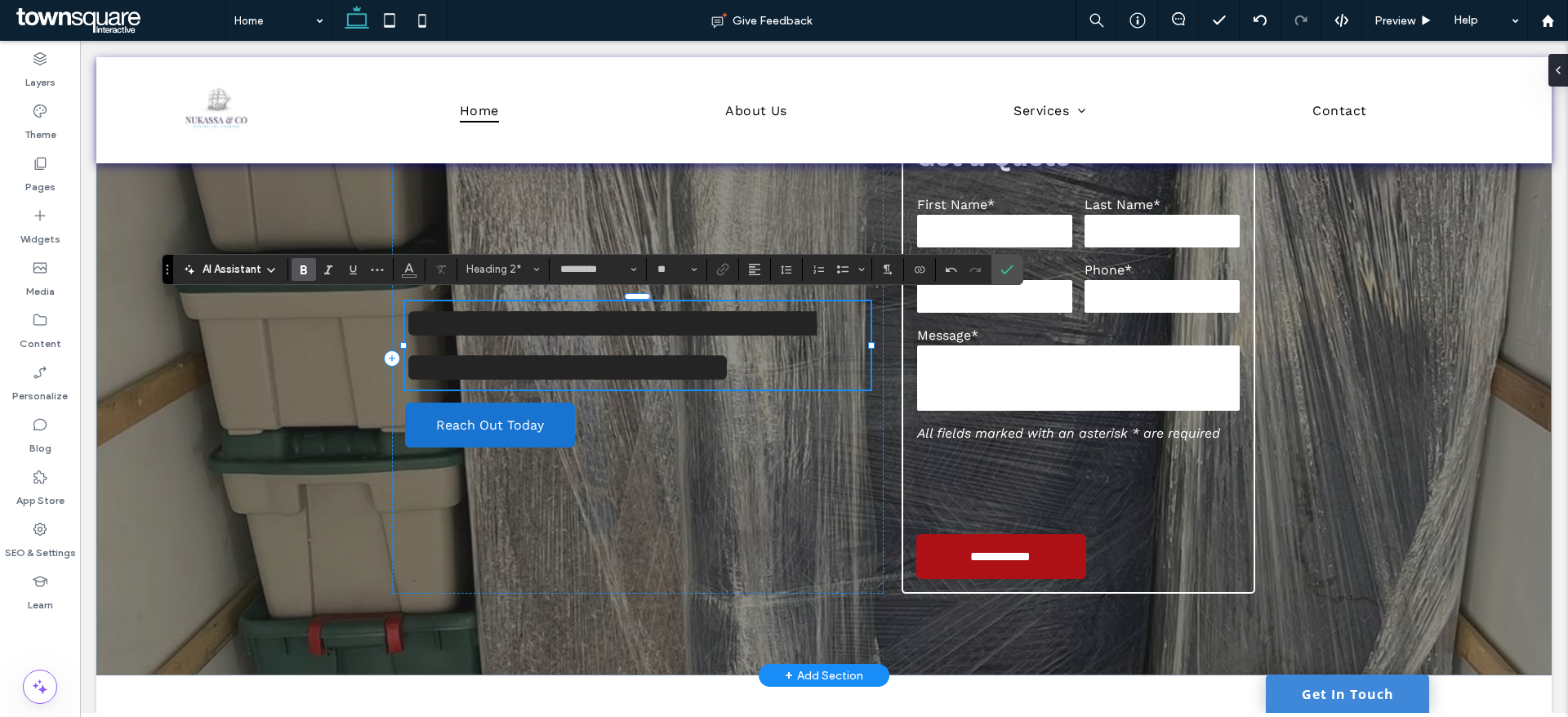 scroll, scrollTop: 98, scrollLeft: 0, axis: vertical 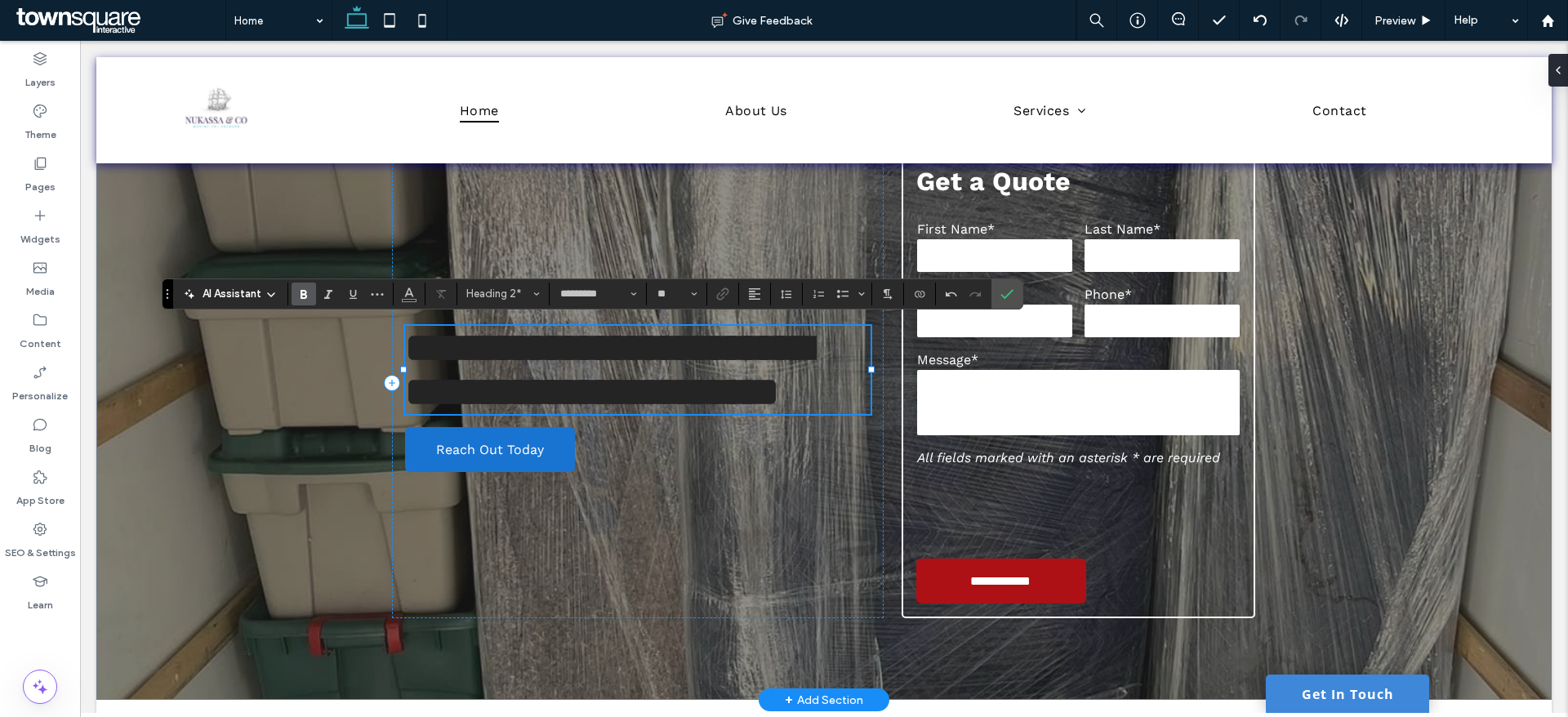 click on "**********" at bounding box center (608, 369) 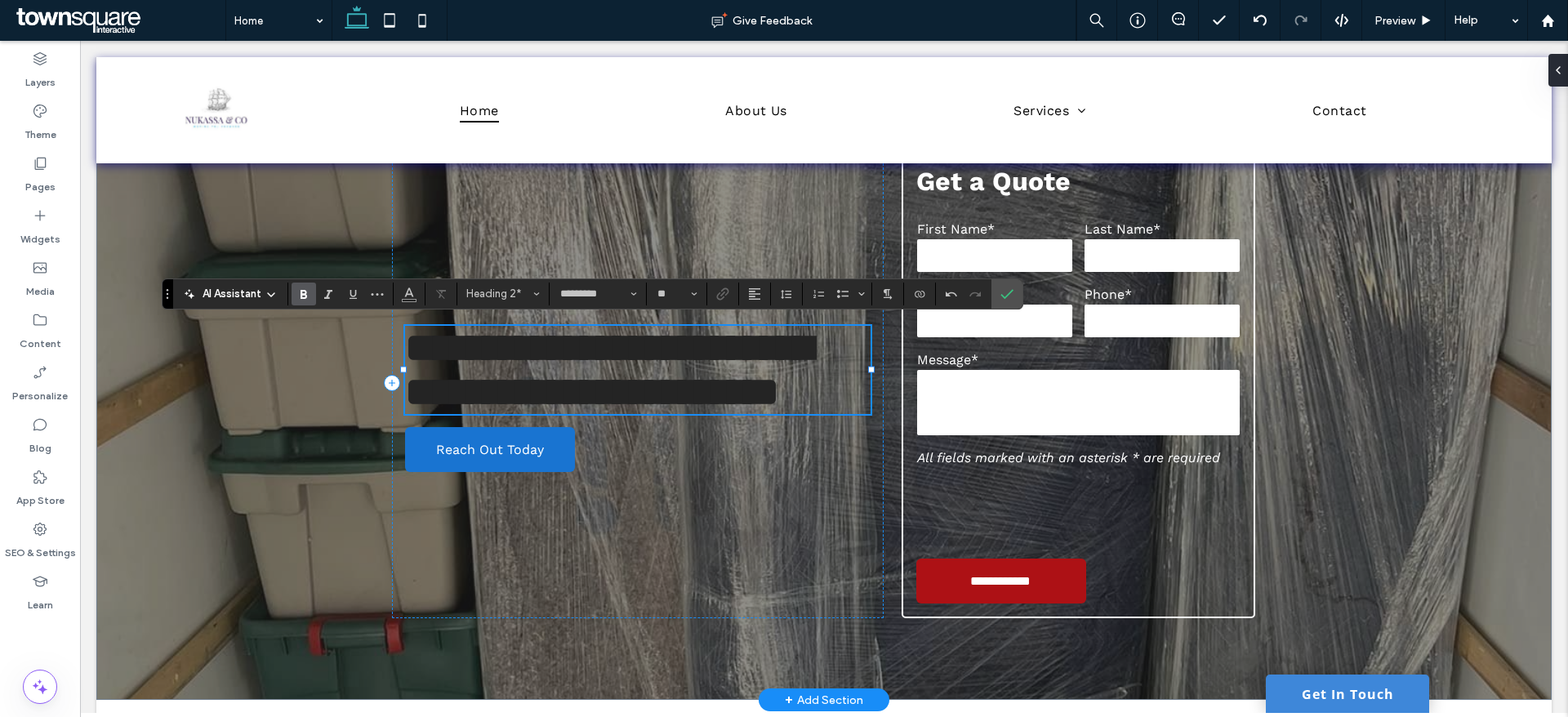 click on "**********" at bounding box center (608, 369) 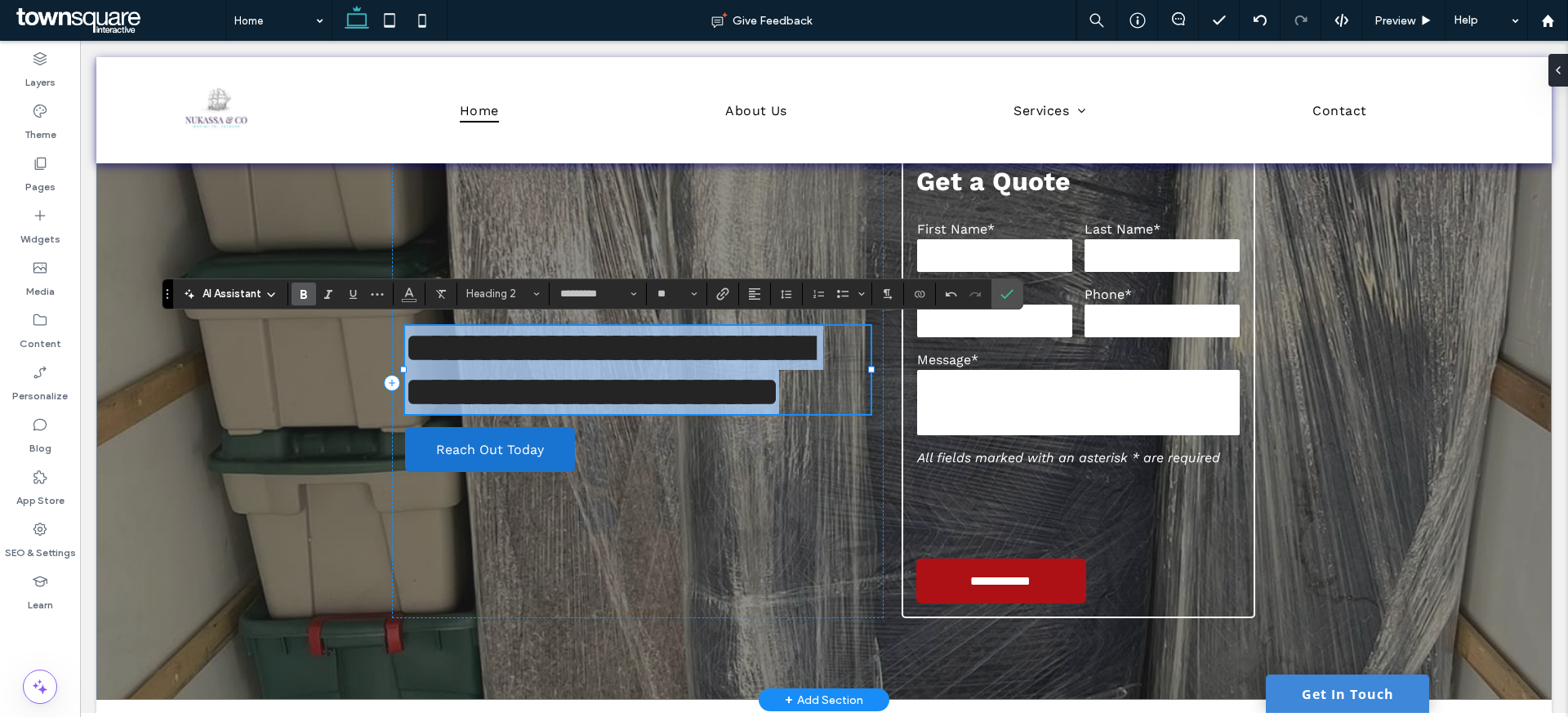 drag, startPoint x: 601, startPoint y: 362, endPoint x: 607, endPoint y: 368, distance: 8.485281 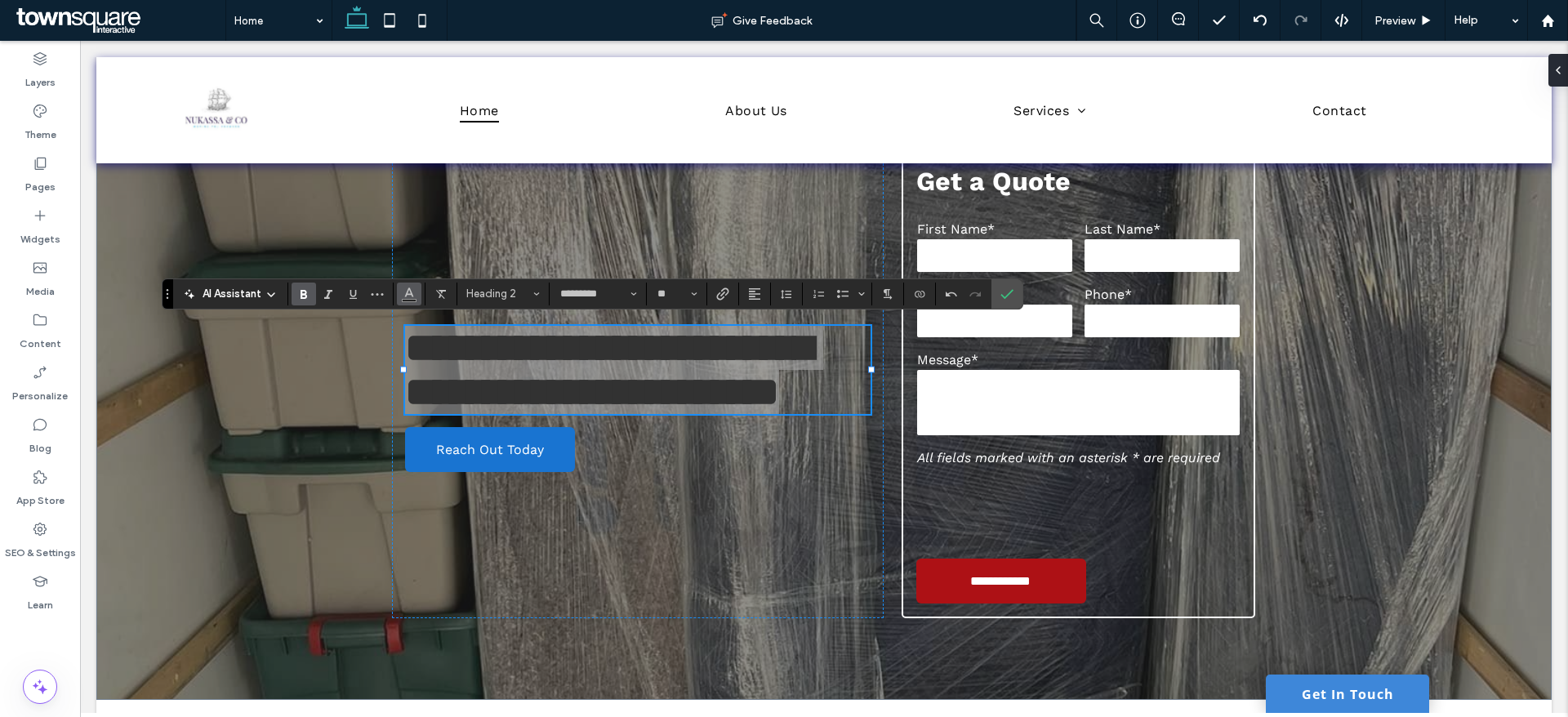 click at bounding box center (409, 294) 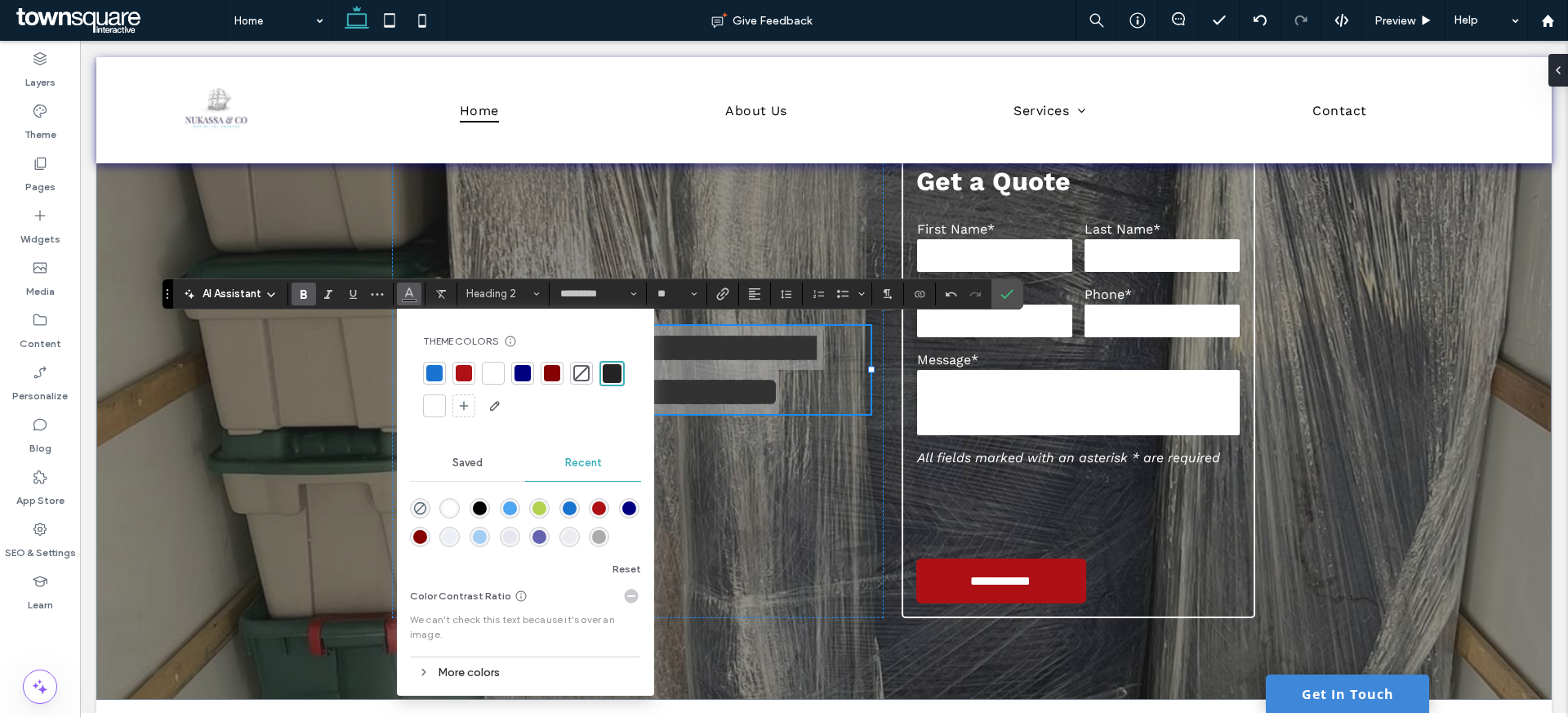 drag, startPoint x: 431, startPoint y: 400, endPoint x: 262, endPoint y: 363, distance: 173.00289 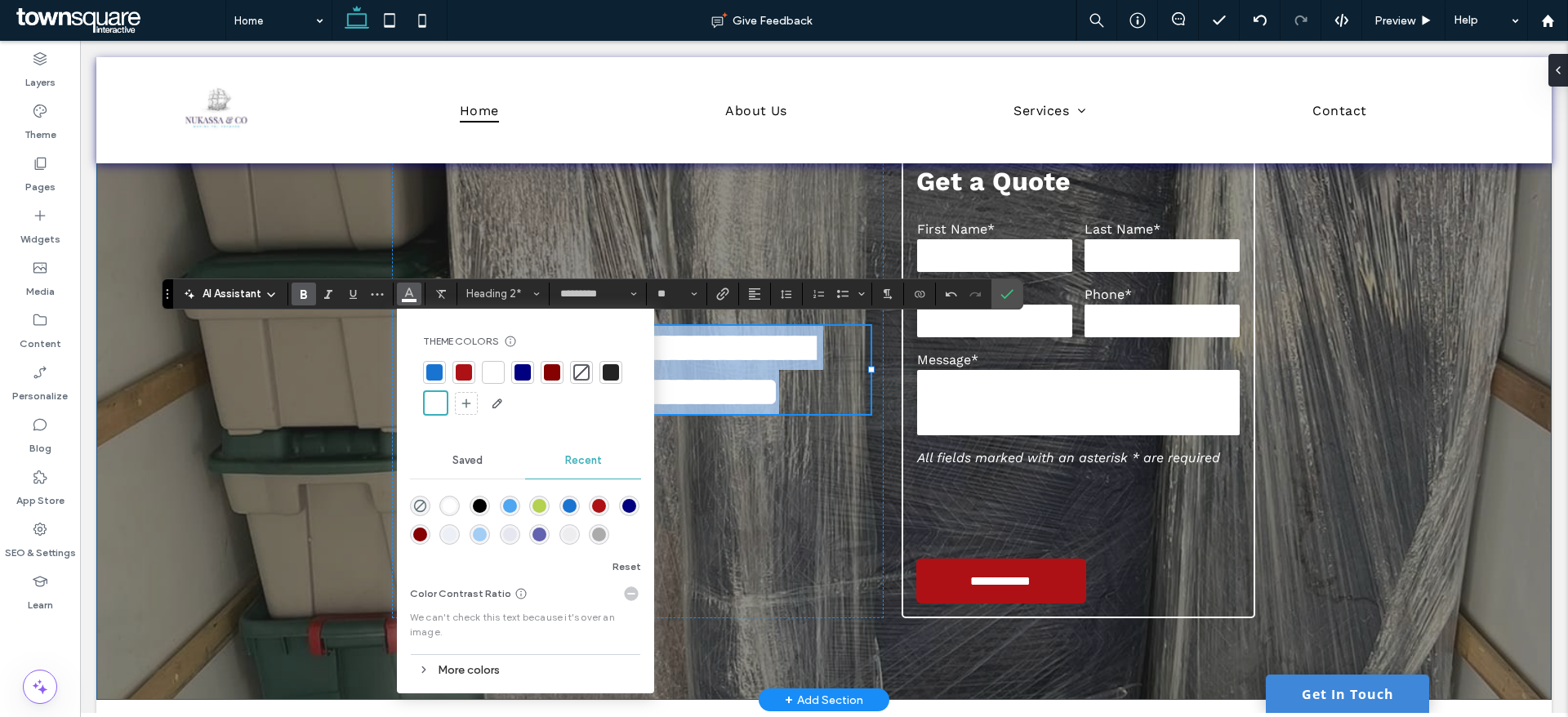 click on "**********" at bounding box center [824, 382] 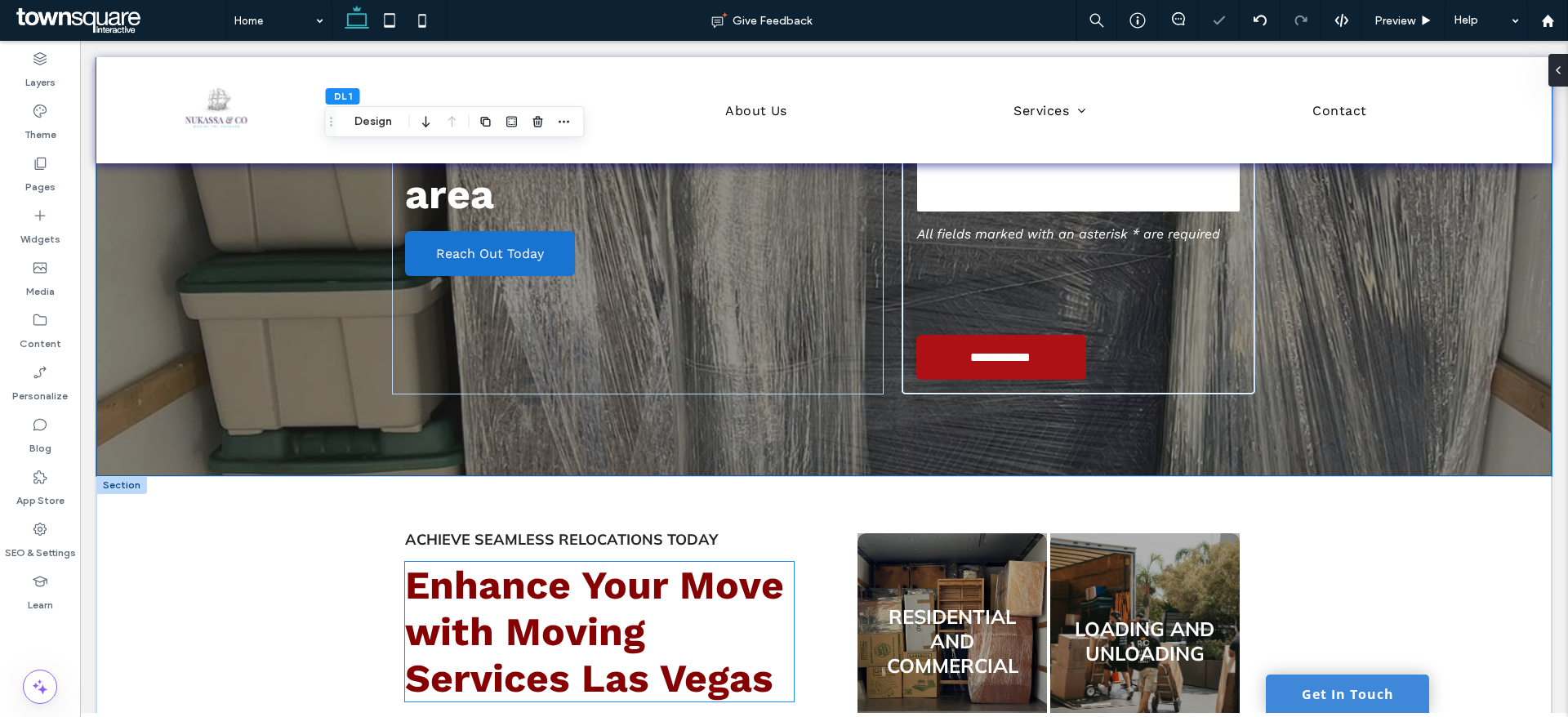 scroll, scrollTop: 465, scrollLeft: 0, axis: vertical 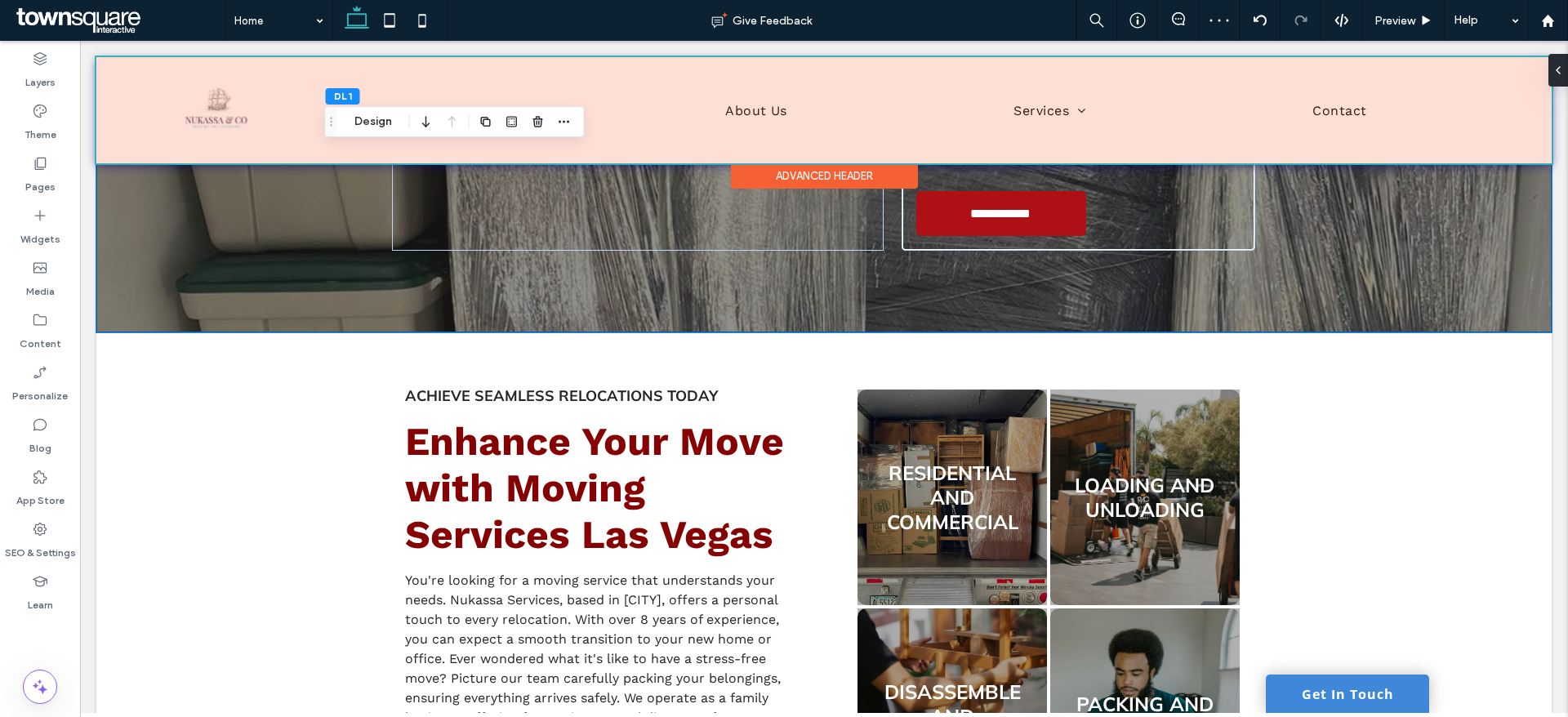 click at bounding box center (824, 110) 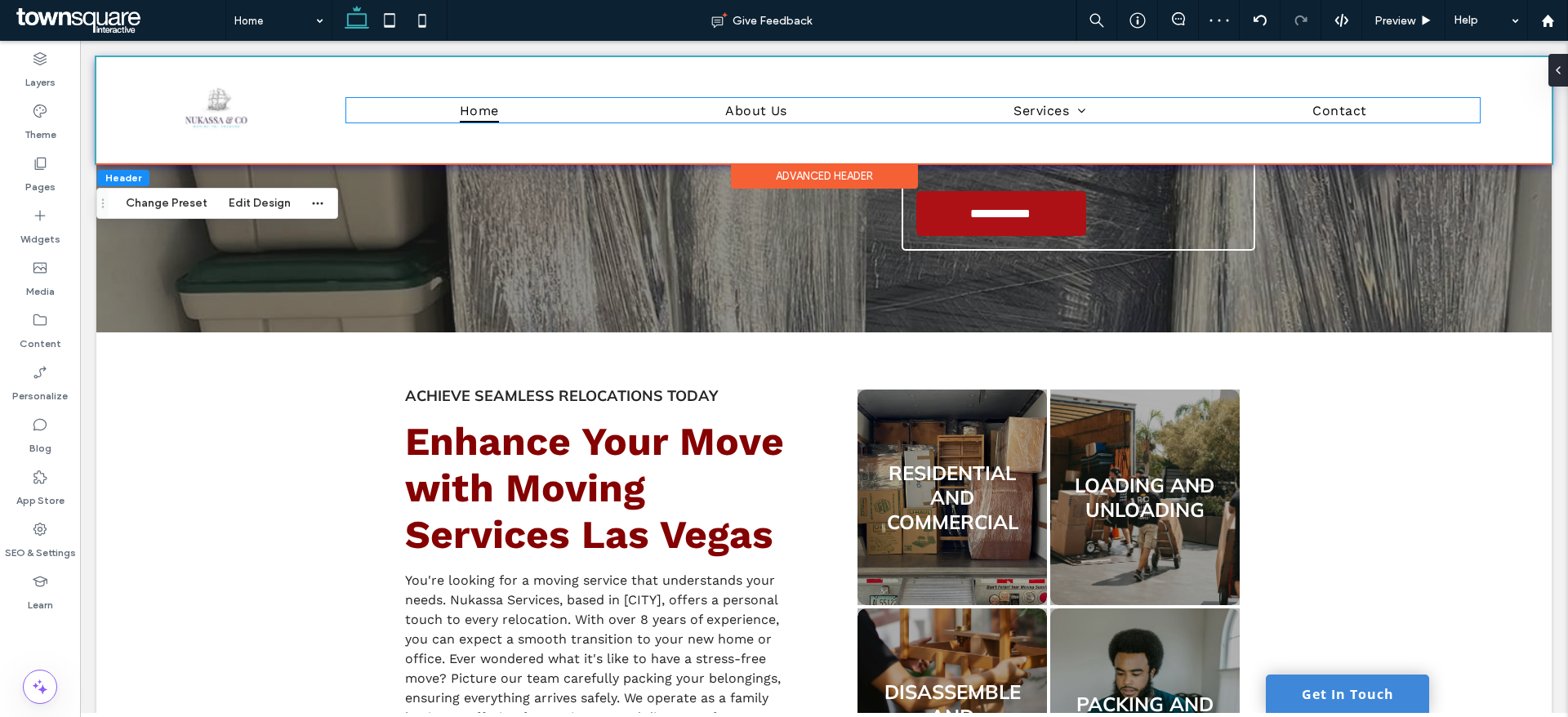 click on "Home
About Us
Services
Residential and Commercial
Loading and Unloading
Disassemble and Reassemble
Packing and Unpacking
Specialty Services
Contact" at bounding box center [913, 109] 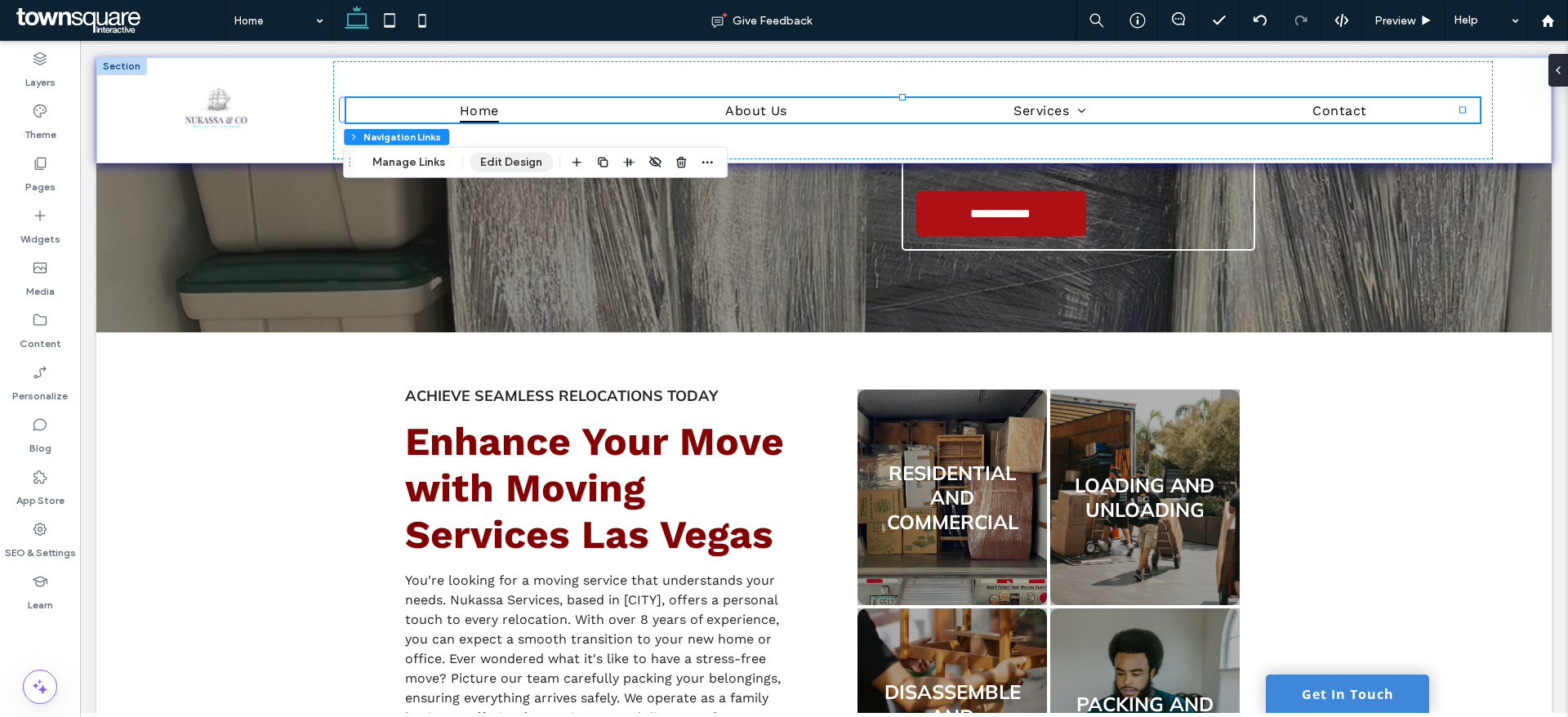 click on "Edit Design" at bounding box center (511, 163) 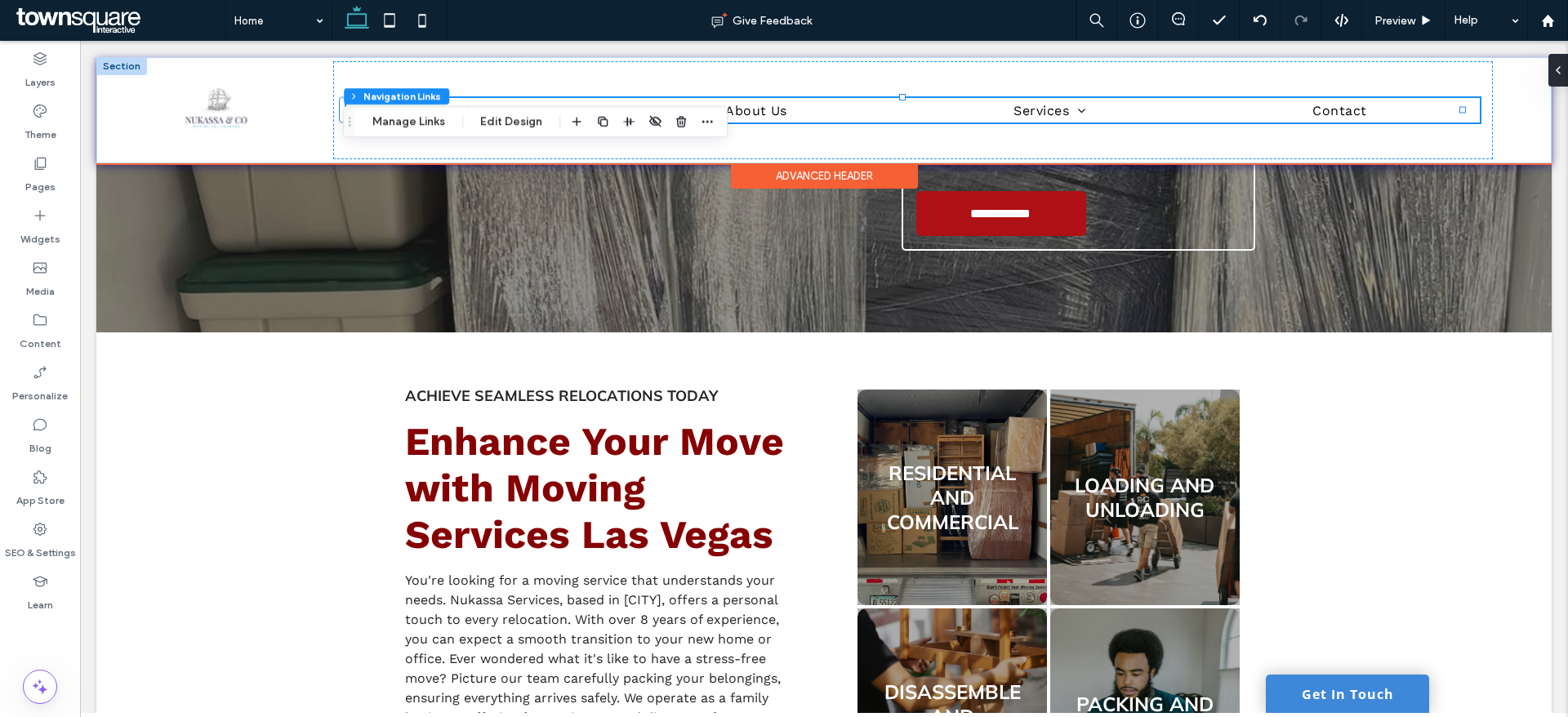 click on "Home
About Us
Services
Residential and Commercial
Loading and Unloading
Disassemble and Reassemble
Packing and Unpacking
Specialty Services
Contact" at bounding box center (913, 109) 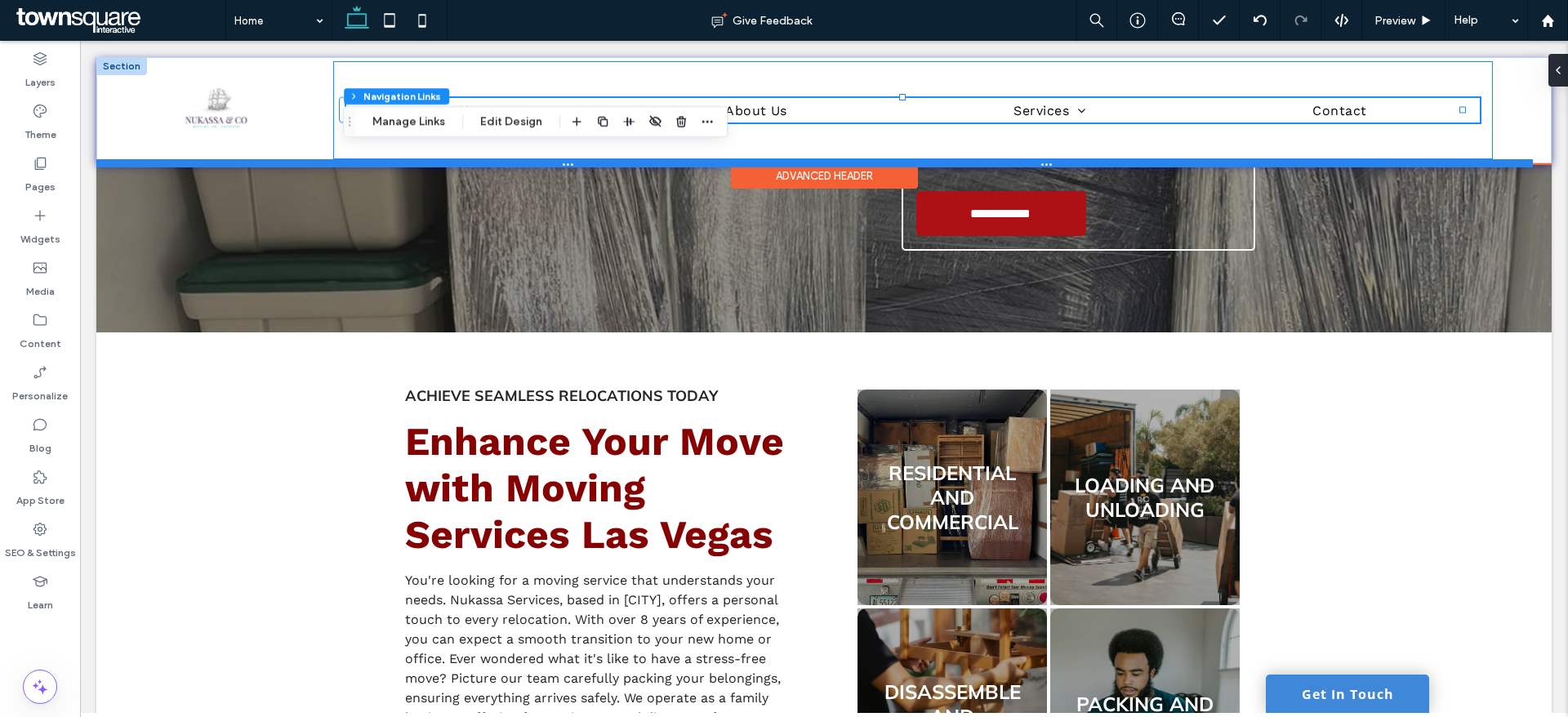 click at bounding box center (814, 163) 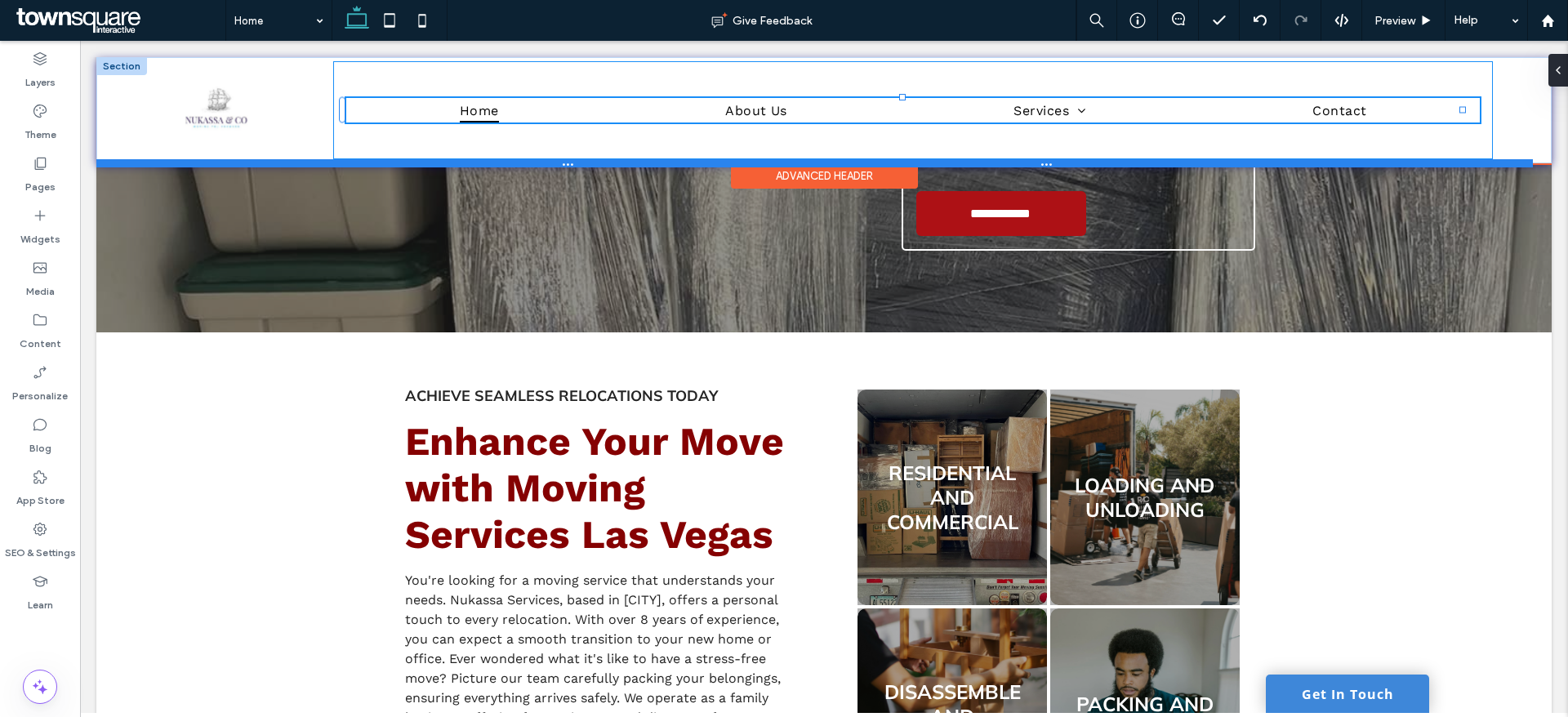 type on "***" 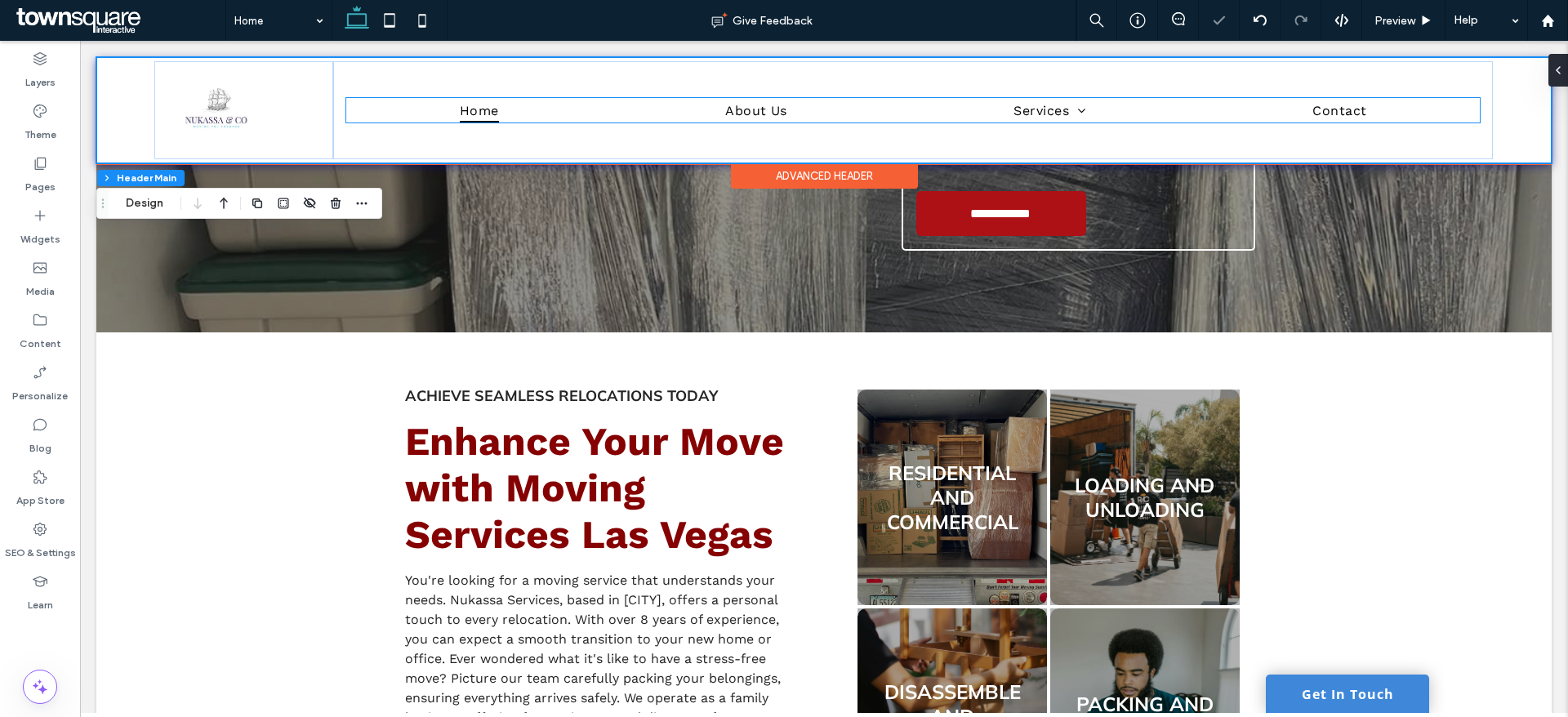 click on "Home
About Us
Services
Residential and Commercial
Loading and Unloading
Disassemble and Reassemble
Packing and Unpacking
Specialty Services
Contact" at bounding box center (913, 109) 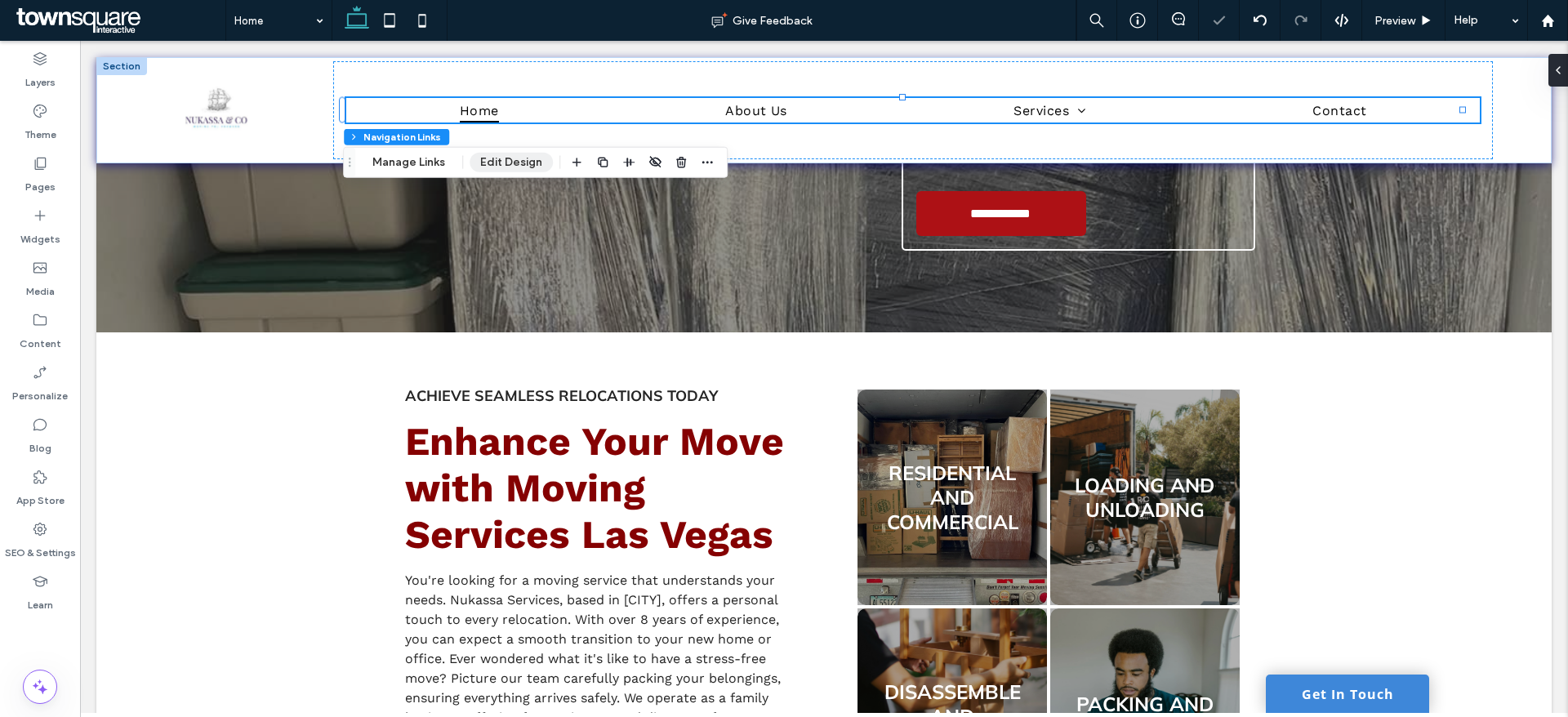 drag, startPoint x: 431, startPoint y: 102, endPoint x: 434, endPoint y: 112, distance: 10.440307 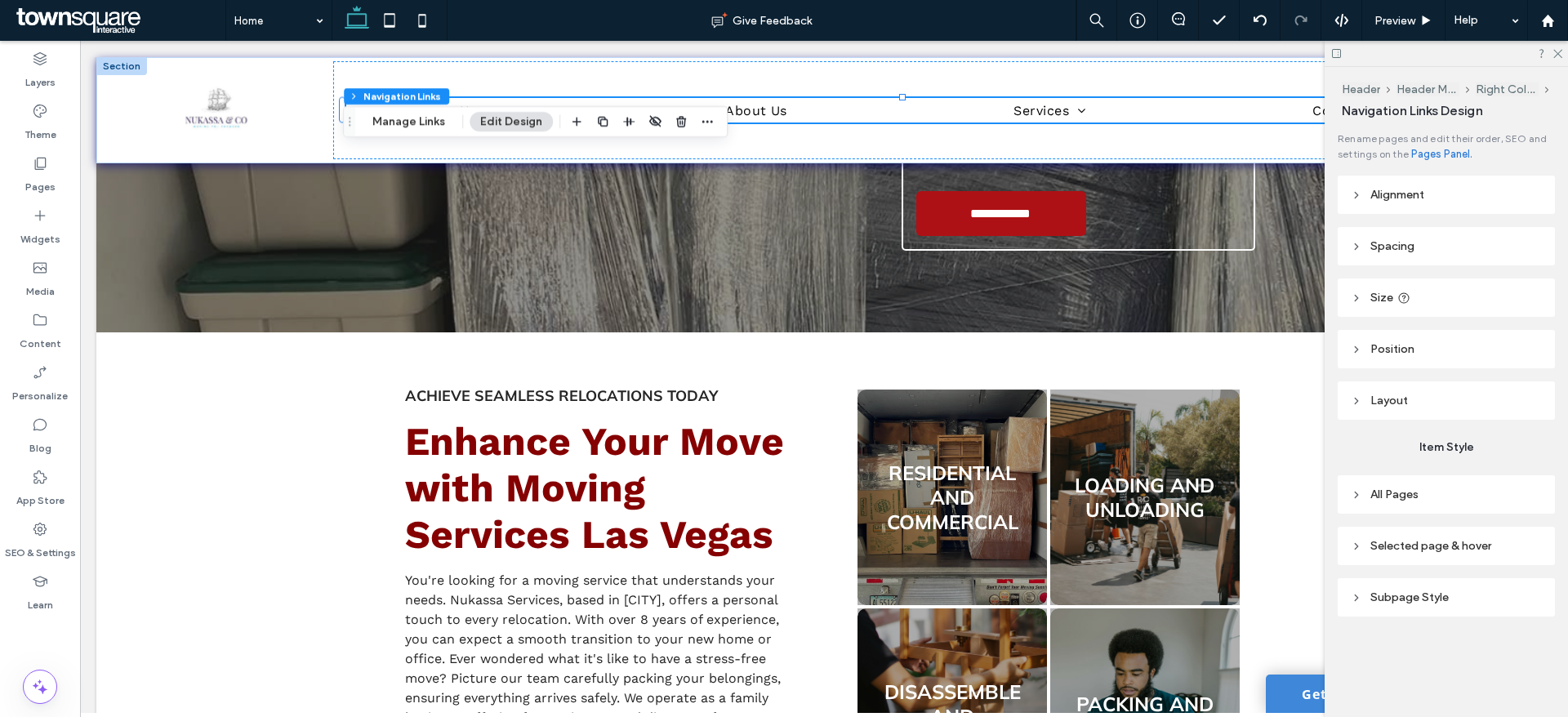click on "Size" at bounding box center [1446, 297] 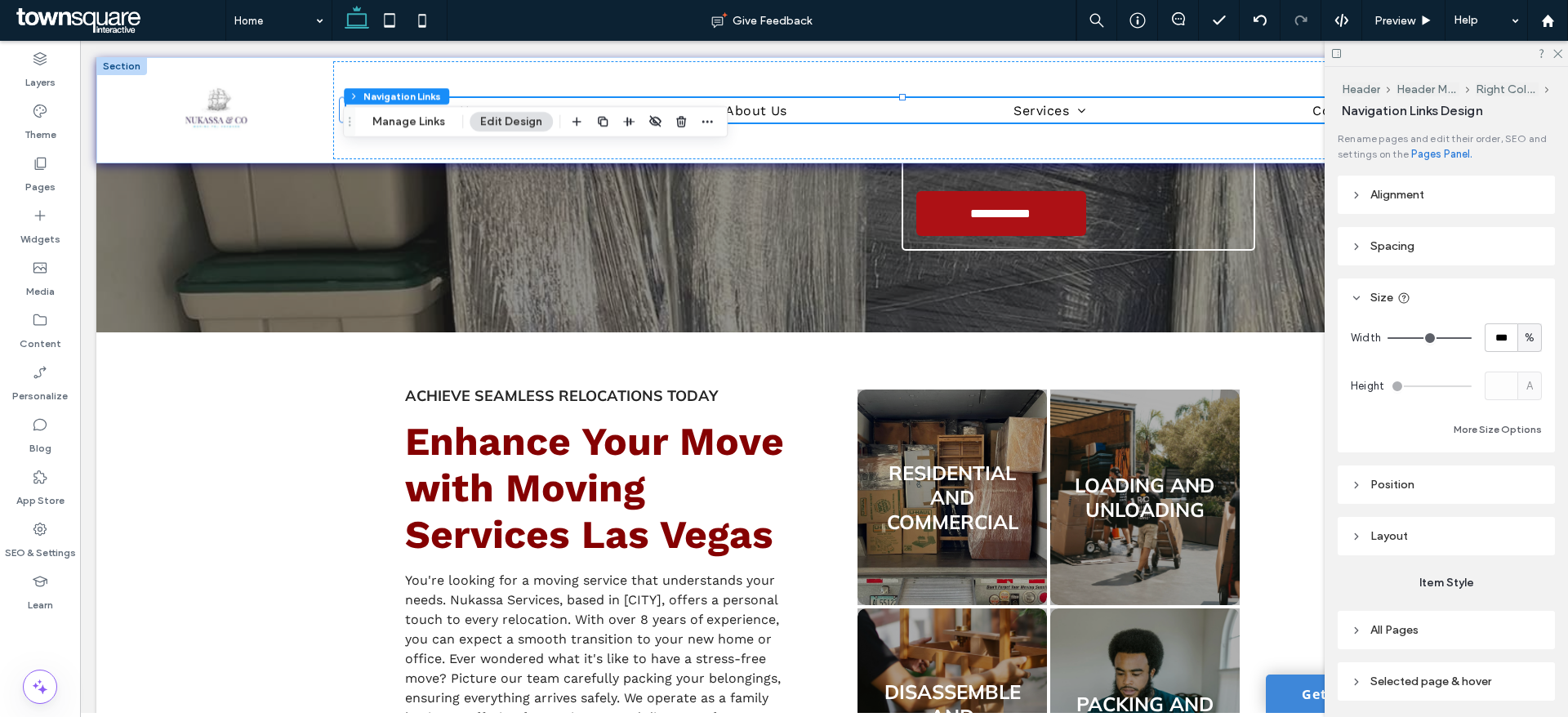 type on "**" 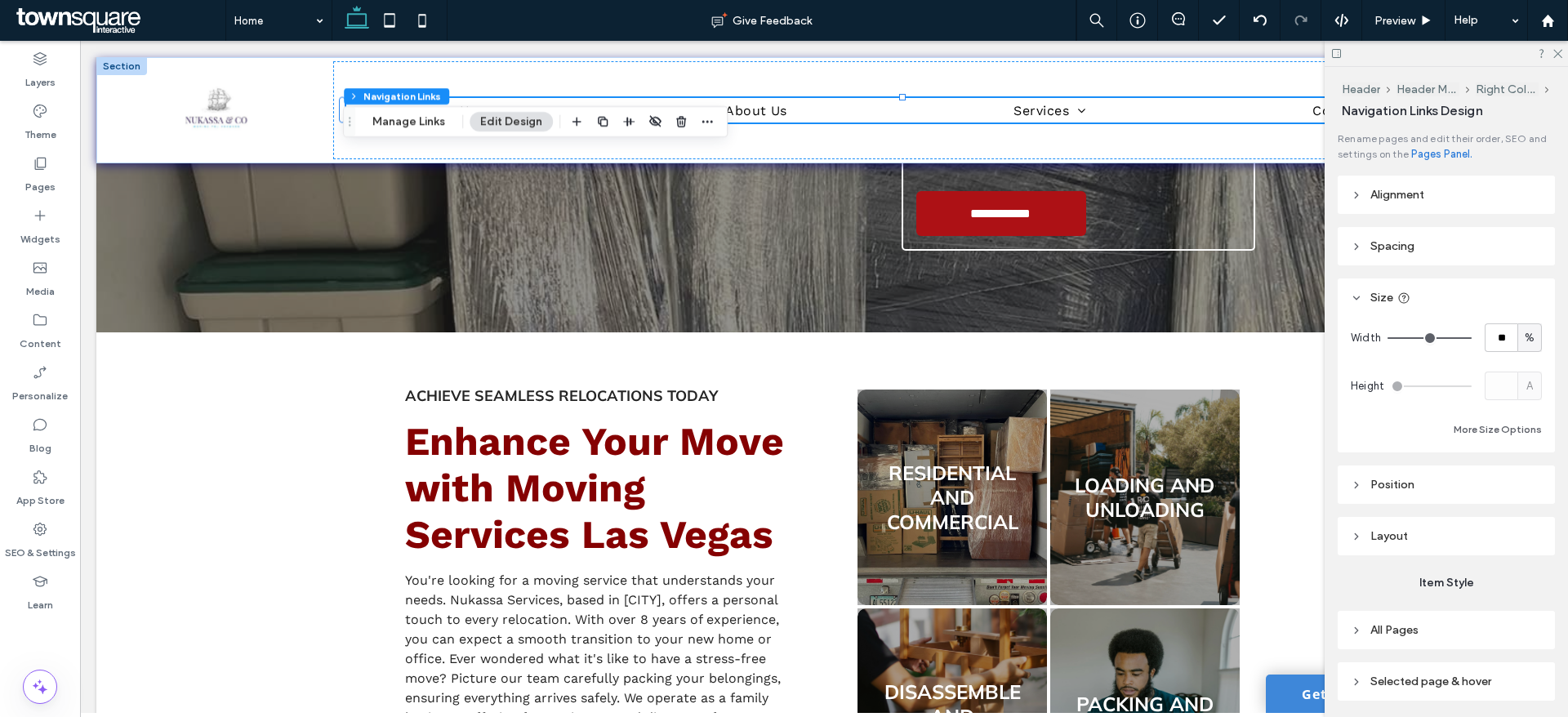 type on "**" 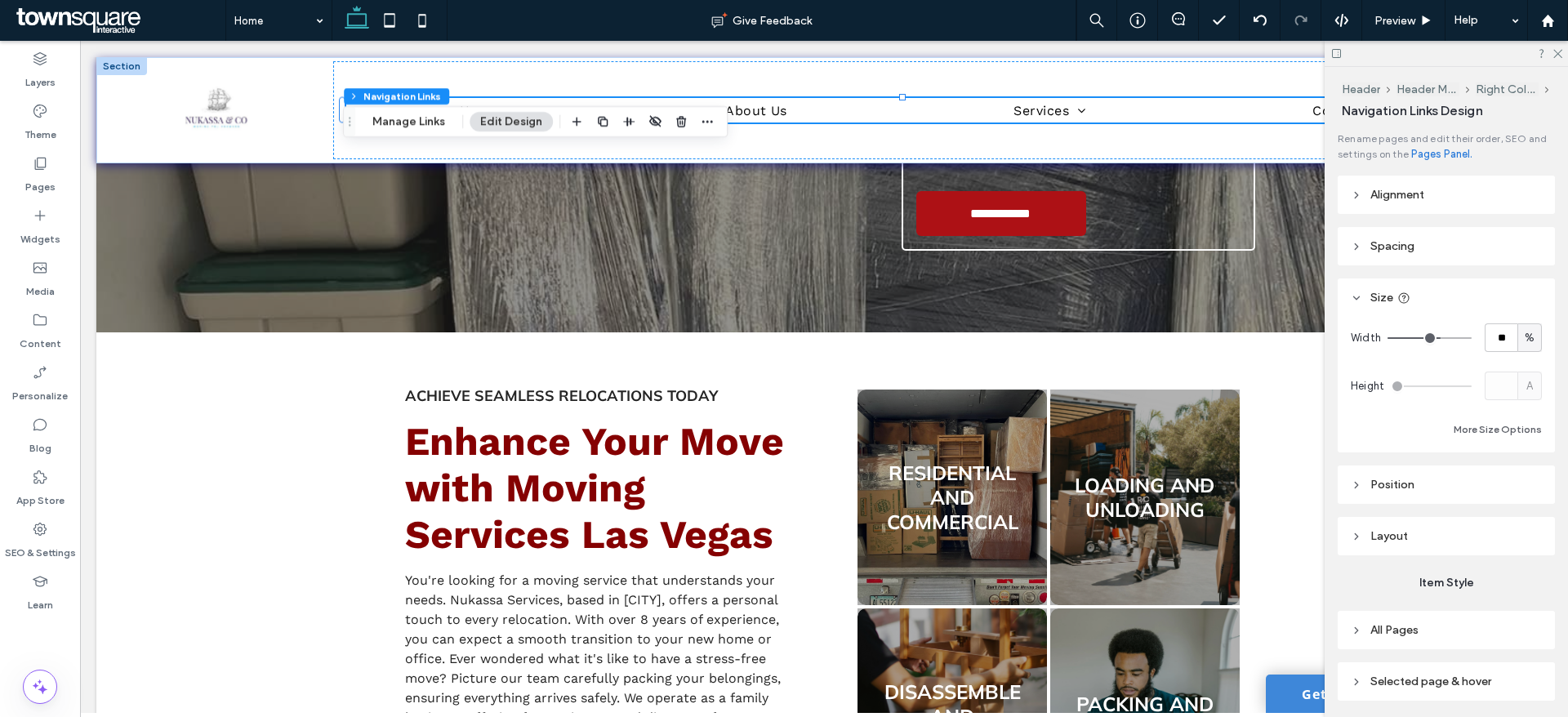type on "**" 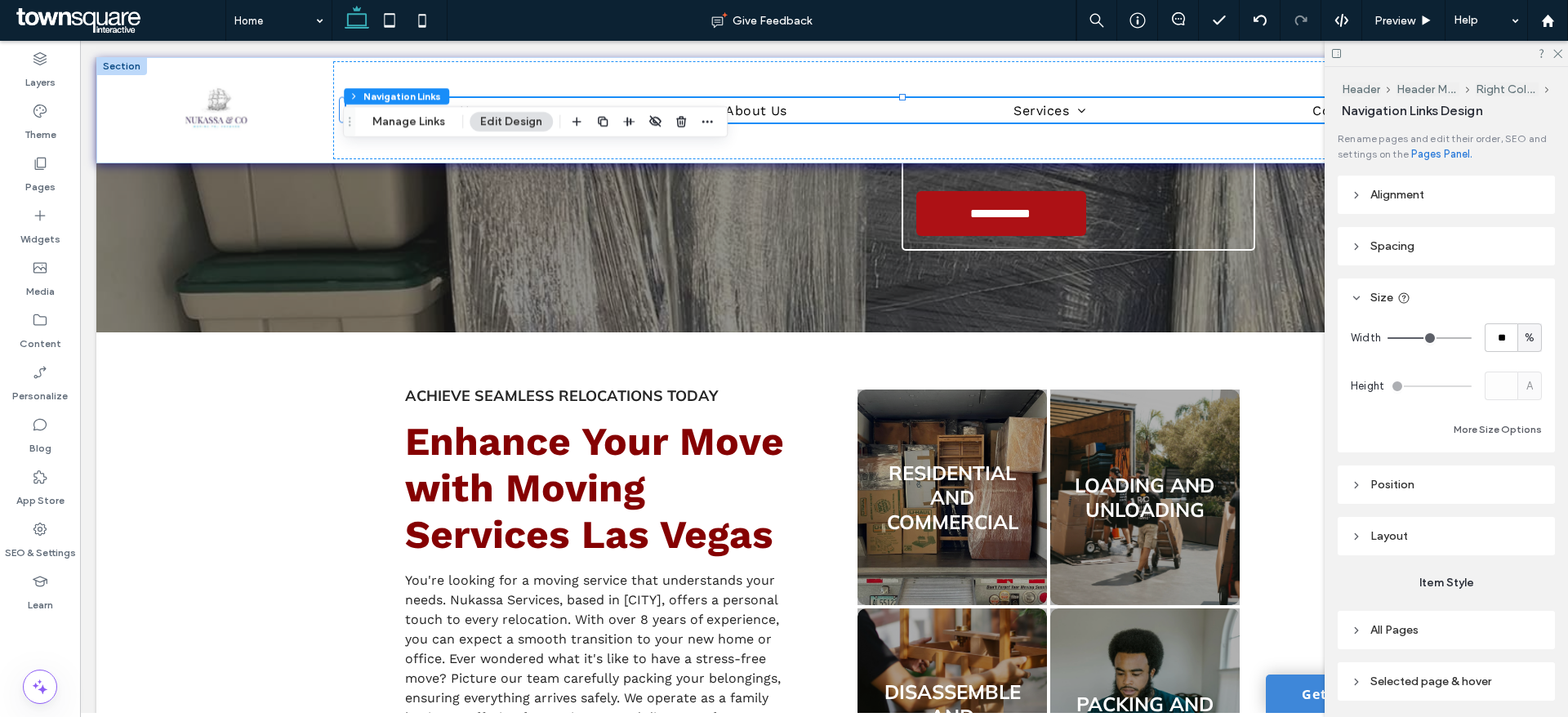 drag, startPoint x: 1449, startPoint y: 334, endPoint x: 1428, endPoint y: 329, distance: 21.587033 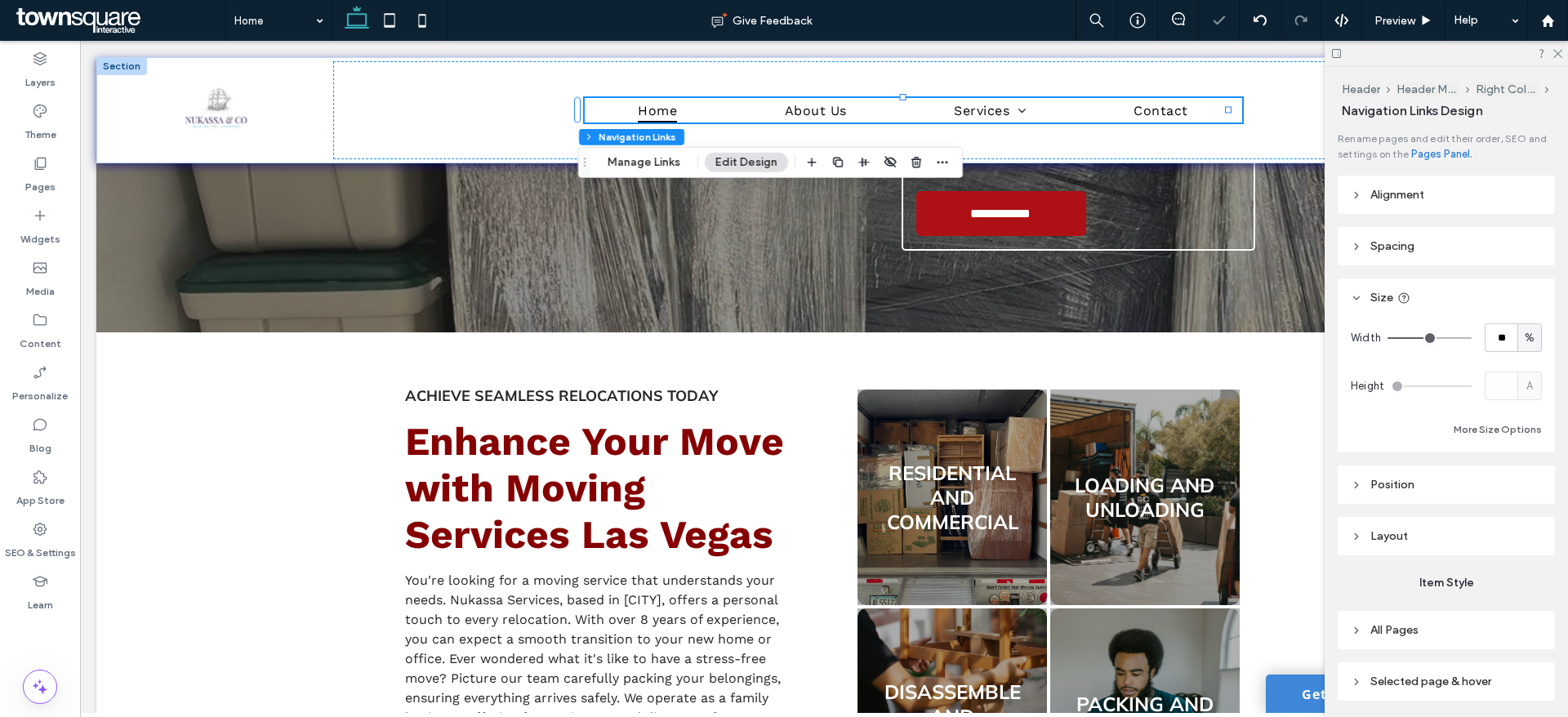 click on "Width ** %" at bounding box center [1446, 337] 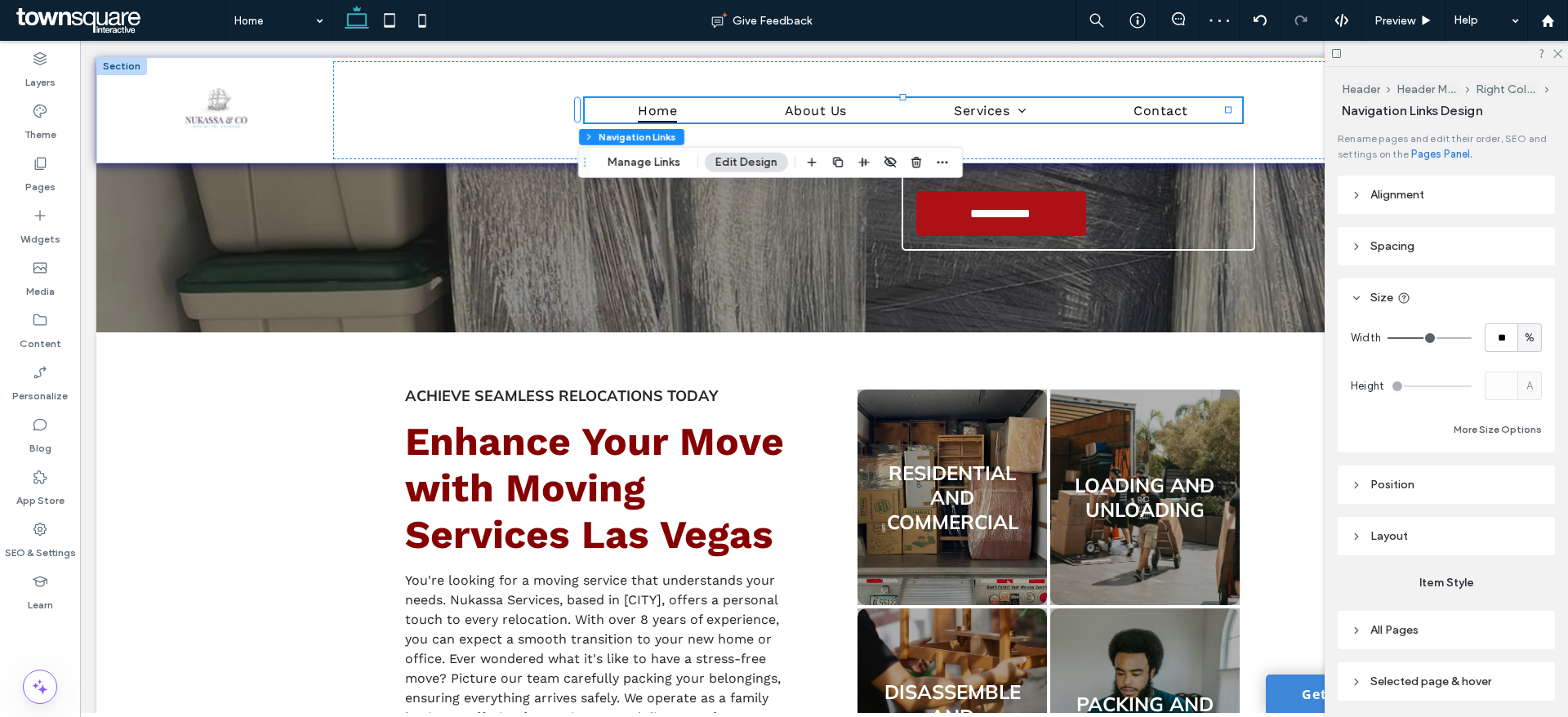 type on "**" 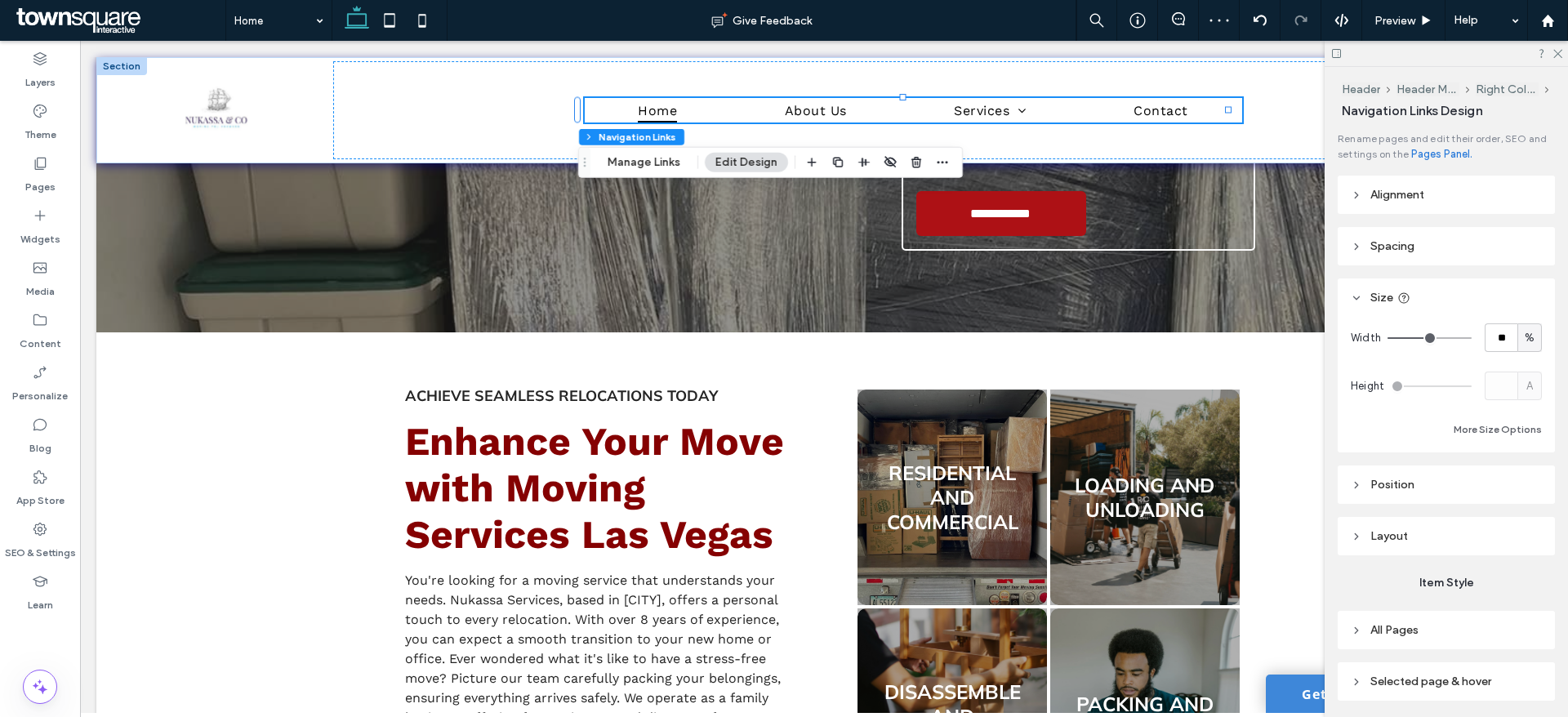 type on "**" 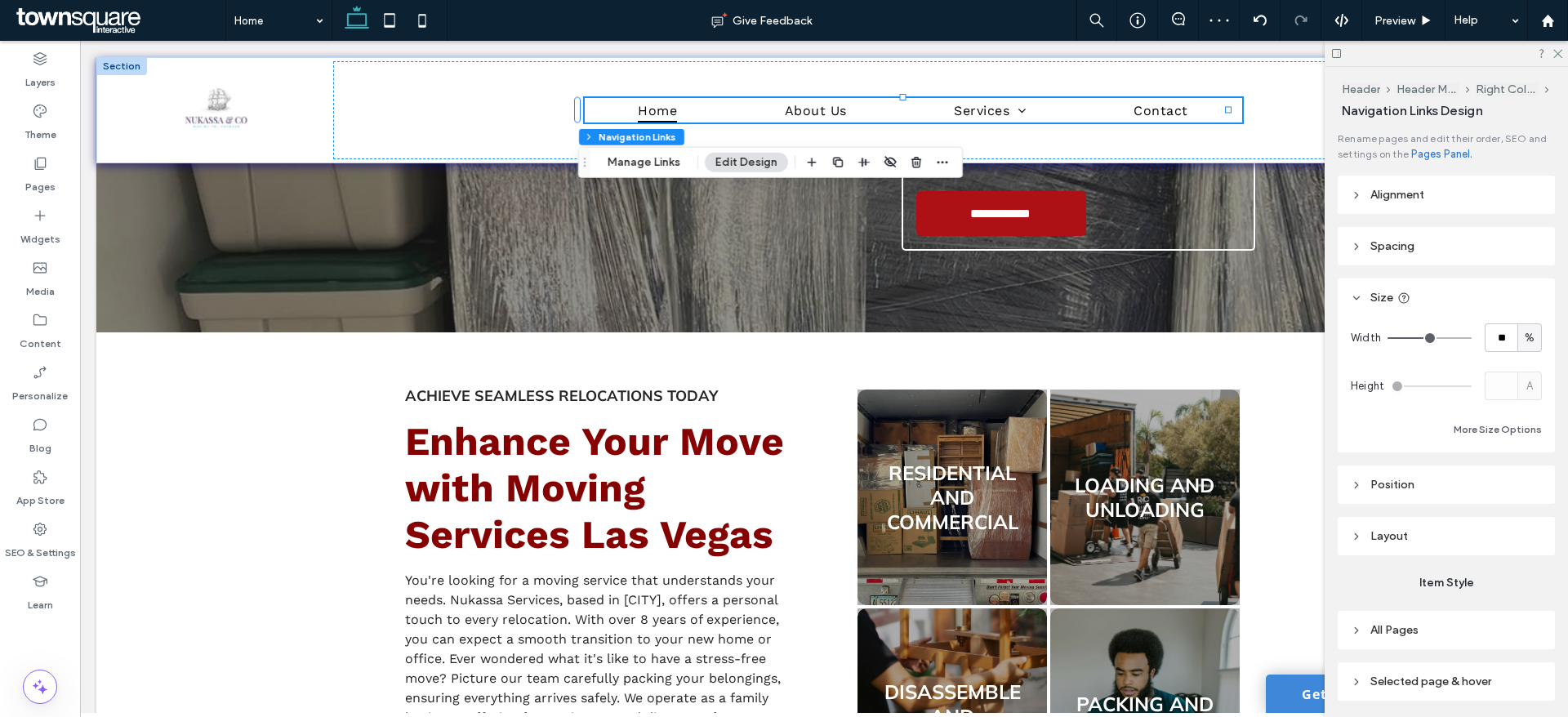 type on "**" 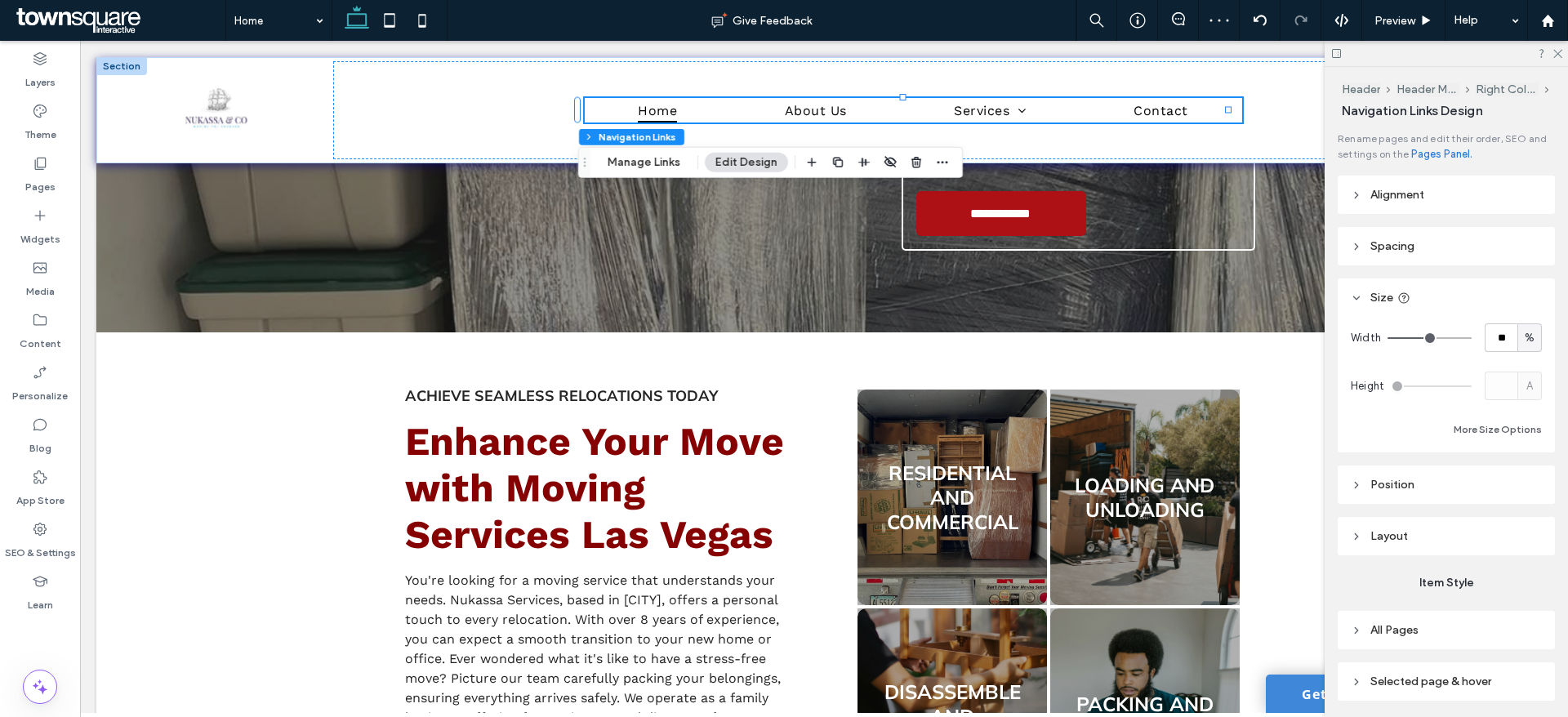 type on "**" 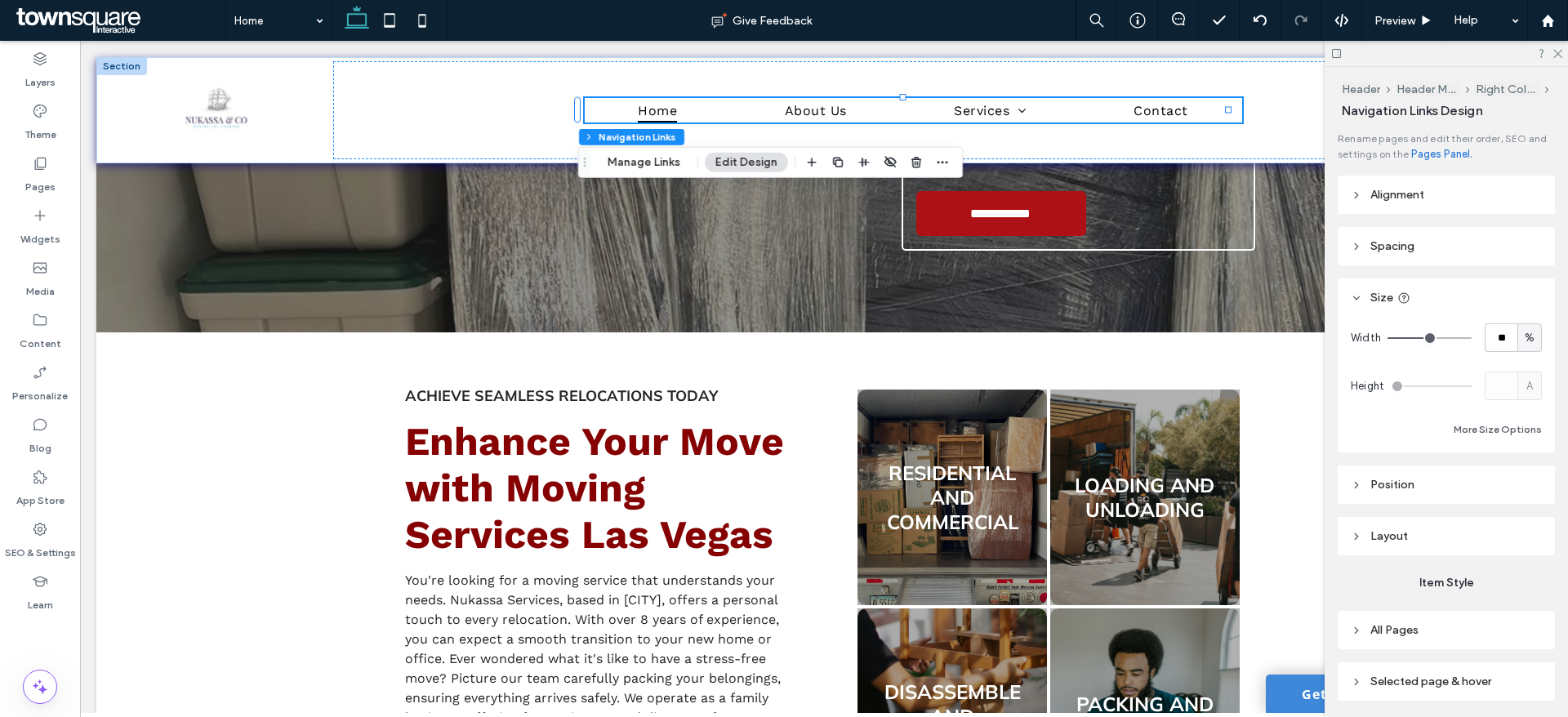 type on "**" 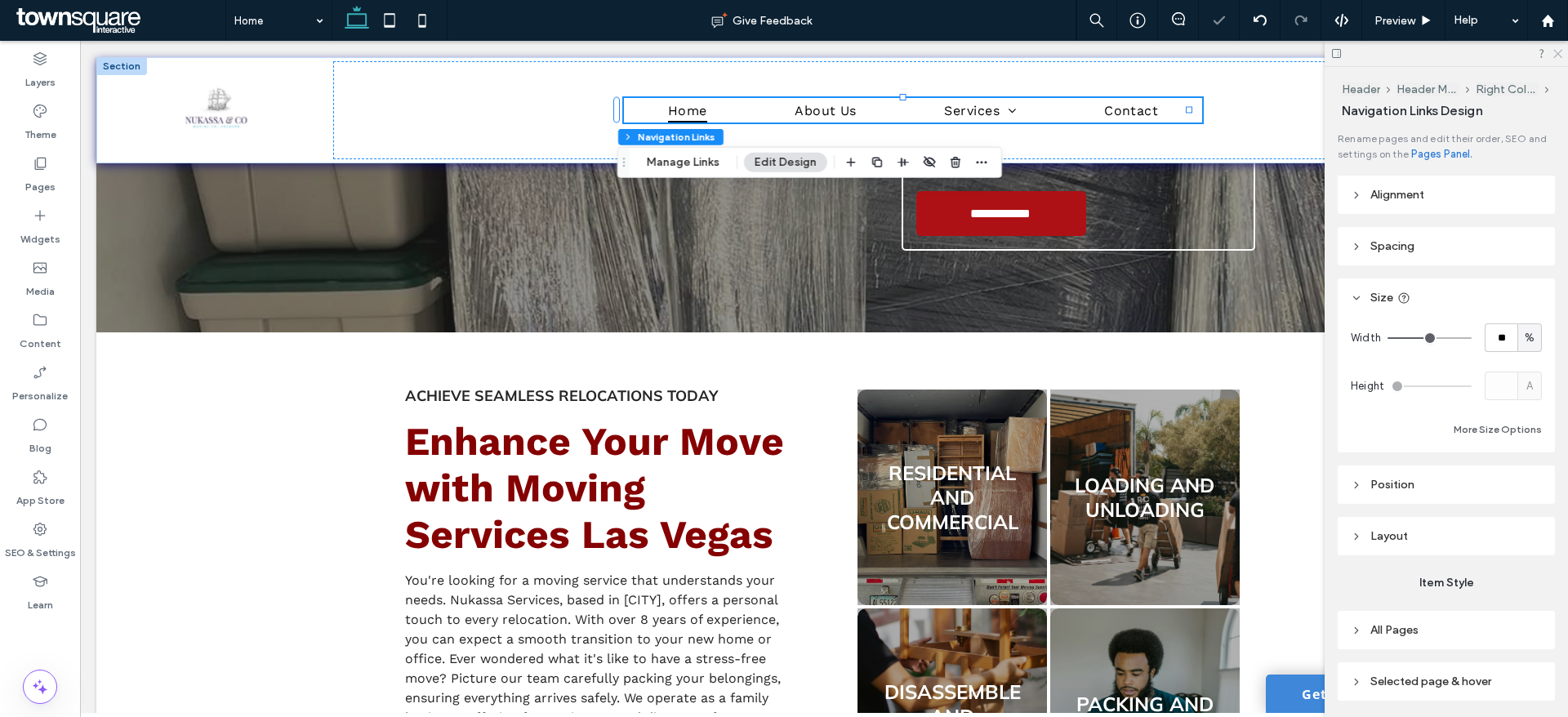 click 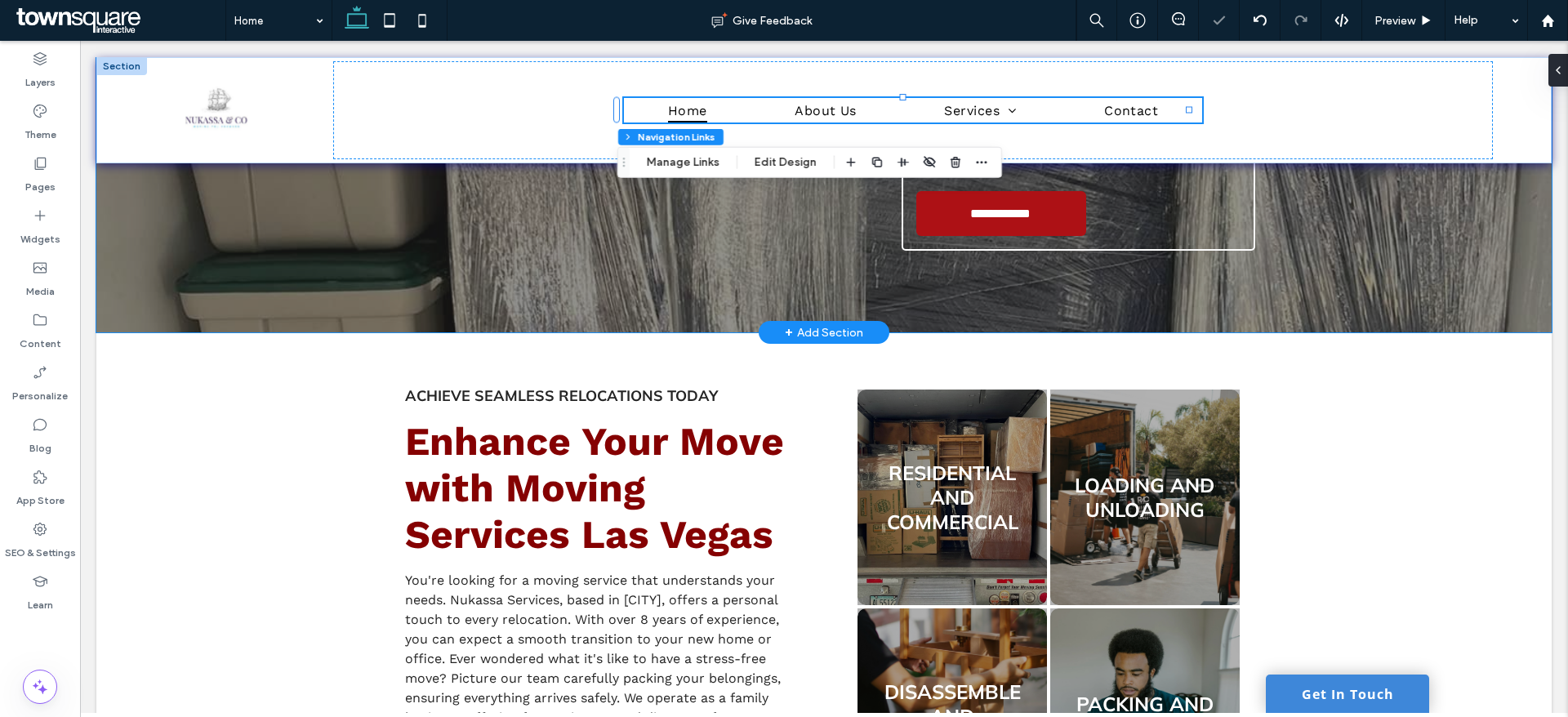 click on "**********" at bounding box center [824, 15] 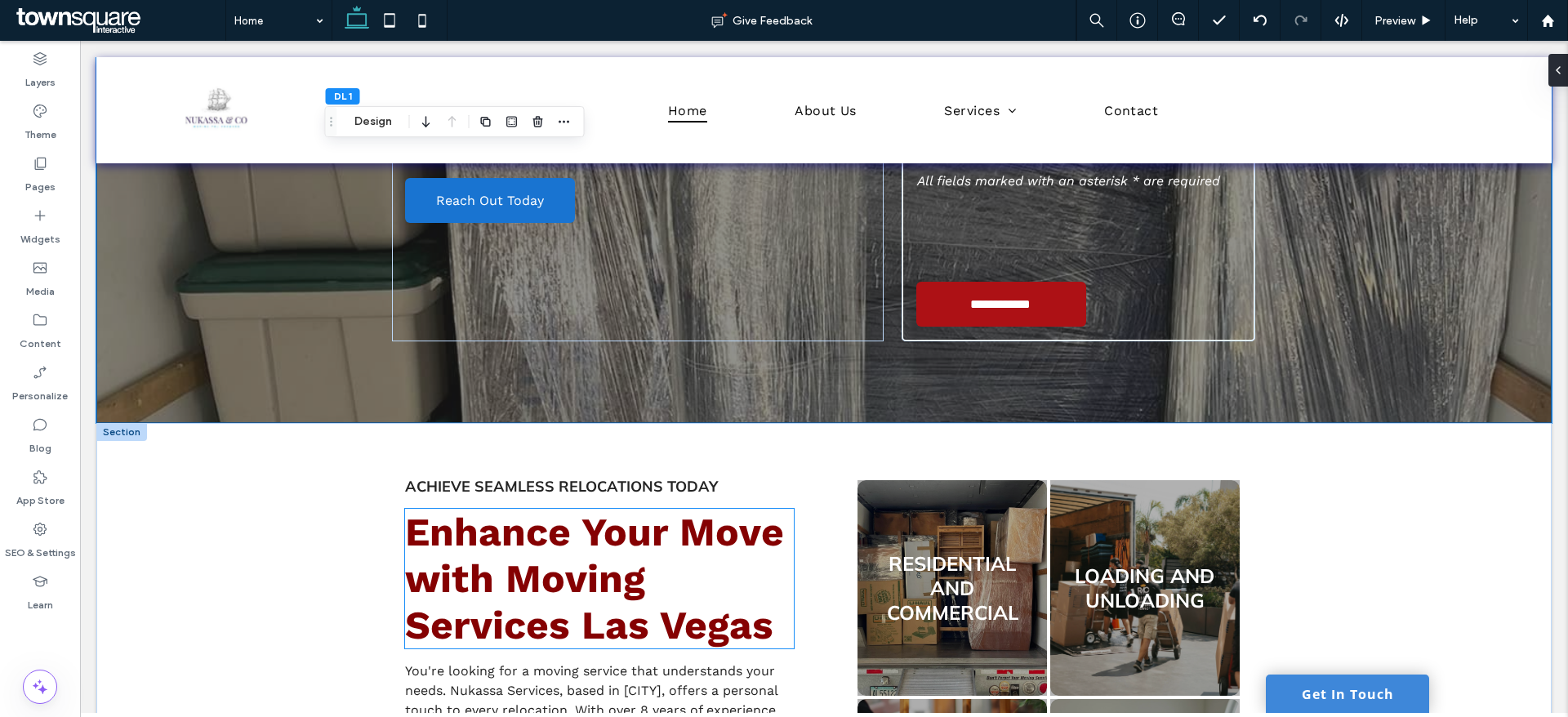 scroll, scrollTop: 245, scrollLeft: 0, axis: vertical 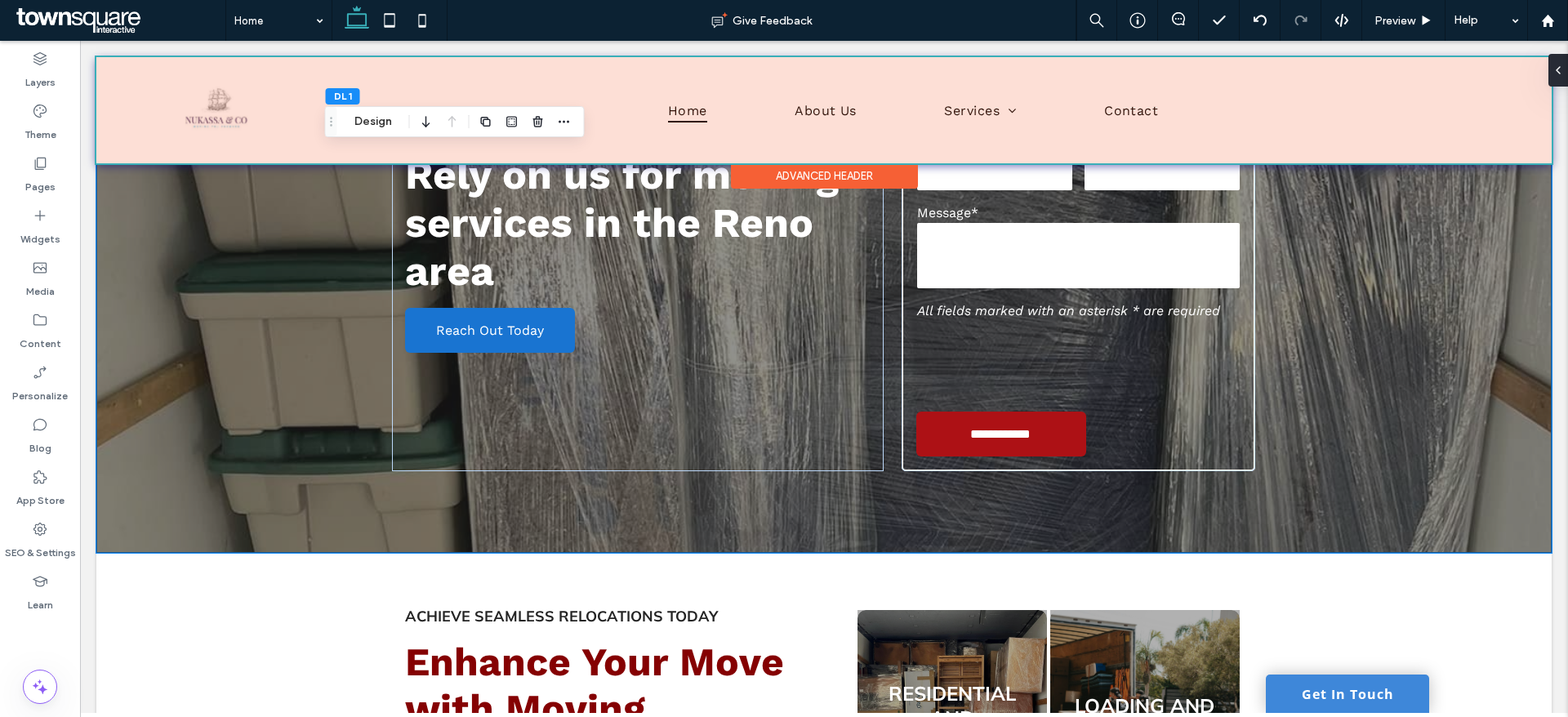 click at bounding box center (824, 110) 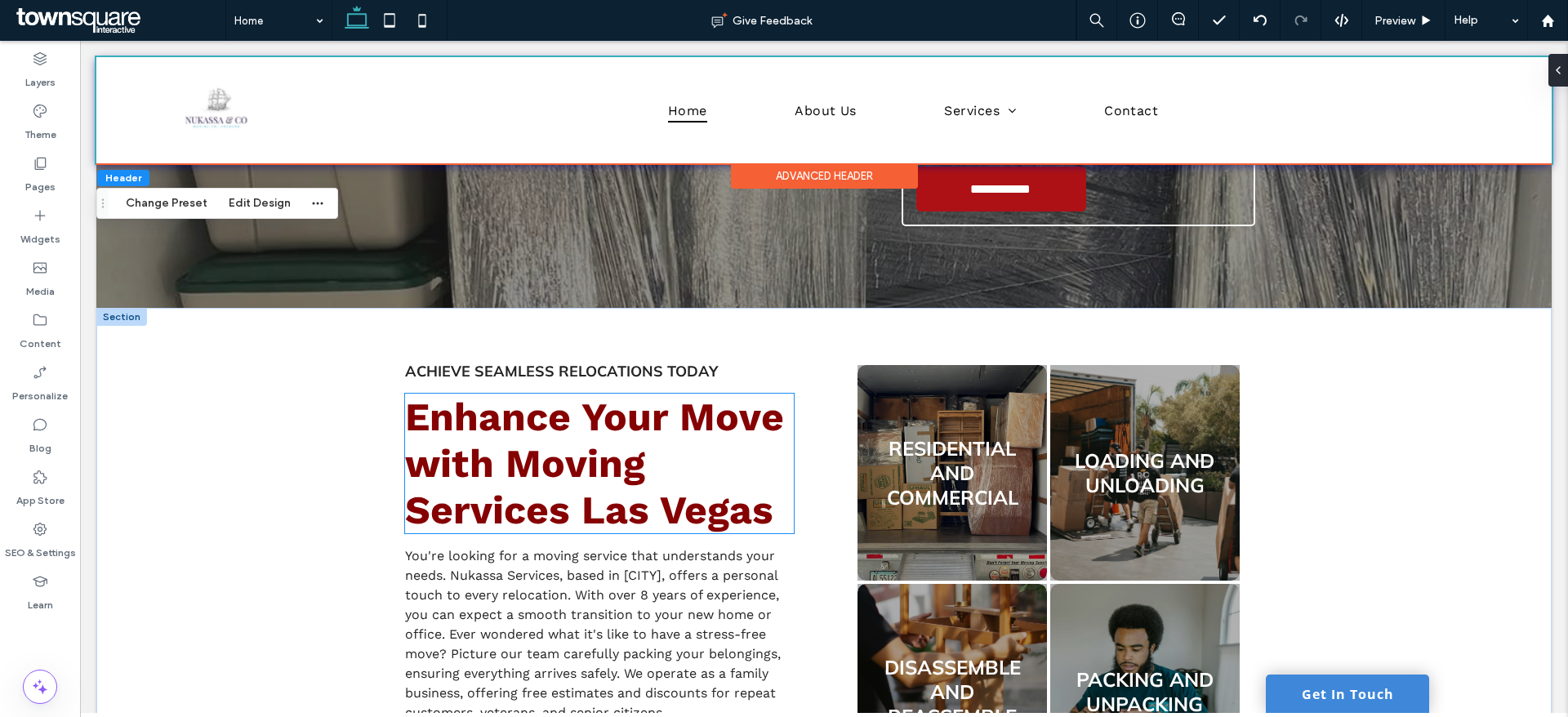scroll, scrollTop: 612, scrollLeft: 0, axis: vertical 